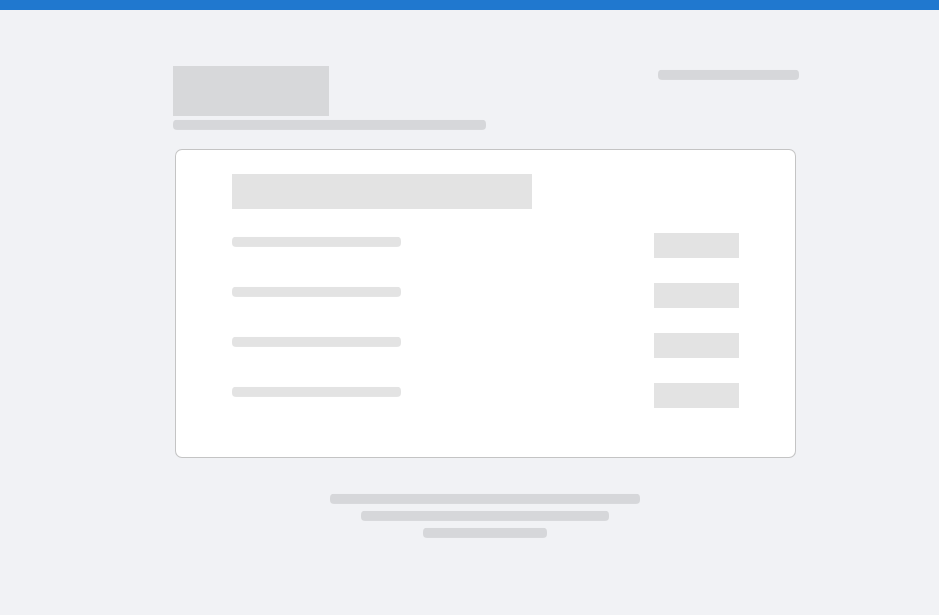 scroll, scrollTop: 0, scrollLeft: 0, axis: both 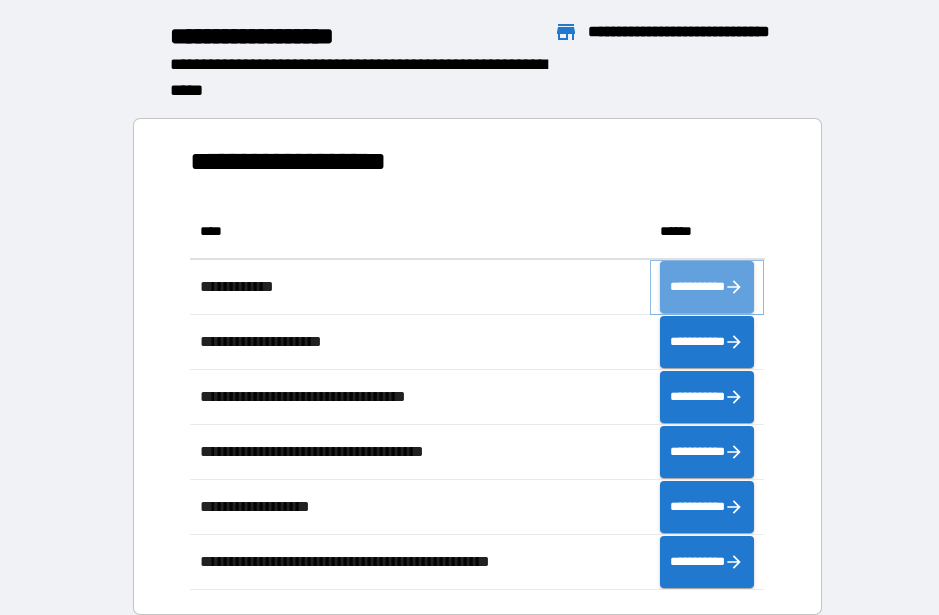 click on "**********" at bounding box center (707, 287) 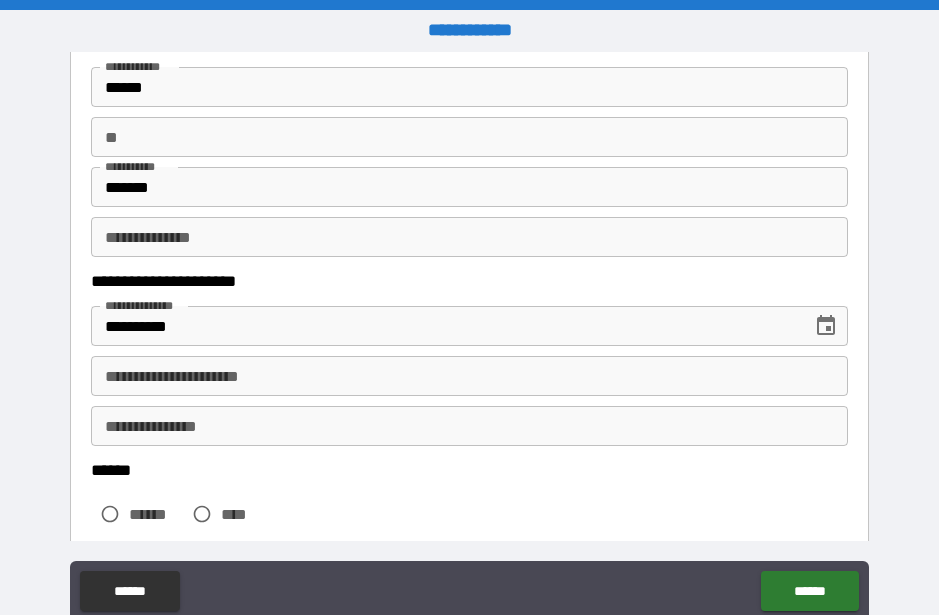 scroll, scrollTop: 146, scrollLeft: 0, axis: vertical 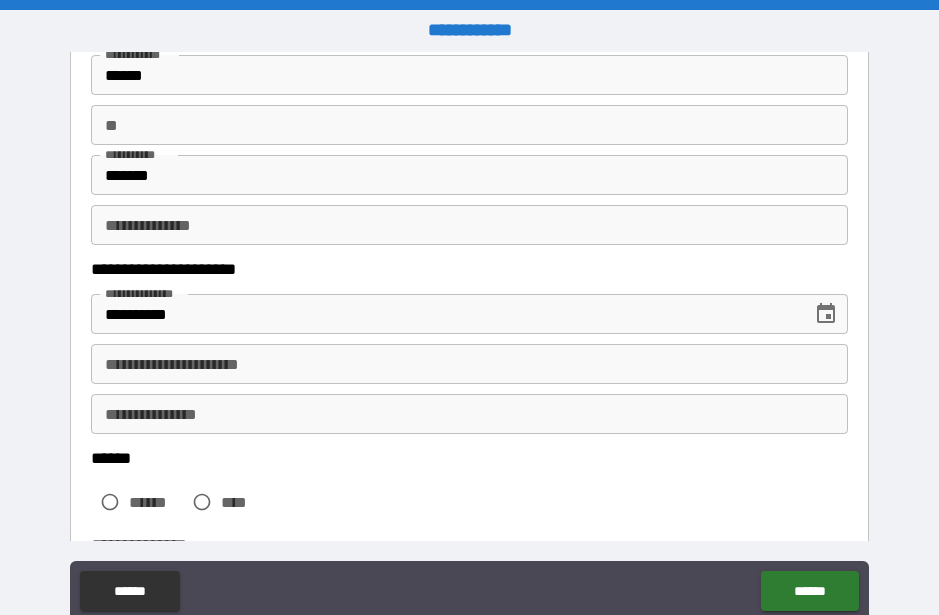 click on "**********" at bounding box center (469, 364) 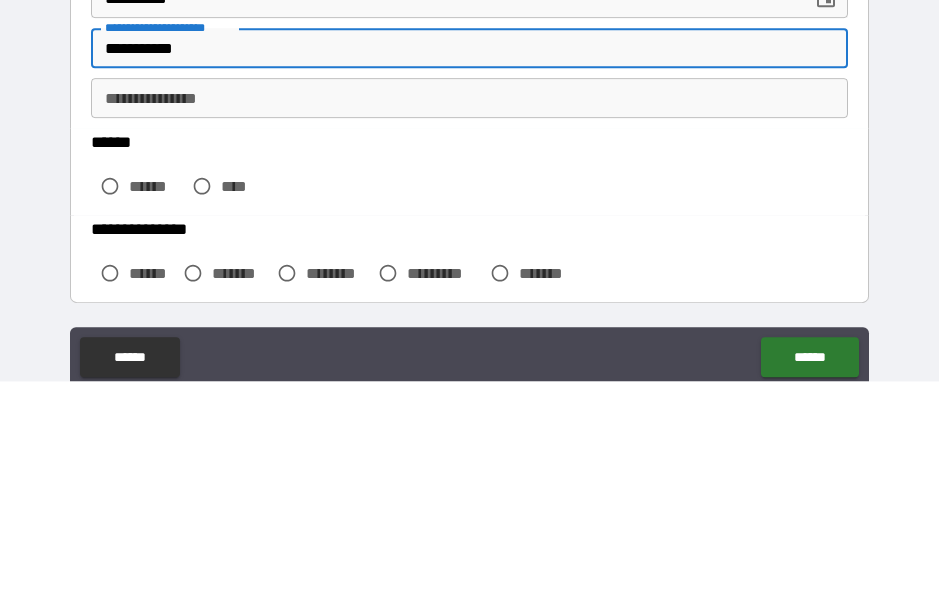 scroll, scrollTop: 227, scrollLeft: 0, axis: vertical 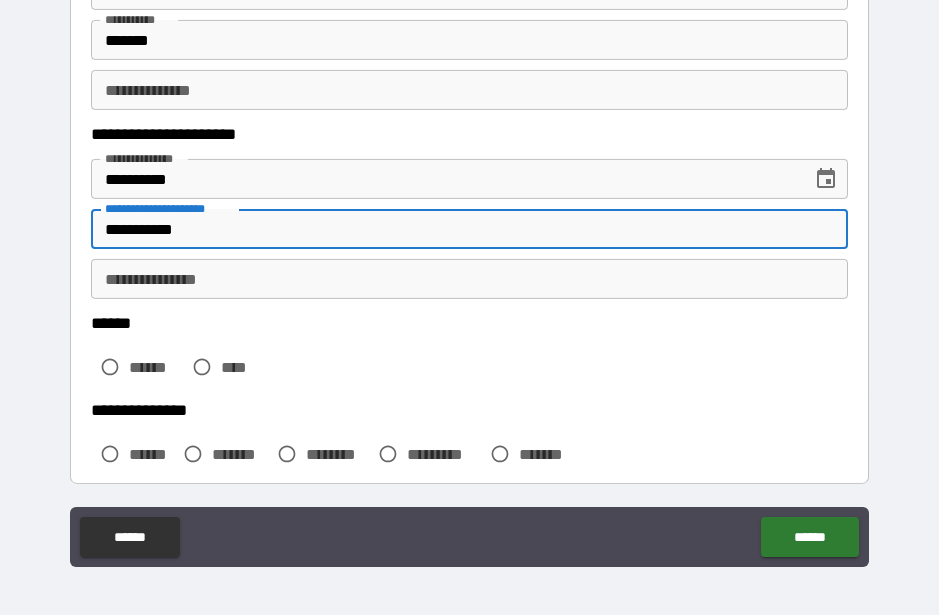 type on "**********" 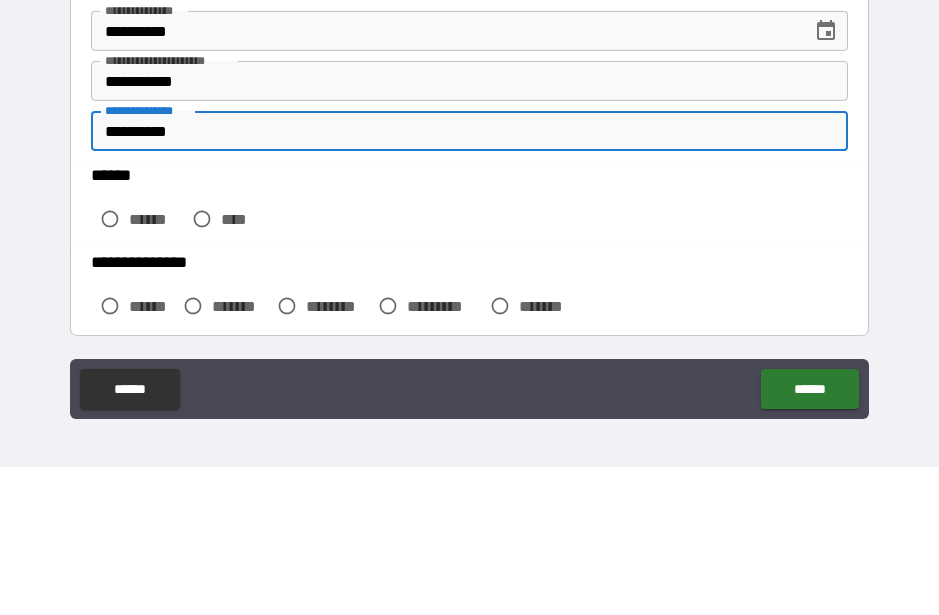 type on "**********" 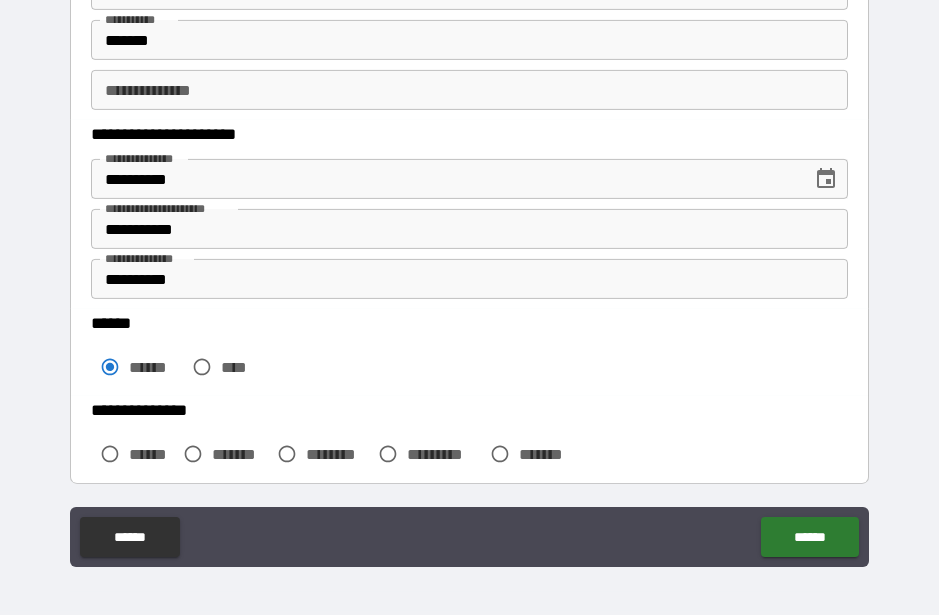 scroll, scrollTop: 55, scrollLeft: 0, axis: vertical 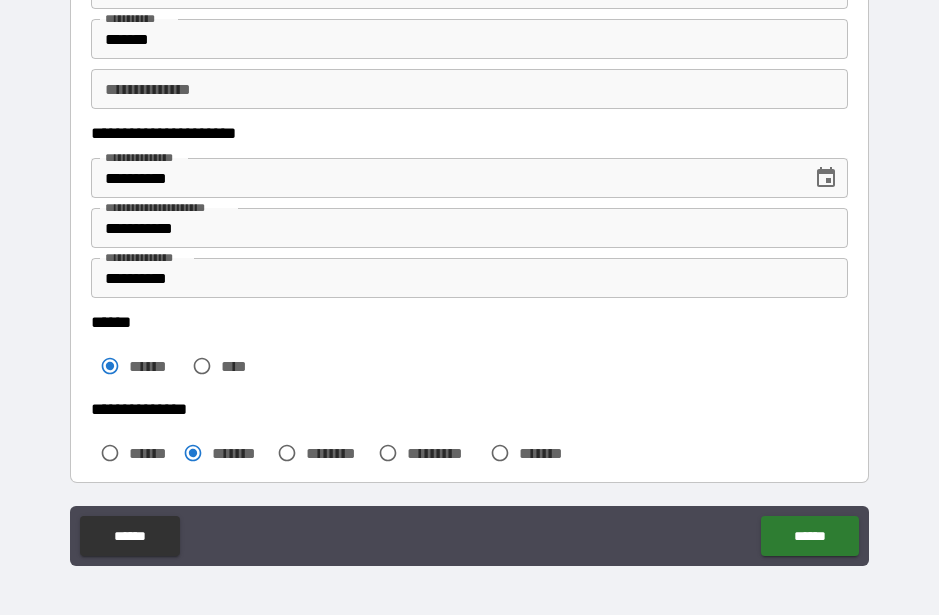 click on "******" at bounding box center (809, 536) 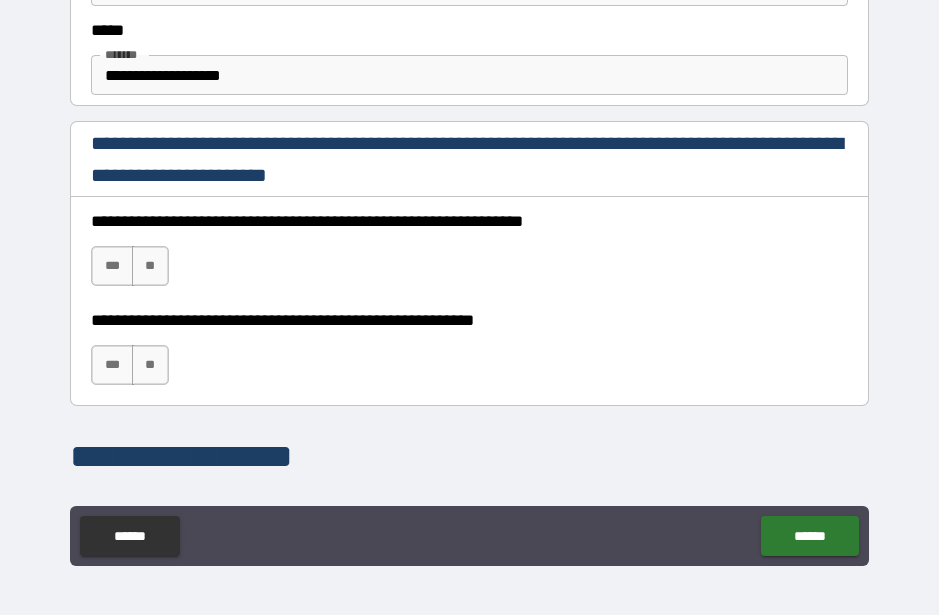 scroll, scrollTop: 1232, scrollLeft: 0, axis: vertical 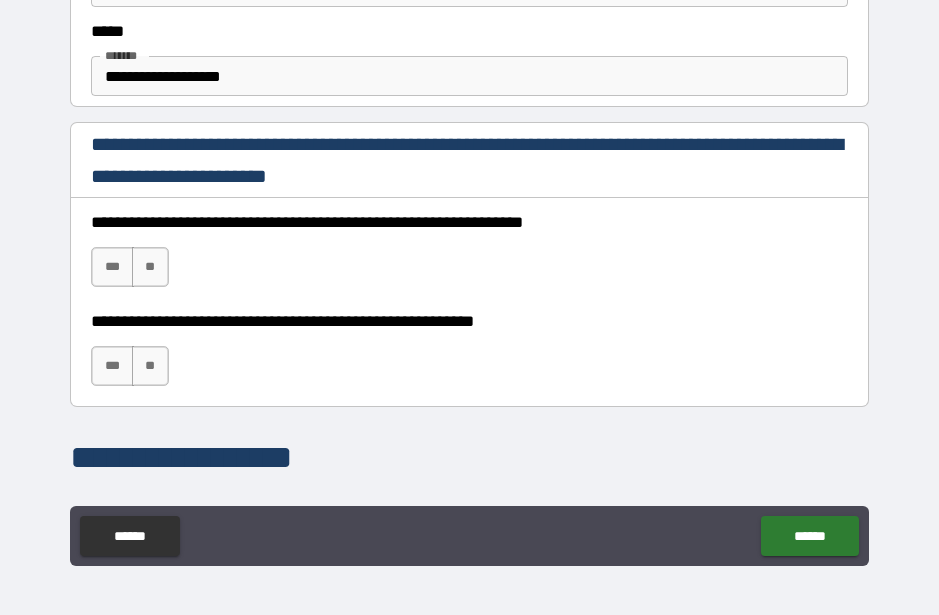 click on "***" at bounding box center (112, 267) 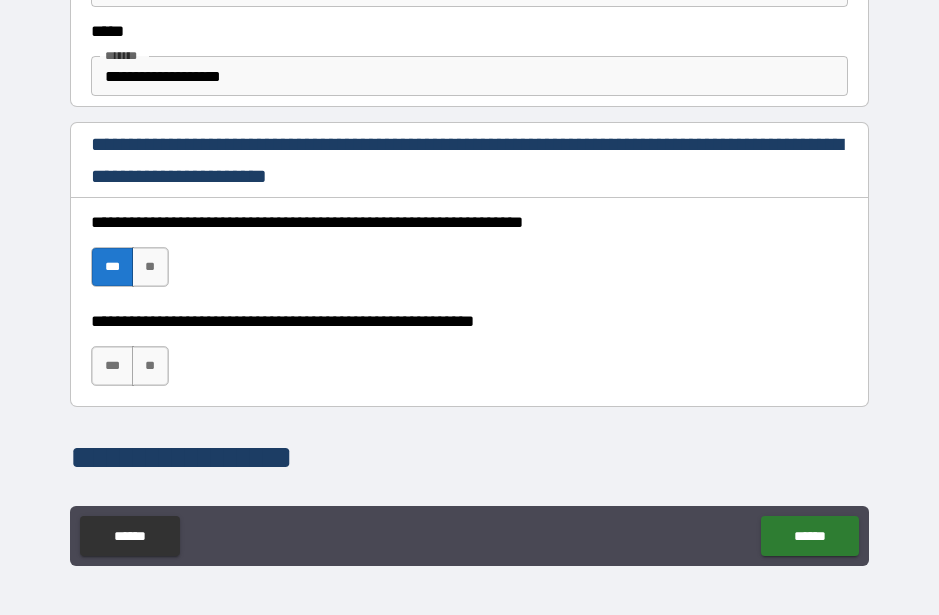 click on "***" at bounding box center [112, 366] 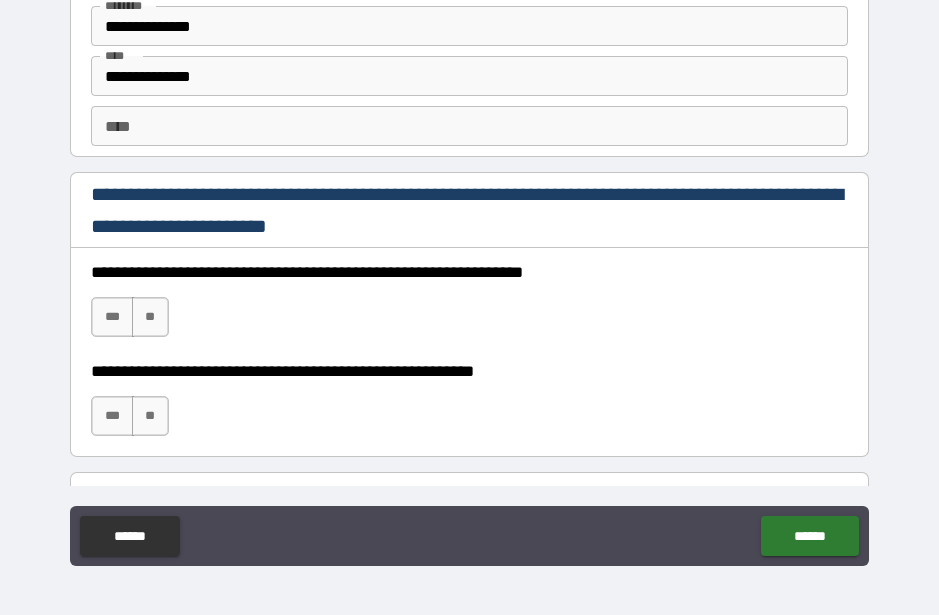 scroll, scrollTop: 2831, scrollLeft: 0, axis: vertical 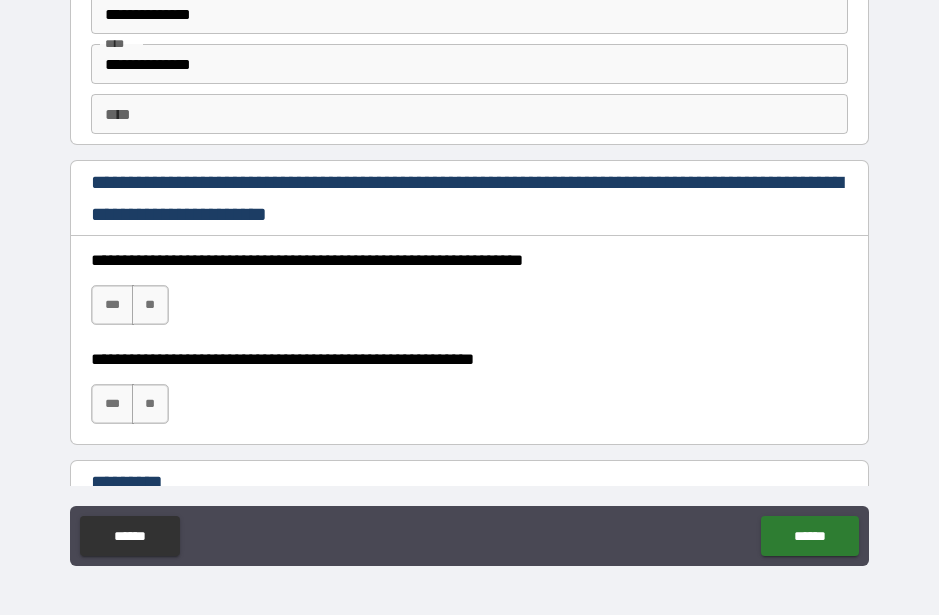 click on "***" at bounding box center (112, 305) 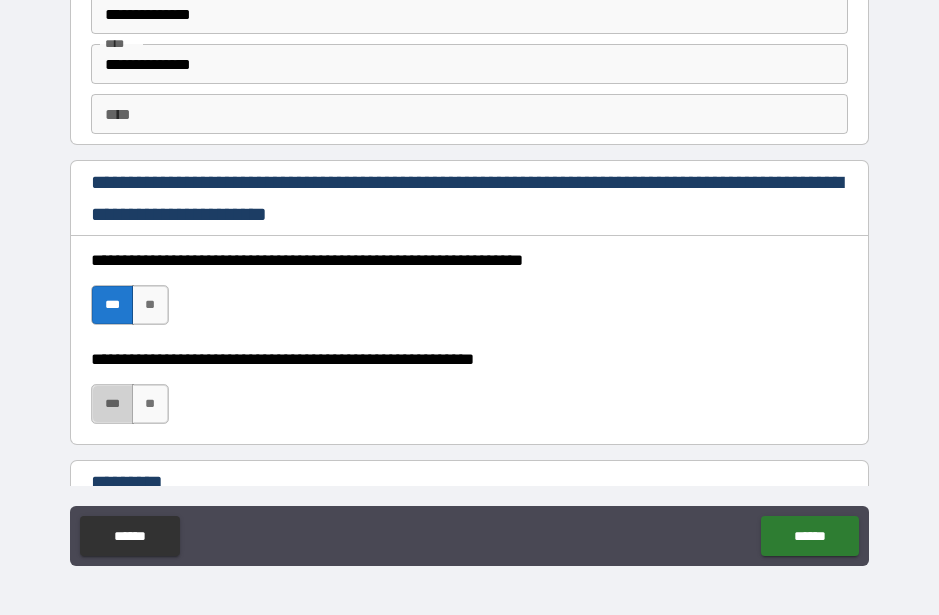 click on "***" at bounding box center [112, 404] 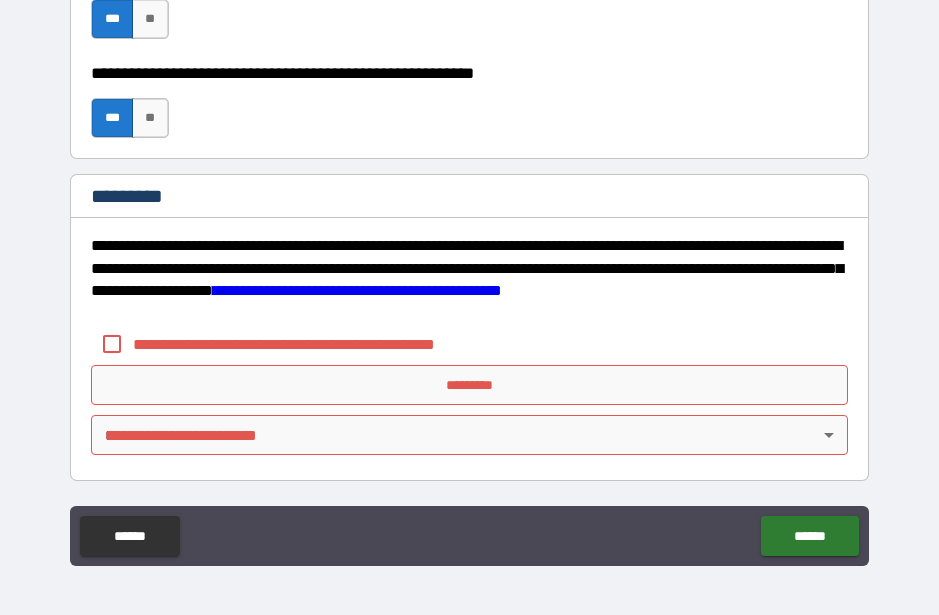 scroll, scrollTop: 3117, scrollLeft: 0, axis: vertical 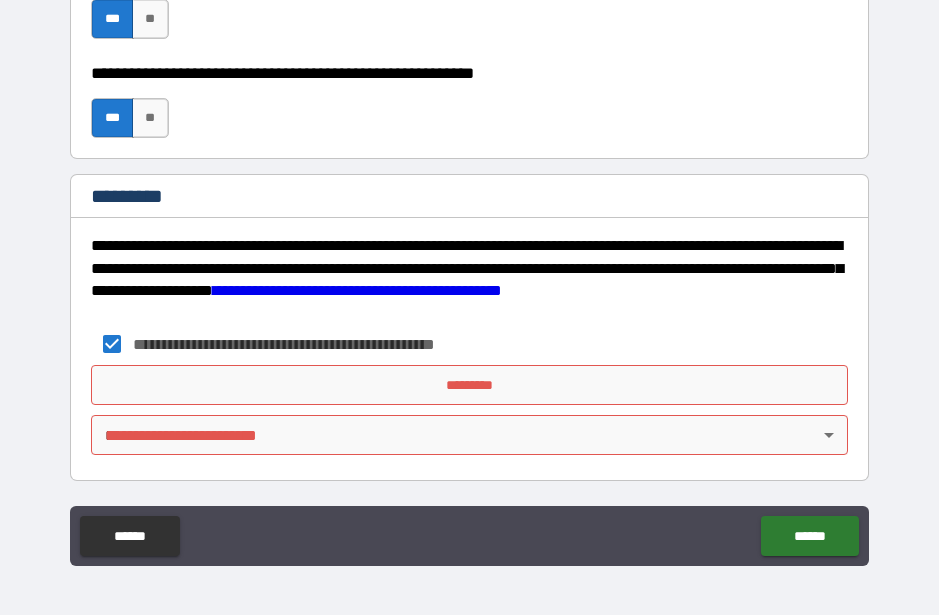click on "*********" at bounding box center [469, 385] 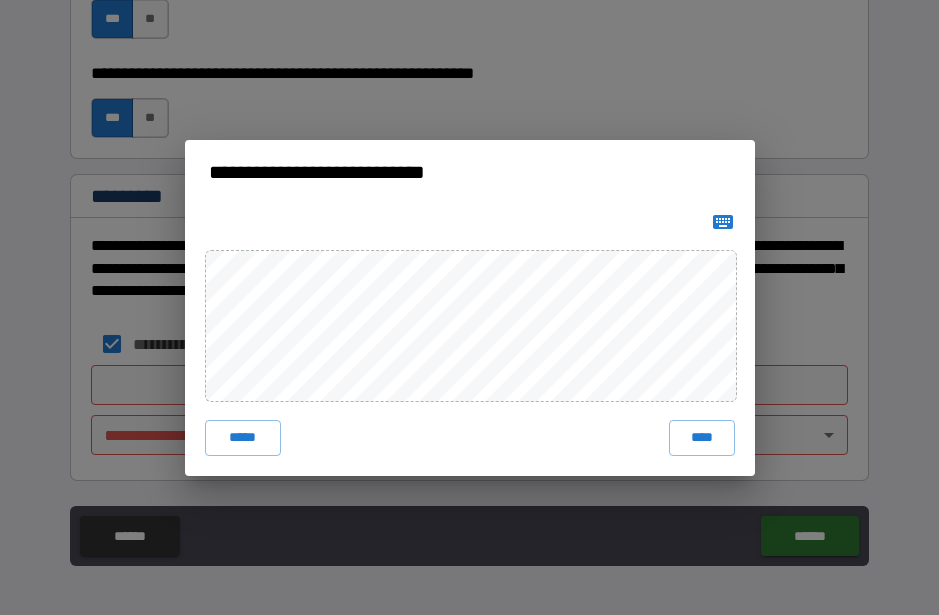 click on "****" at bounding box center (702, 438) 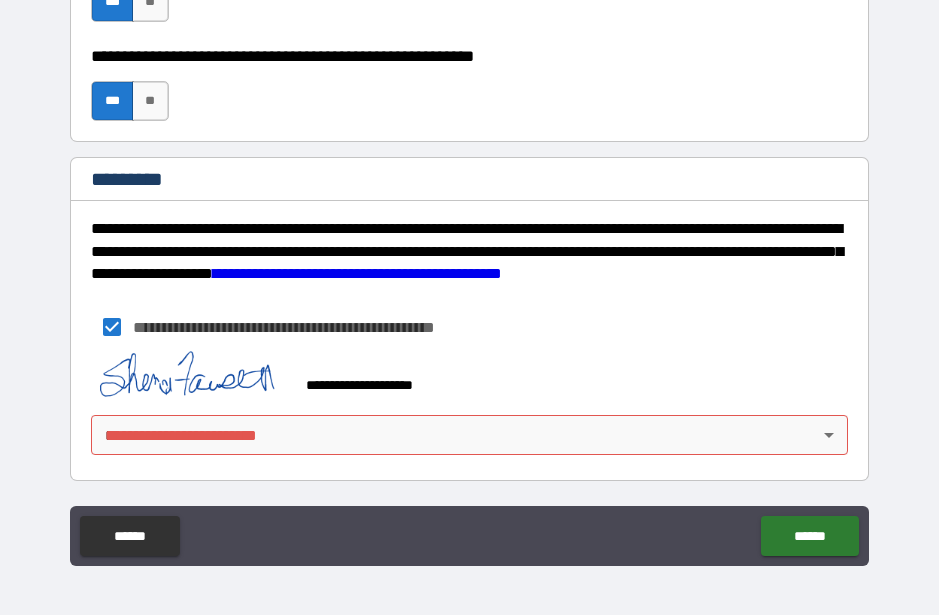 scroll, scrollTop: 3134, scrollLeft: 0, axis: vertical 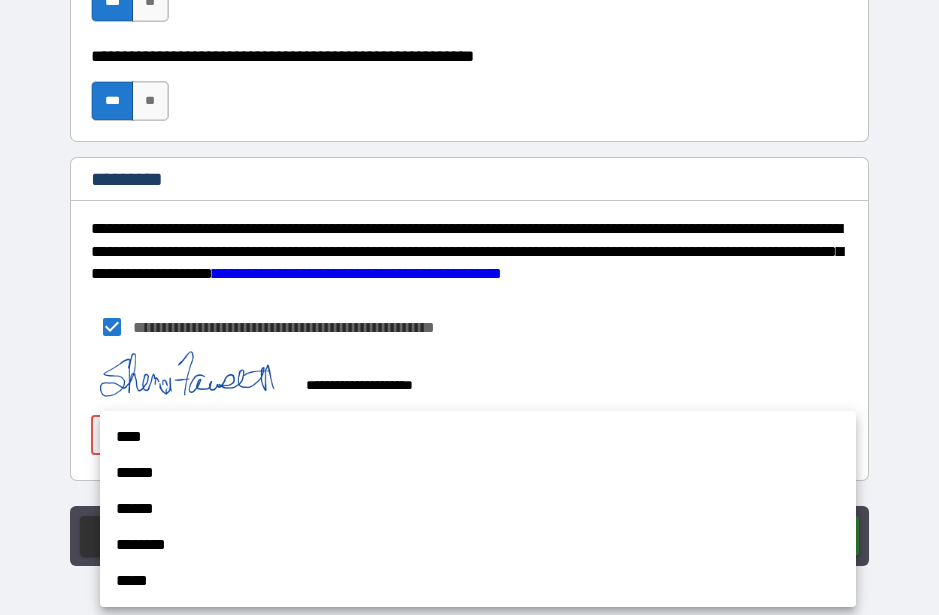 click on "****" at bounding box center [478, 437] 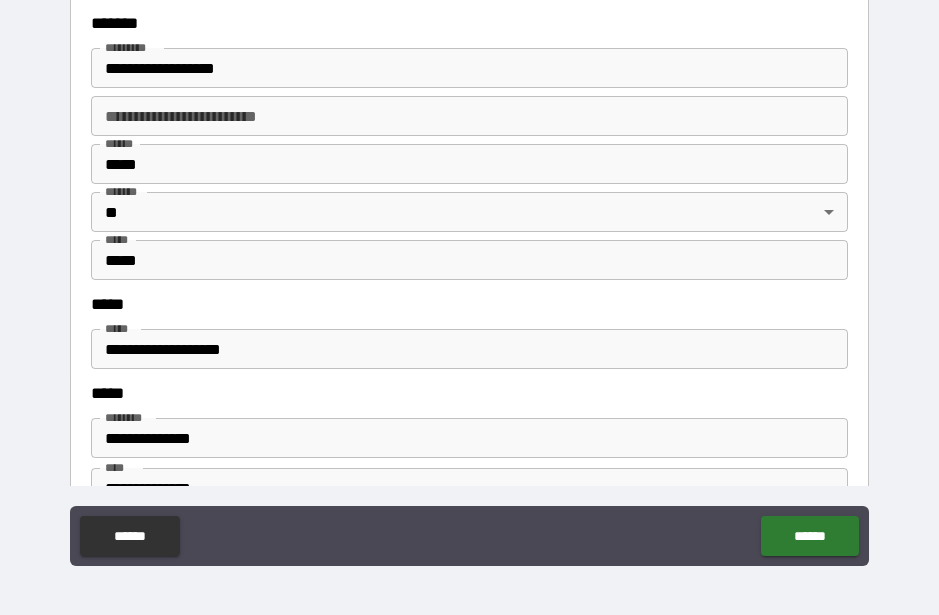 scroll, scrollTop: 2405, scrollLeft: 0, axis: vertical 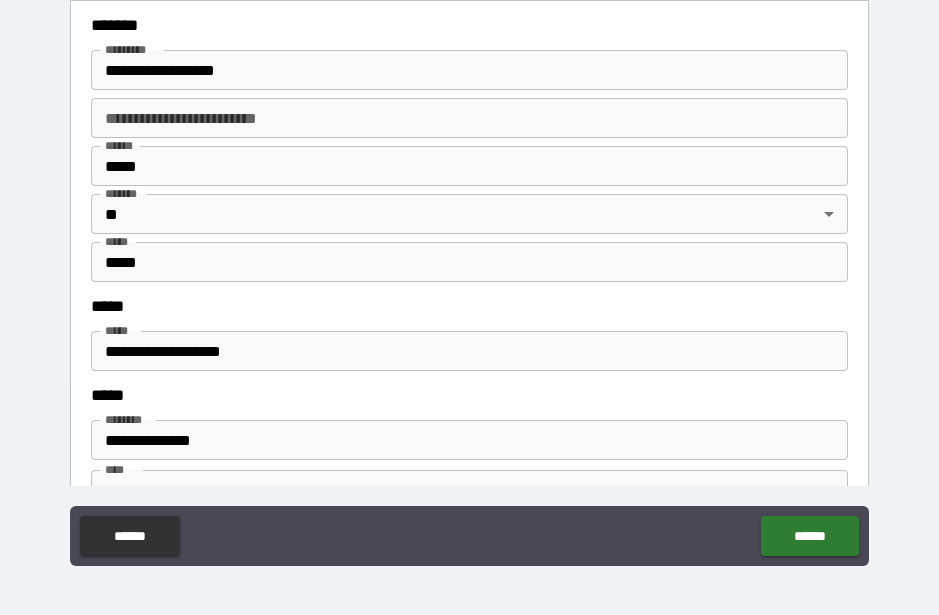 click on "******" at bounding box center [809, 536] 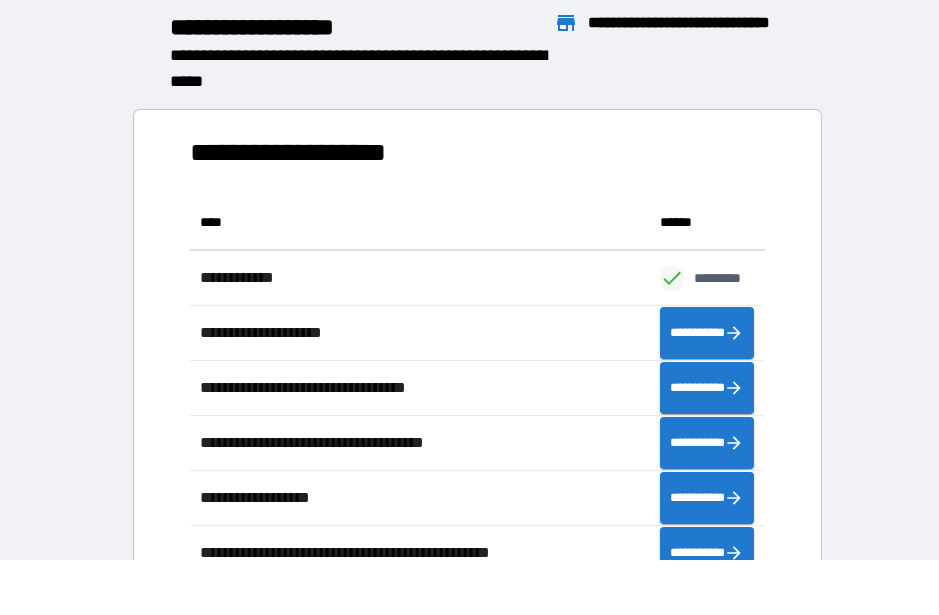 scroll, scrollTop: 1, scrollLeft: 1, axis: both 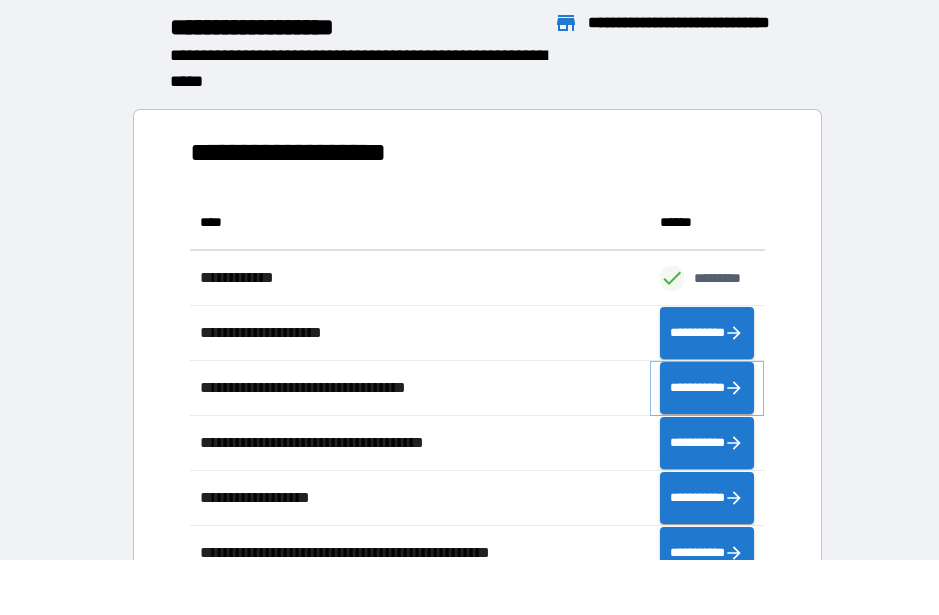 click on "**********" at bounding box center (707, 388) 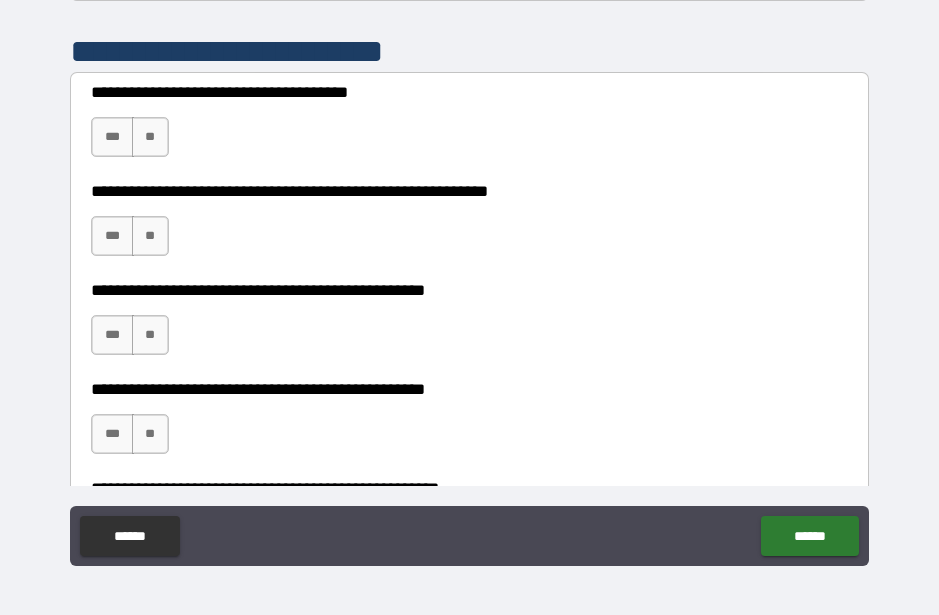 scroll, scrollTop: 416, scrollLeft: 0, axis: vertical 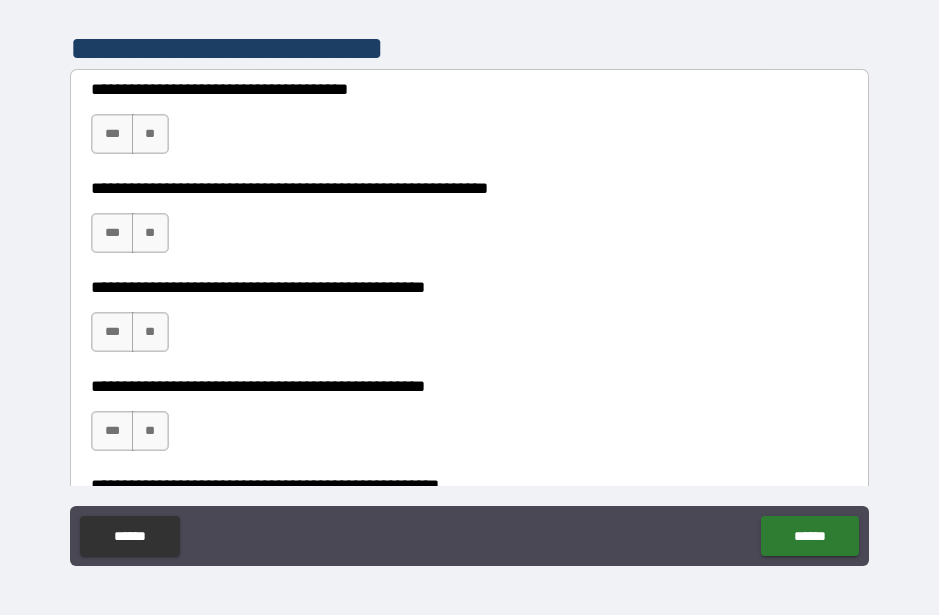 click on "**" at bounding box center (150, 134) 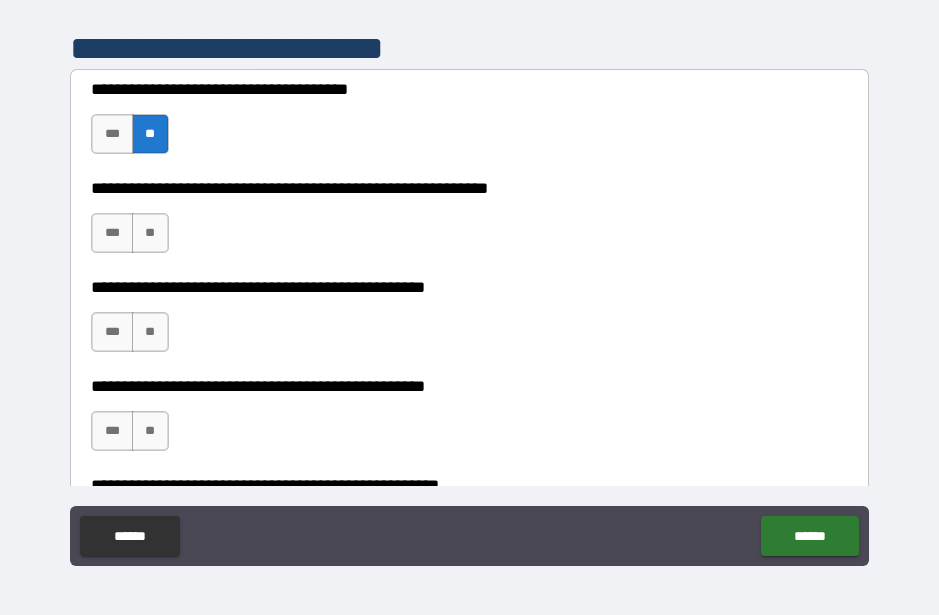 click on "**" at bounding box center [150, 233] 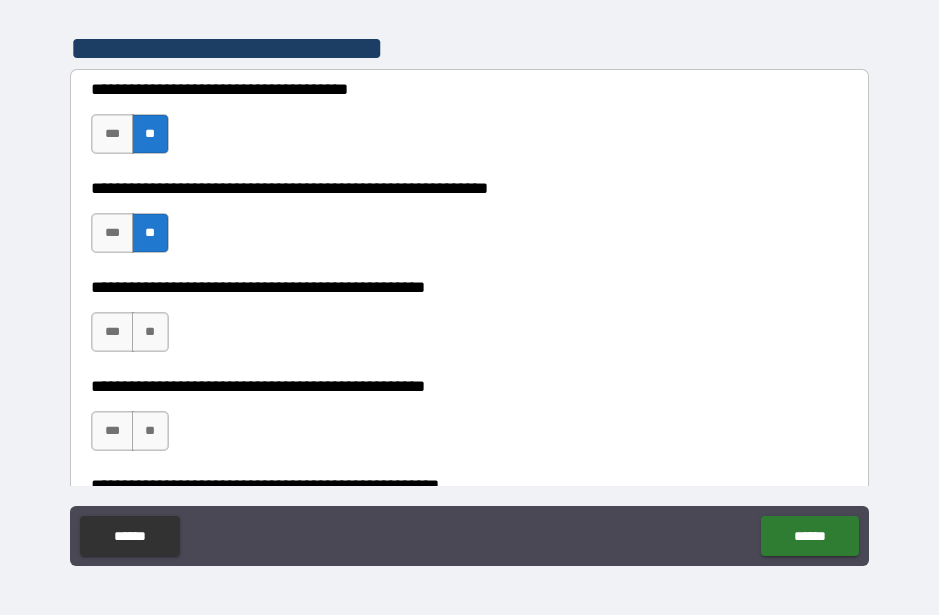 click on "**" at bounding box center (150, 332) 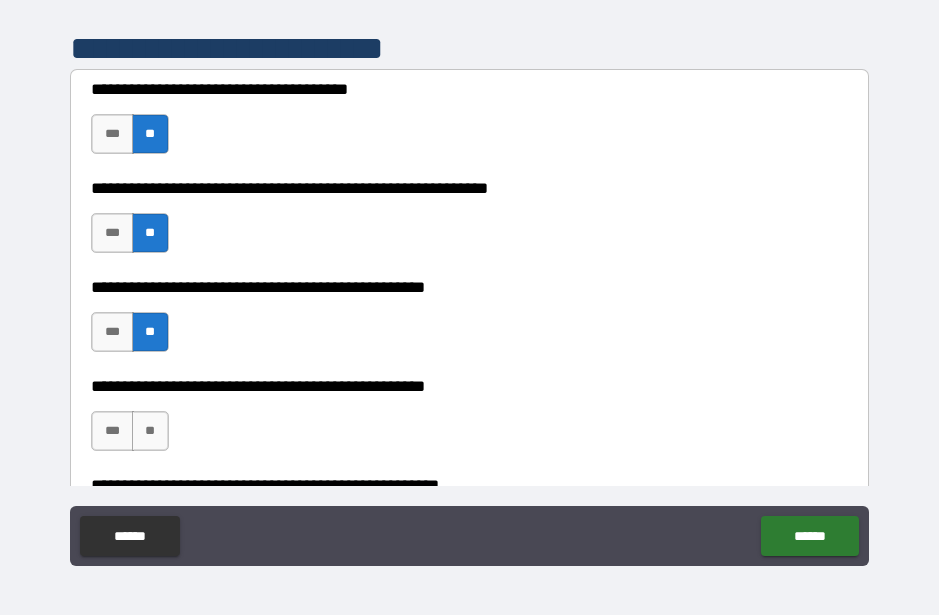 click on "**" at bounding box center [150, 431] 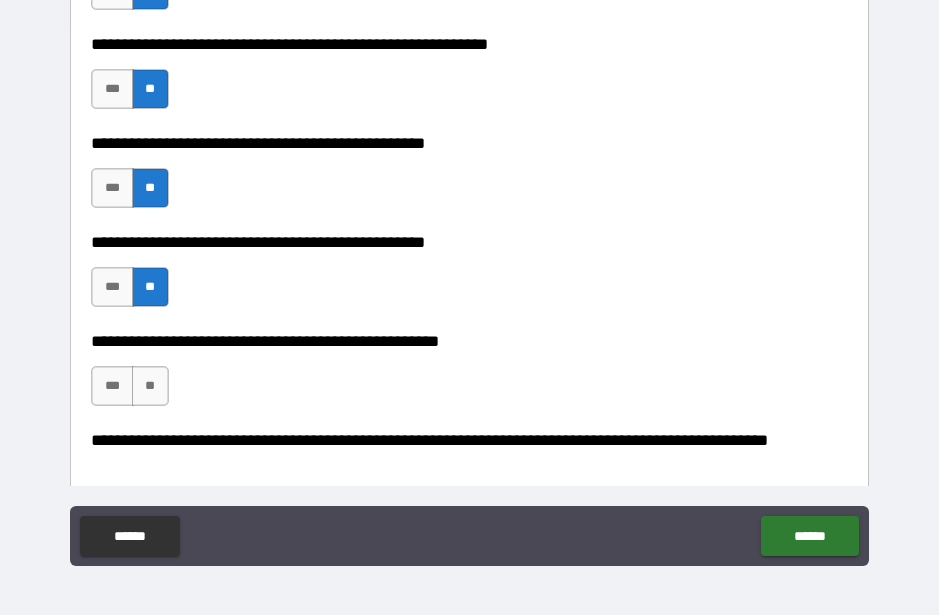 scroll, scrollTop: 570, scrollLeft: 0, axis: vertical 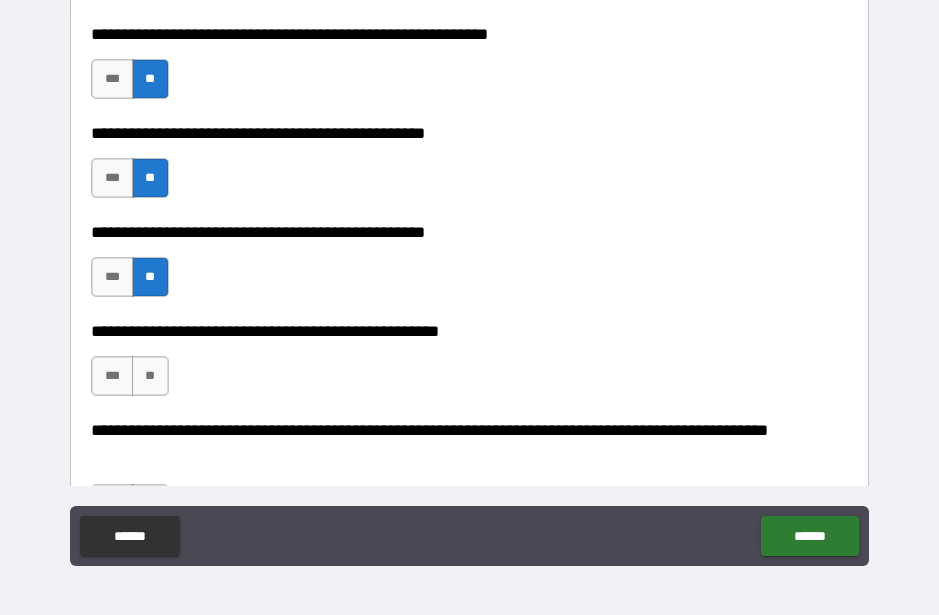 click on "**" at bounding box center (150, 376) 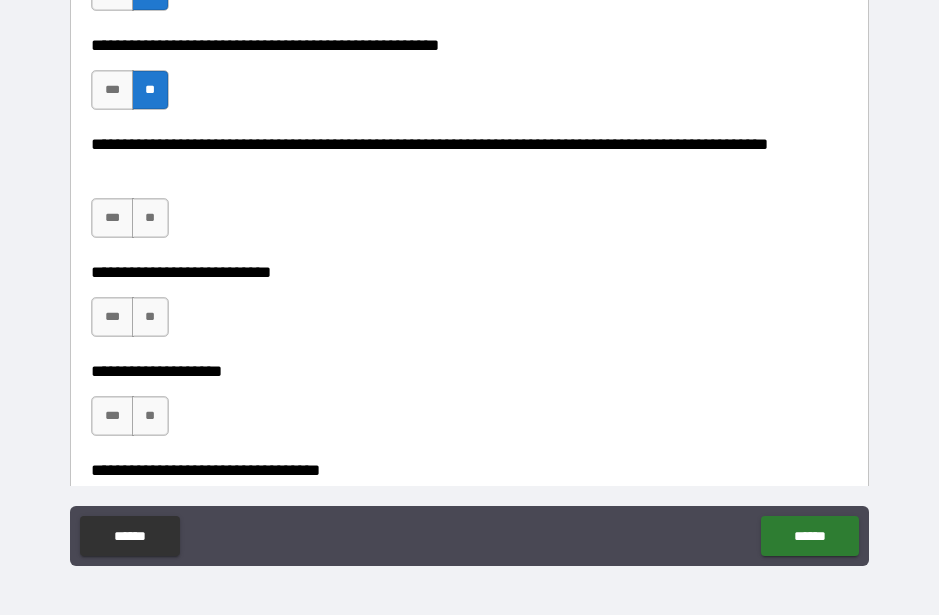 scroll, scrollTop: 850, scrollLeft: 0, axis: vertical 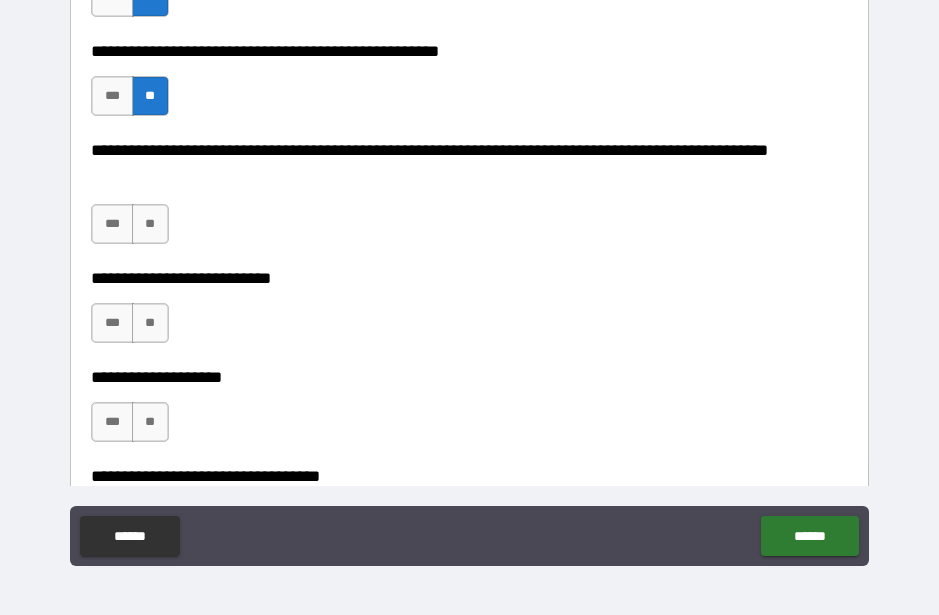 click on "**" at bounding box center (150, 224) 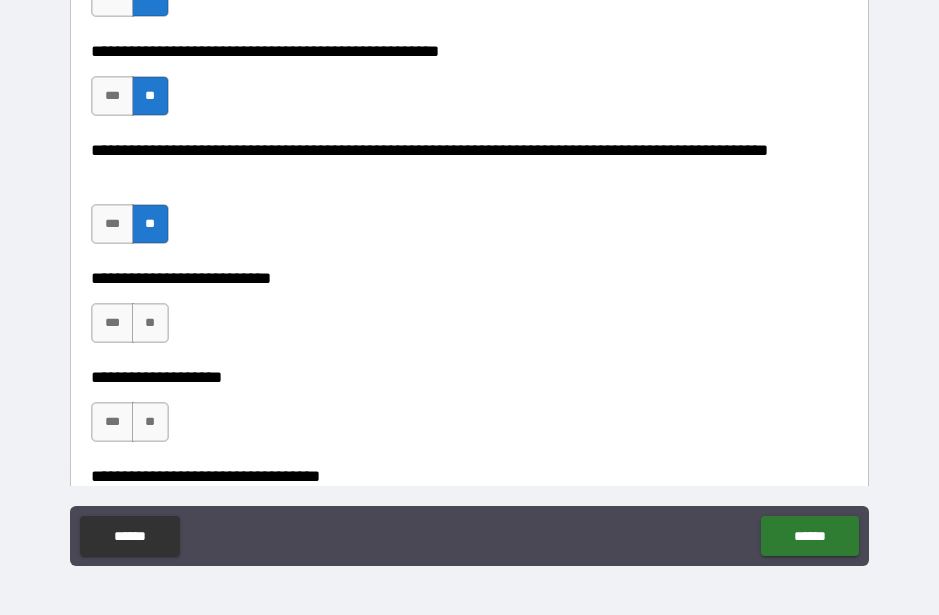 click on "**" at bounding box center [150, 323] 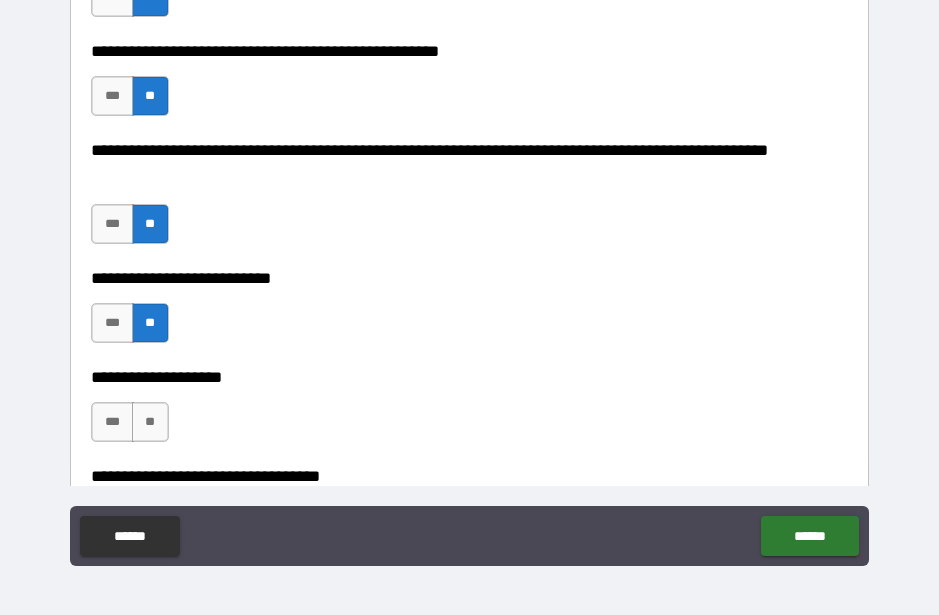 click on "***" at bounding box center (112, 422) 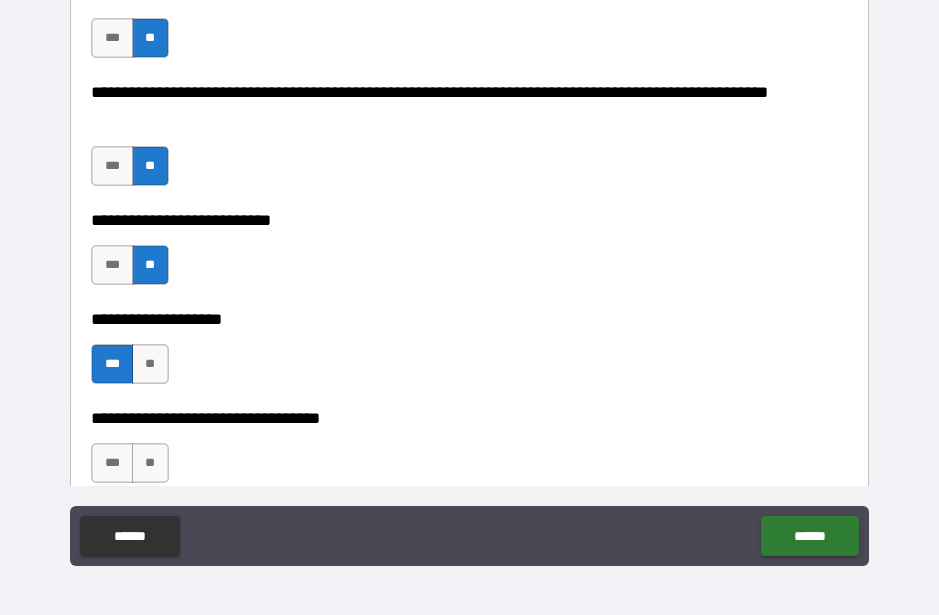 scroll, scrollTop: 927, scrollLeft: 0, axis: vertical 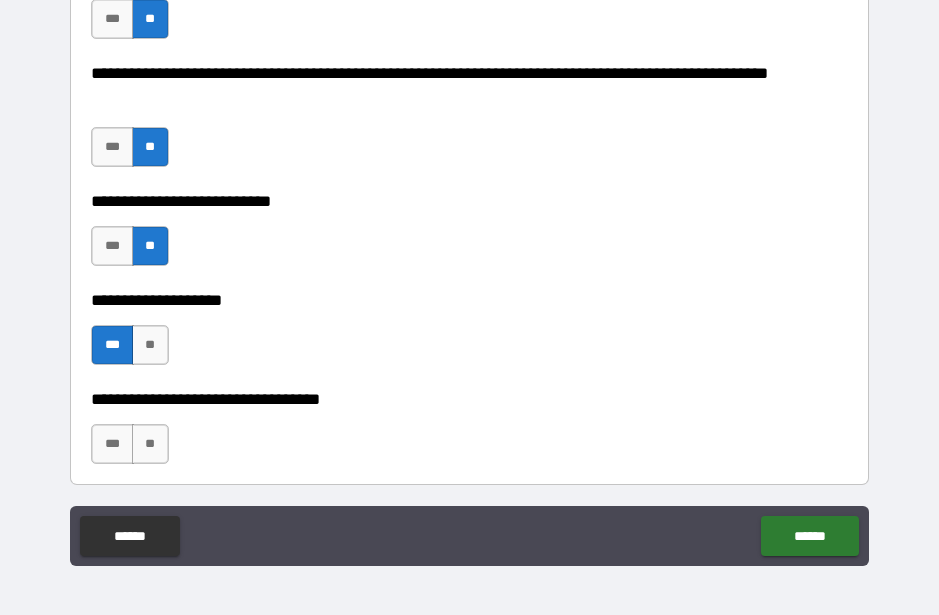 click on "**" at bounding box center [150, 444] 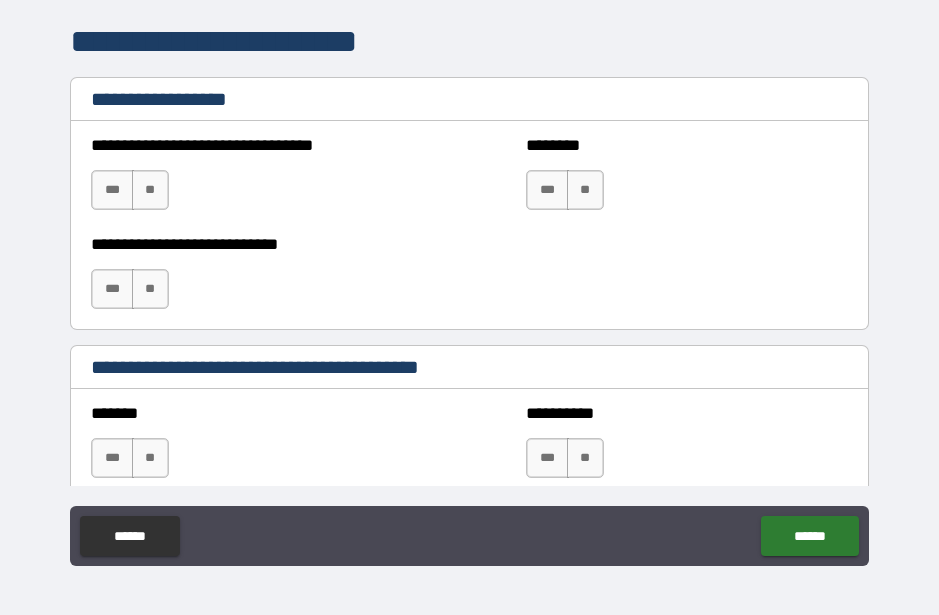 scroll, scrollTop: 1422, scrollLeft: 0, axis: vertical 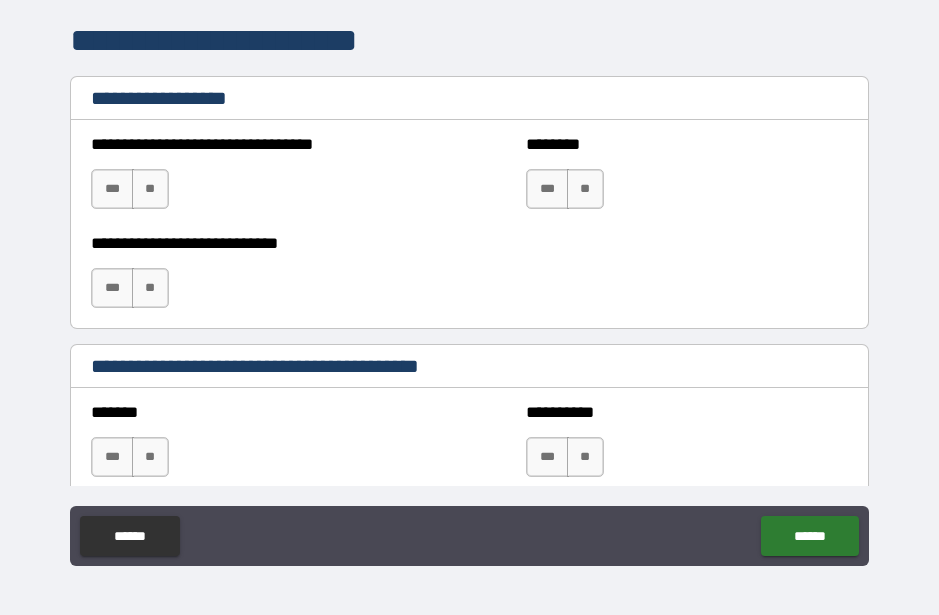 click on "**" at bounding box center (150, 189) 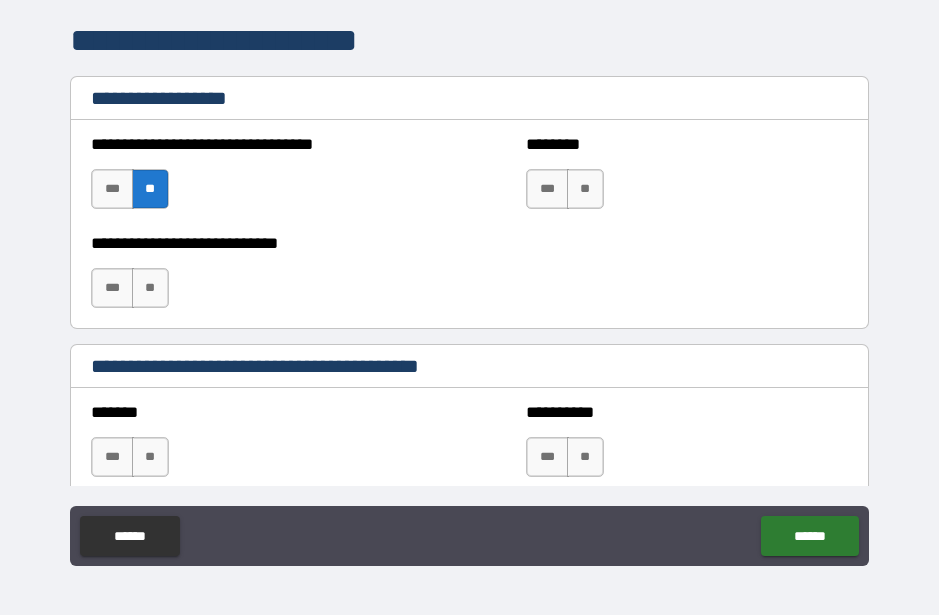 click on "**" at bounding box center (150, 288) 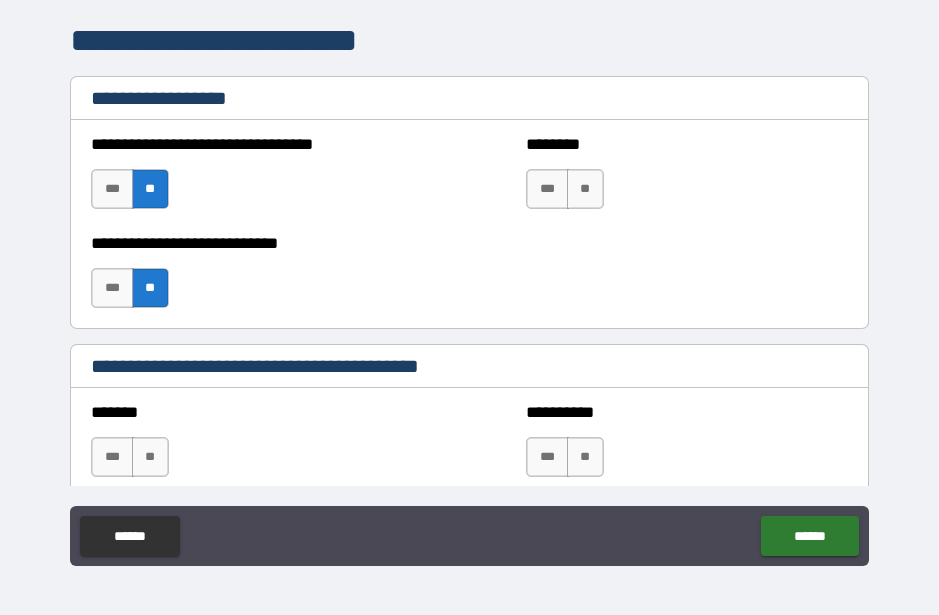 click on "**" at bounding box center (585, 189) 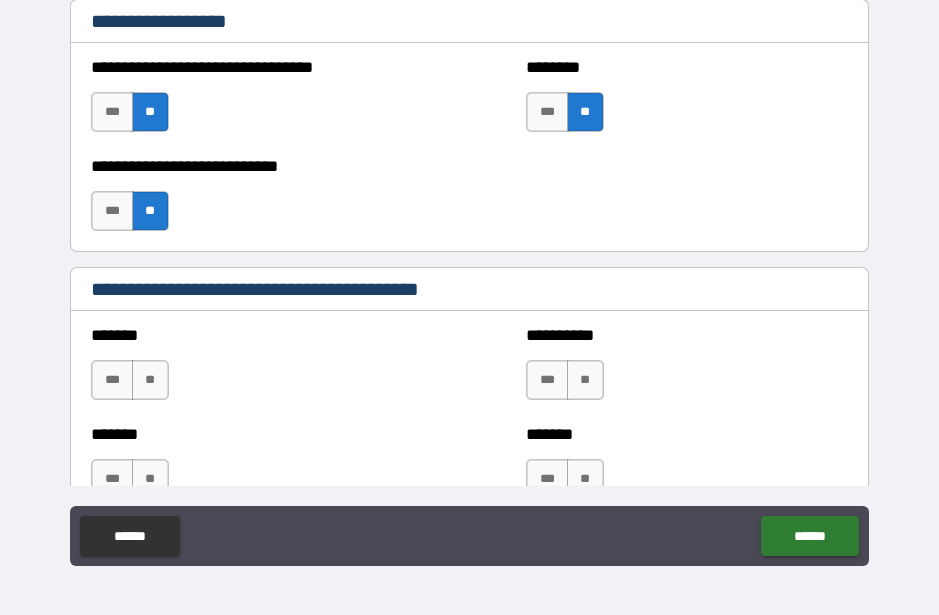 scroll, scrollTop: 1547, scrollLeft: 0, axis: vertical 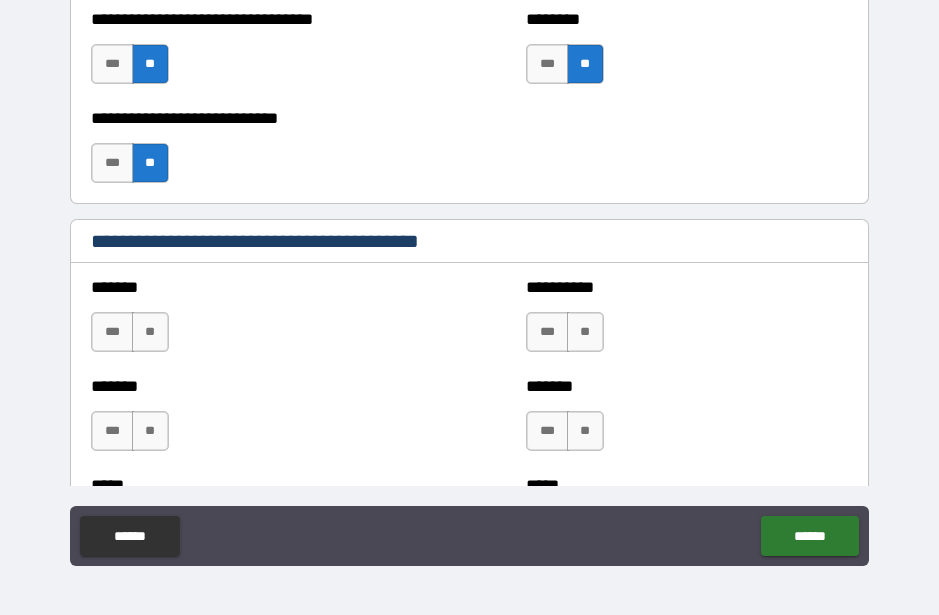 click on "**" at bounding box center (150, 332) 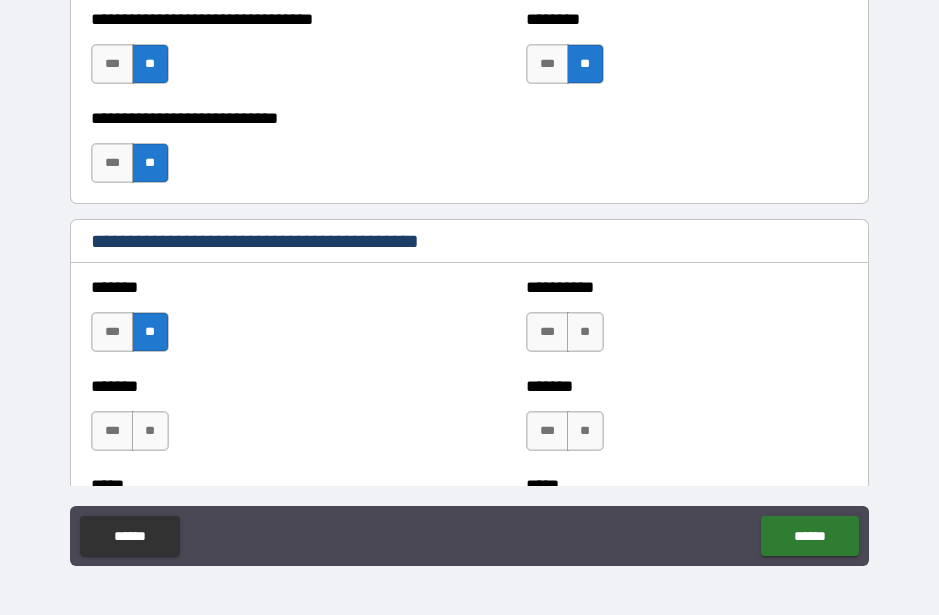 click on "**" at bounding box center [150, 431] 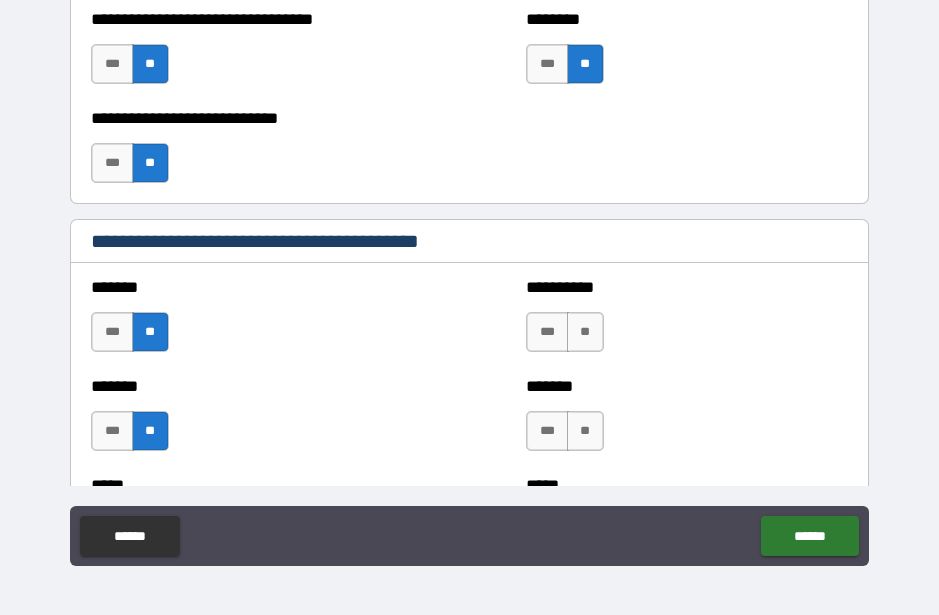 click on "**" at bounding box center (585, 332) 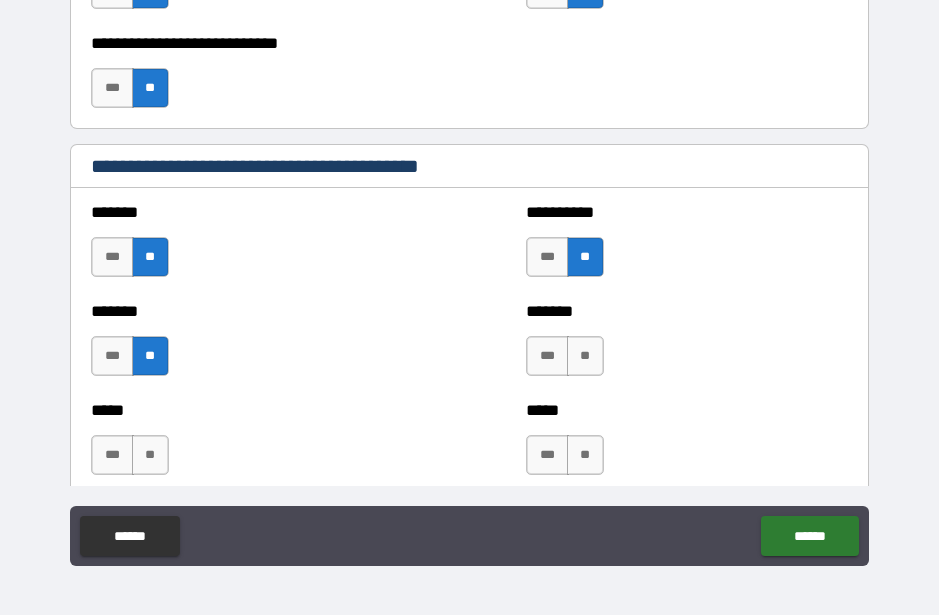 scroll, scrollTop: 1682, scrollLeft: 0, axis: vertical 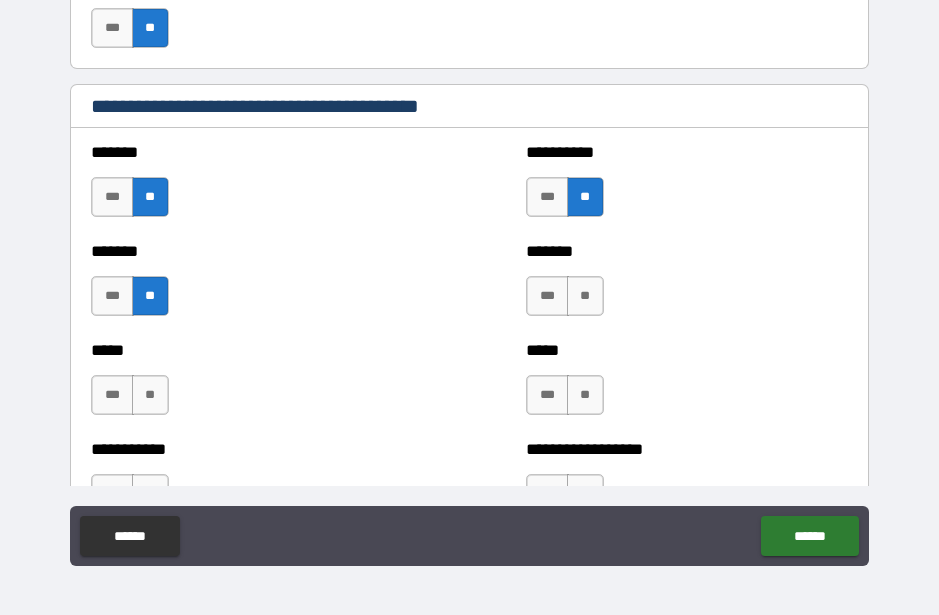 click on "**" at bounding box center [585, 296] 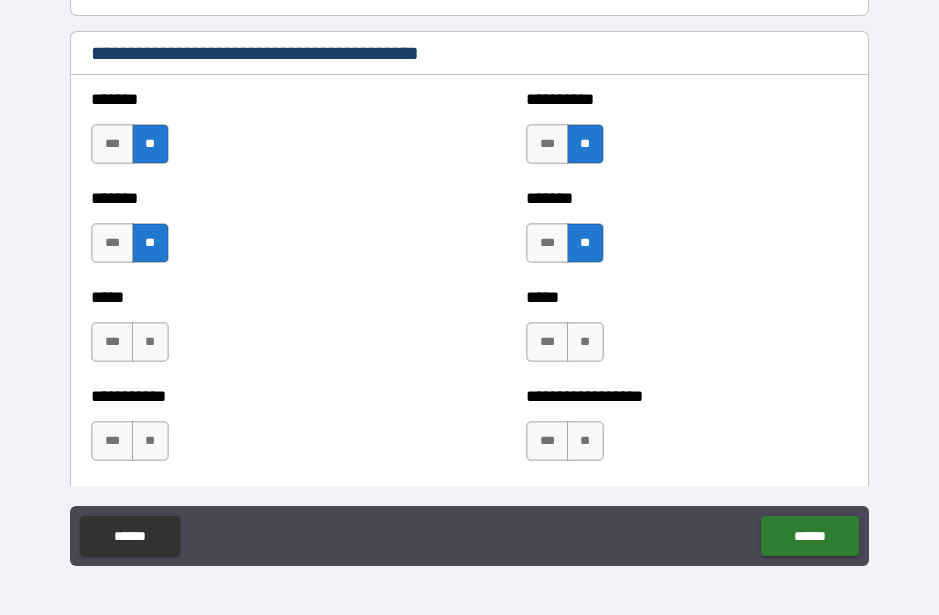 scroll, scrollTop: 1767, scrollLeft: 0, axis: vertical 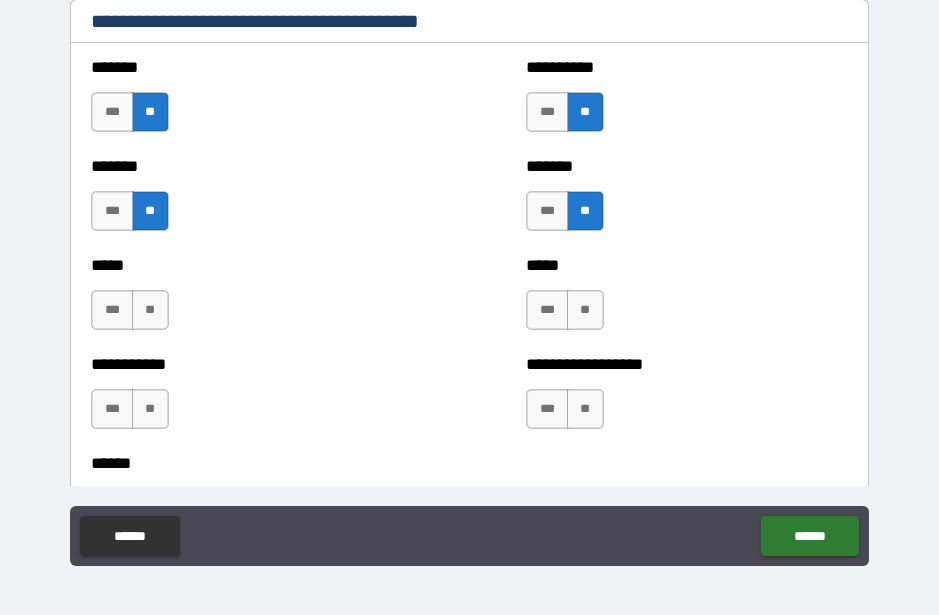 click on "**" at bounding box center (585, 310) 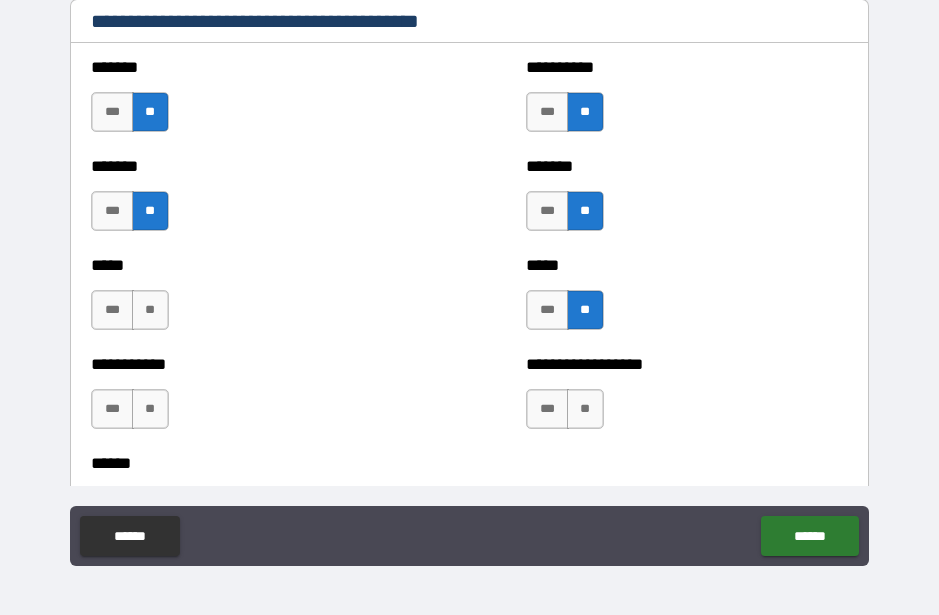 click on "**" at bounding box center [585, 409] 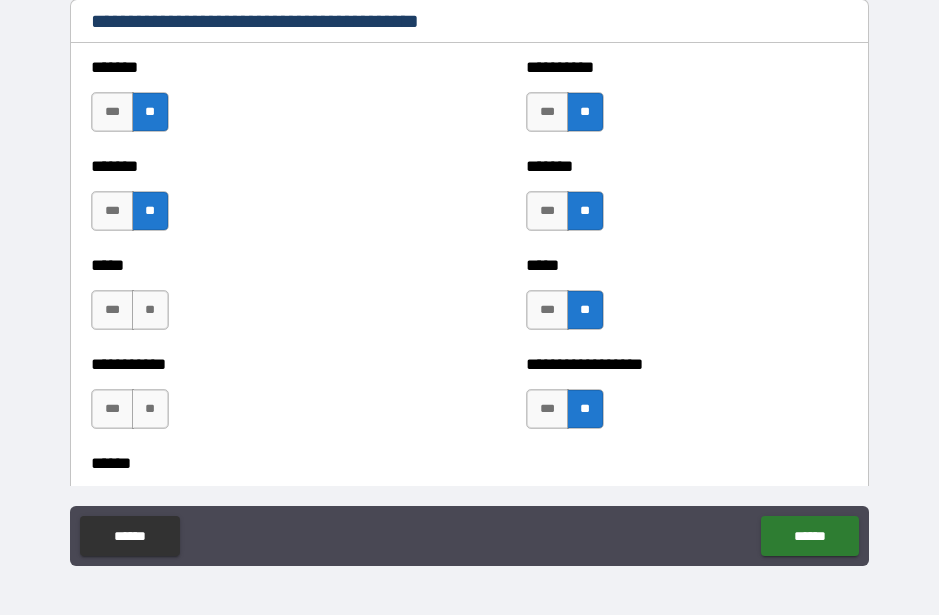 click on "**" at bounding box center [150, 310] 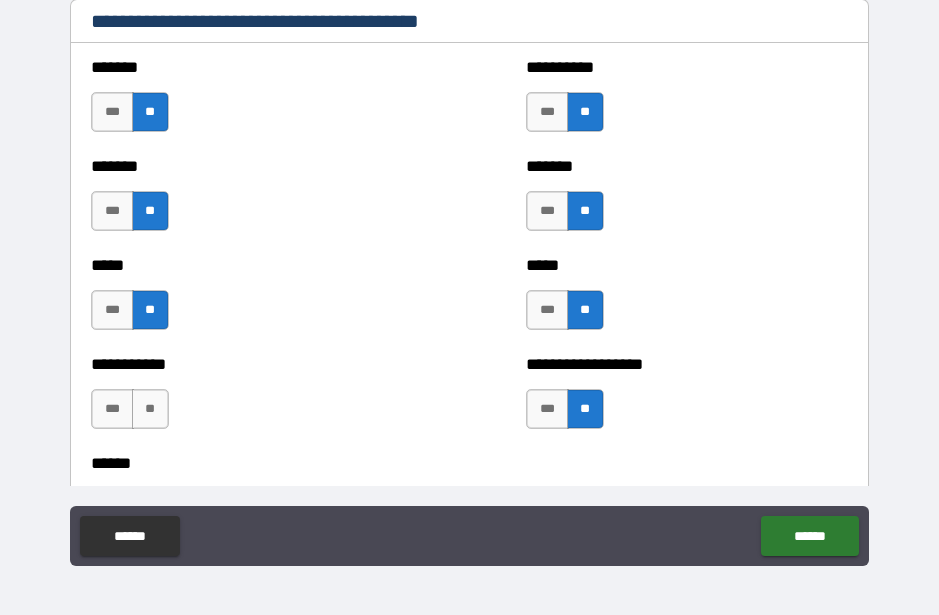click on "**" at bounding box center (150, 409) 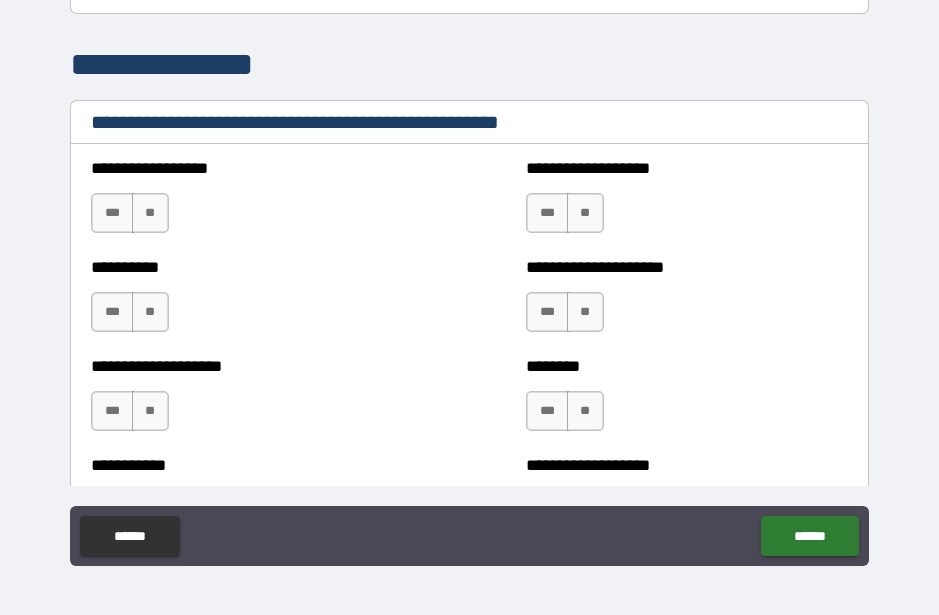 scroll, scrollTop: 2303, scrollLeft: 0, axis: vertical 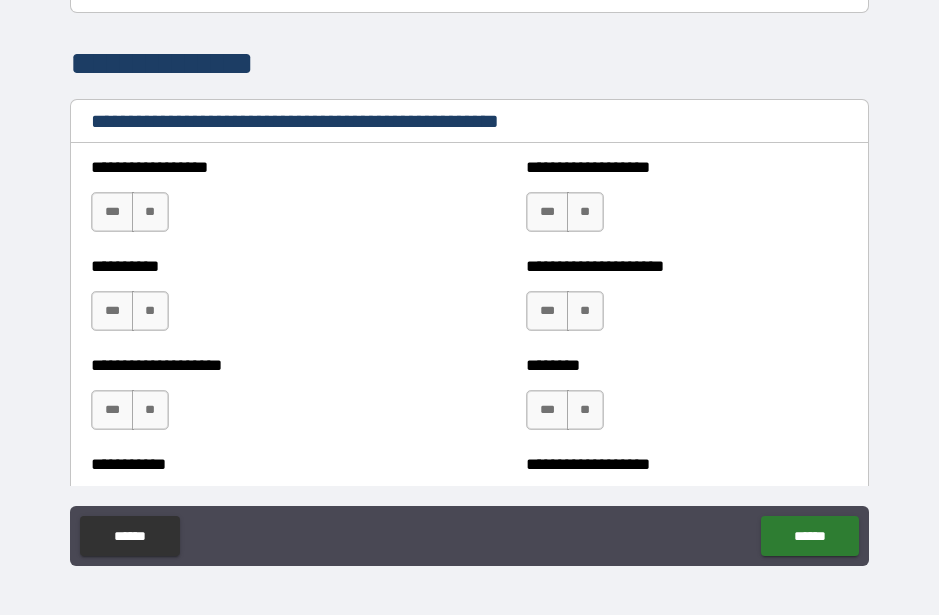 click on "**" at bounding box center (150, 212) 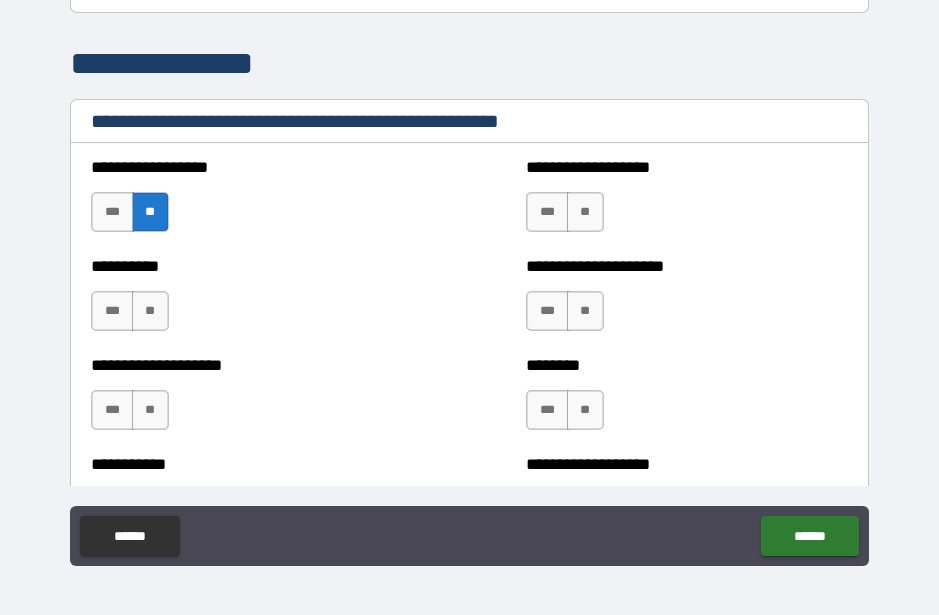 click on "**" at bounding box center (150, 311) 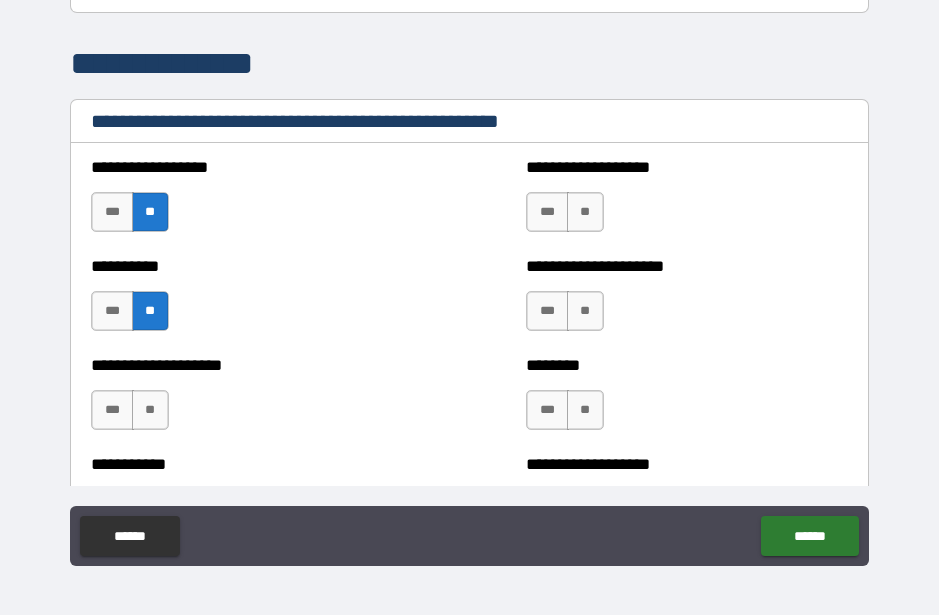 click on "**" at bounding box center (150, 410) 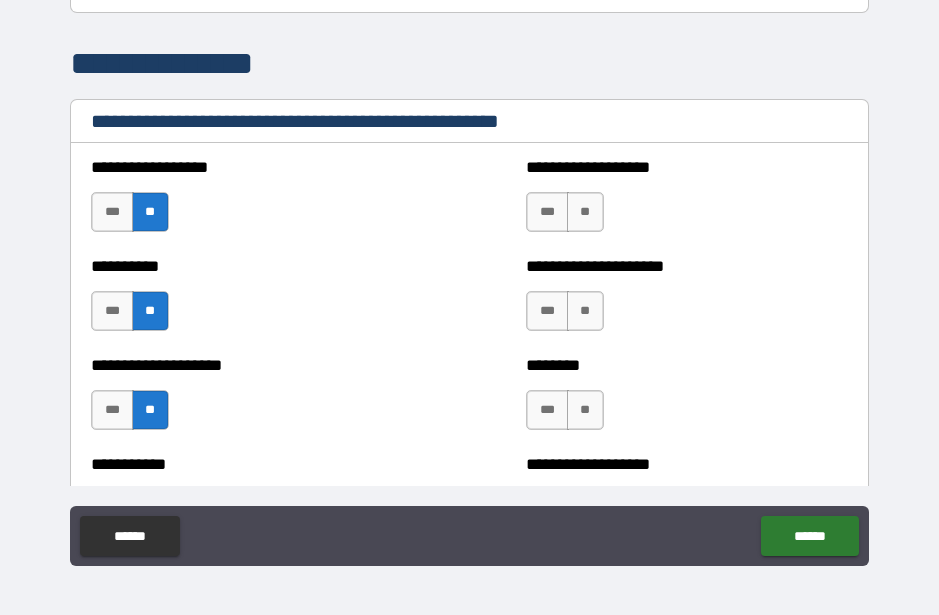 click on "**" at bounding box center (585, 212) 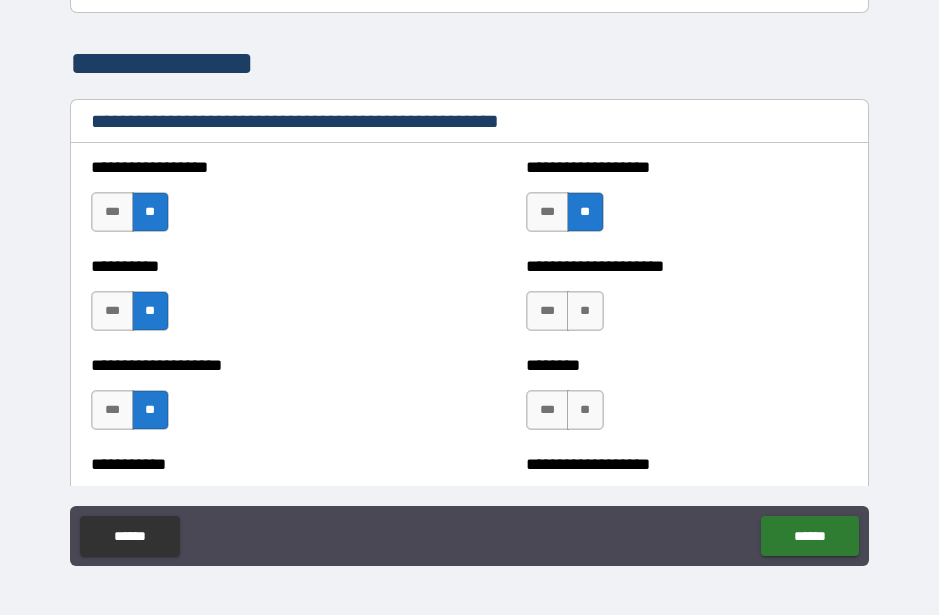 click on "**" at bounding box center [585, 311] 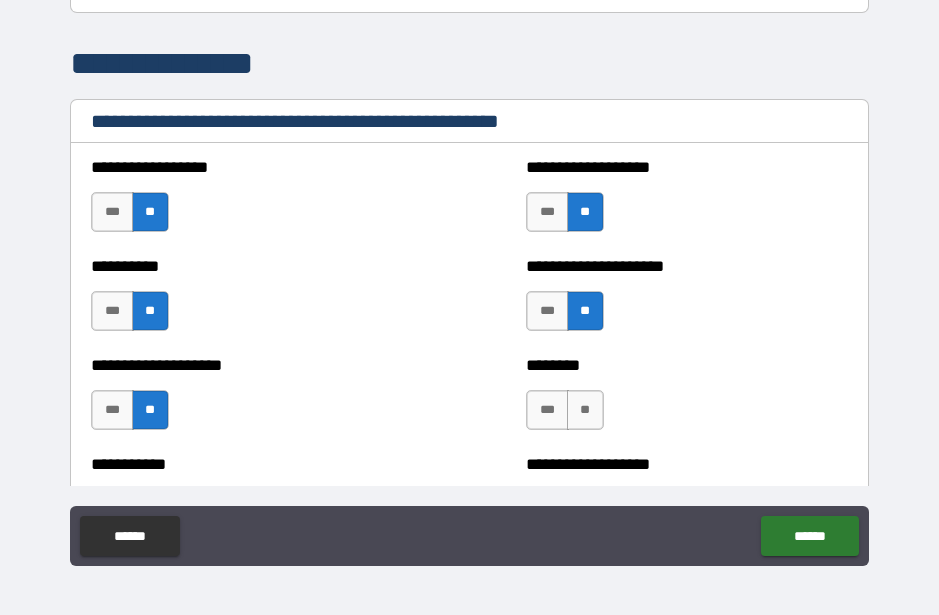 click on "**" at bounding box center [585, 410] 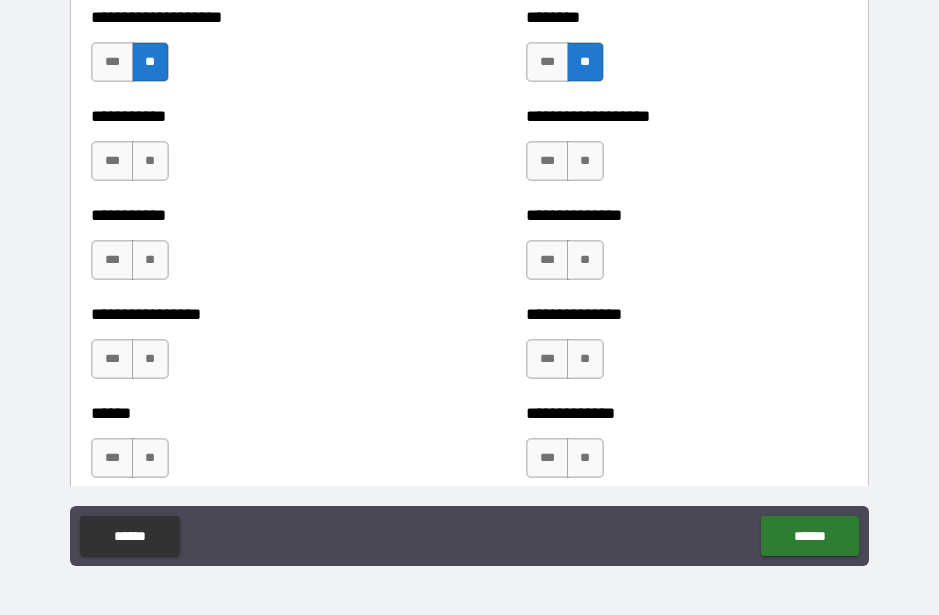 scroll, scrollTop: 2652, scrollLeft: 0, axis: vertical 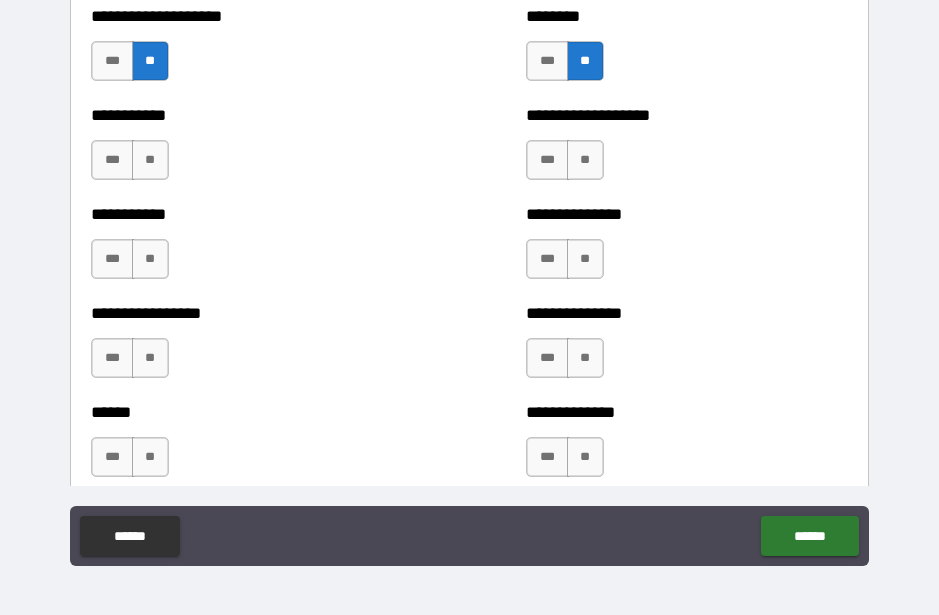 click on "**" at bounding box center (150, 160) 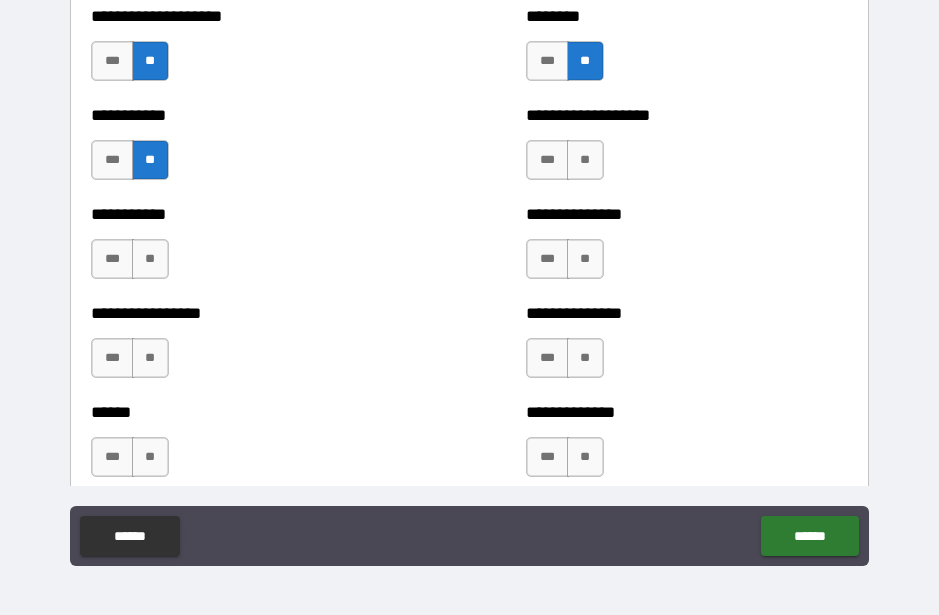 click on "**" at bounding box center [150, 259] 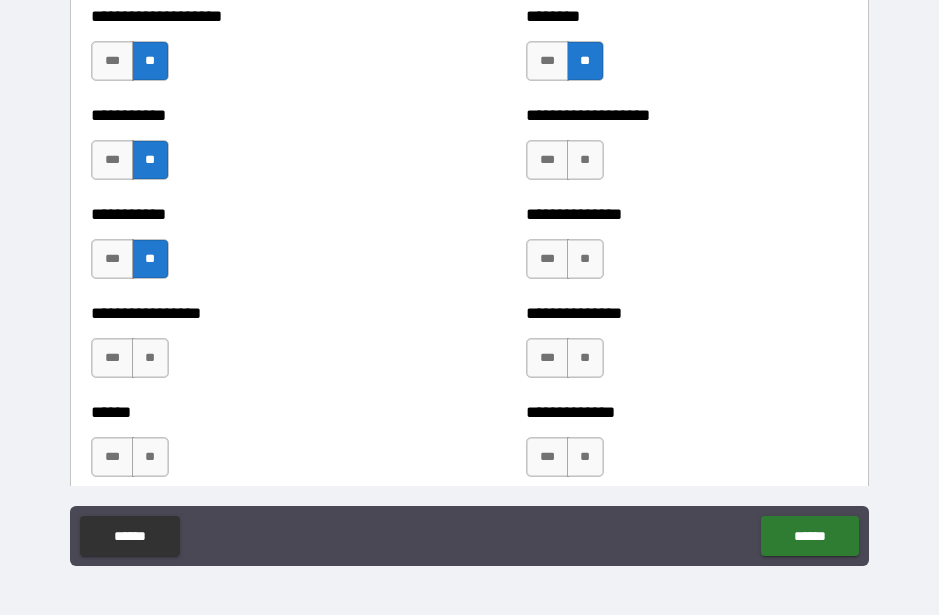 click on "**" at bounding box center (150, 358) 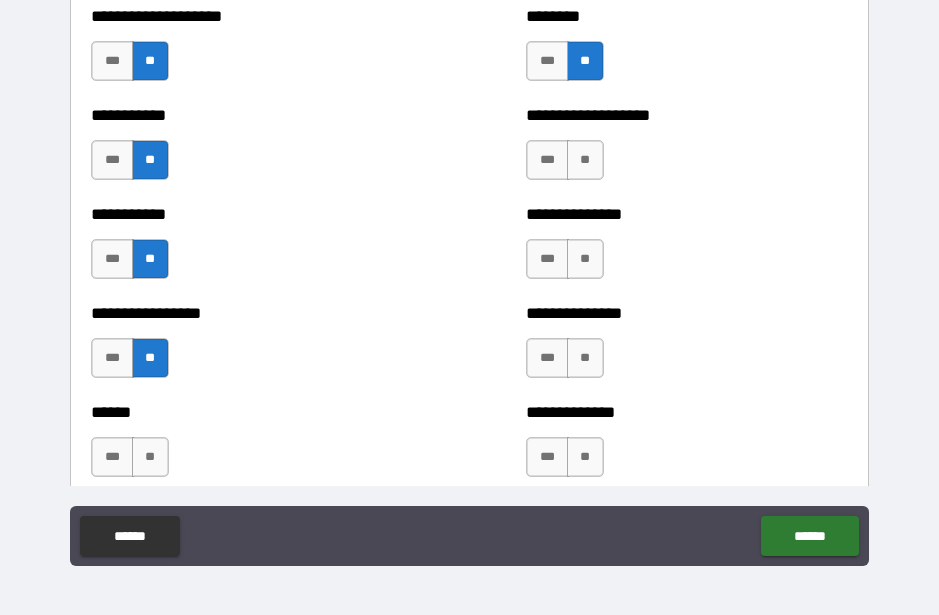 click on "**" at bounding box center [150, 457] 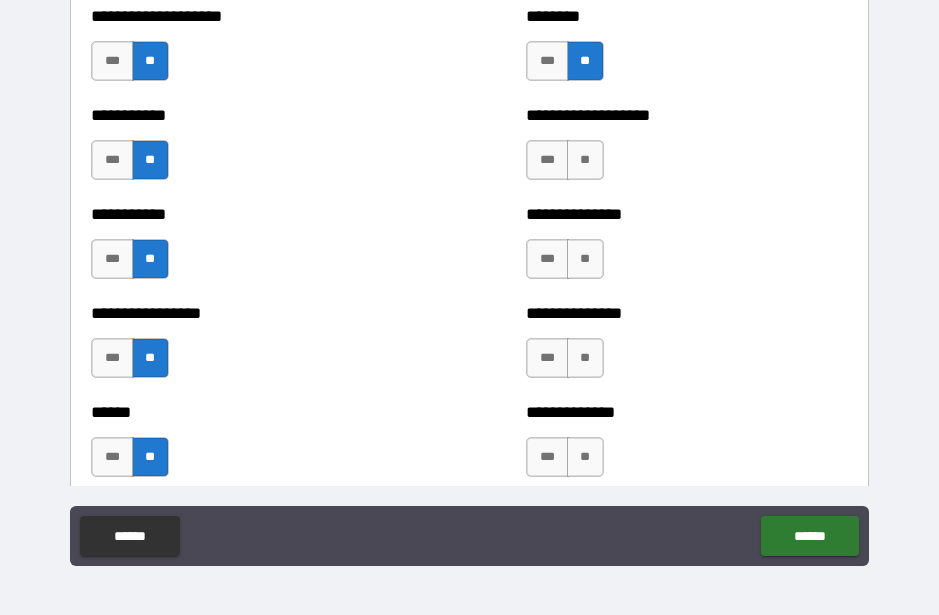 click on "**" at bounding box center [585, 160] 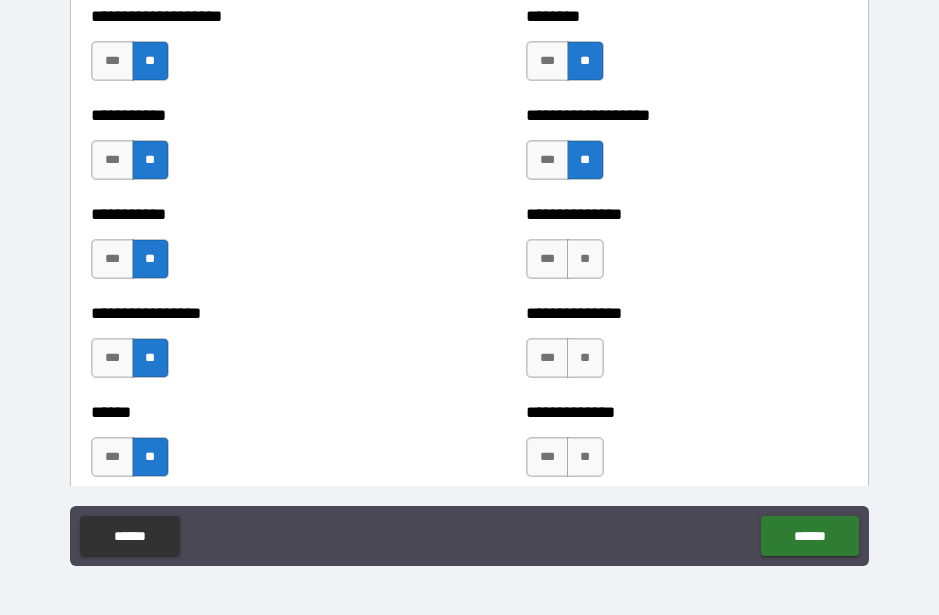 click on "**" at bounding box center (585, 259) 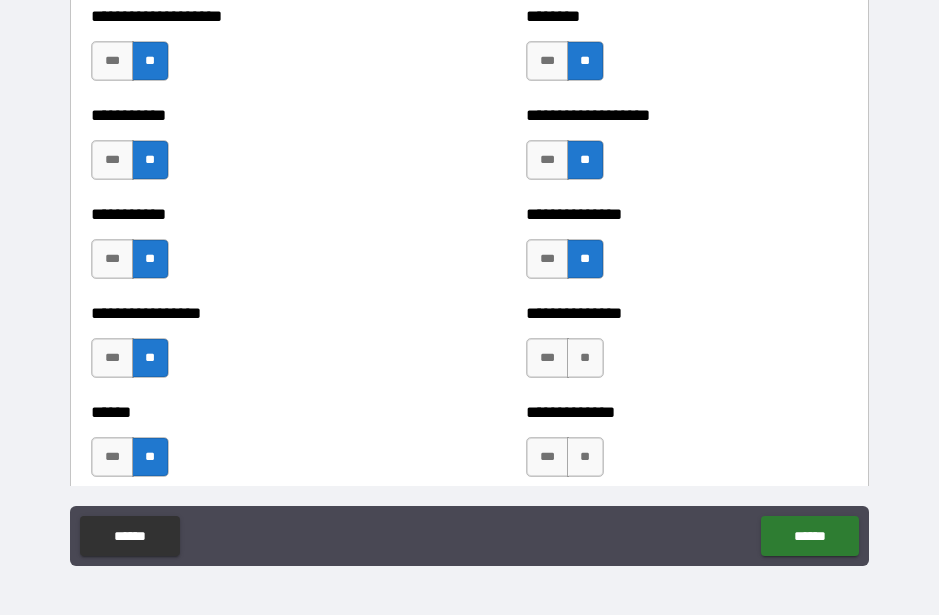 click on "**" at bounding box center [585, 358] 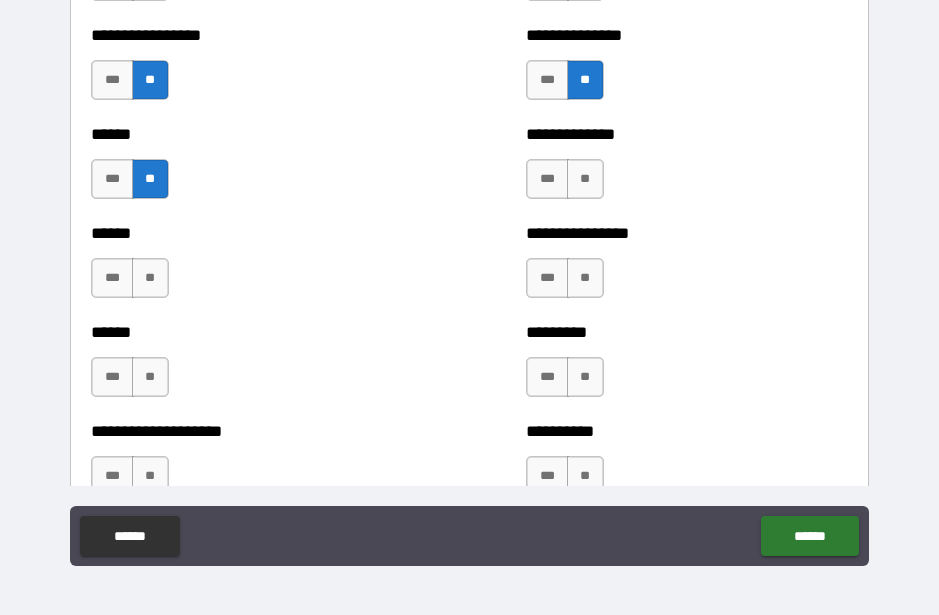 scroll, scrollTop: 2946, scrollLeft: 0, axis: vertical 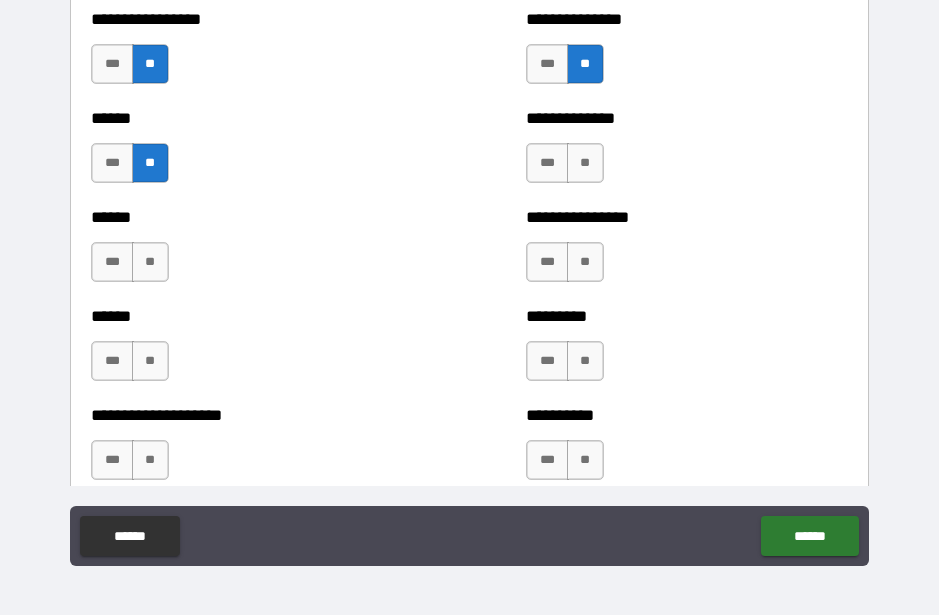click on "**" at bounding box center (585, 163) 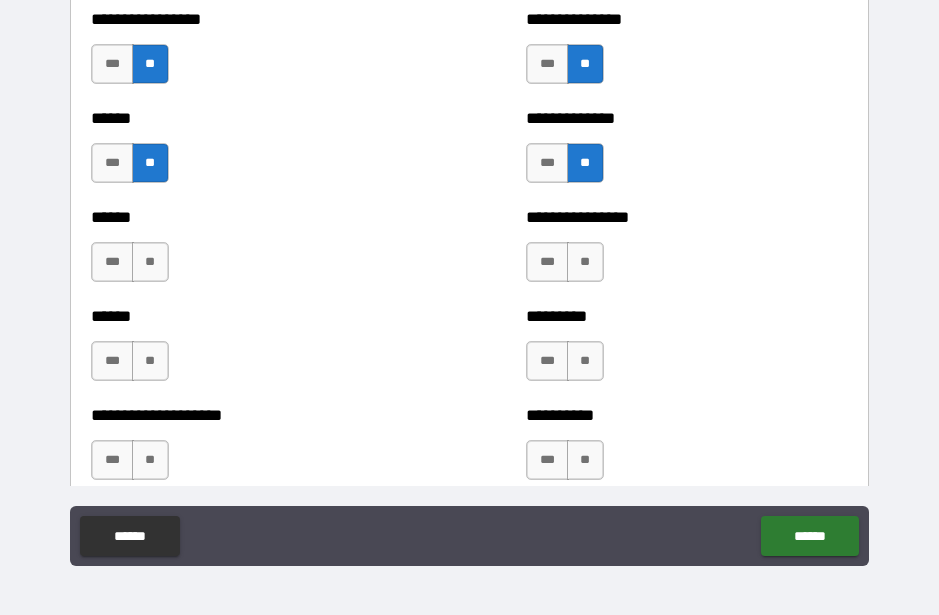 click on "**" at bounding box center (585, 262) 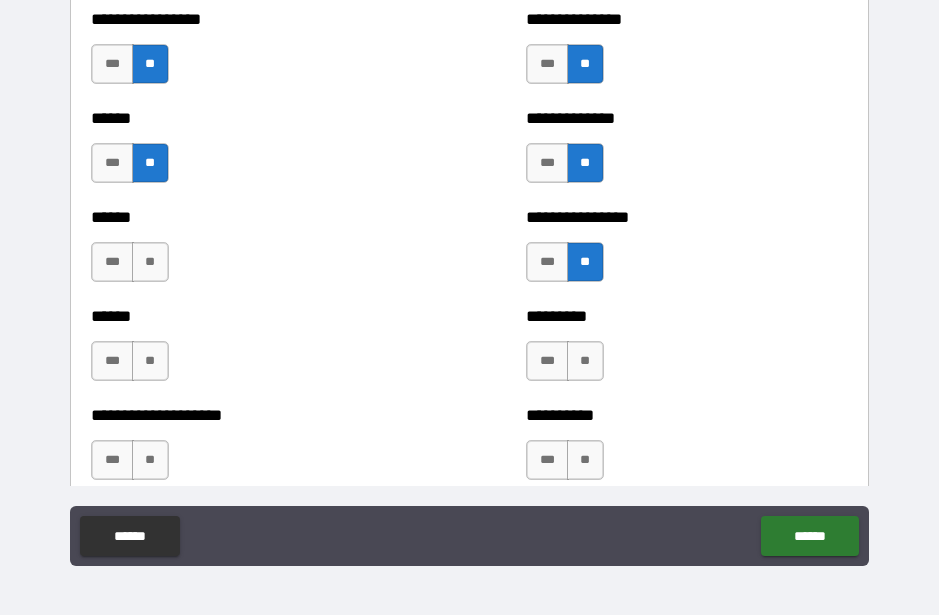 click on "**" at bounding box center [585, 361] 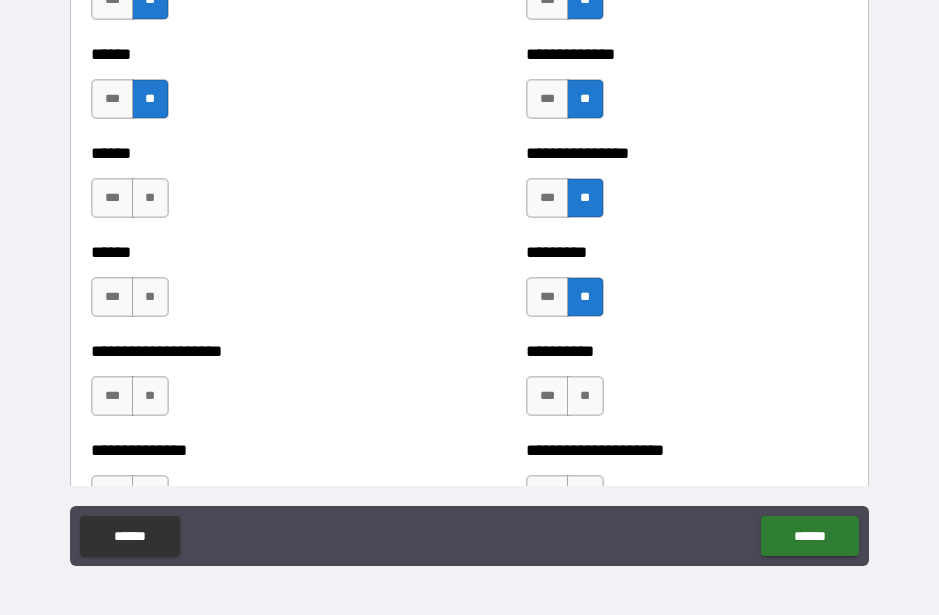 scroll, scrollTop: 3051, scrollLeft: 0, axis: vertical 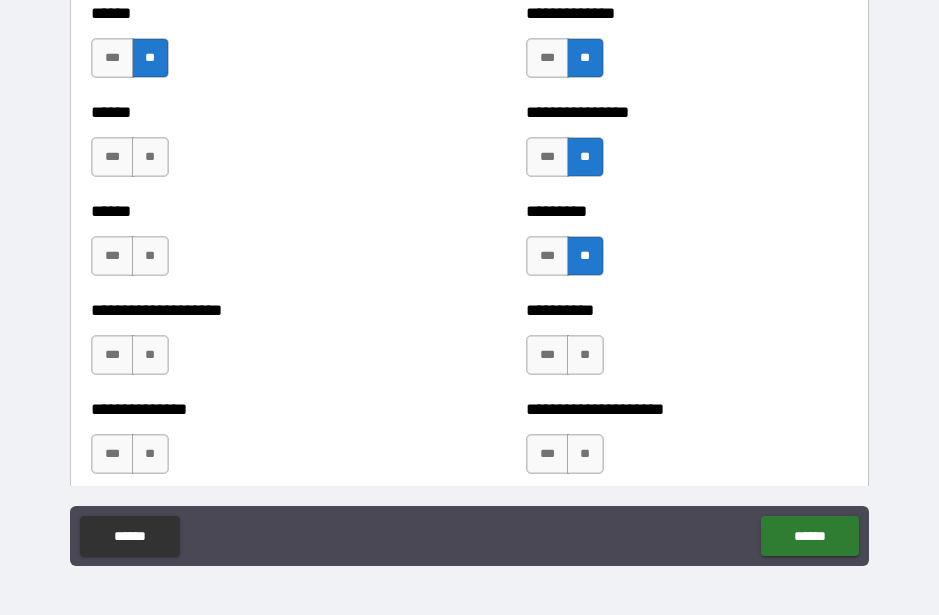 click on "**" at bounding box center (585, 355) 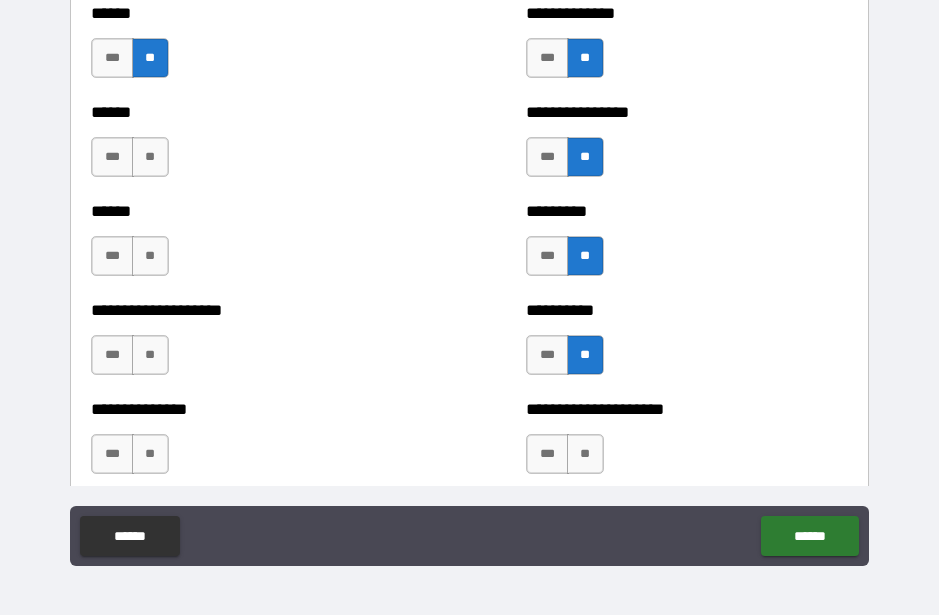 click on "**" at bounding box center [585, 454] 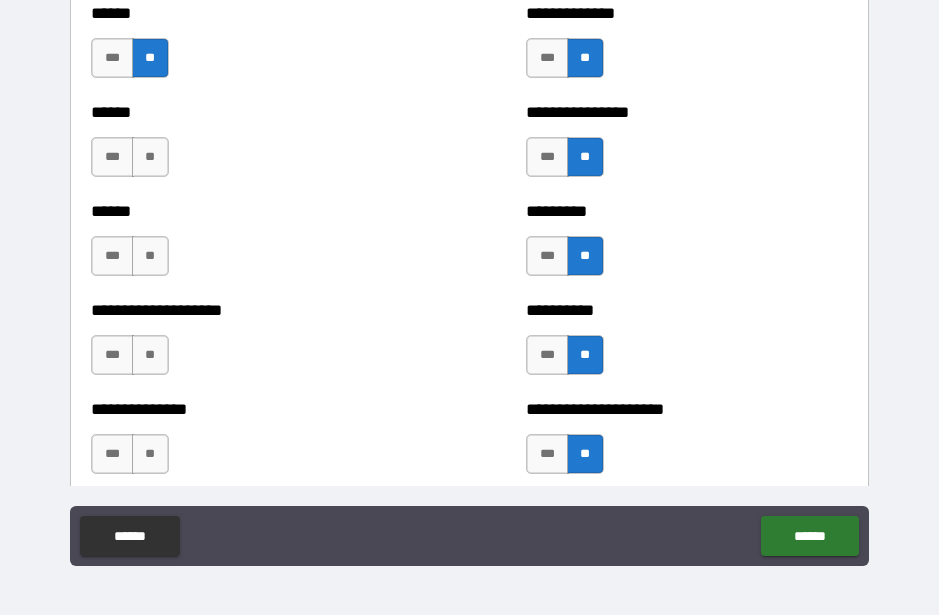 click on "**" at bounding box center [150, 454] 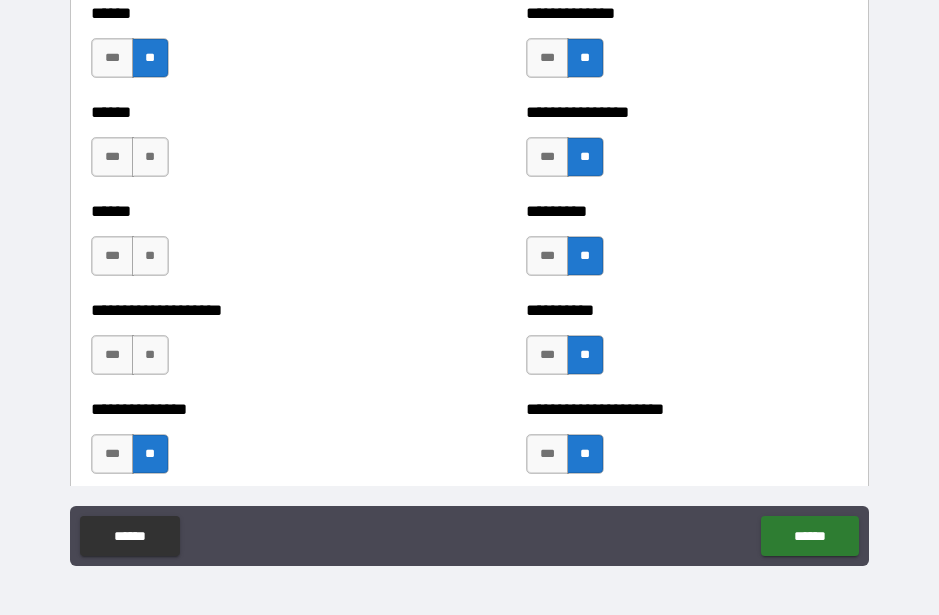 click on "**" at bounding box center (150, 355) 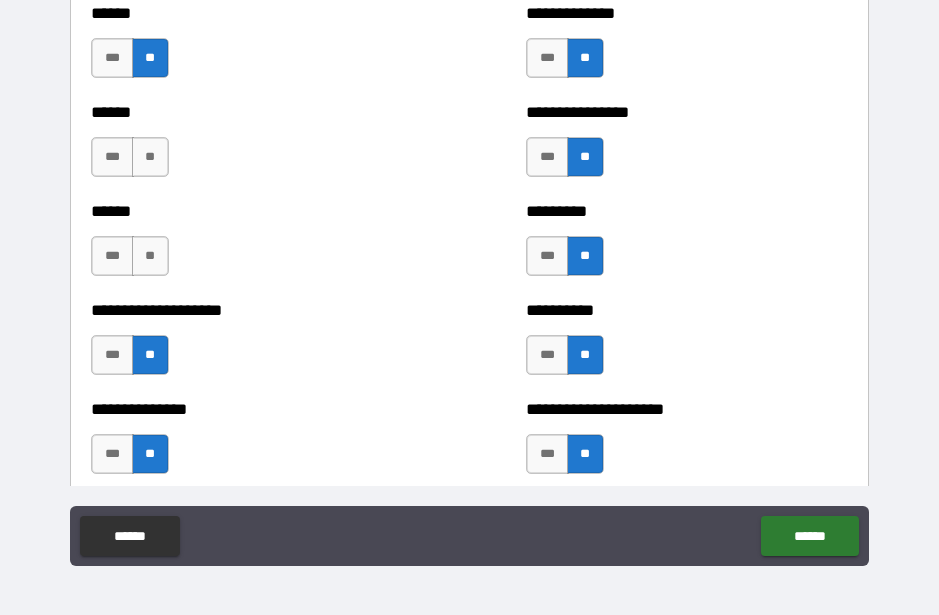 click on "**" at bounding box center (150, 256) 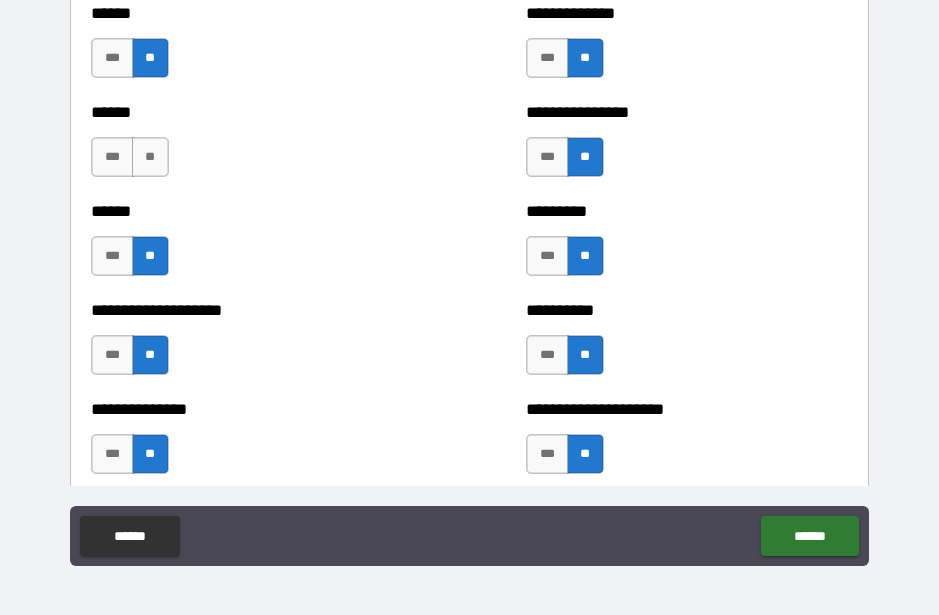click on "**" at bounding box center (150, 157) 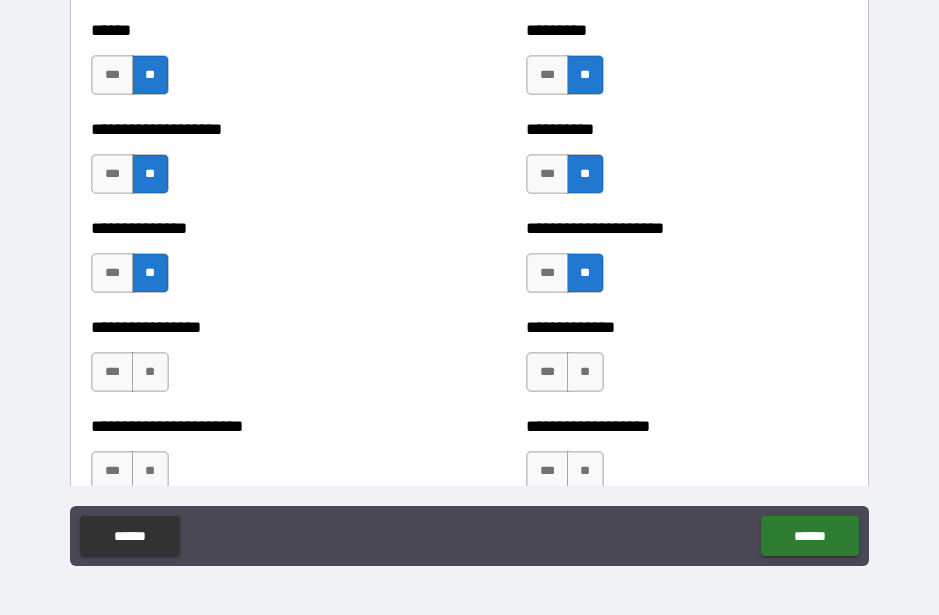 scroll, scrollTop: 3264, scrollLeft: 0, axis: vertical 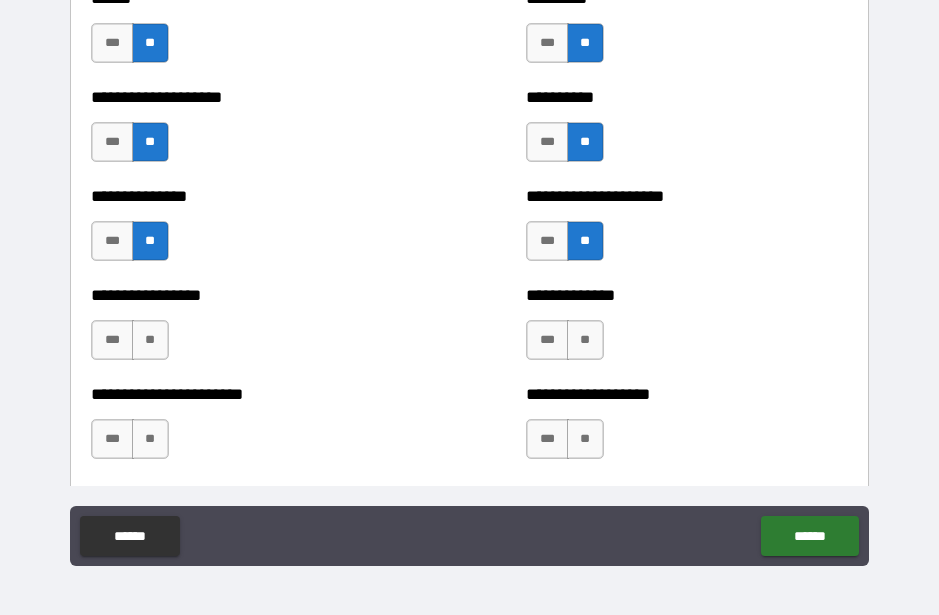 click on "**" at bounding box center (150, 340) 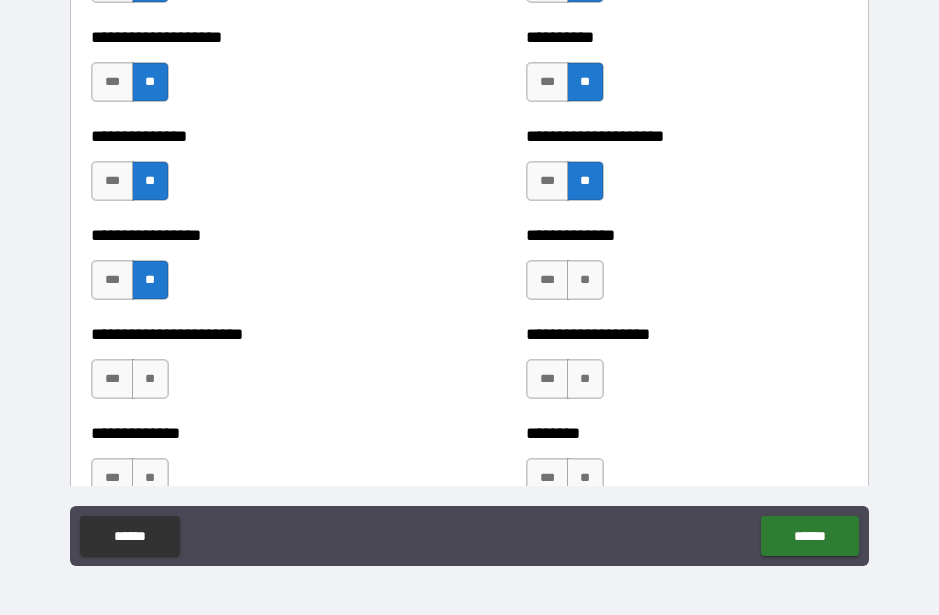 scroll, scrollTop: 3365, scrollLeft: 0, axis: vertical 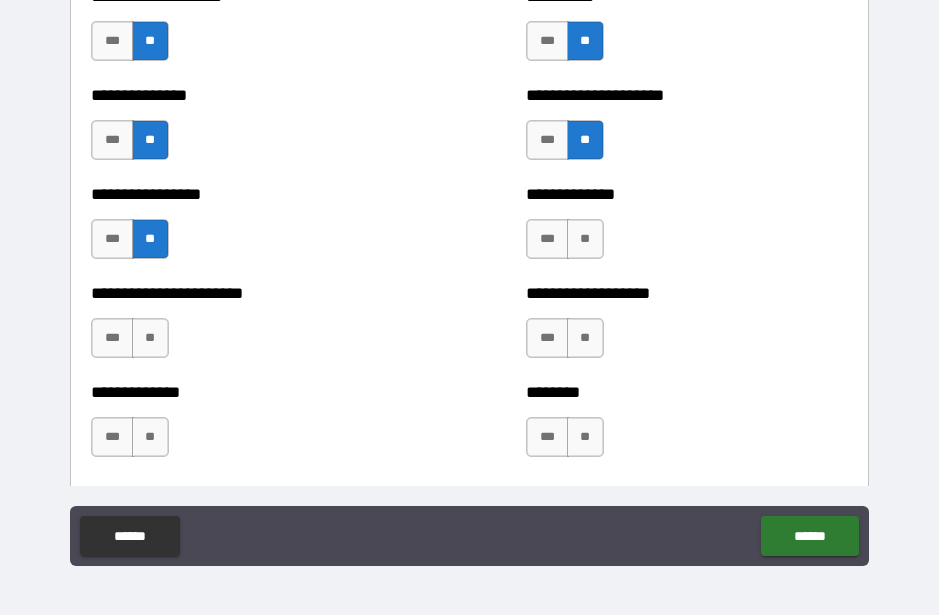 click on "***" at bounding box center [112, 239] 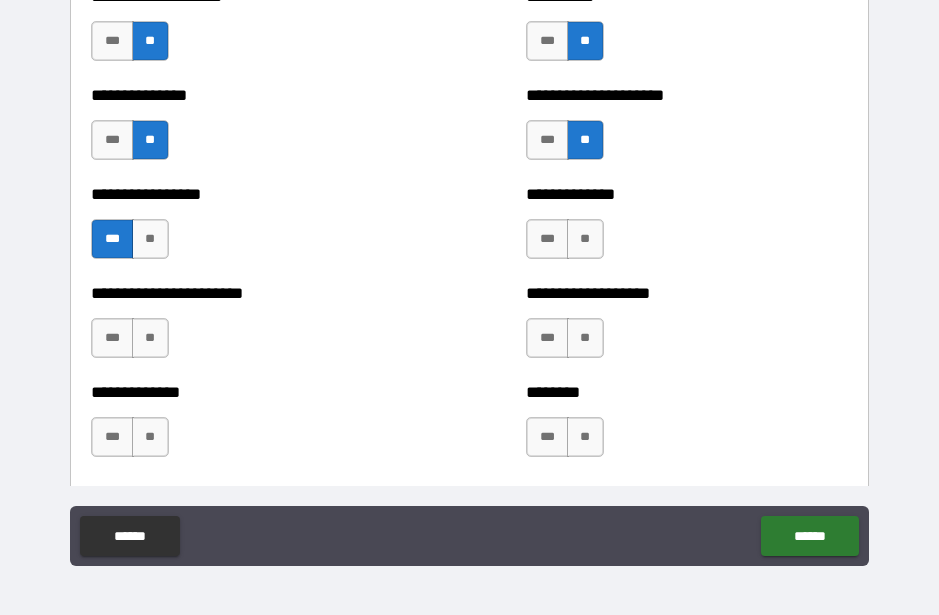 click on "**" at bounding box center (585, 239) 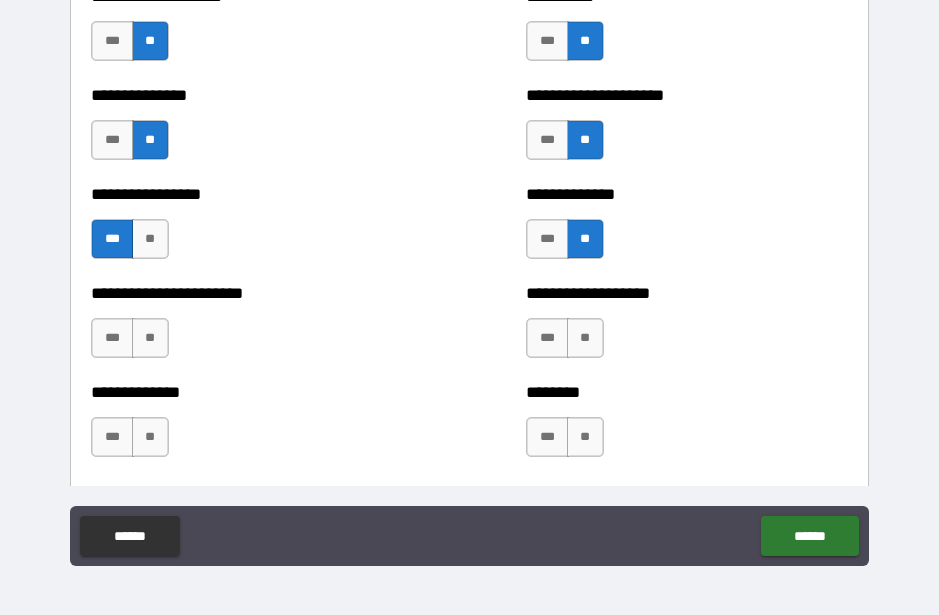 click on "**" at bounding box center [585, 338] 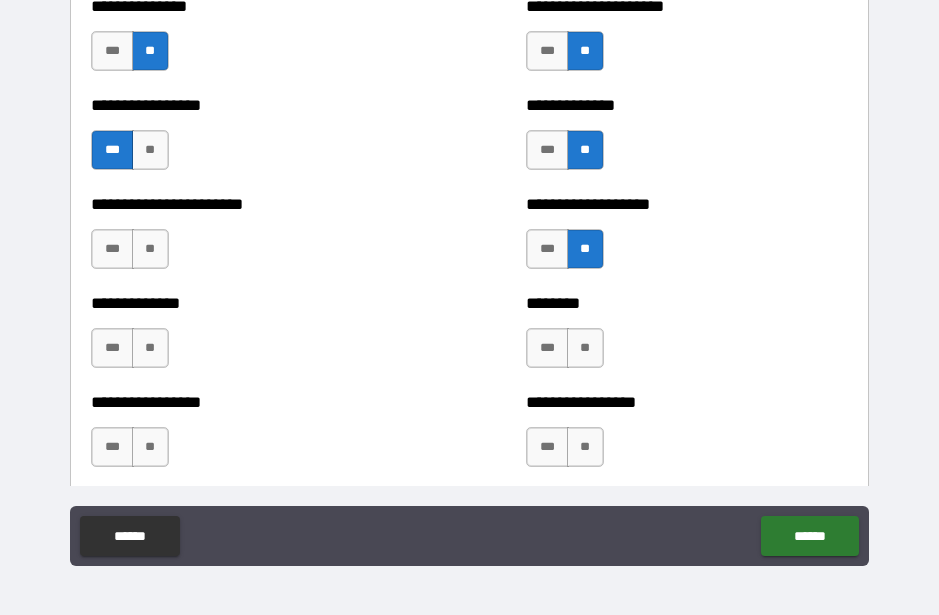scroll, scrollTop: 3465, scrollLeft: 0, axis: vertical 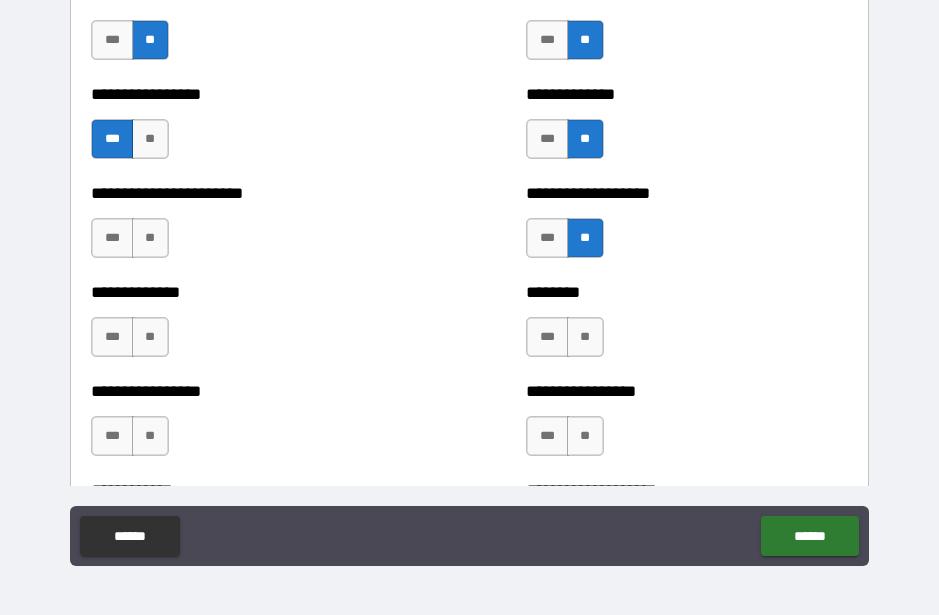 click on "**" at bounding box center (585, 337) 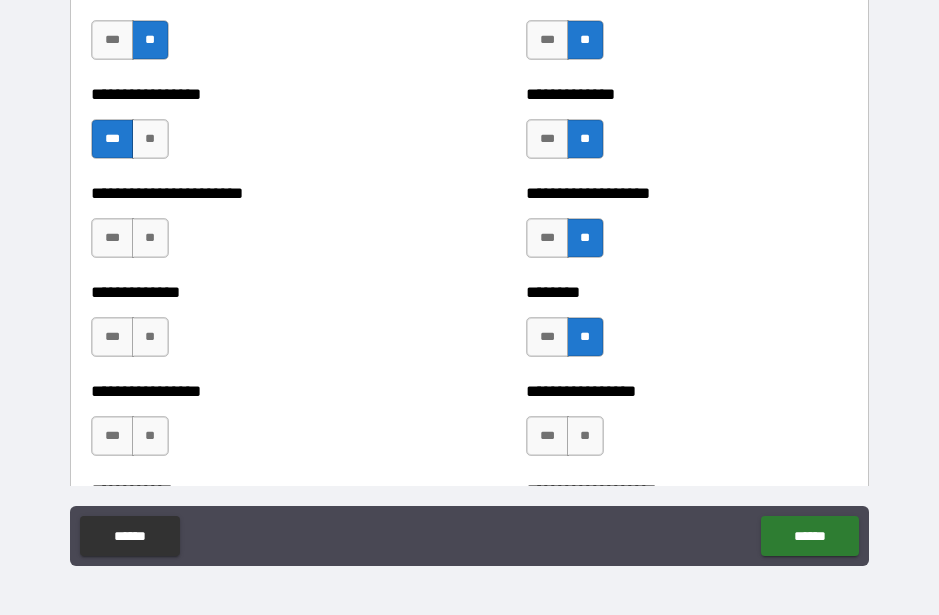 click on "**" at bounding box center [585, 436] 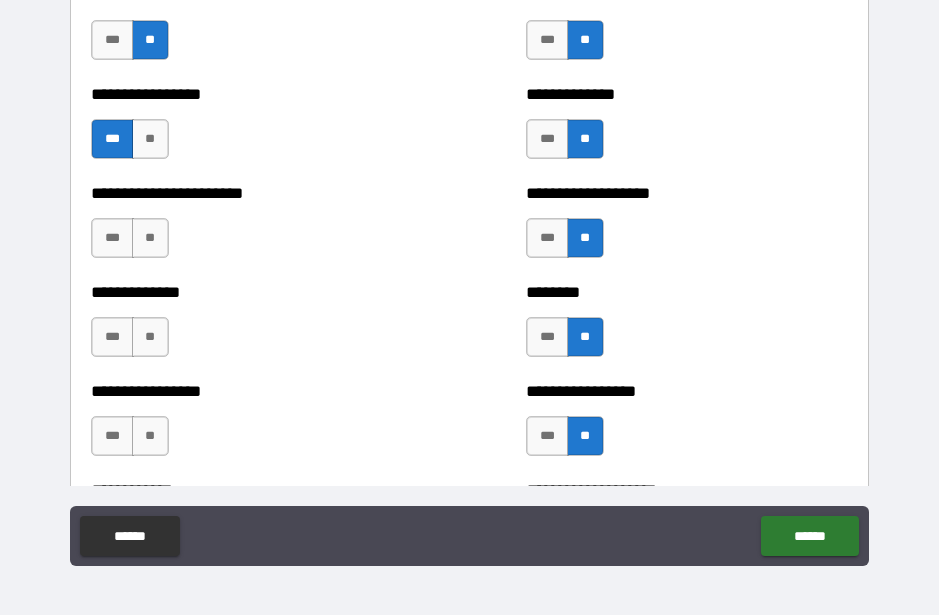 click on "**" at bounding box center [150, 238] 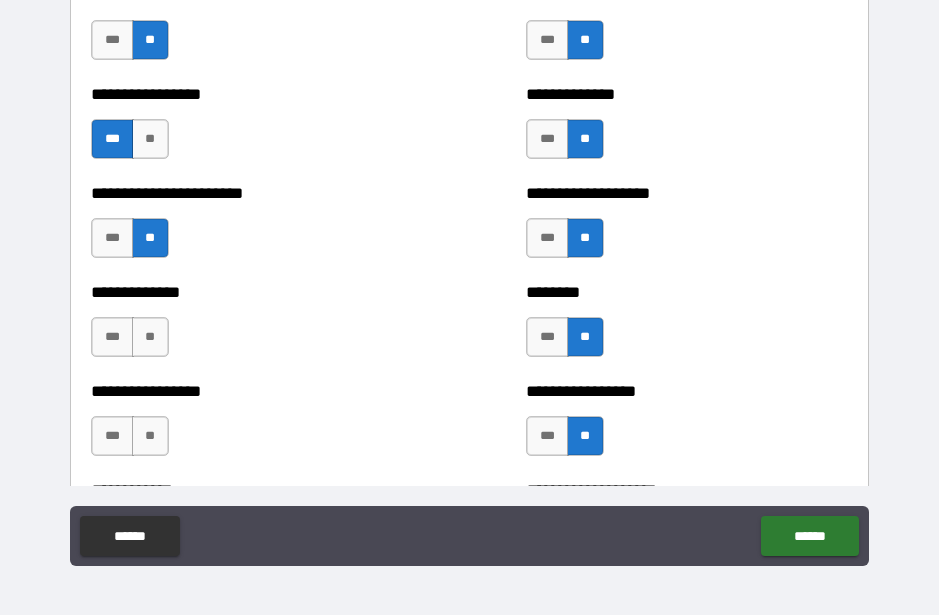 click on "**" at bounding box center [150, 337] 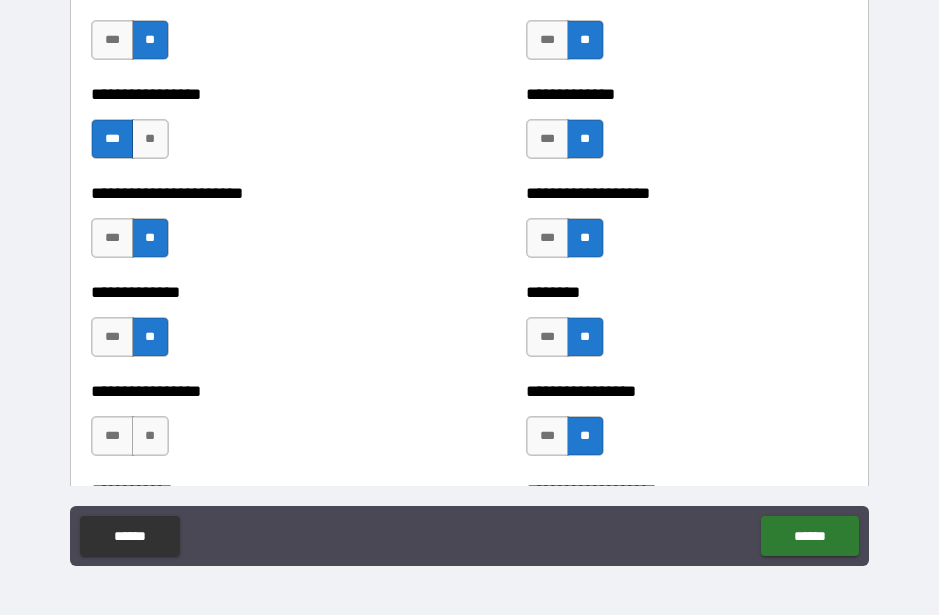 click on "**" at bounding box center [150, 436] 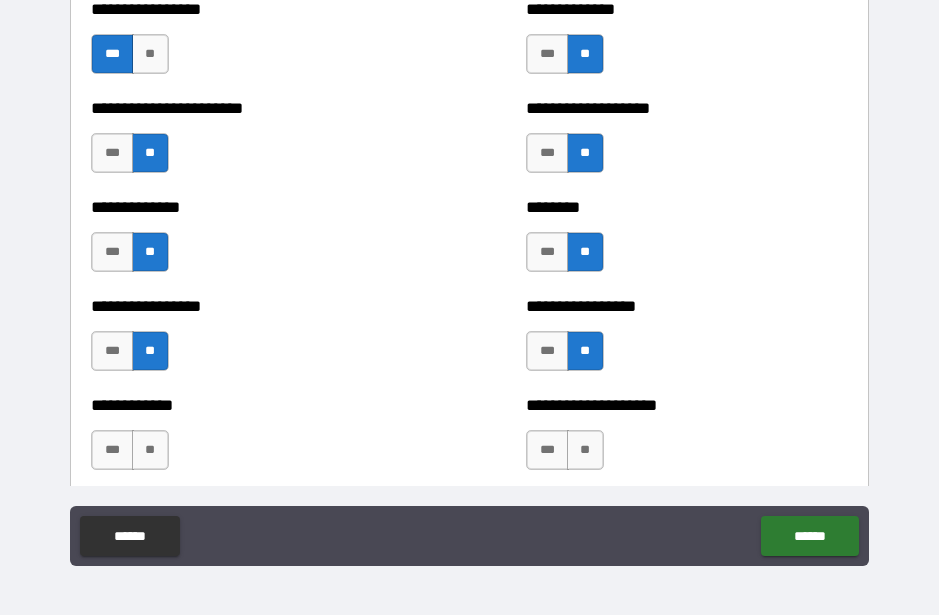 scroll, scrollTop: 3657, scrollLeft: 0, axis: vertical 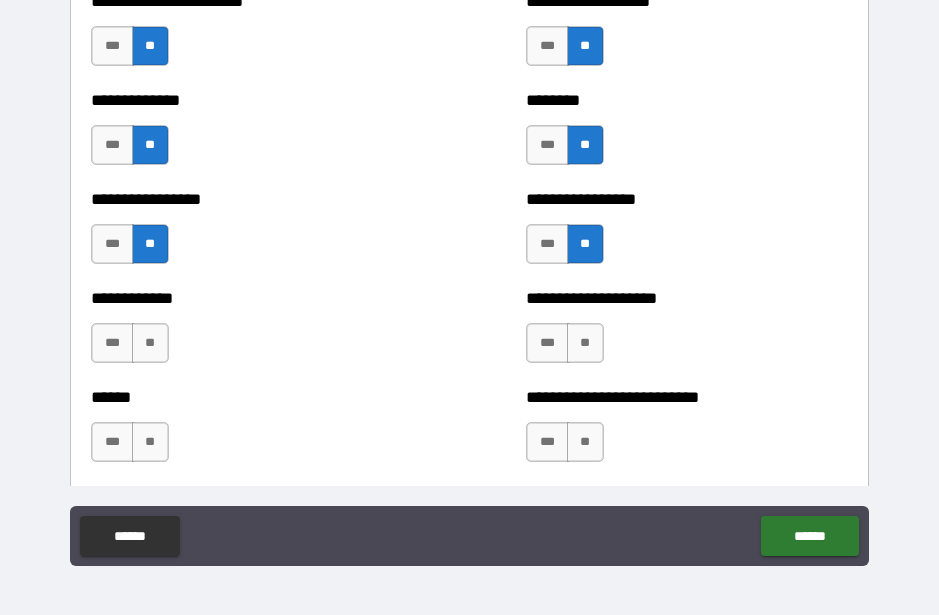 click on "**" at bounding box center [150, 343] 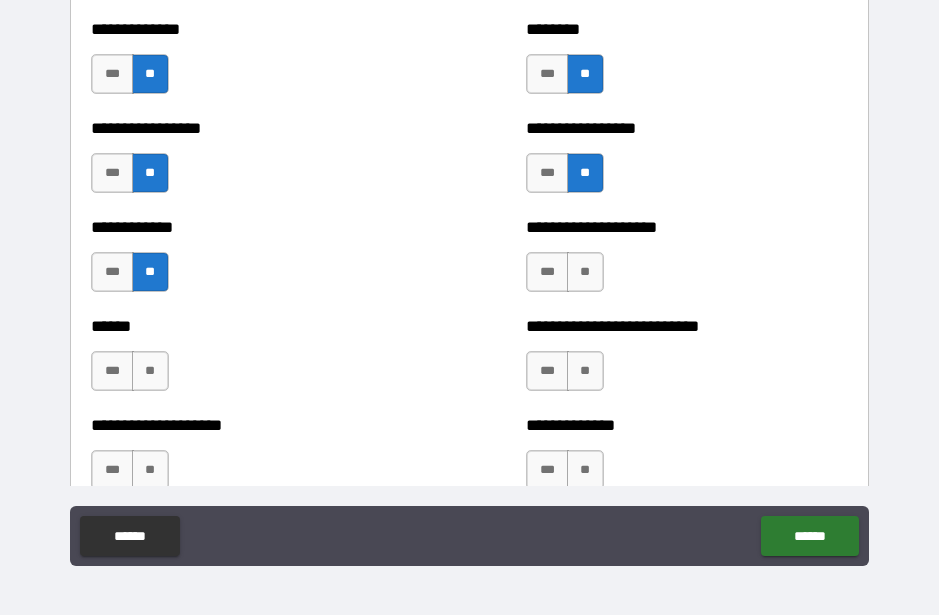 scroll, scrollTop: 3750, scrollLeft: 0, axis: vertical 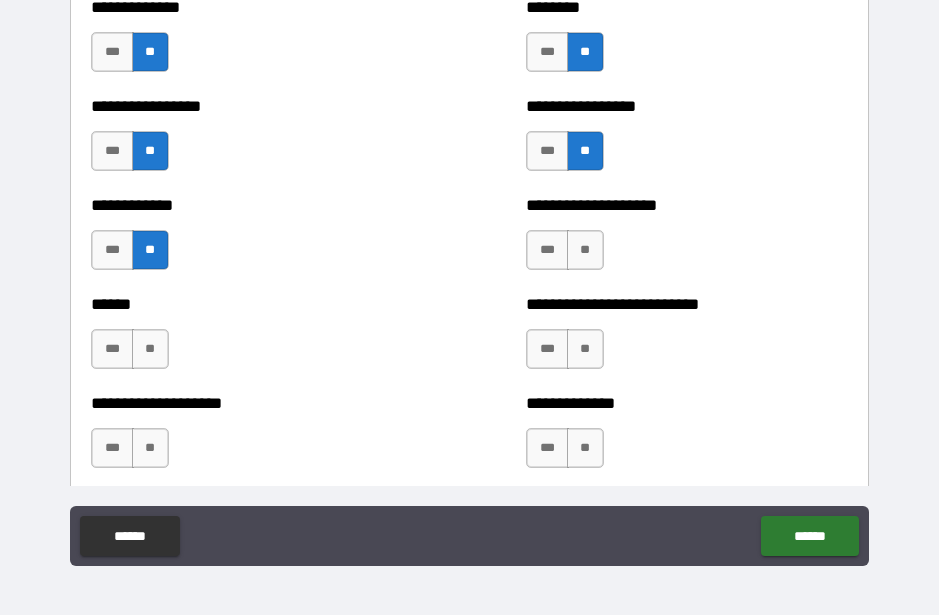 click on "**" at bounding box center (150, 349) 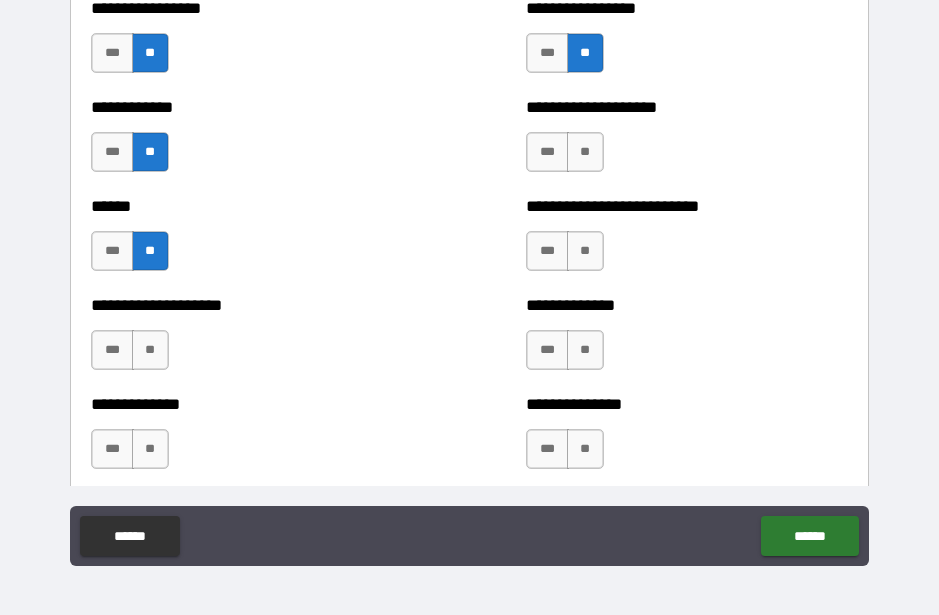 scroll, scrollTop: 3859, scrollLeft: 0, axis: vertical 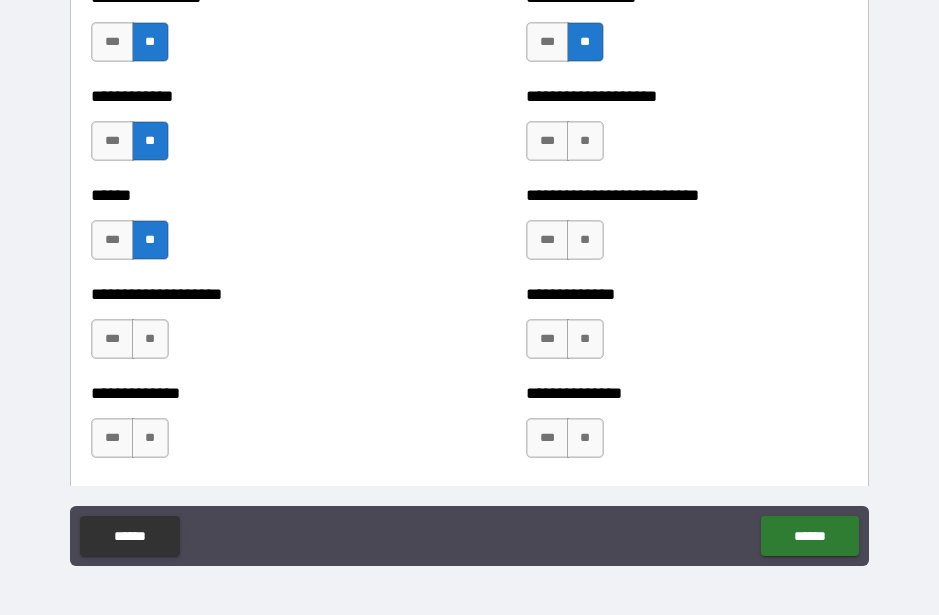 click on "**" at bounding box center (150, 339) 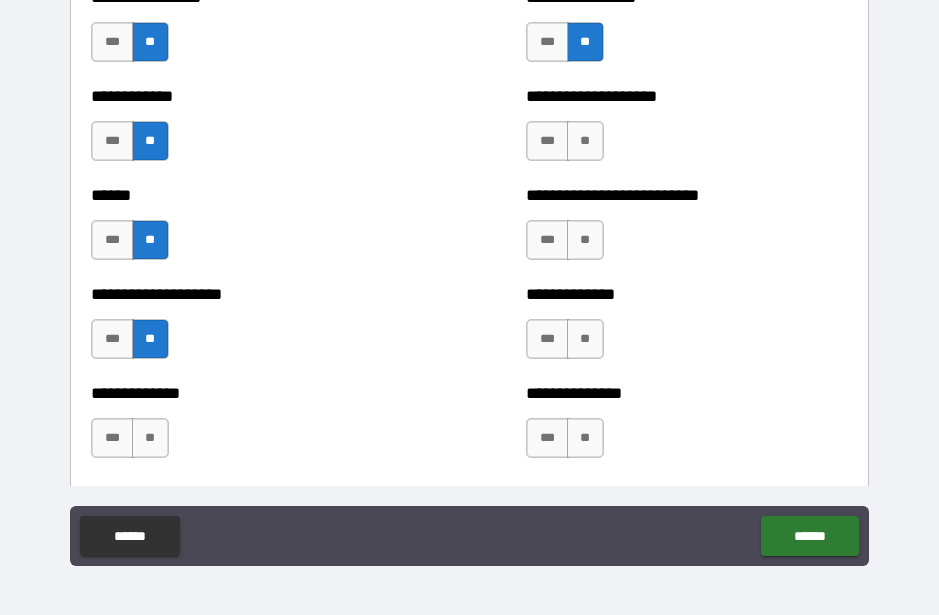 click on "**" at bounding box center (150, 438) 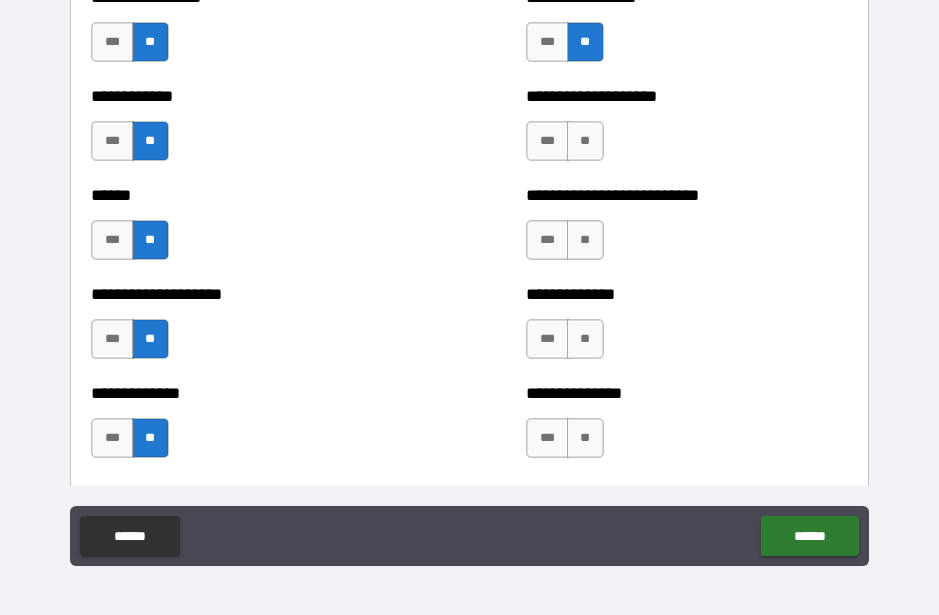 click on "**" at bounding box center (585, 438) 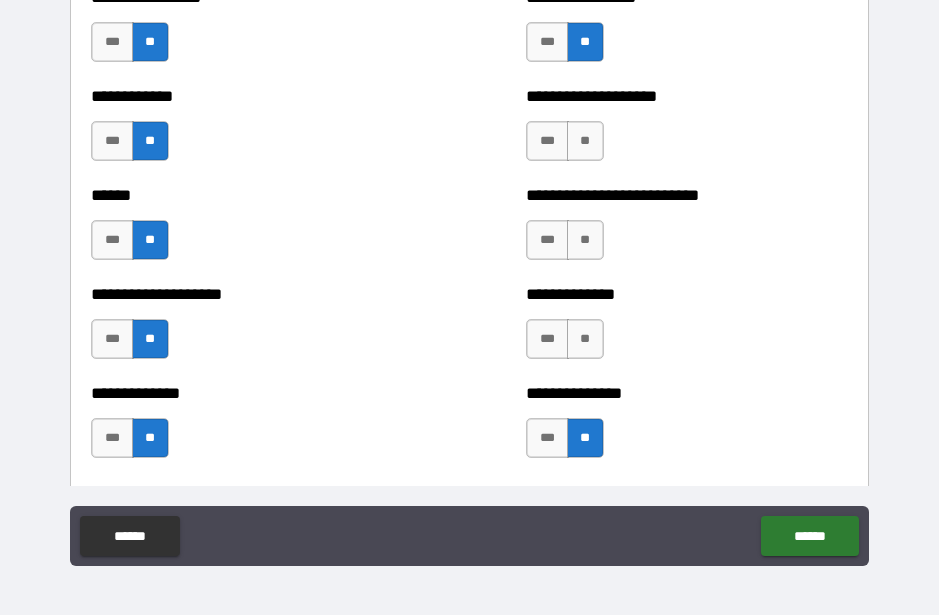 click on "**" at bounding box center [585, 339] 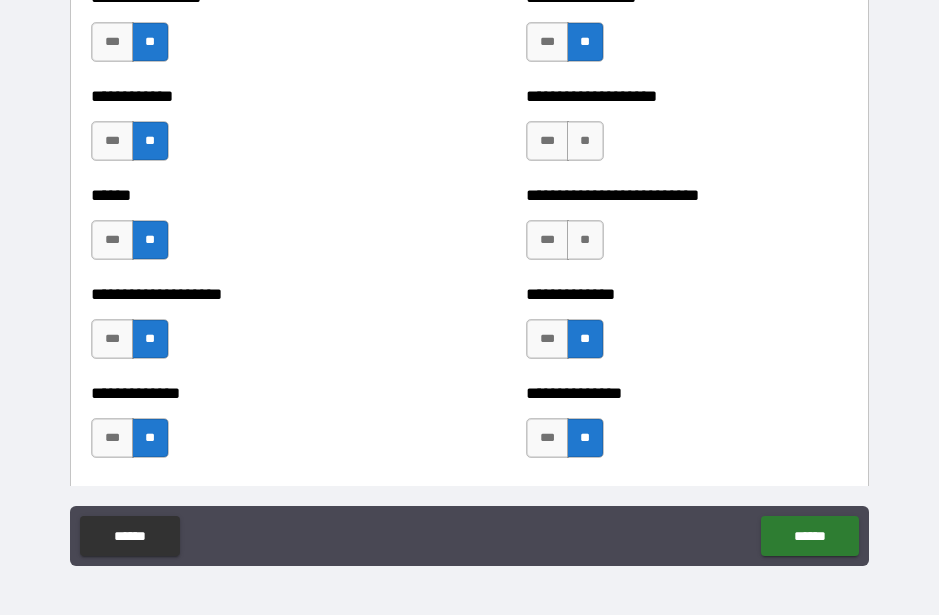 click on "**" at bounding box center [585, 240] 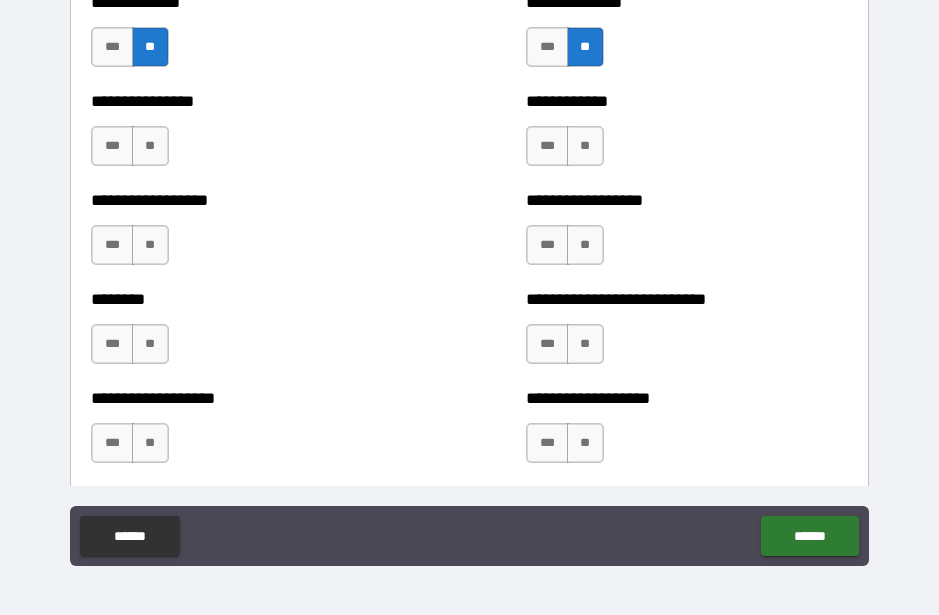 scroll, scrollTop: 4222, scrollLeft: 0, axis: vertical 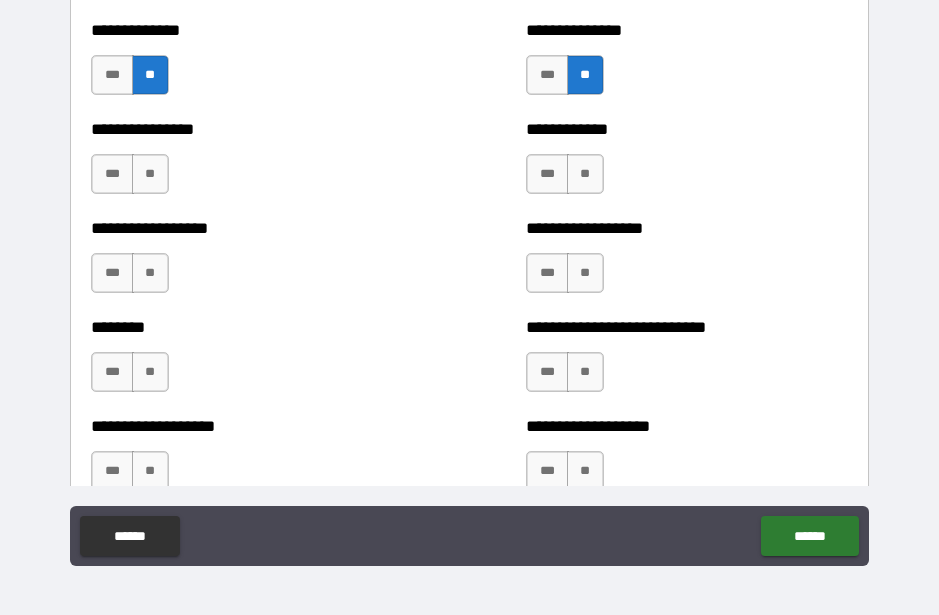 click on "**" at bounding box center (150, 174) 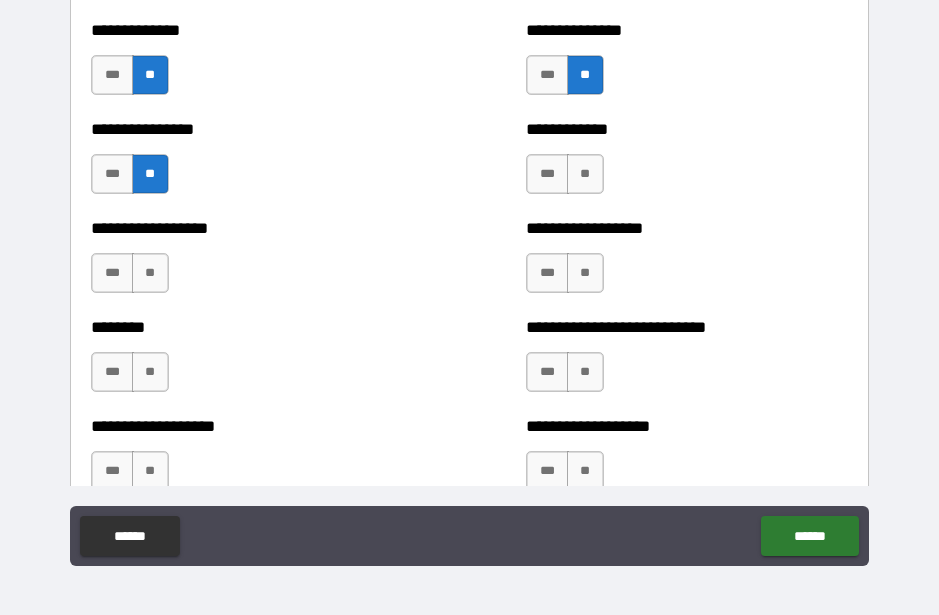 click on "**" at bounding box center [150, 273] 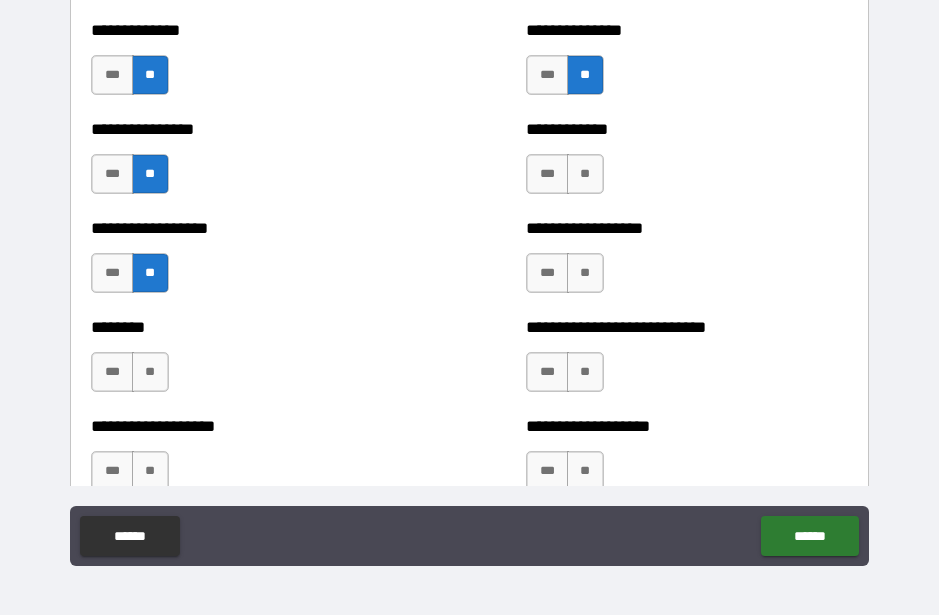 click on "**" at bounding box center [150, 372] 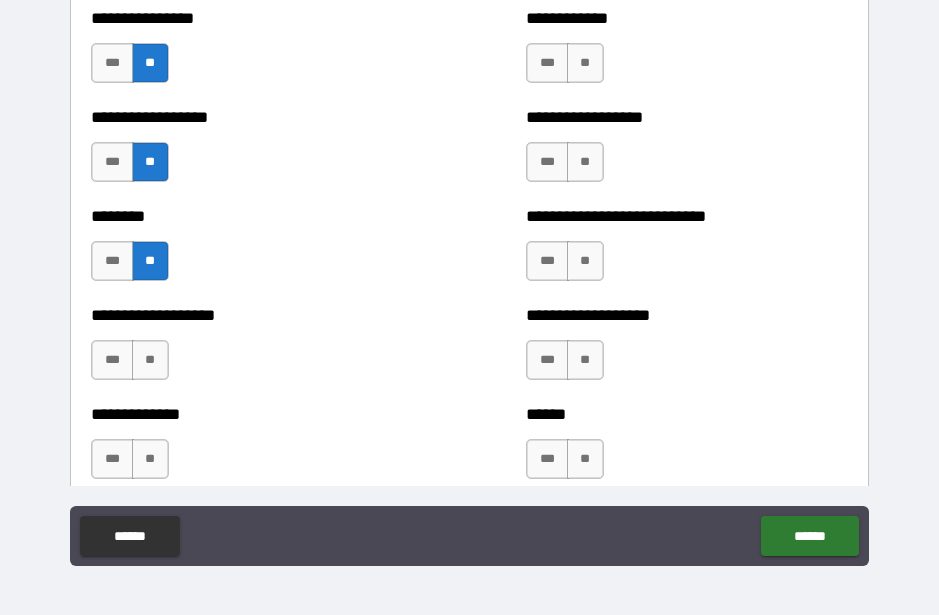 scroll, scrollTop: 4334, scrollLeft: 0, axis: vertical 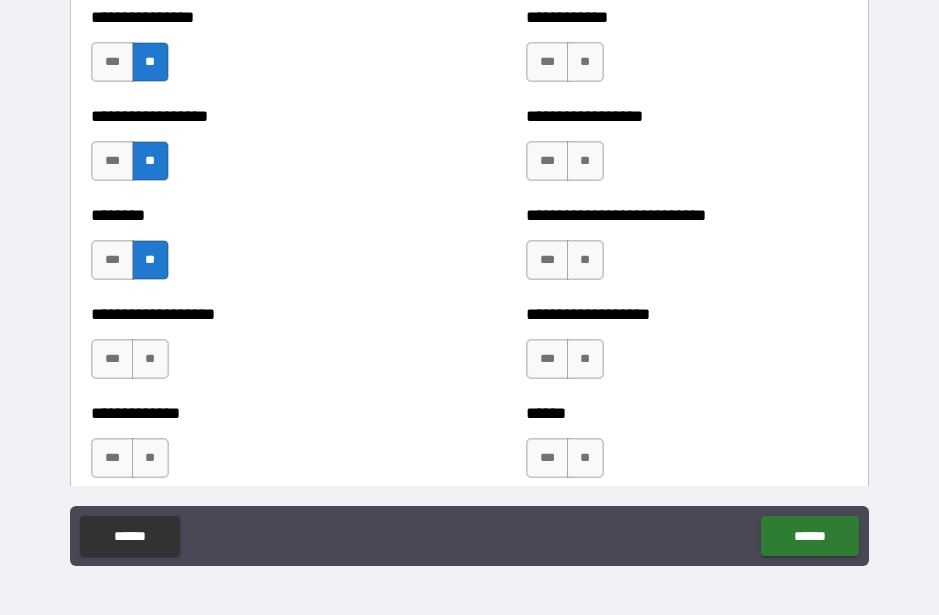 click on "**" at bounding box center (150, 458) 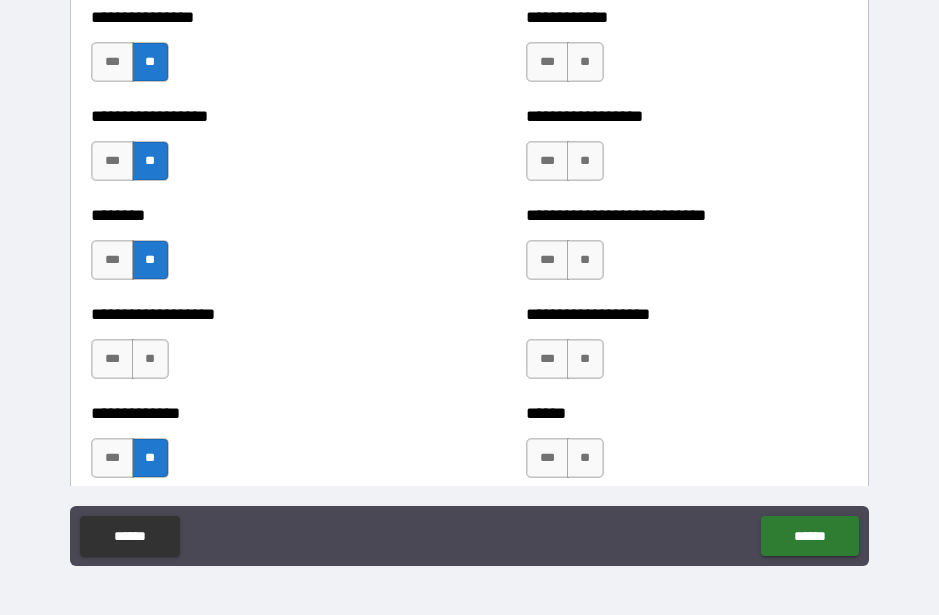 click on "**" at bounding box center (585, 458) 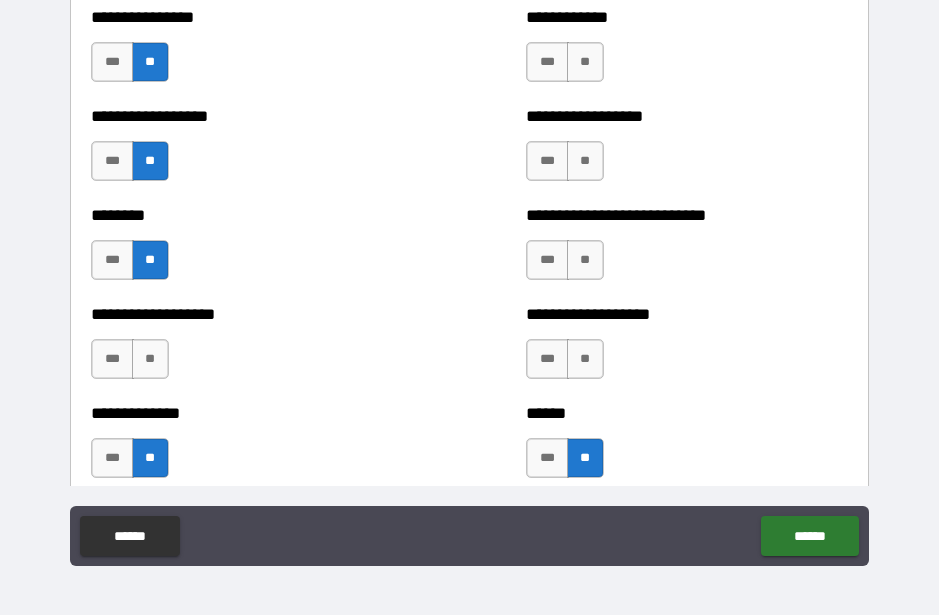 click on "**" at bounding box center [585, 359] 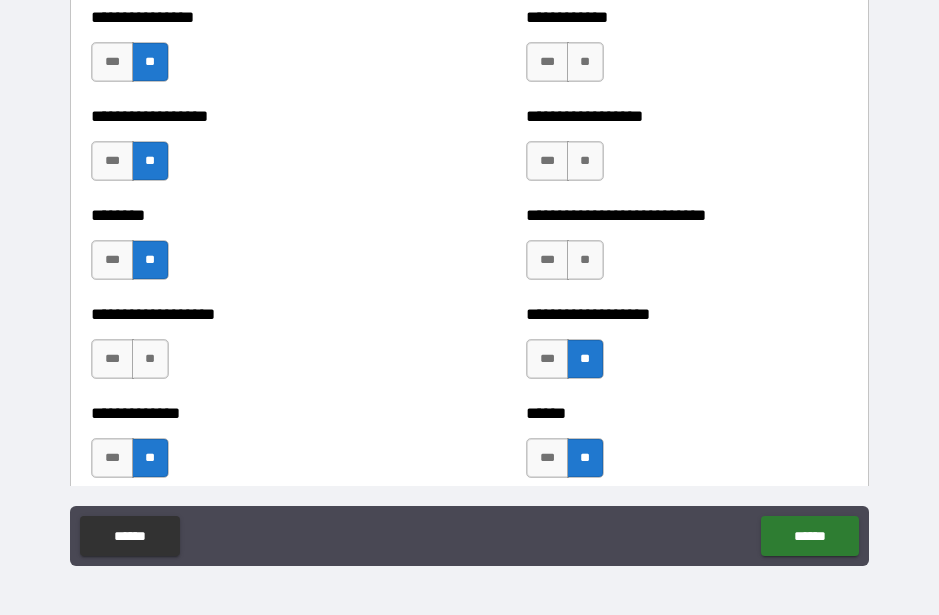 click on "**" at bounding box center (585, 260) 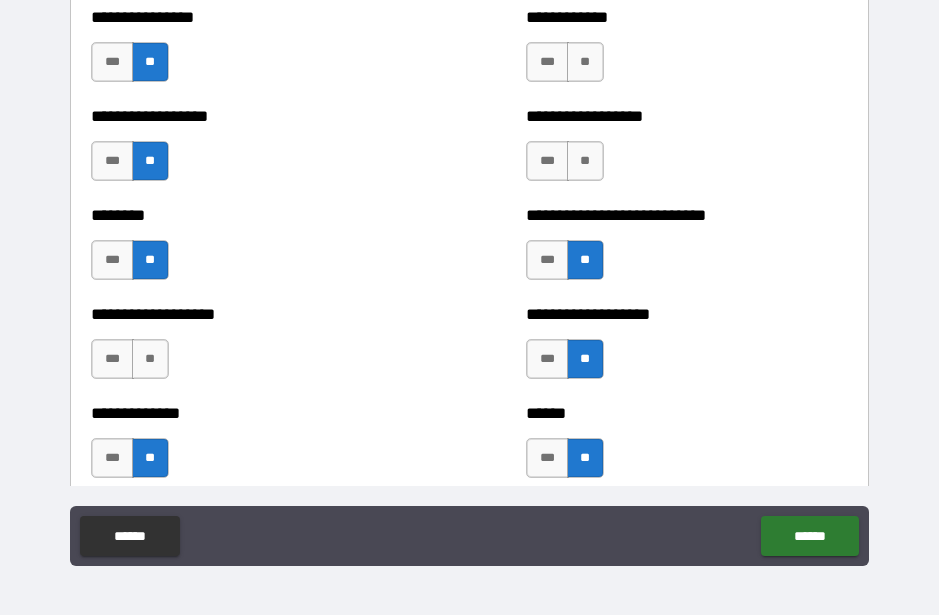 click on "**" at bounding box center [585, 161] 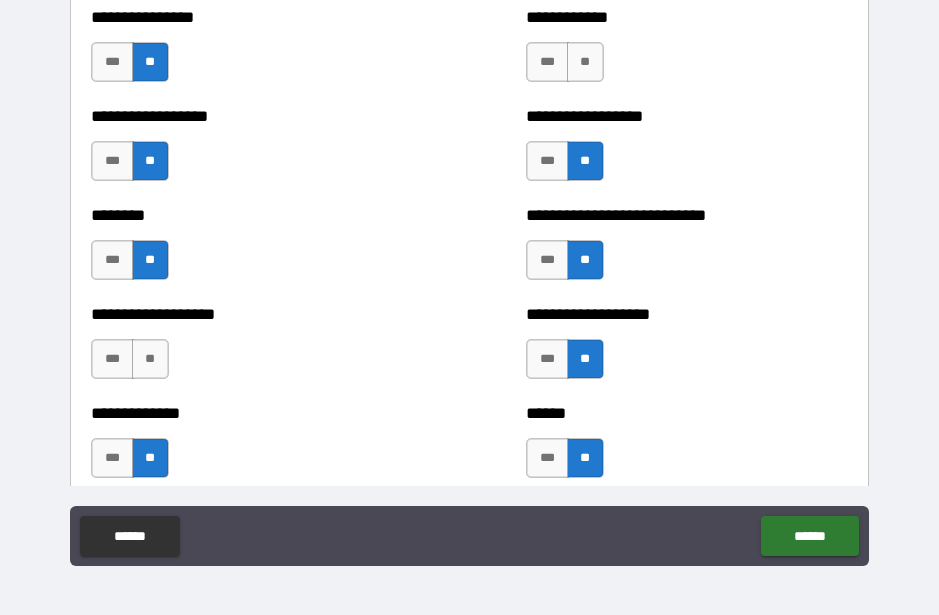 click on "**" at bounding box center (585, 62) 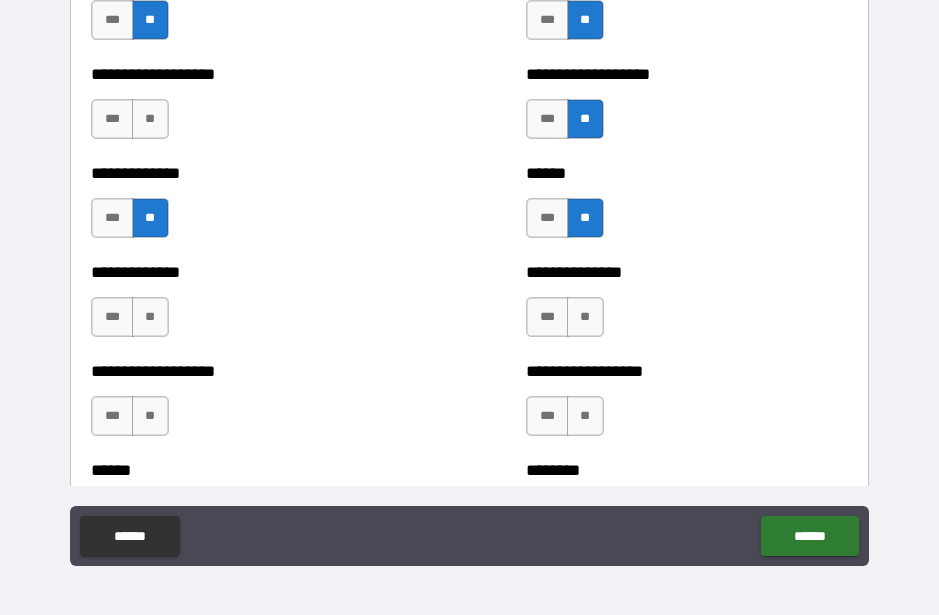 scroll, scrollTop: 4576, scrollLeft: 0, axis: vertical 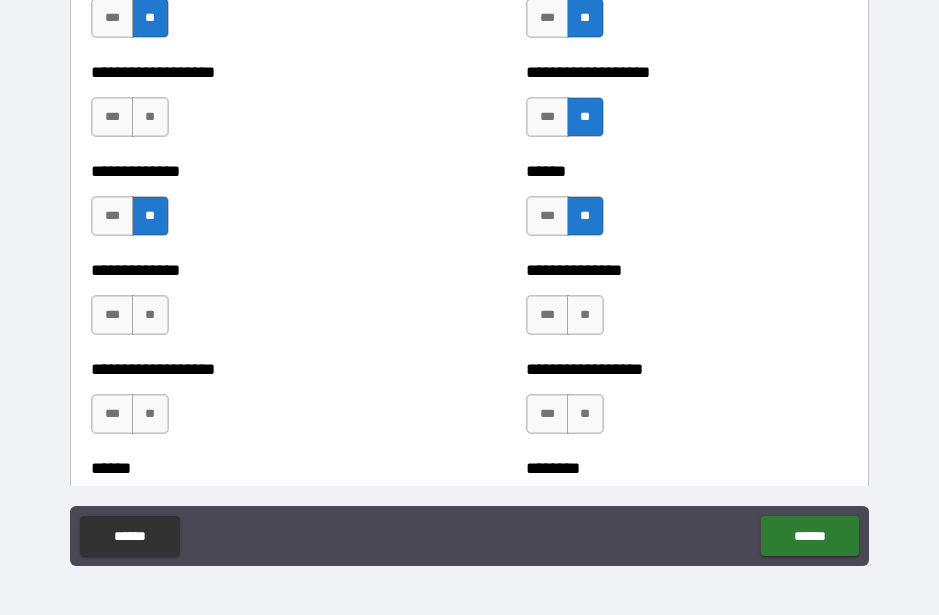 click on "**" at bounding box center (150, 315) 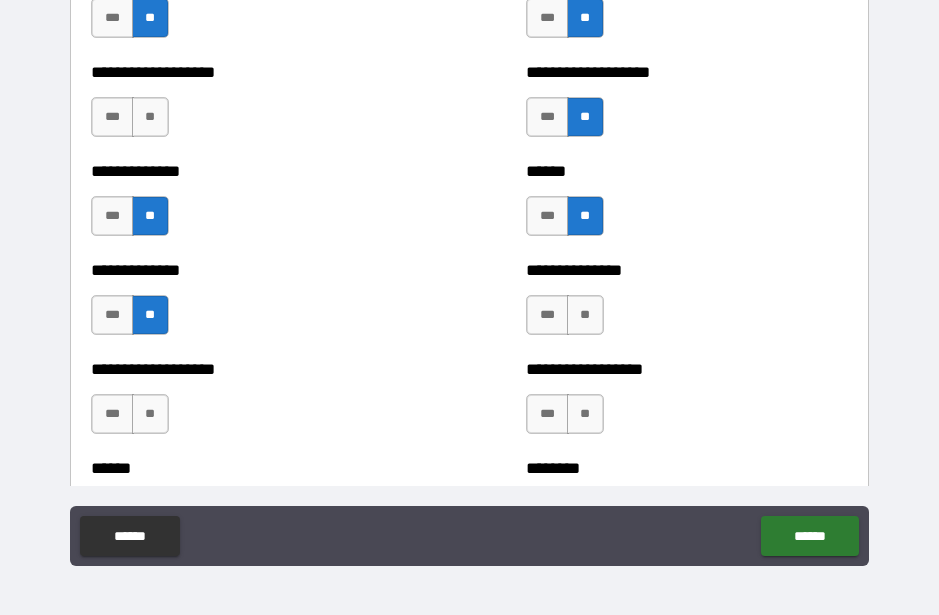 click on "**" at bounding box center [150, 414] 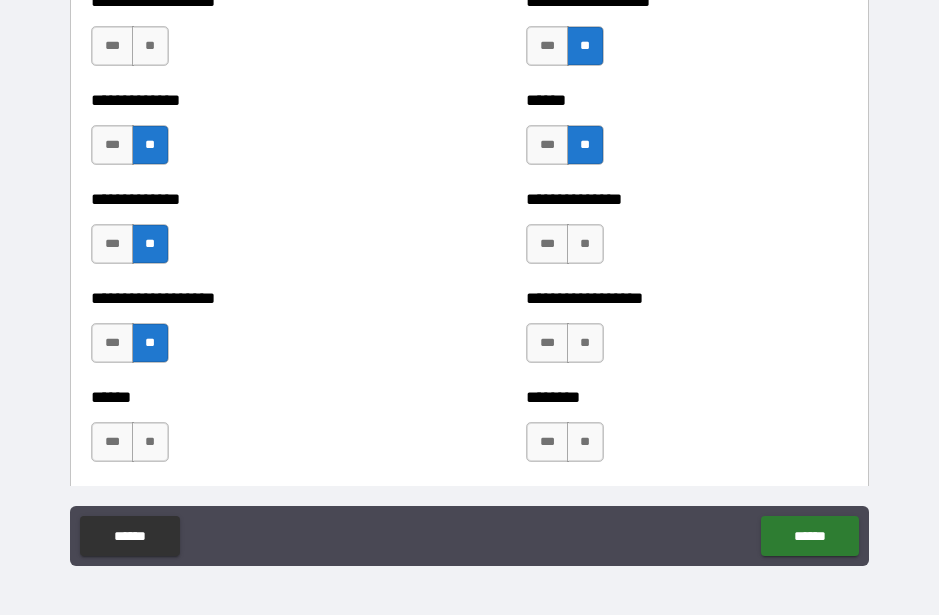 scroll, scrollTop: 4731, scrollLeft: 0, axis: vertical 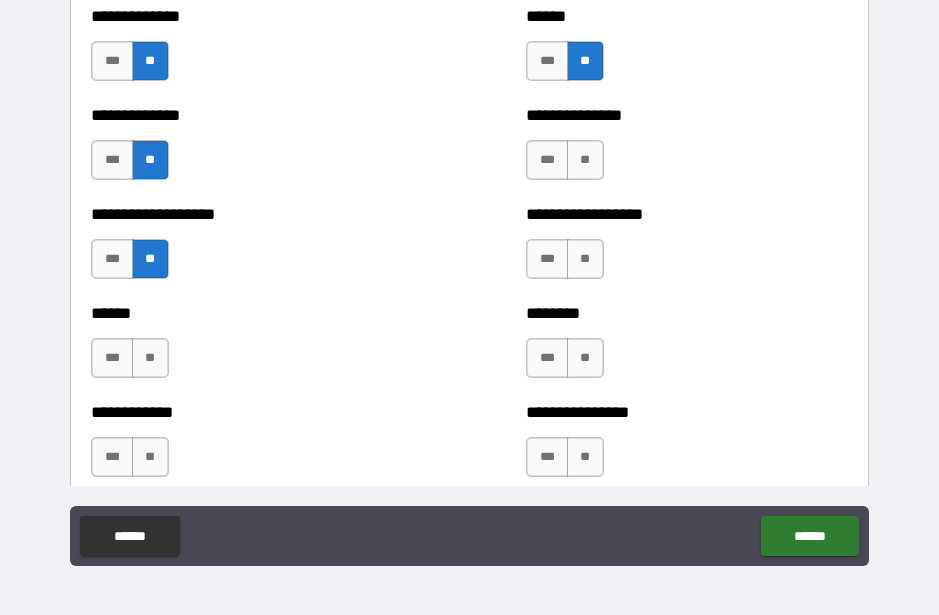 click on "**" at bounding box center [150, 358] 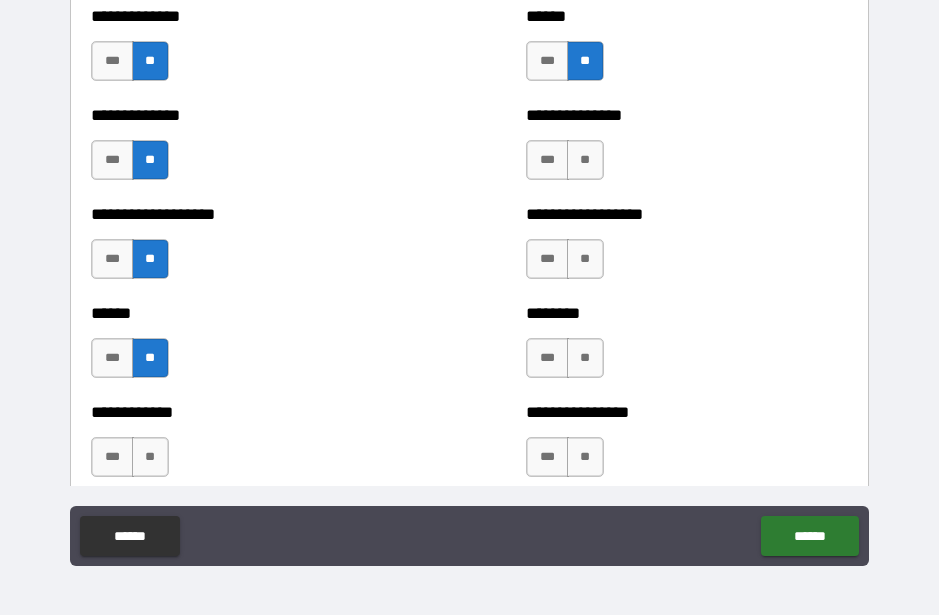 click on "**" at bounding box center [150, 457] 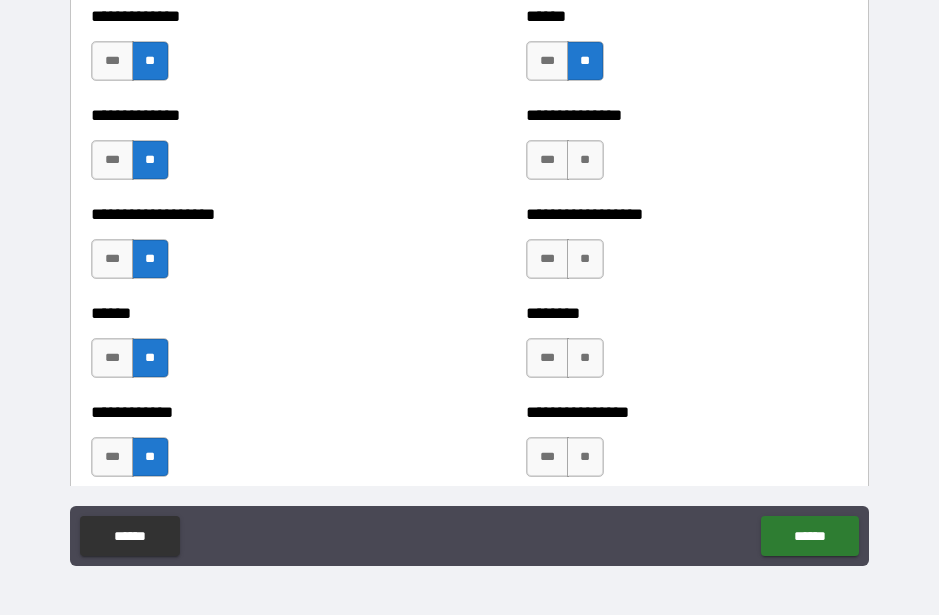 click on "**" at bounding box center [585, 259] 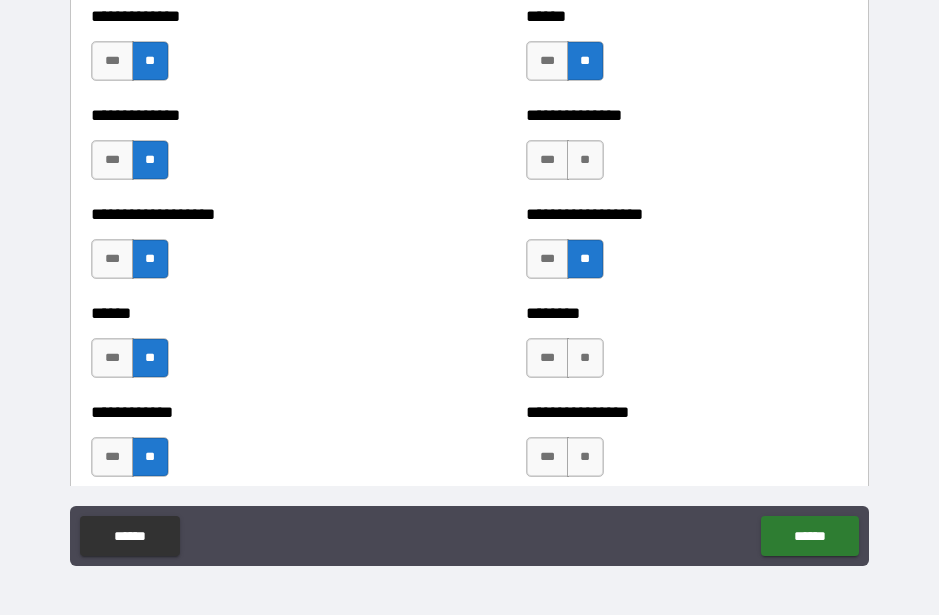 click on "**" at bounding box center (585, 358) 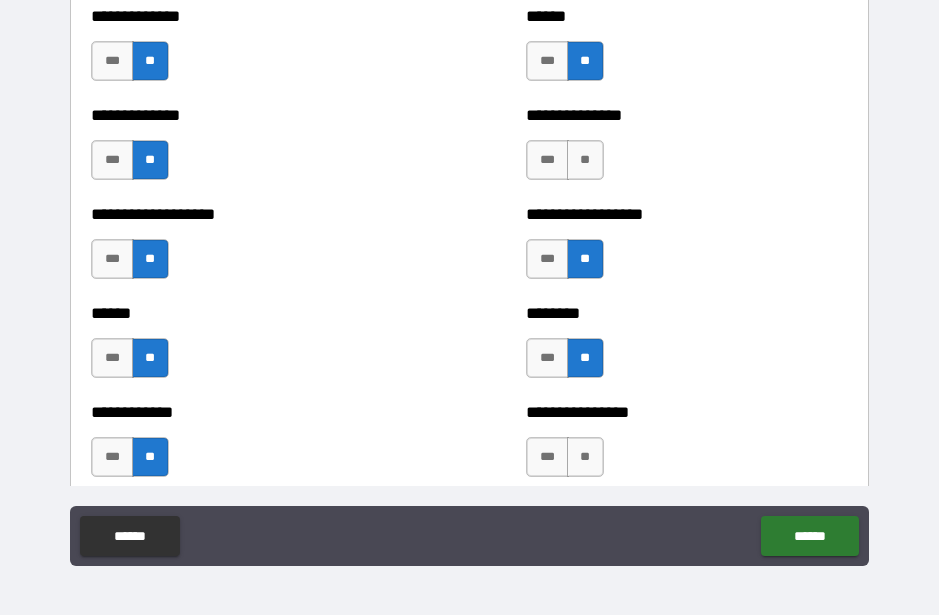 click on "**" at bounding box center (585, 457) 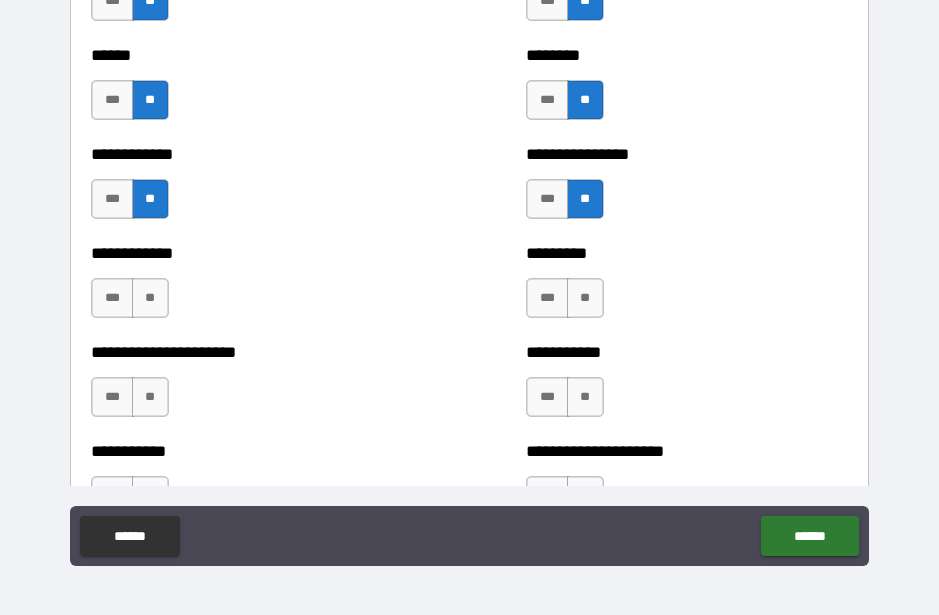 scroll, scrollTop: 4992, scrollLeft: 0, axis: vertical 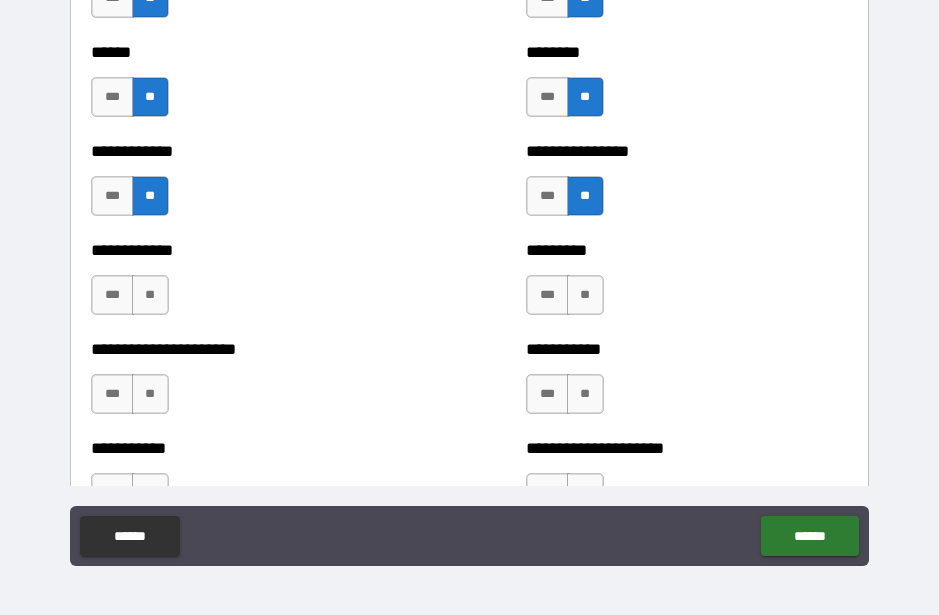 click on "**" at bounding box center [150, 295] 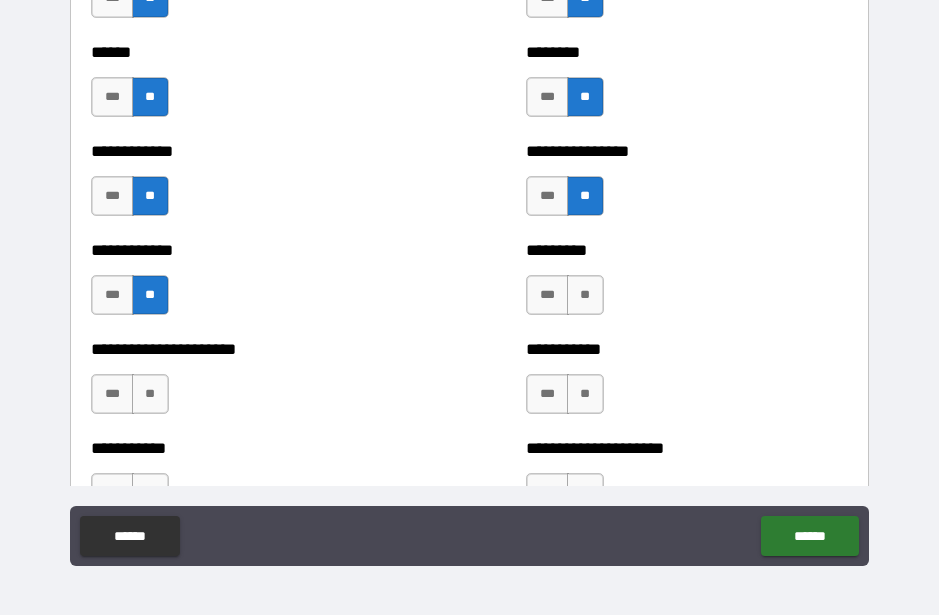 click on "**" at bounding box center (150, 394) 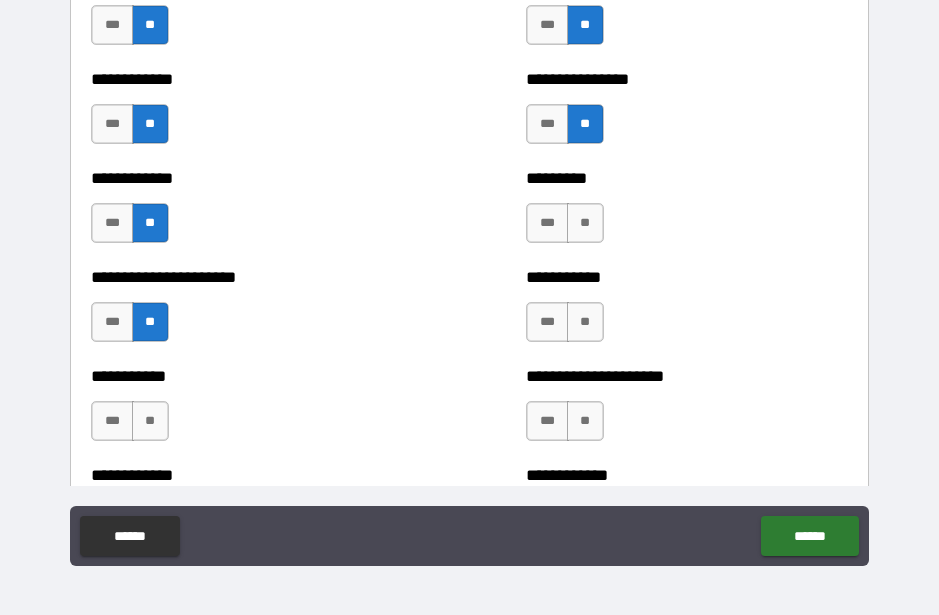 scroll, scrollTop: 5114, scrollLeft: 0, axis: vertical 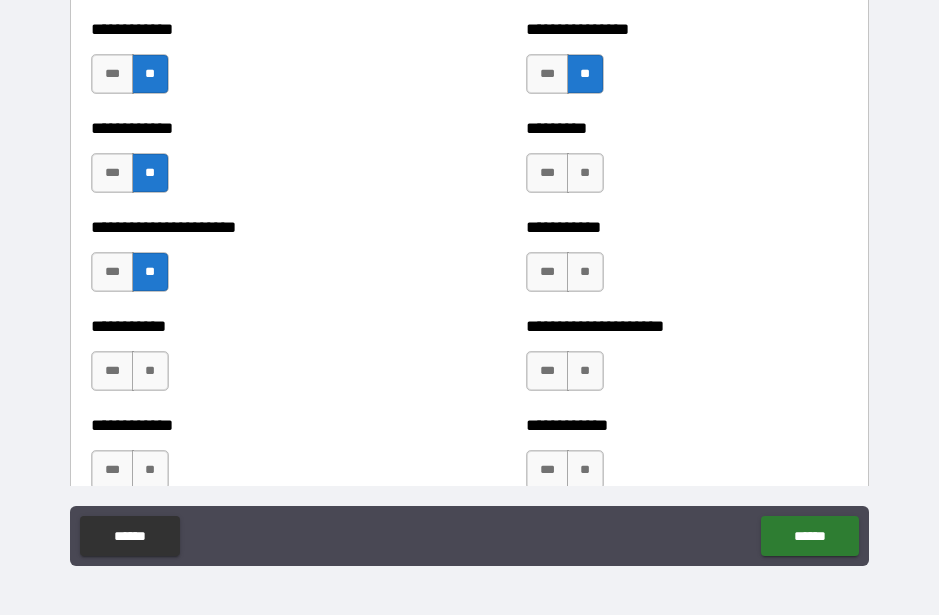 click on "**" at bounding box center [150, 371] 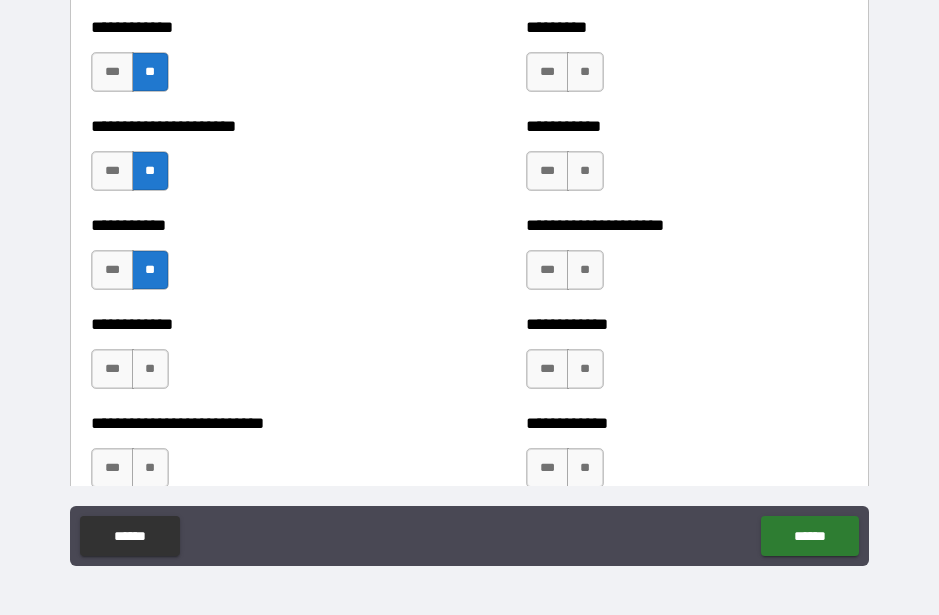scroll, scrollTop: 5226, scrollLeft: 0, axis: vertical 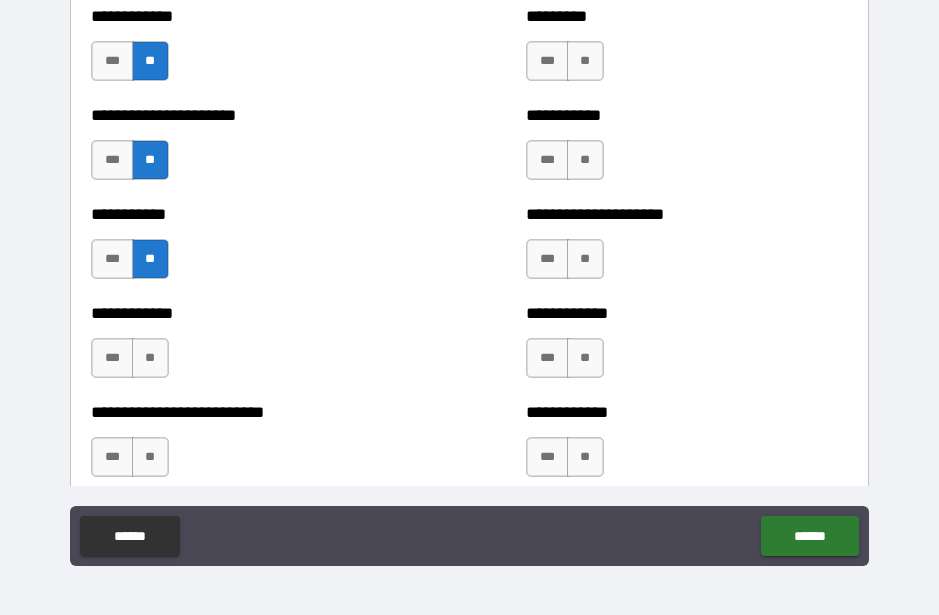 click on "**" at bounding box center [150, 358] 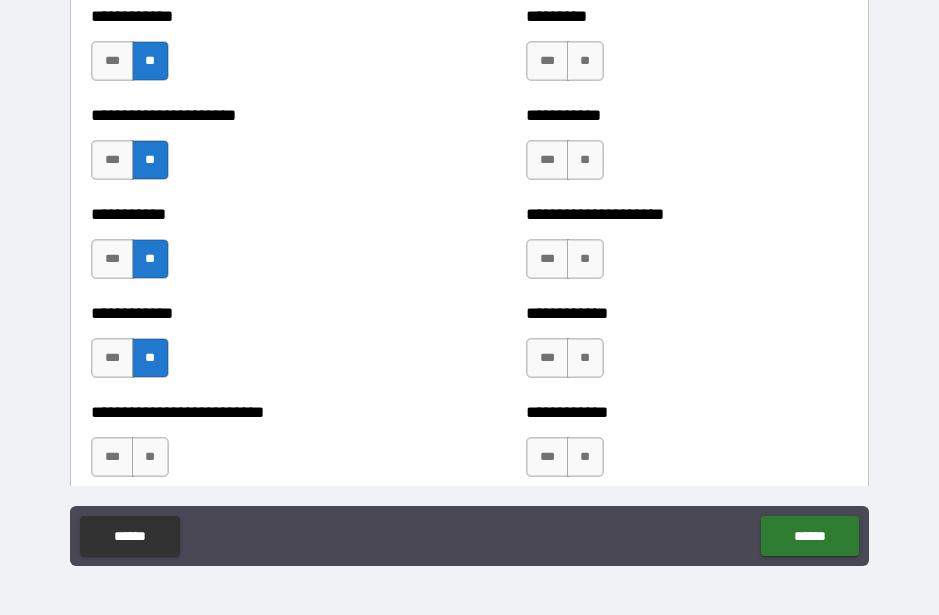 click on "***" at bounding box center (112, 457) 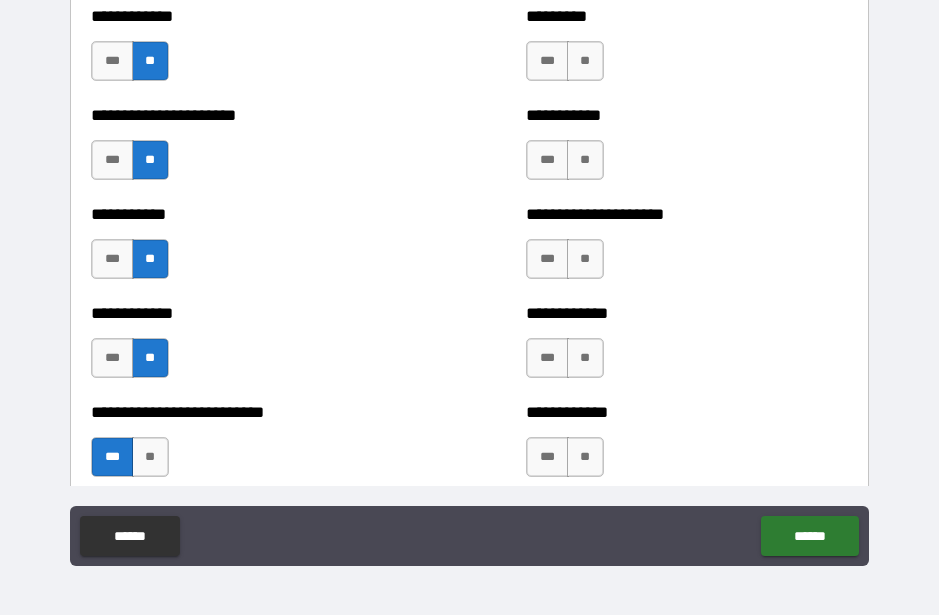 click on "**" at bounding box center [585, 457] 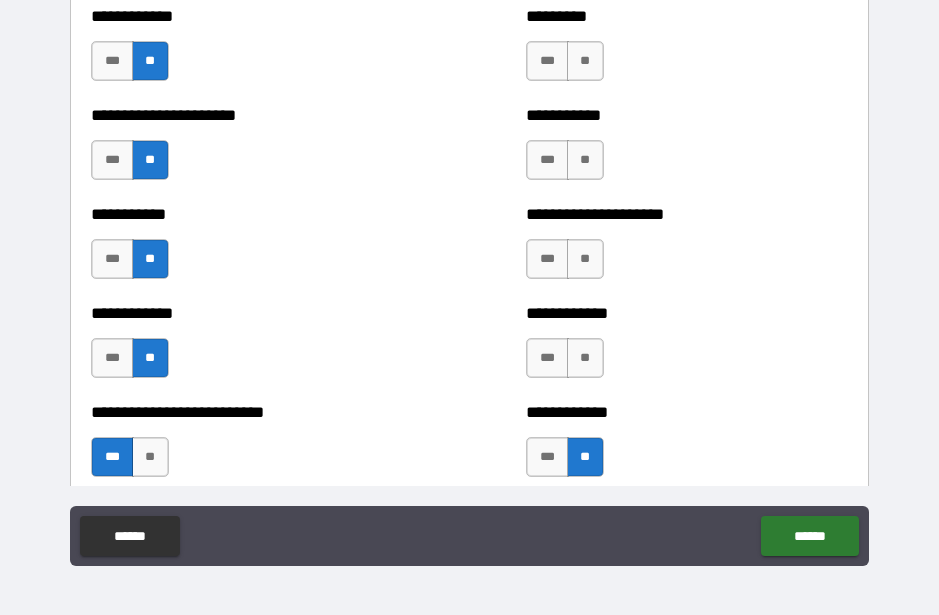 click on "**" at bounding box center (585, 358) 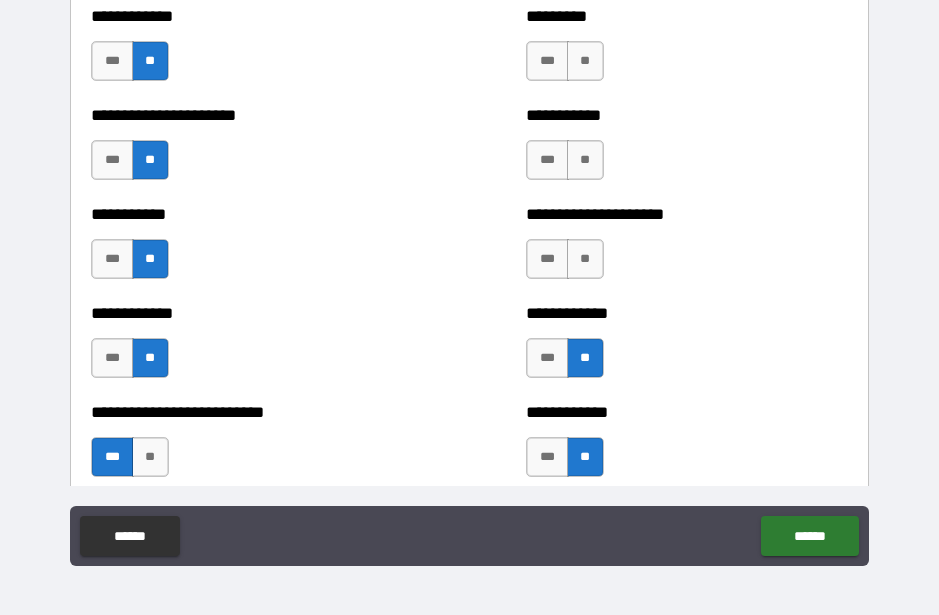 click on "**" at bounding box center (585, 259) 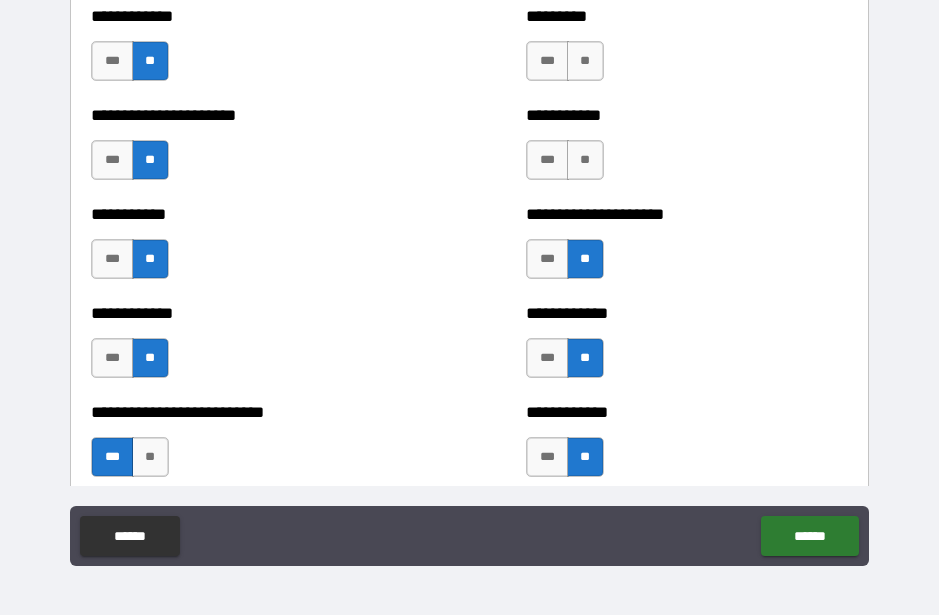 click on "**" at bounding box center (585, 160) 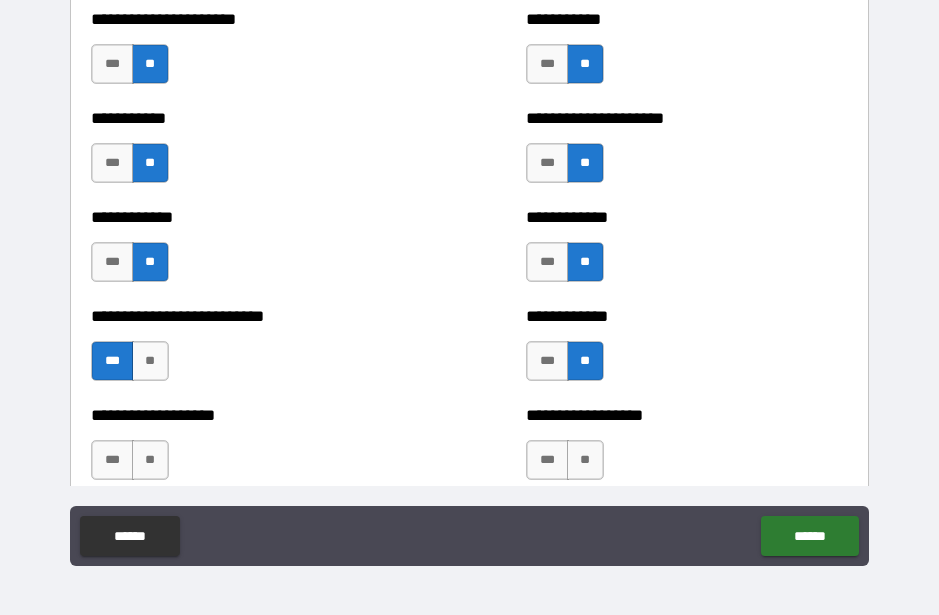 scroll, scrollTop: 5436, scrollLeft: 0, axis: vertical 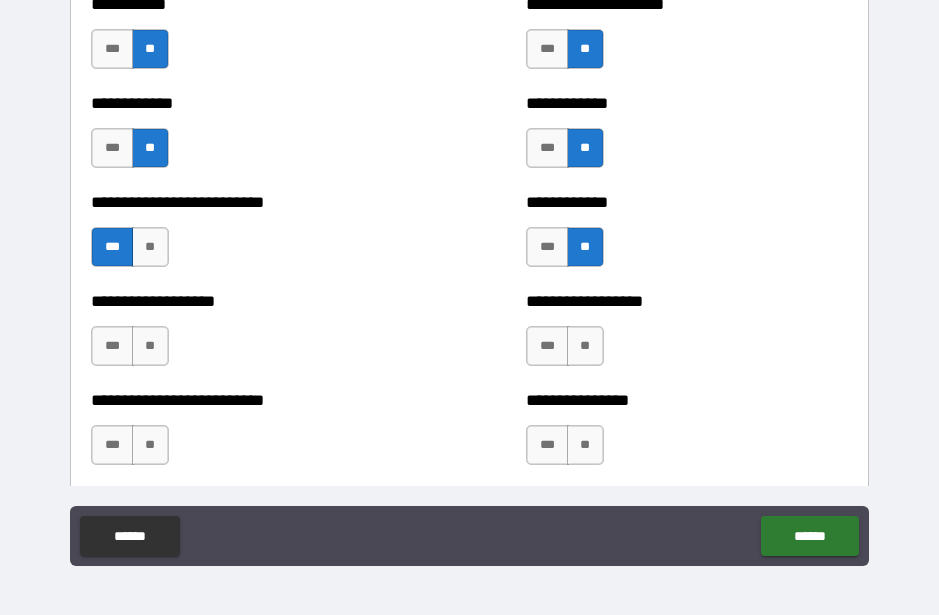 click on "**" at bounding box center [150, 346] 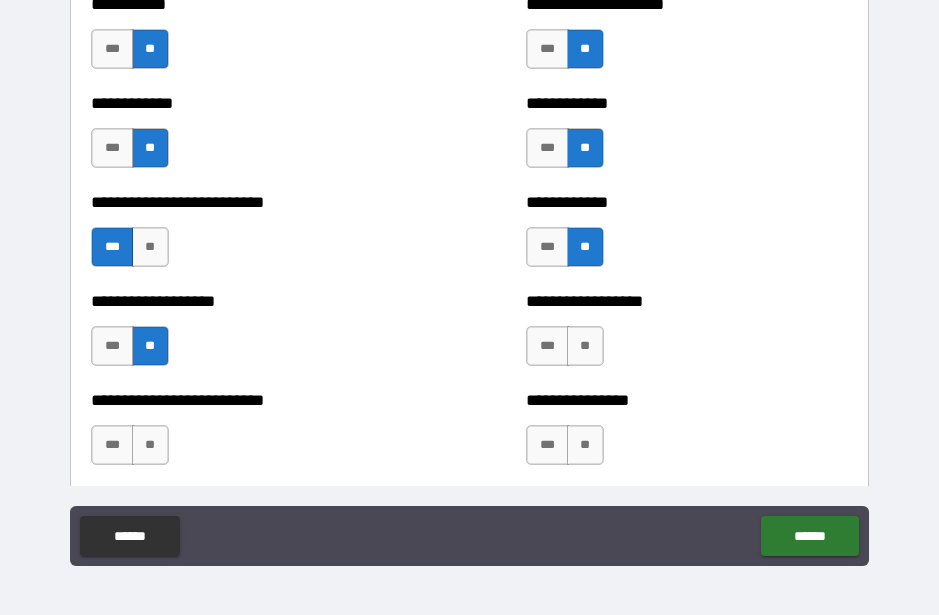 click on "**" at bounding box center (150, 445) 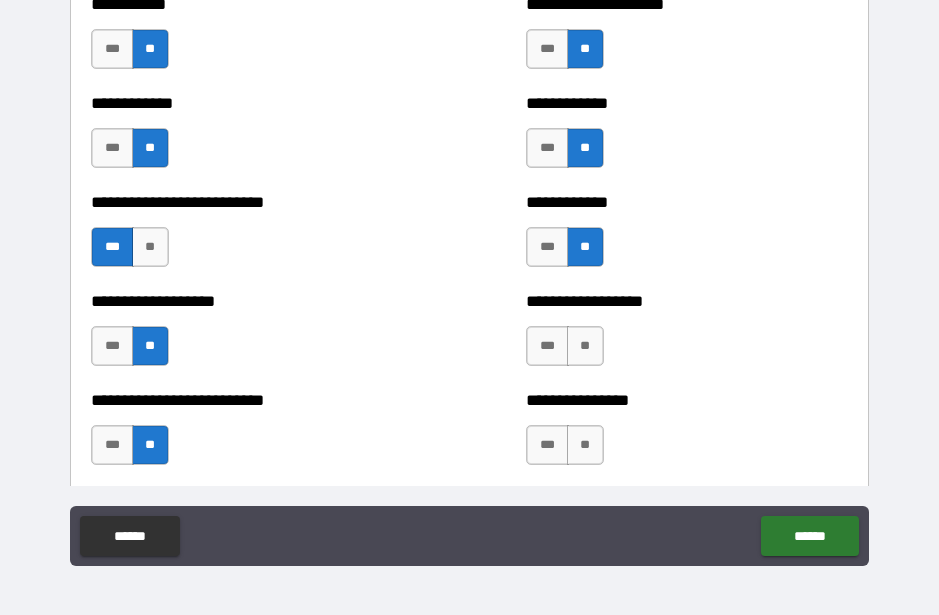 click on "**" at bounding box center [585, 346] 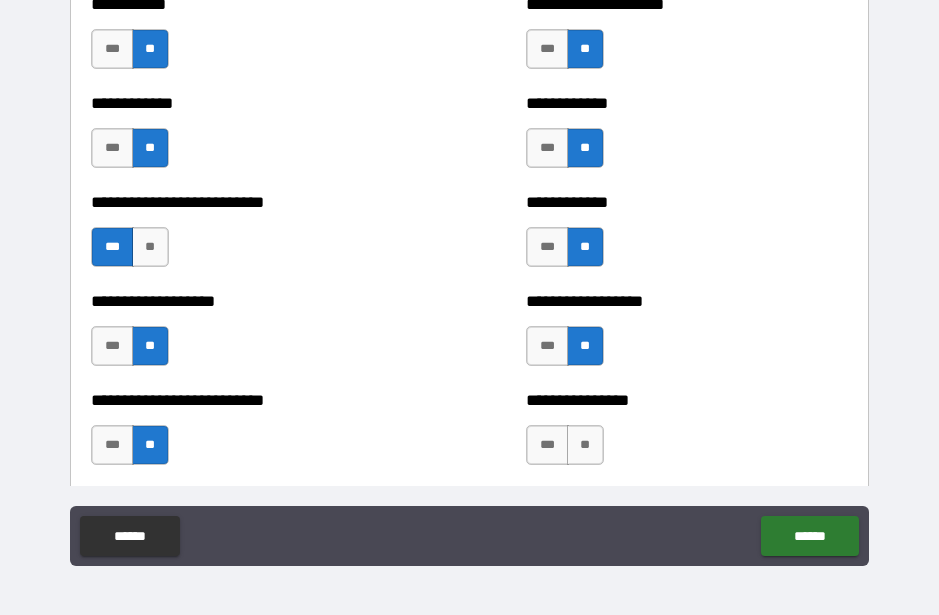 click on "**" at bounding box center [585, 445] 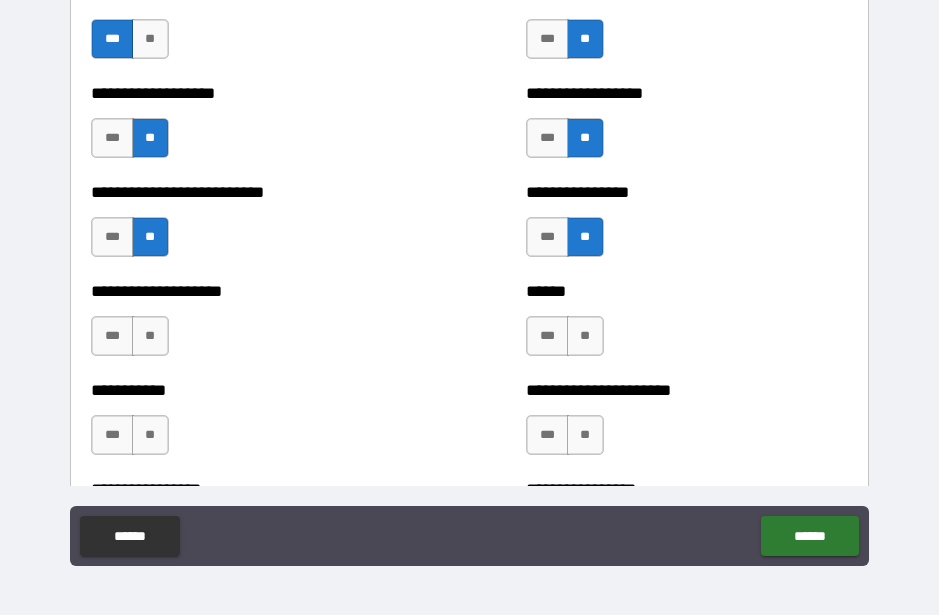 scroll, scrollTop: 5657, scrollLeft: 0, axis: vertical 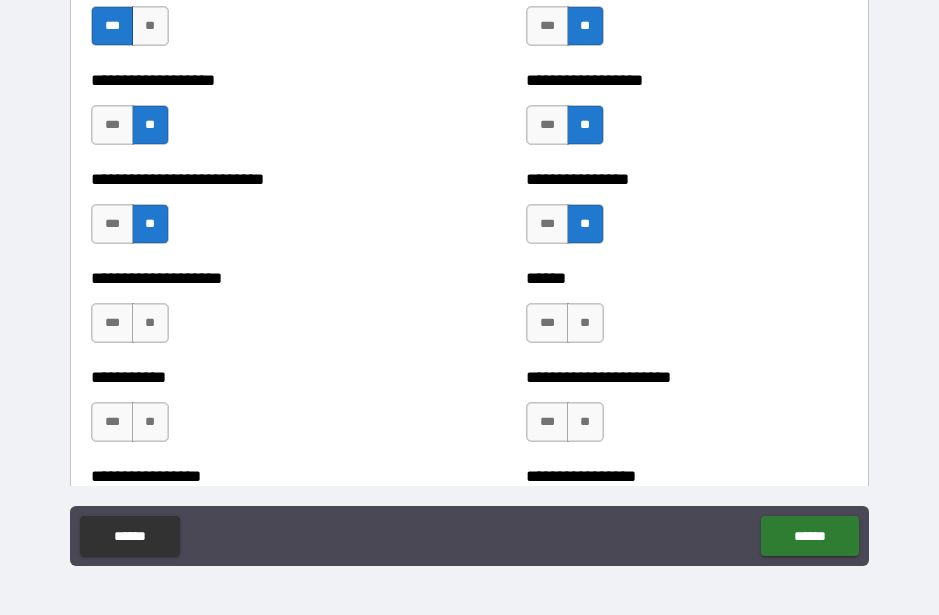 click on "**" at bounding box center (150, 323) 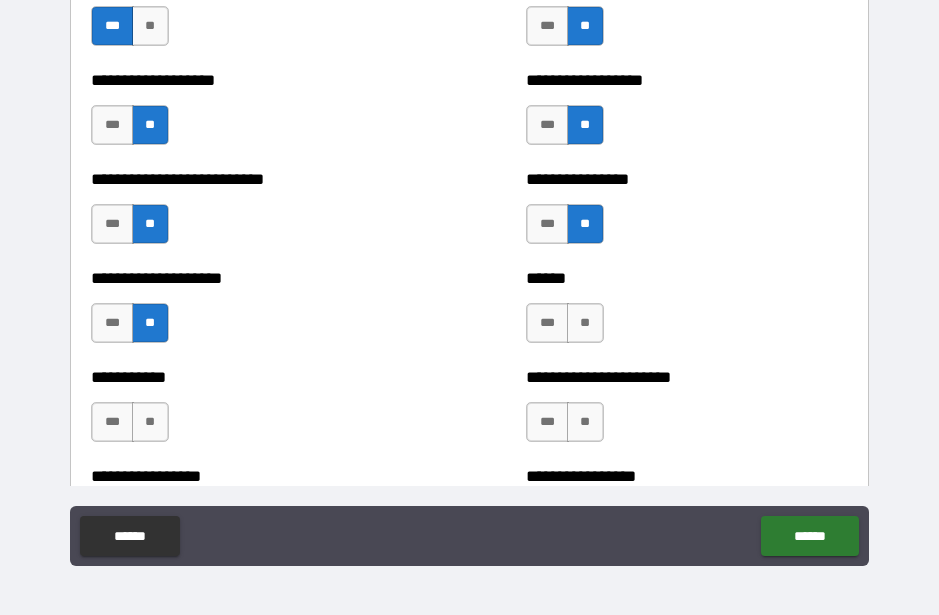click on "**" at bounding box center [150, 422] 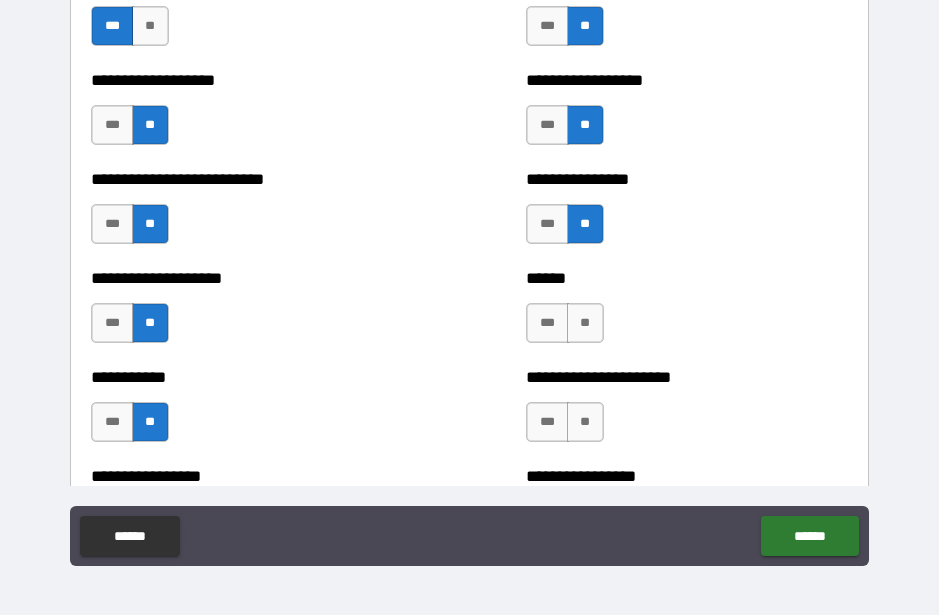 click on "**" at bounding box center (585, 323) 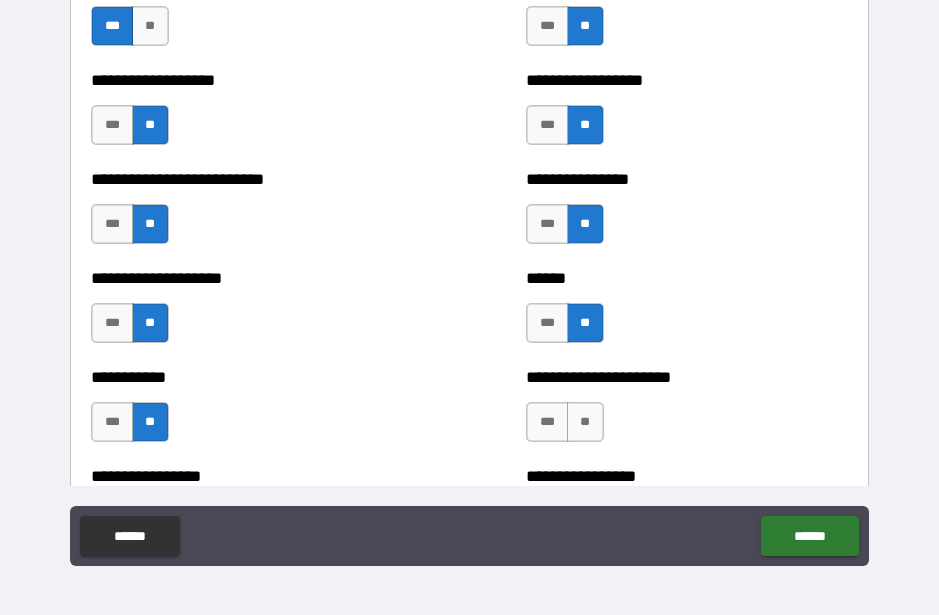 click on "**" at bounding box center (585, 422) 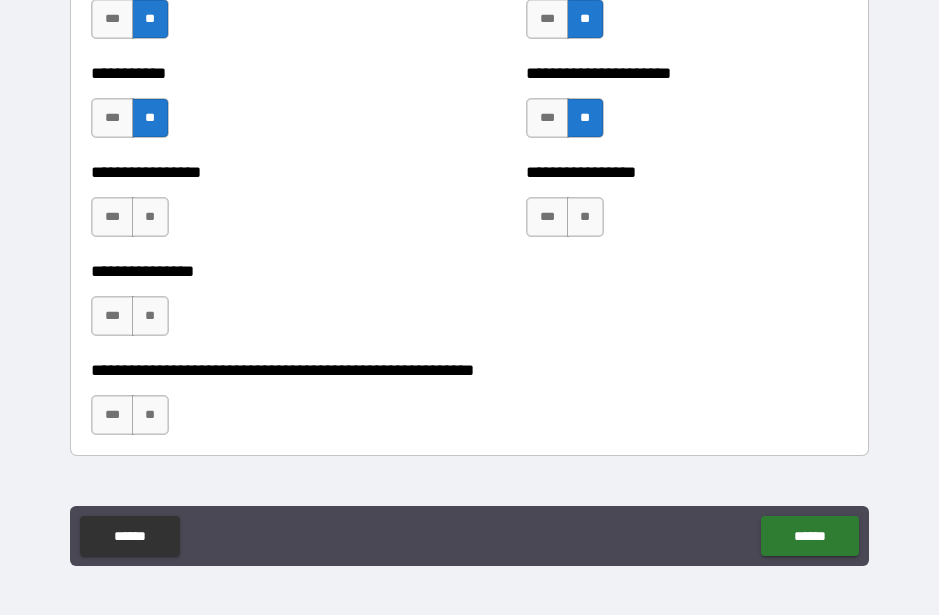 scroll, scrollTop: 5962, scrollLeft: 0, axis: vertical 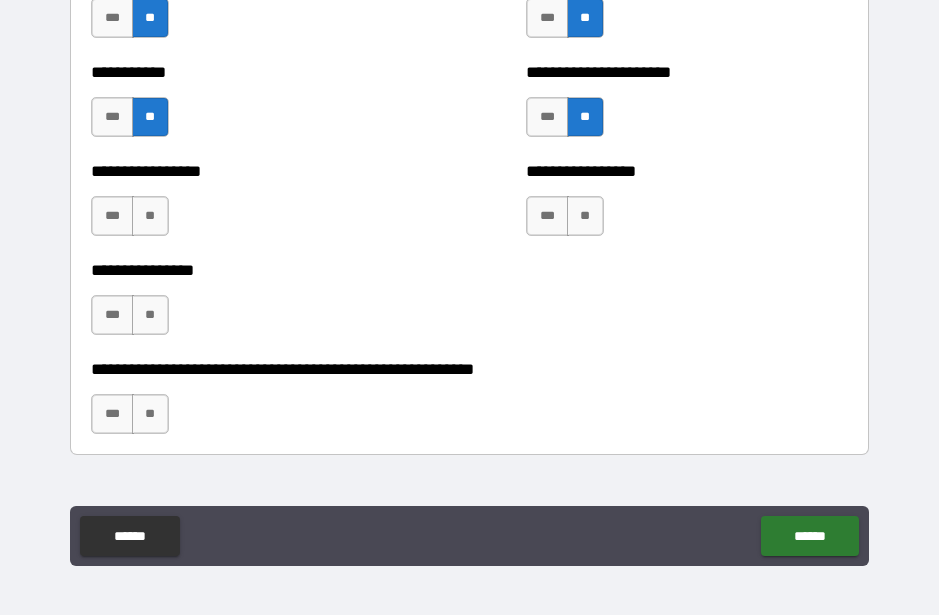 click on "**" at bounding box center [150, 216] 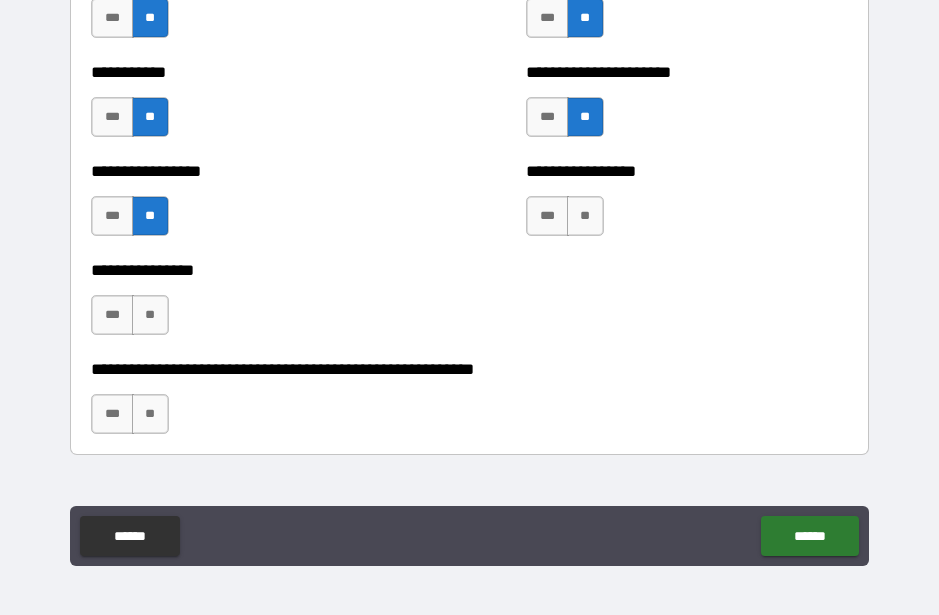 click on "**" at bounding box center [150, 315] 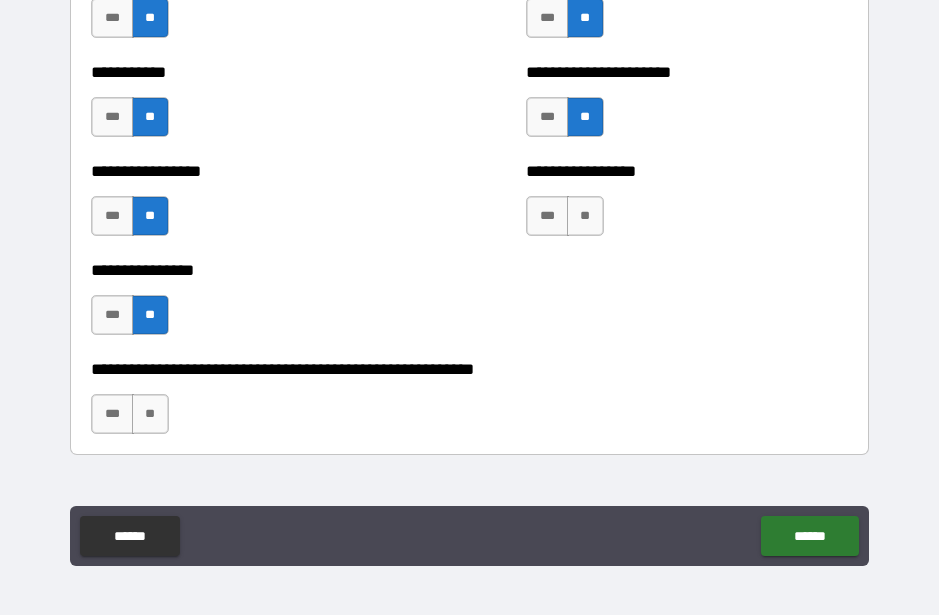 click on "**" at bounding box center (150, 414) 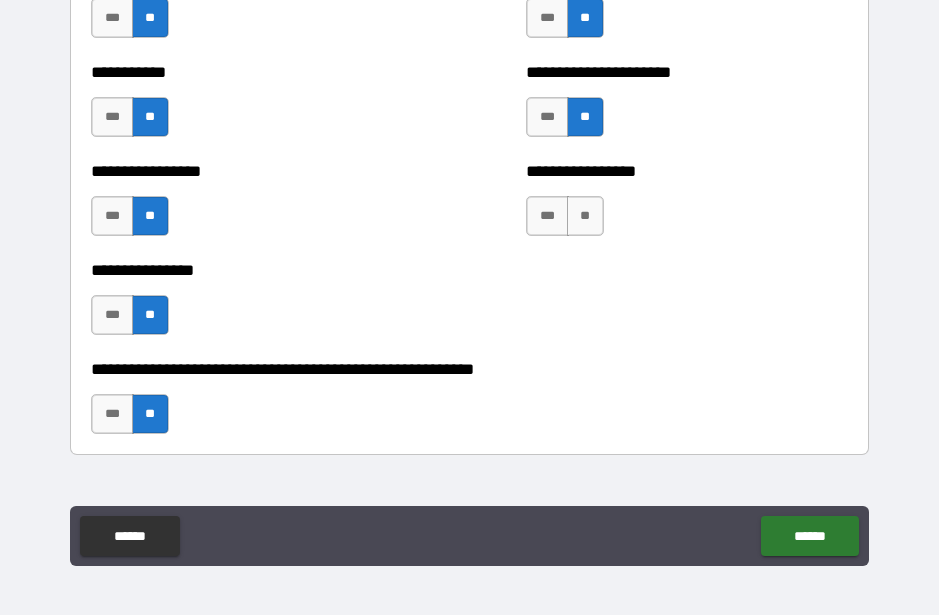 click on "**" at bounding box center (585, 216) 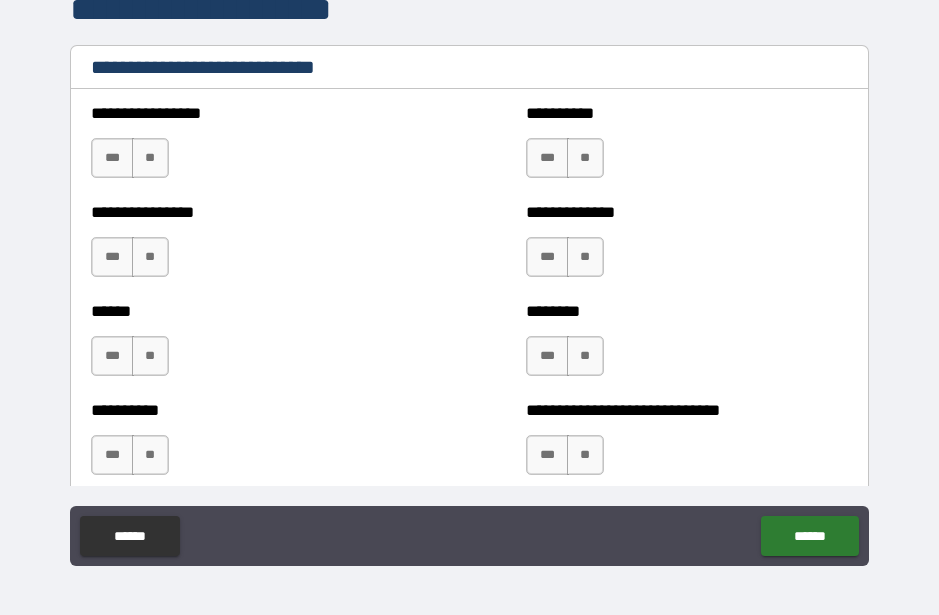 scroll, scrollTop: 6651, scrollLeft: 0, axis: vertical 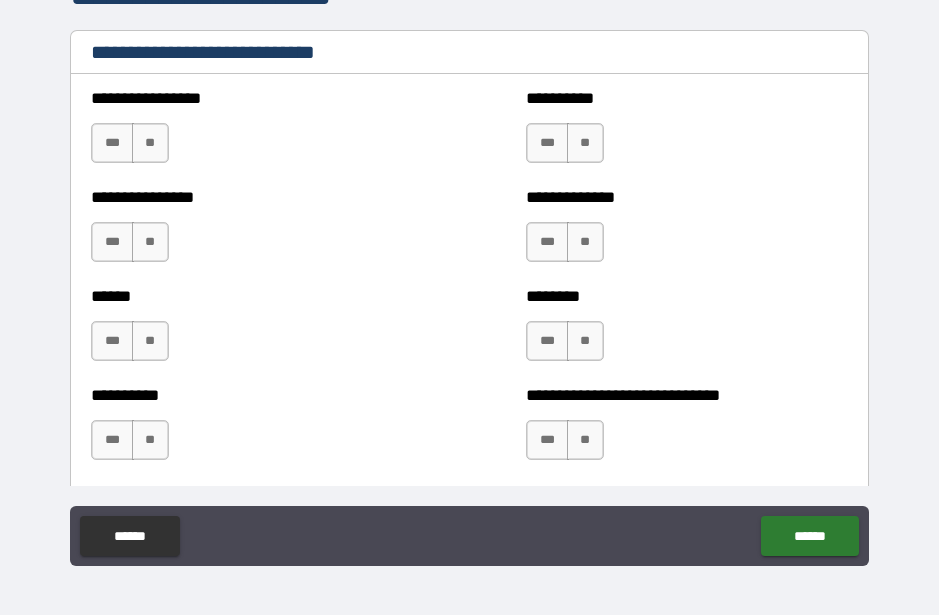 click on "**" at bounding box center [585, 440] 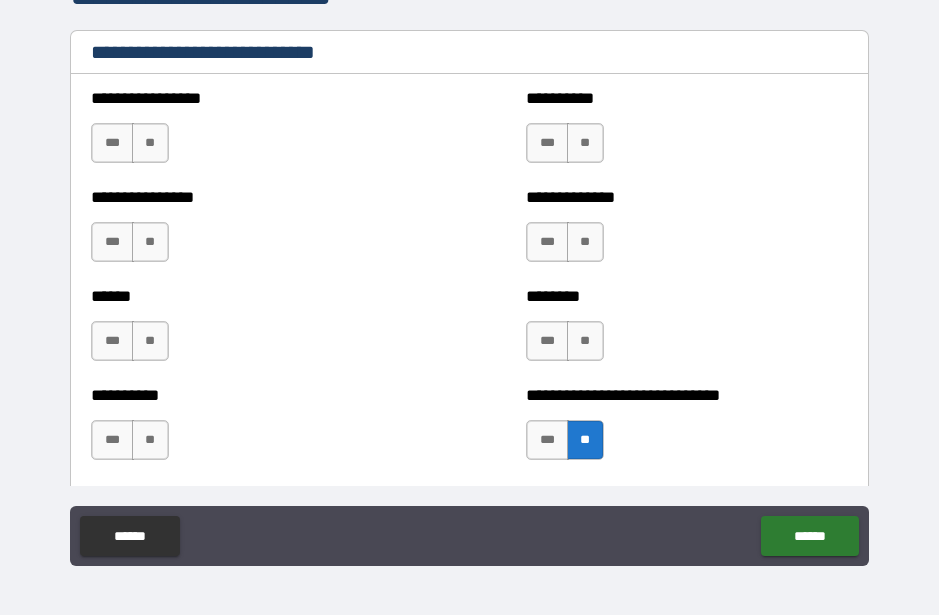 click on "**" at bounding box center (585, 341) 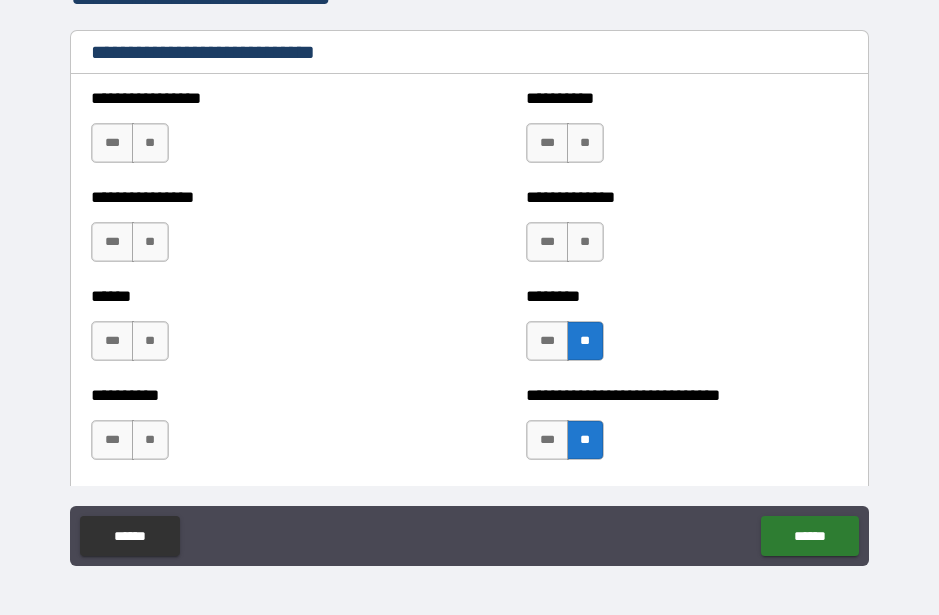 click on "**" at bounding box center [585, 242] 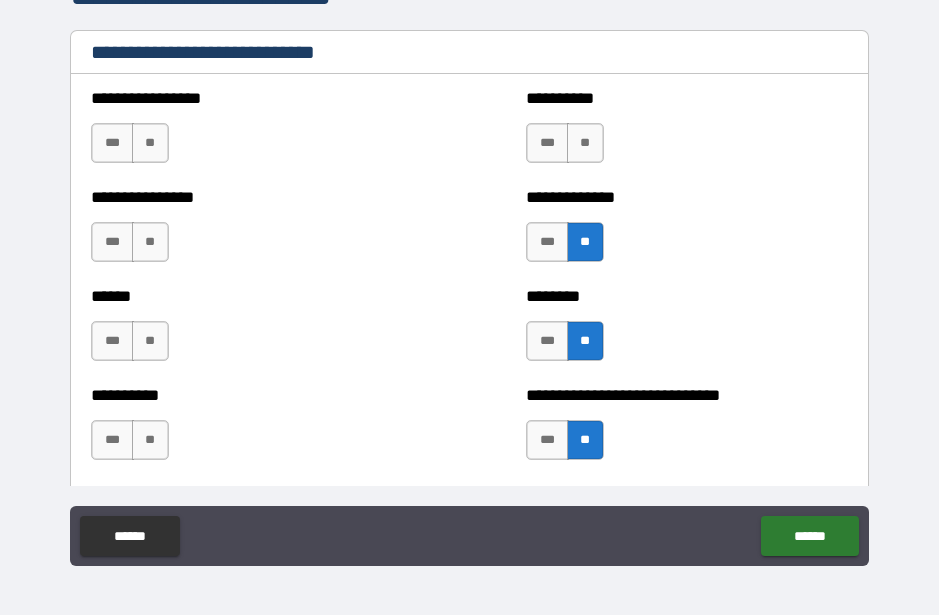 click on "**" at bounding box center [585, 143] 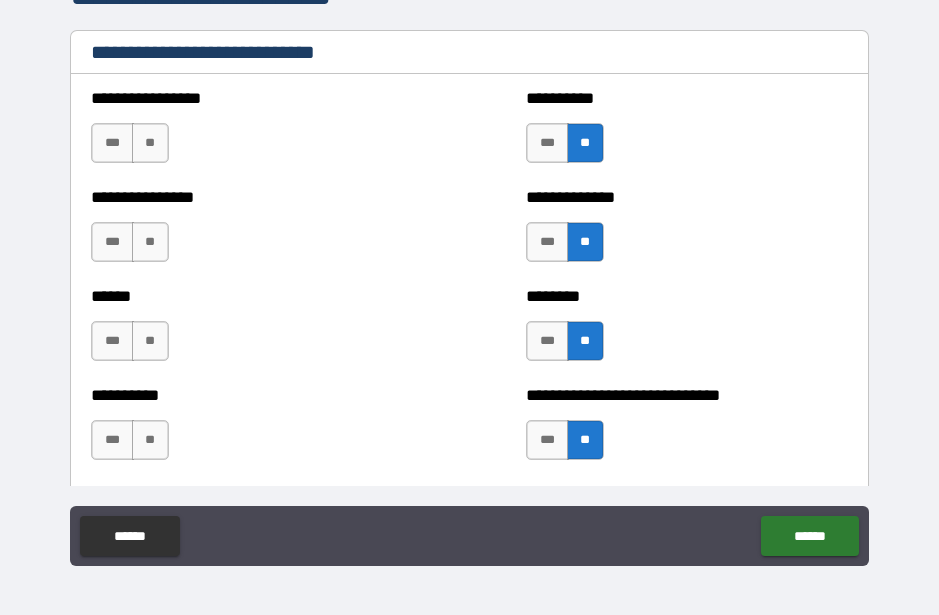 click on "**" at bounding box center (150, 143) 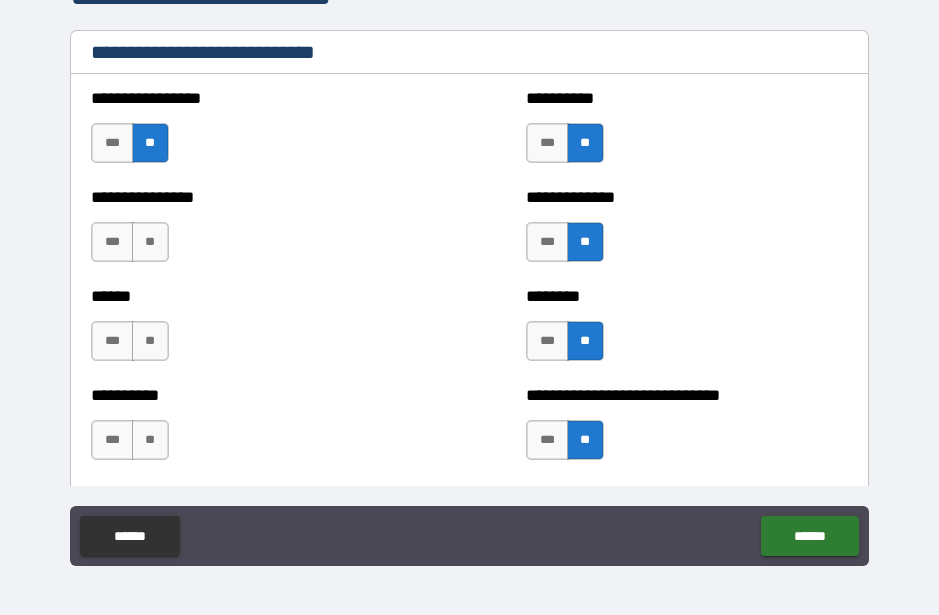 click on "**" at bounding box center (150, 242) 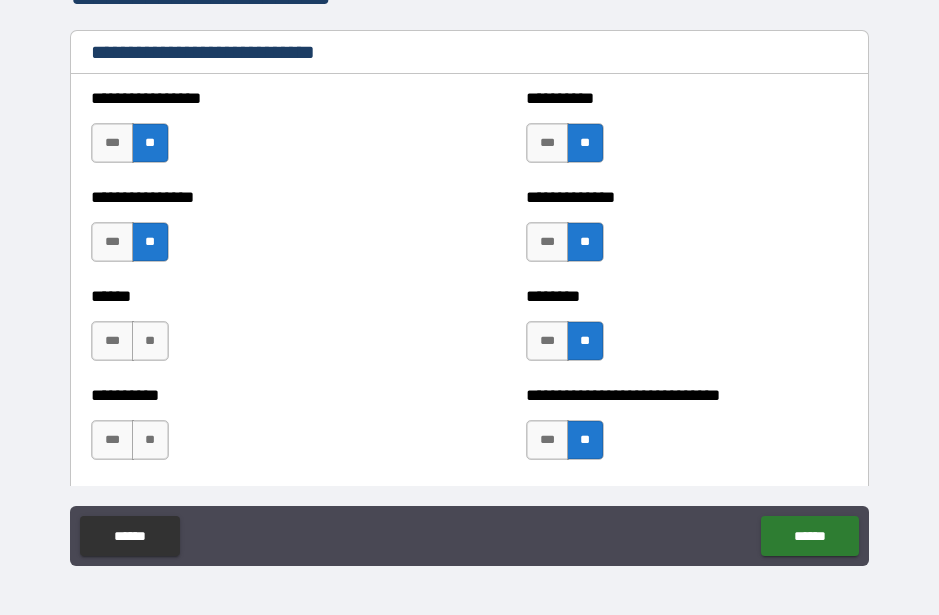 click on "**" at bounding box center [150, 341] 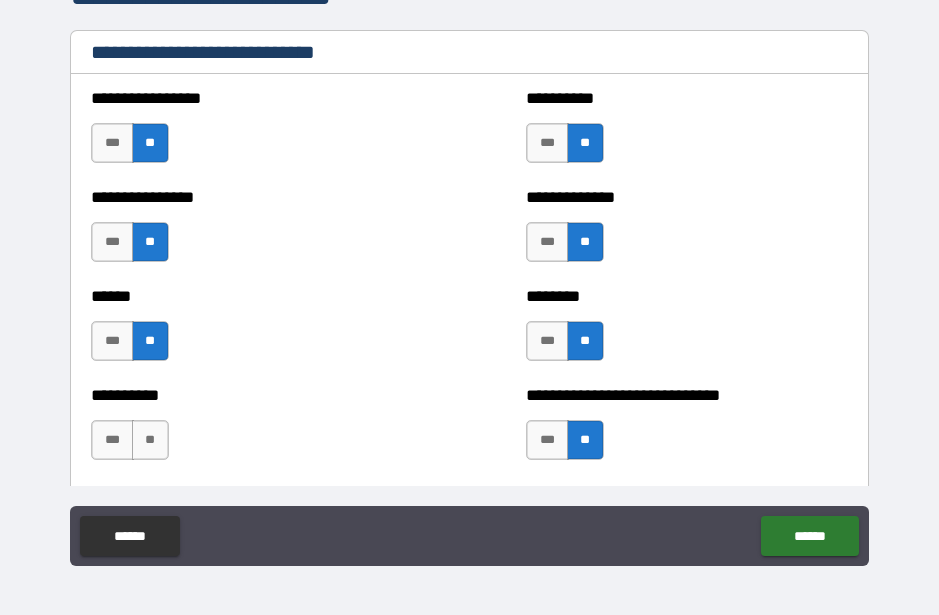 click on "**" at bounding box center [150, 440] 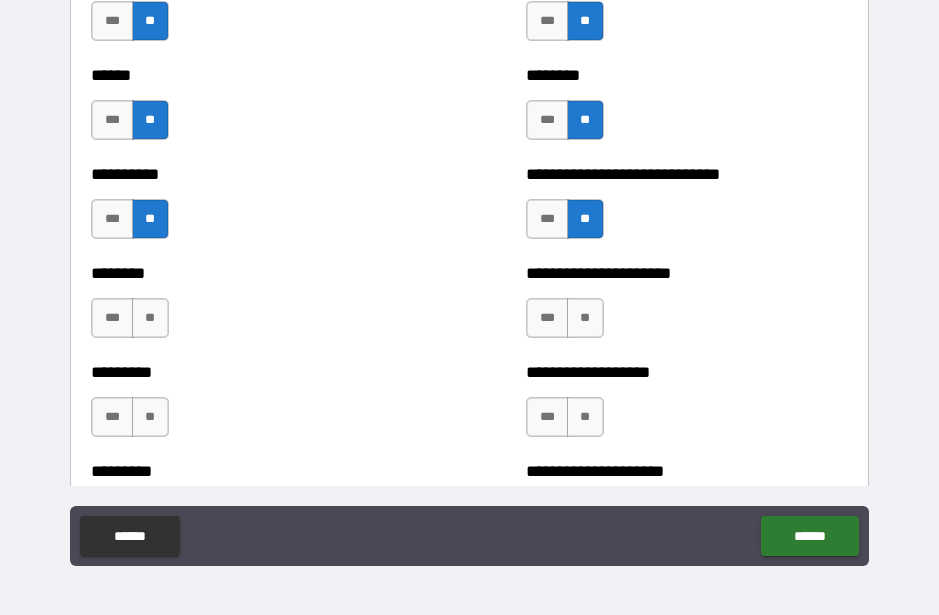 scroll, scrollTop: 6879, scrollLeft: 0, axis: vertical 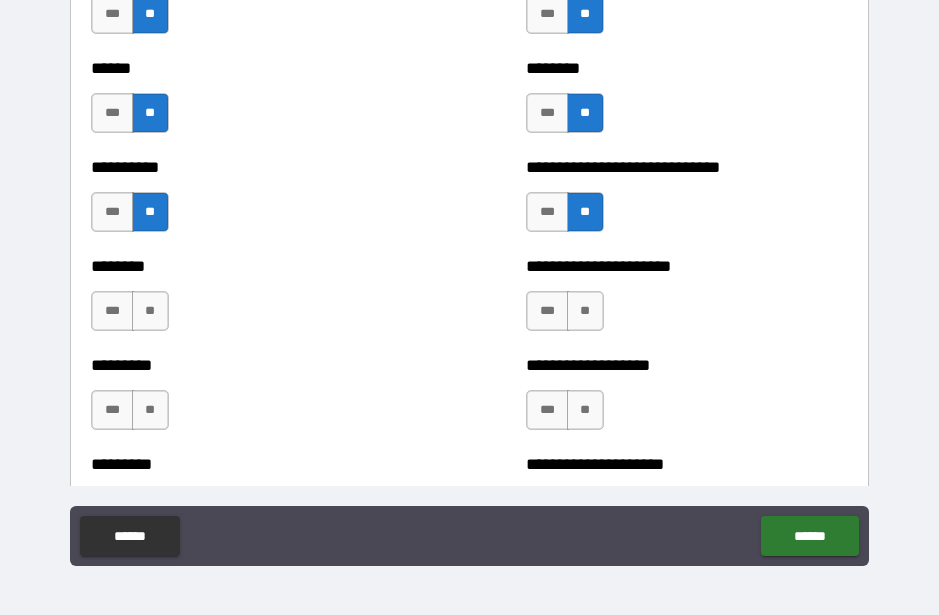 click on "**" at bounding box center [150, 311] 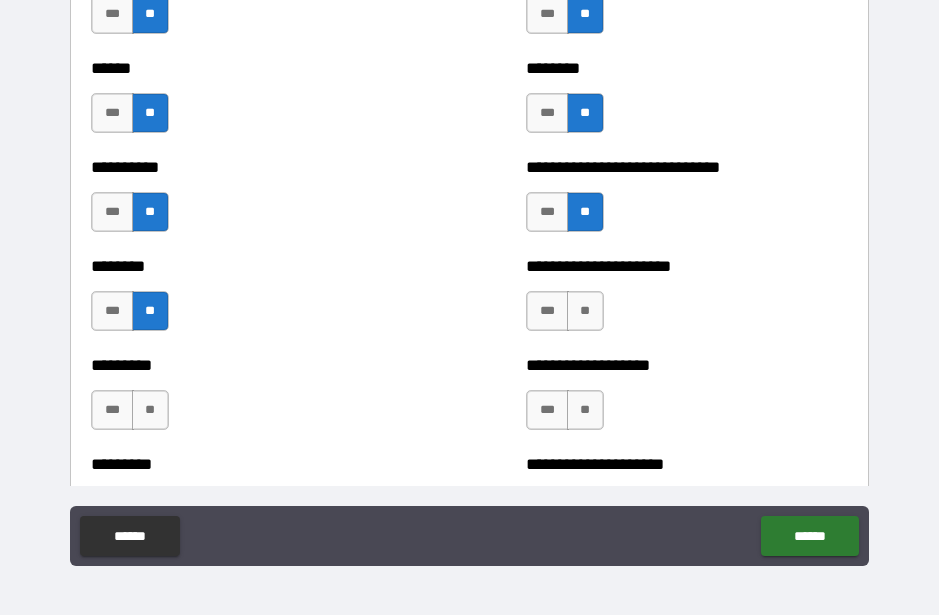 click on "**" at bounding box center [150, 410] 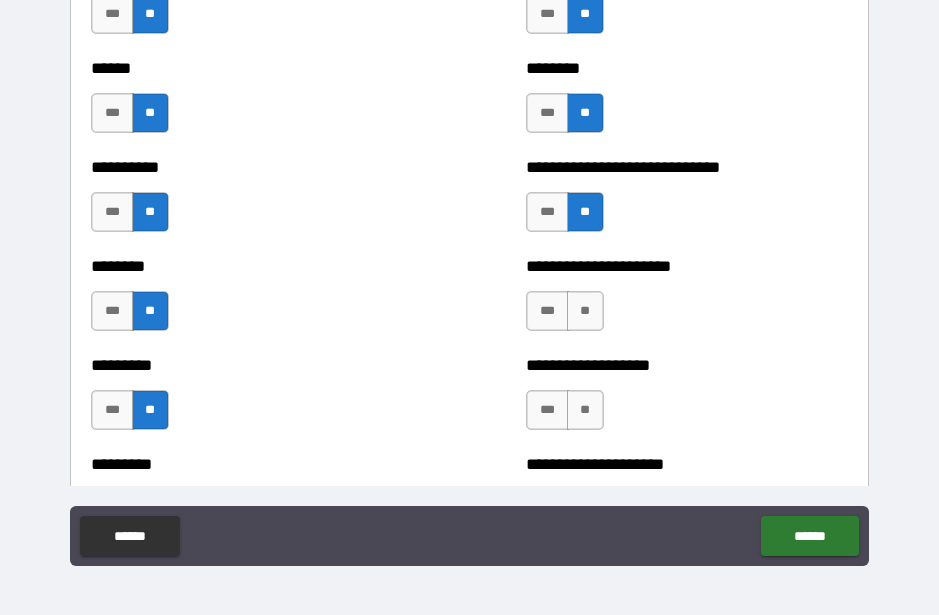 click on "***" at bounding box center (112, 410) 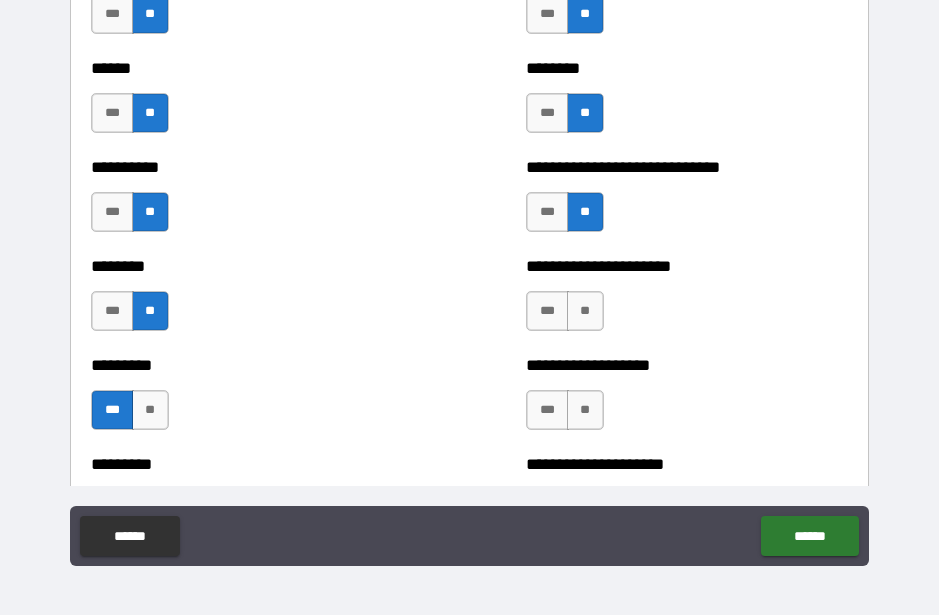 click on "**" at bounding box center [585, 311] 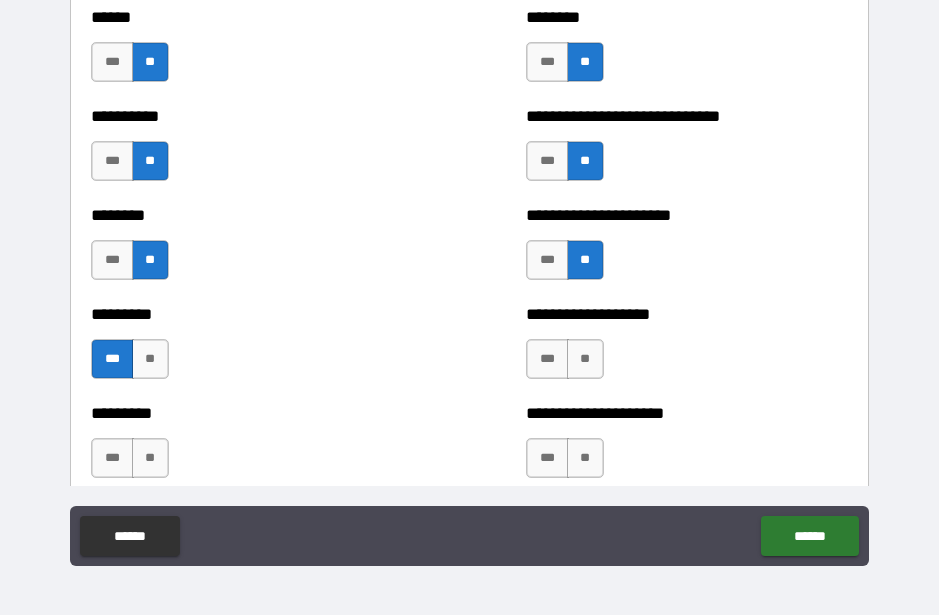 scroll, scrollTop: 6978, scrollLeft: 0, axis: vertical 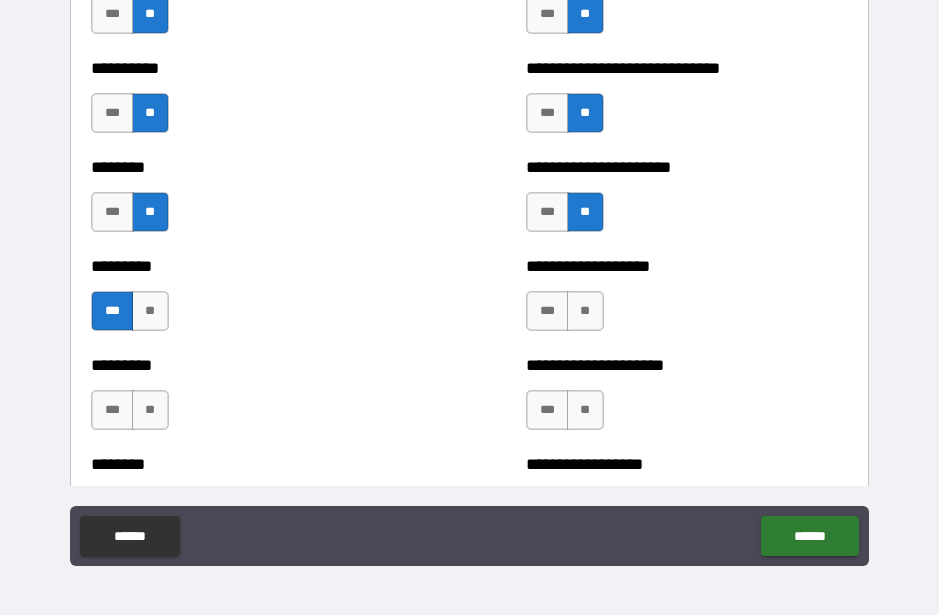 click on "**" at bounding box center (150, 410) 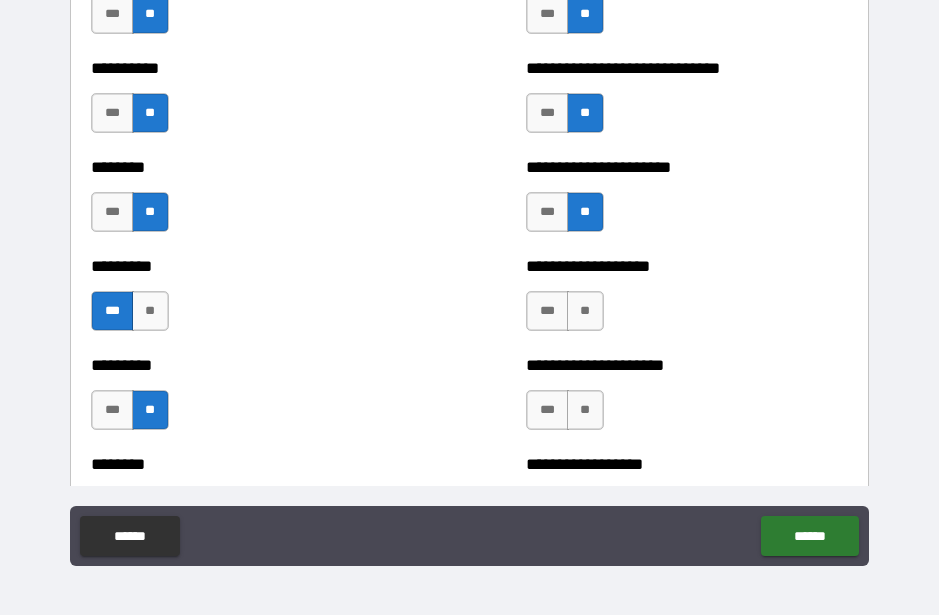 click on "**" at bounding box center [585, 311] 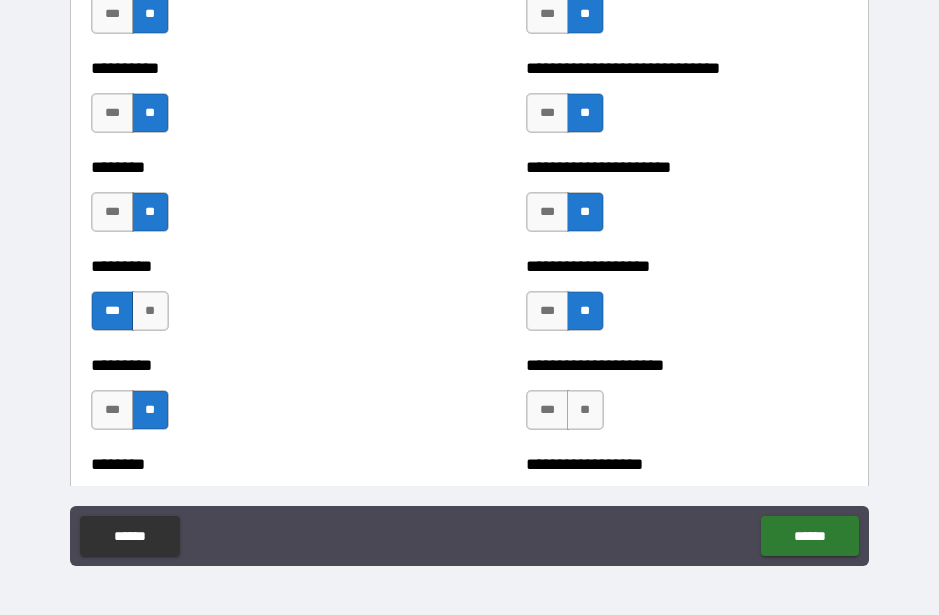 click on "**" at bounding box center (585, 410) 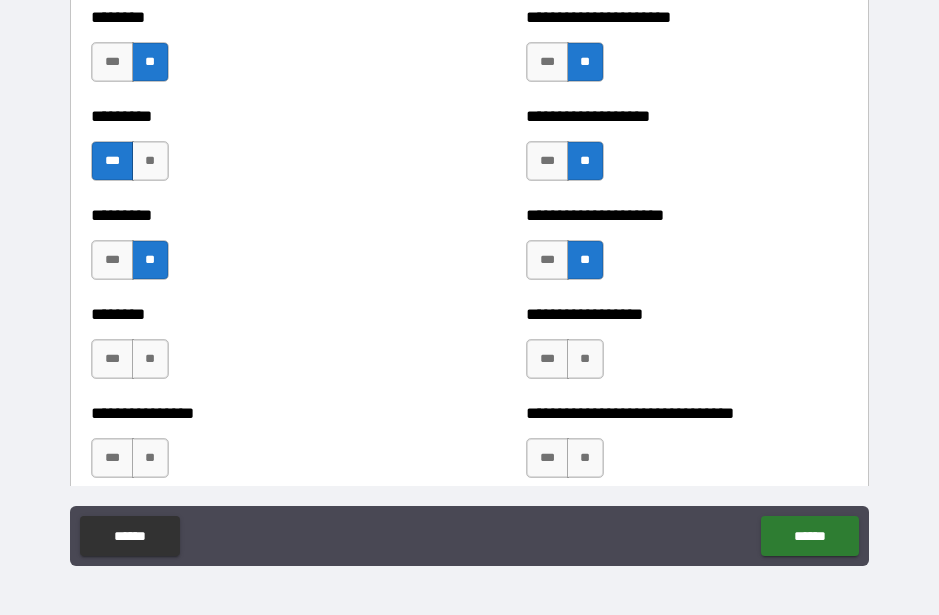 scroll, scrollTop: 7129, scrollLeft: 0, axis: vertical 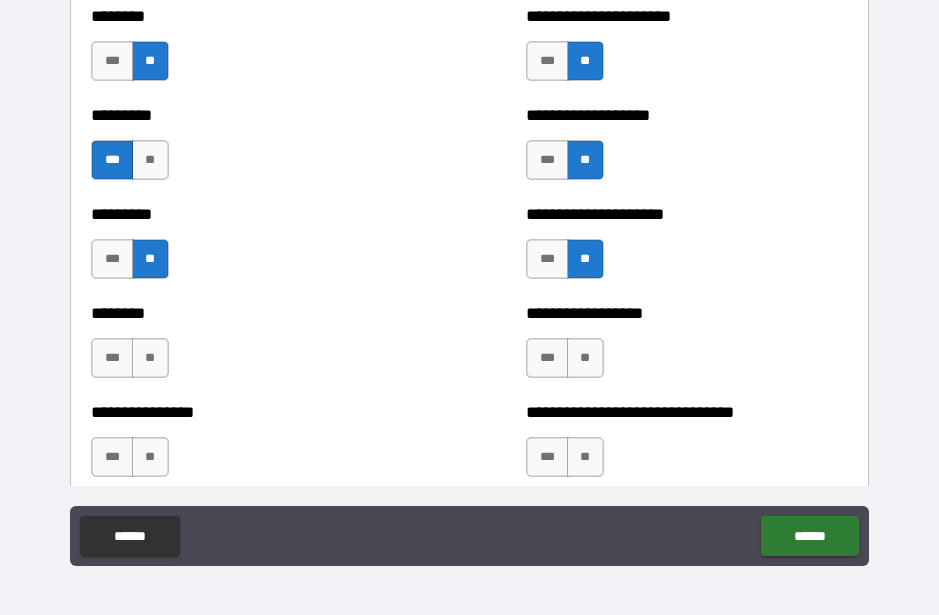 click on "**" at bounding box center [150, 358] 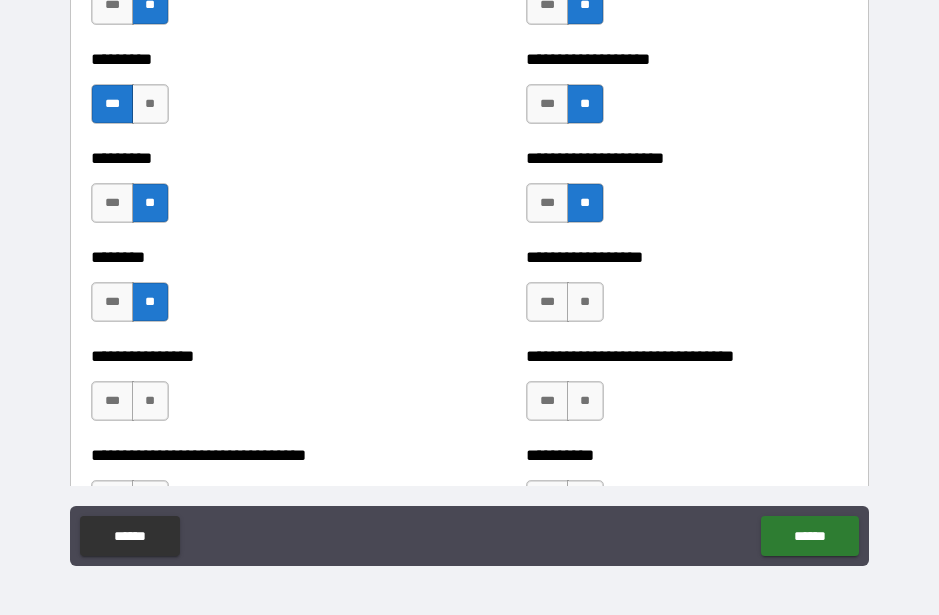 scroll, scrollTop: 7217, scrollLeft: 0, axis: vertical 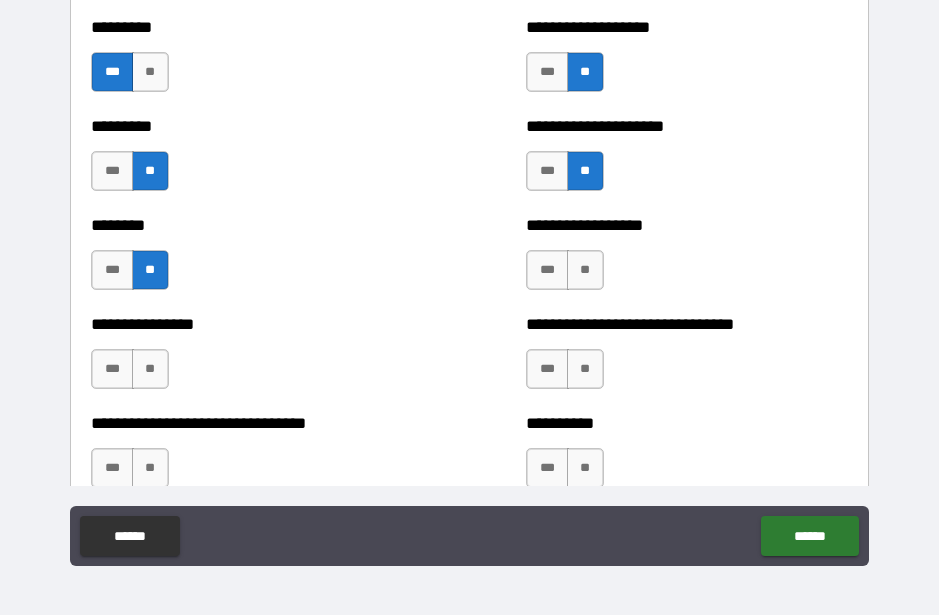 click on "**" at bounding box center (150, 369) 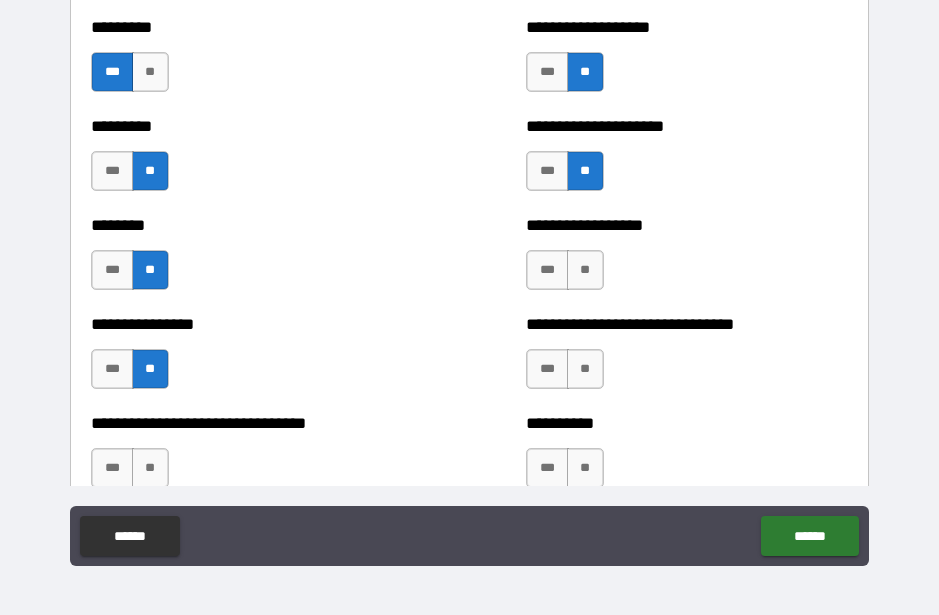 click on "**" at bounding box center [585, 270] 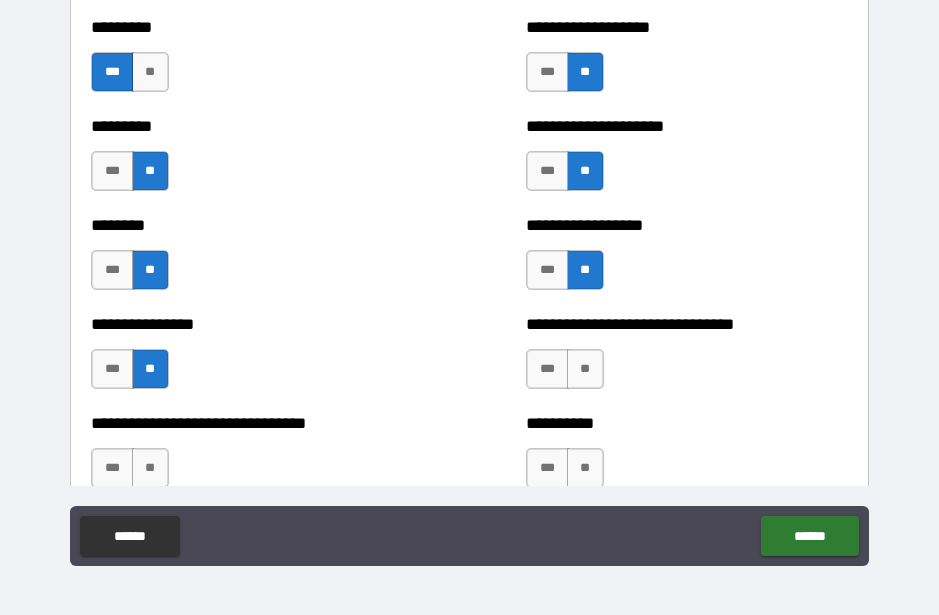 click on "**" at bounding box center (585, 369) 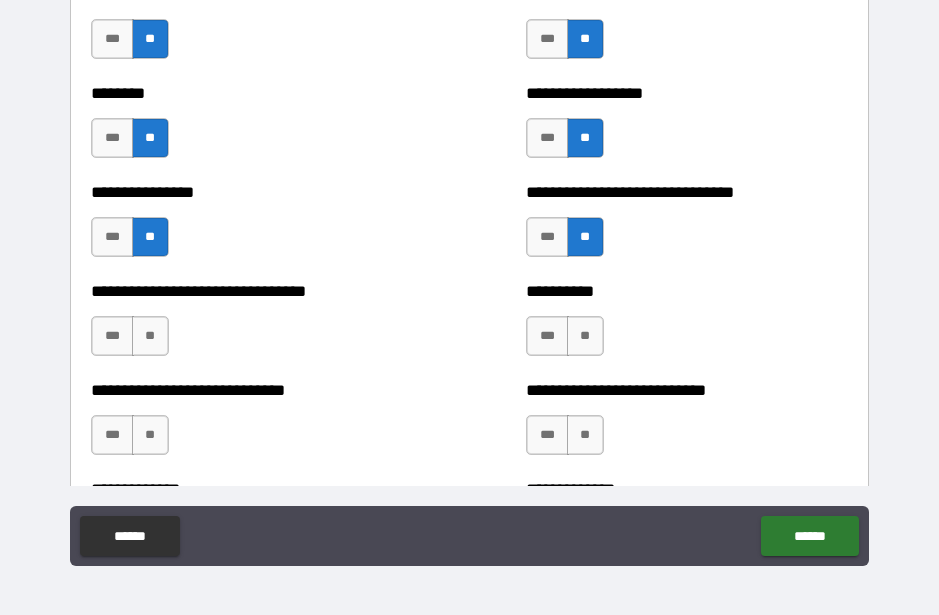 scroll, scrollTop: 7351, scrollLeft: 0, axis: vertical 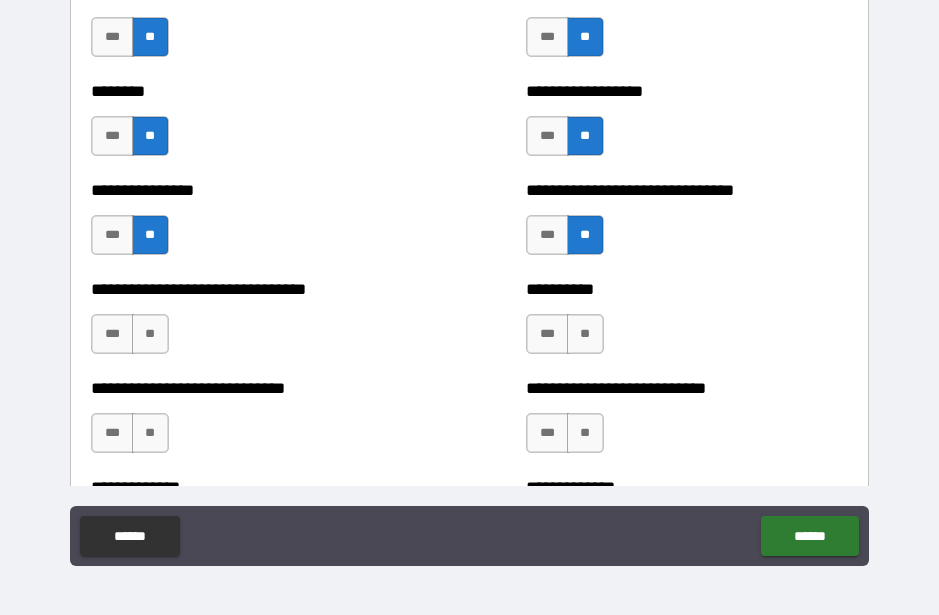 click on "***" at bounding box center [547, 334] 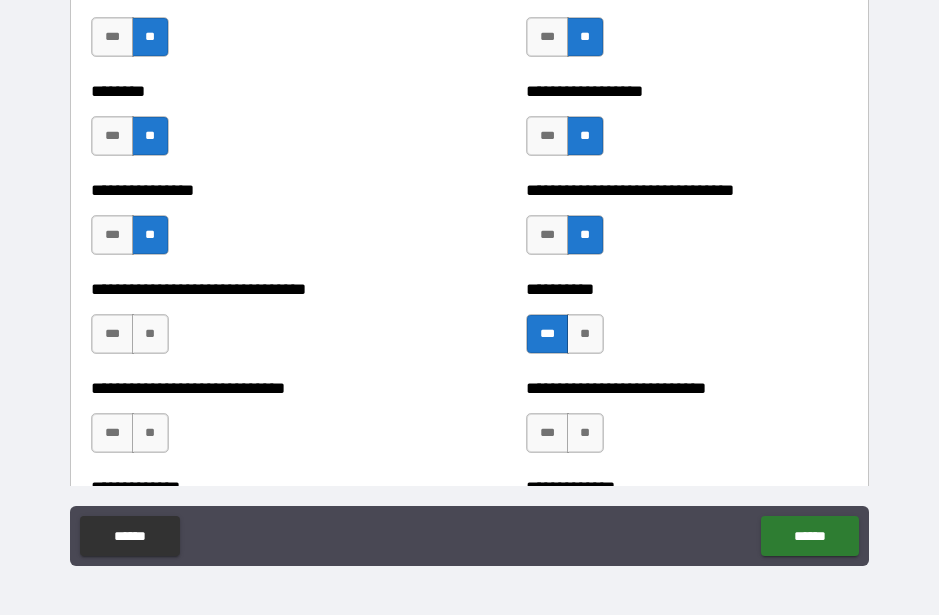 click on "**" at bounding box center (150, 334) 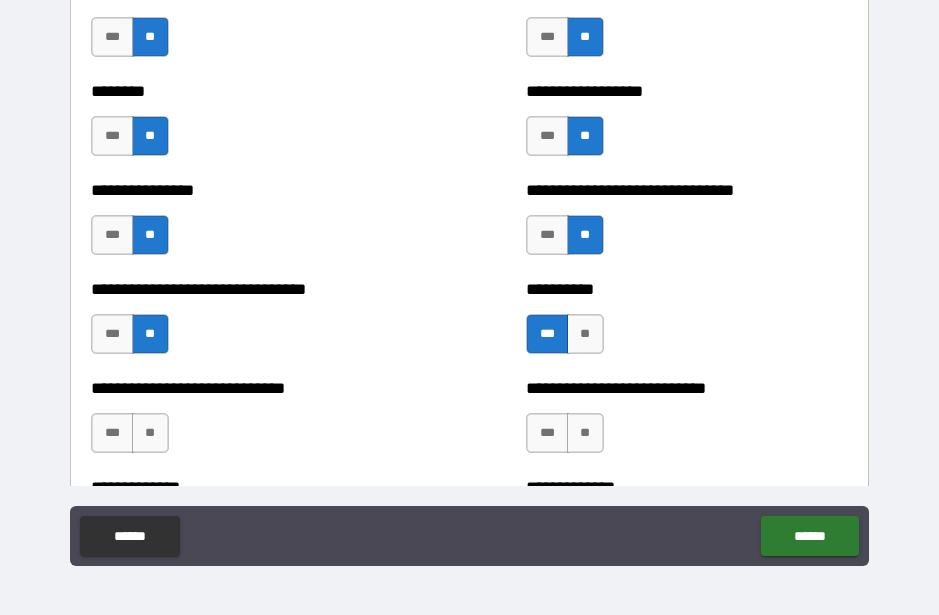 click on "**" at bounding box center [150, 433] 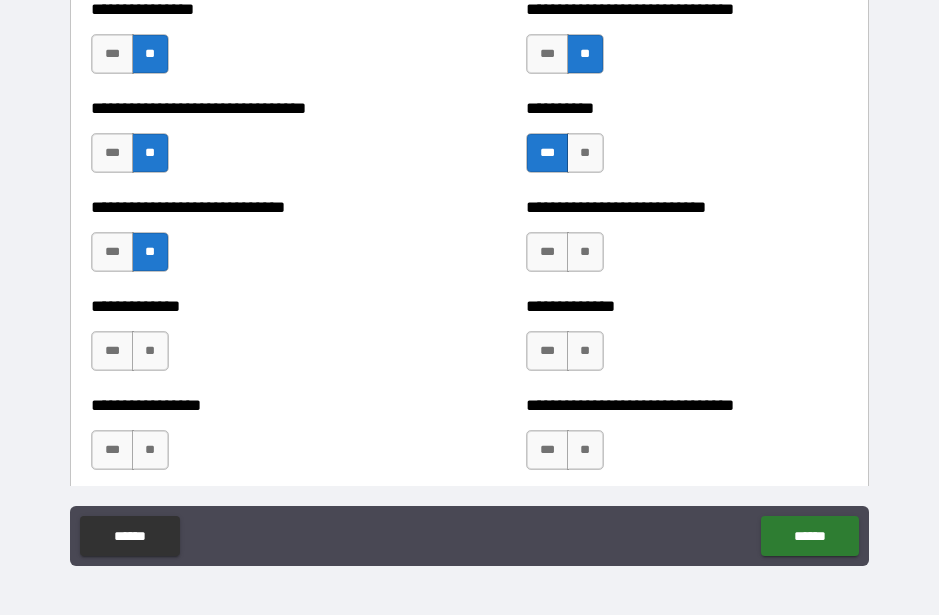 scroll, scrollTop: 7533, scrollLeft: 0, axis: vertical 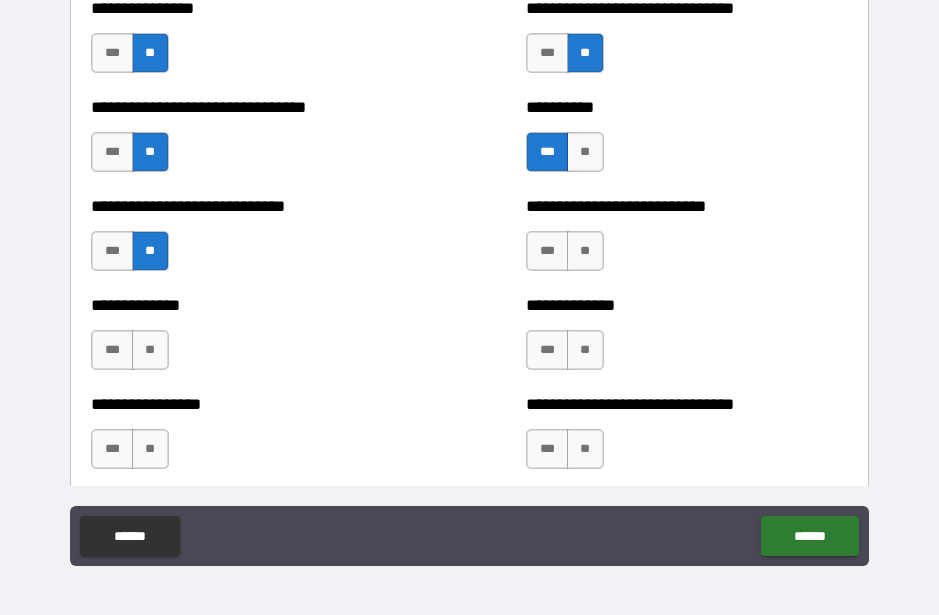 click on "**" at bounding box center (150, 350) 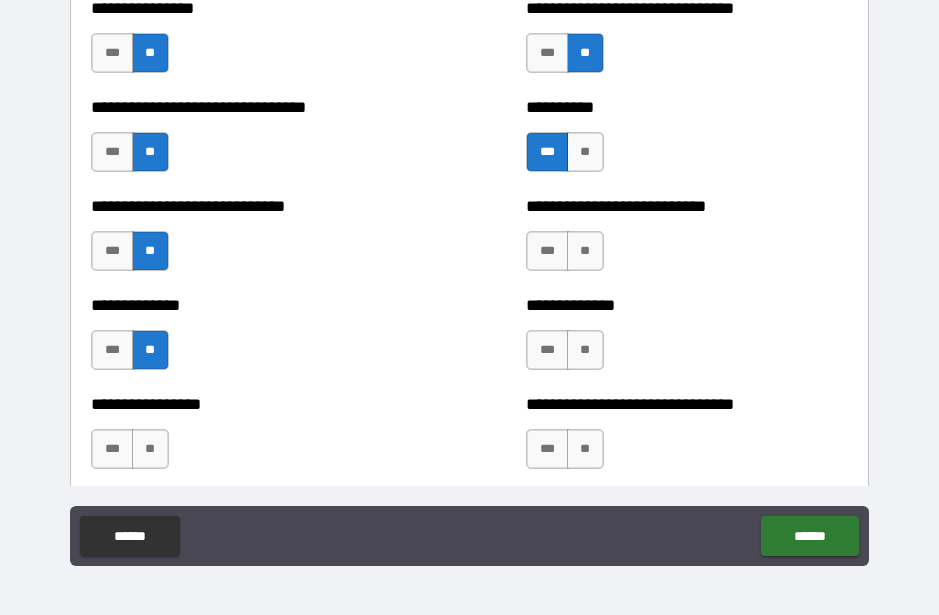 click on "**" at bounding box center (150, 449) 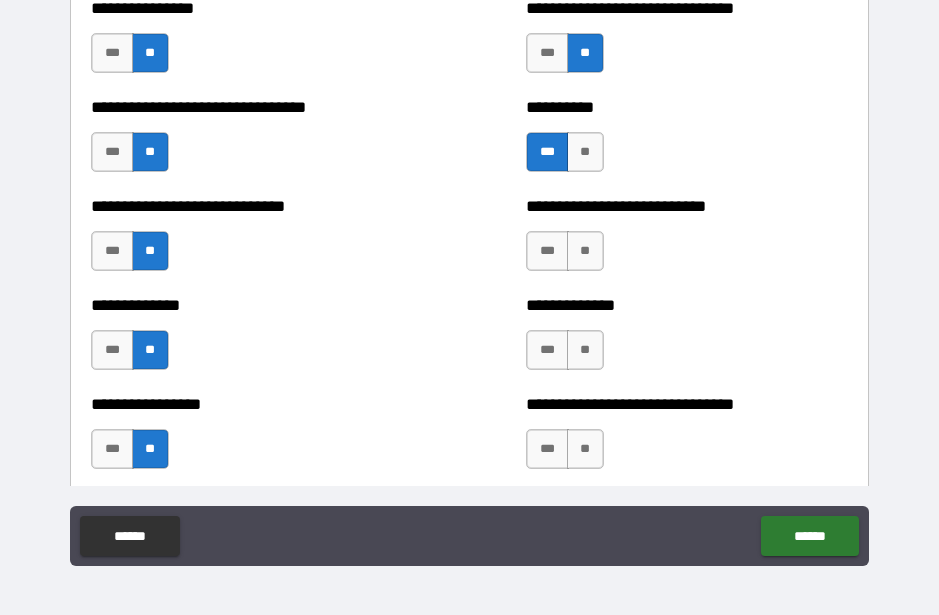 click on "**" at bounding box center [585, 251] 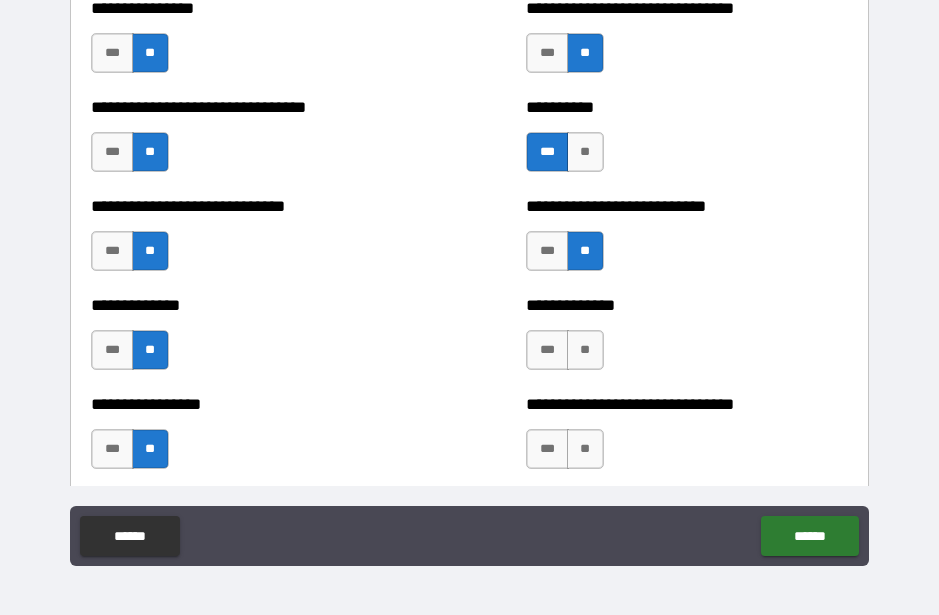 click on "**" at bounding box center [585, 350] 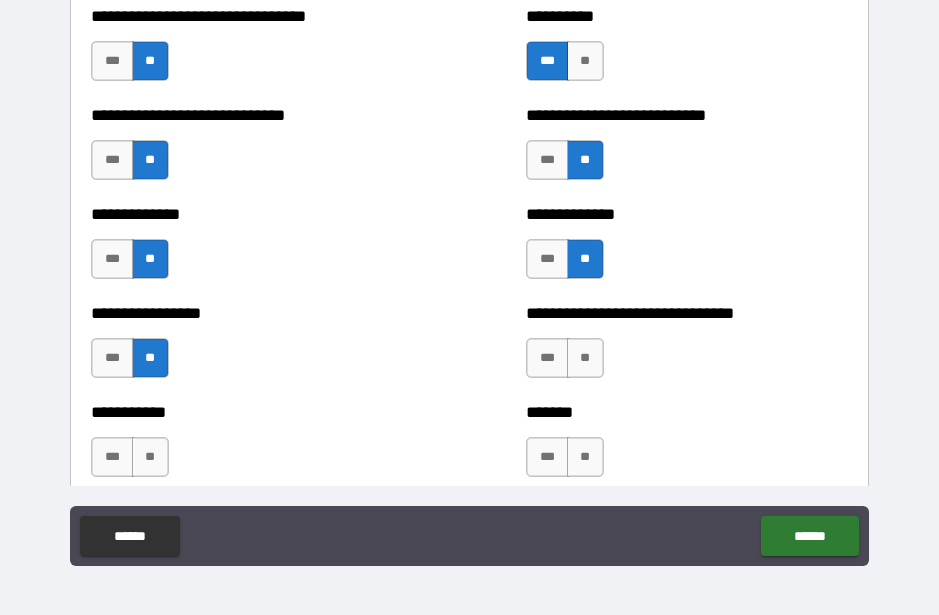 scroll, scrollTop: 7652, scrollLeft: 0, axis: vertical 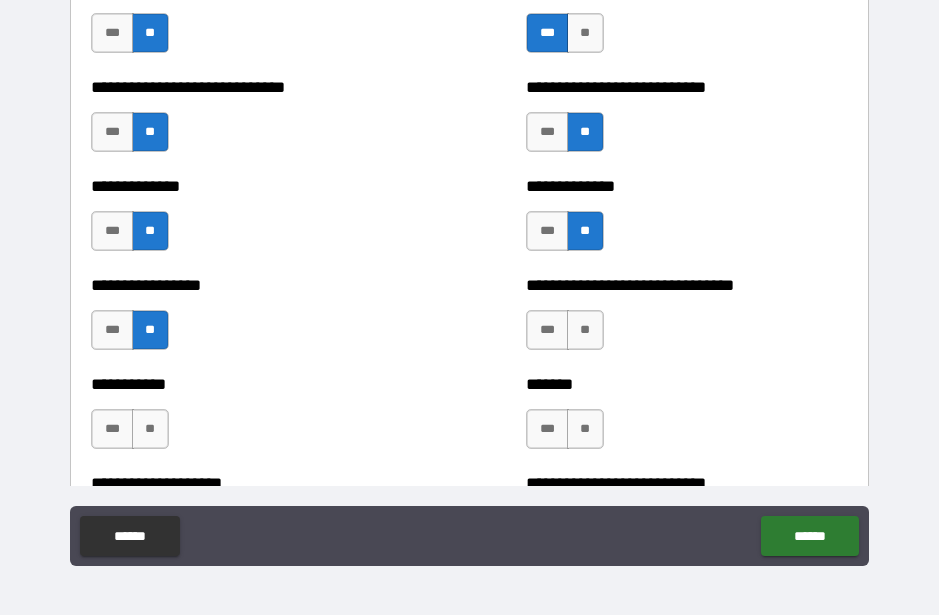 click on "**" at bounding box center (585, 330) 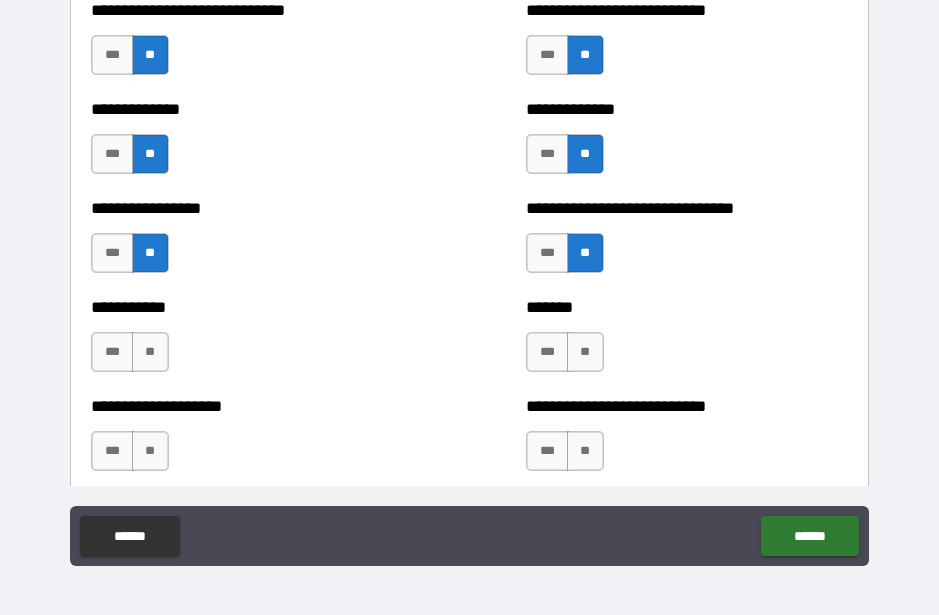 scroll, scrollTop: 7747, scrollLeft: 0, axis: vertical 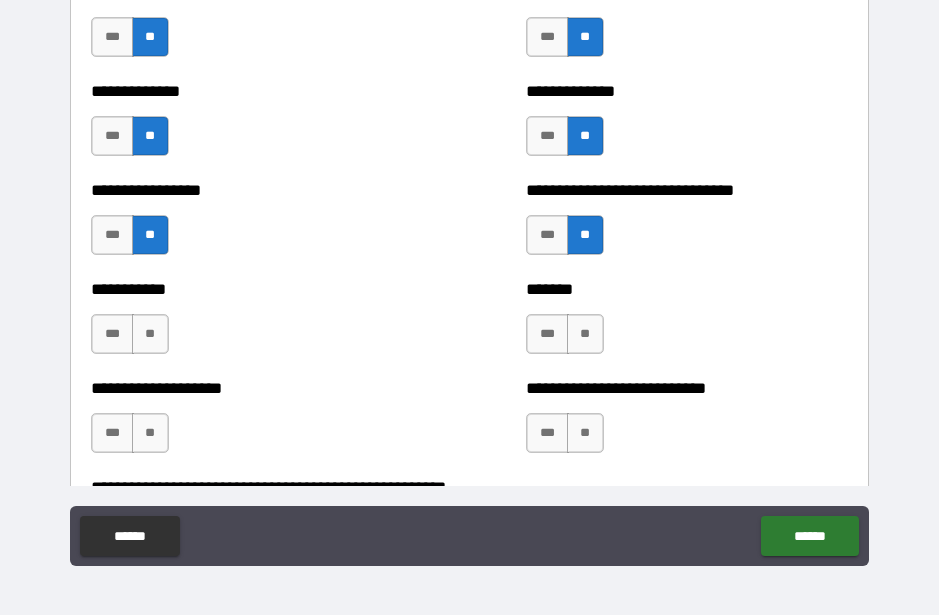 click on "**" at bounding box center (150, 334) 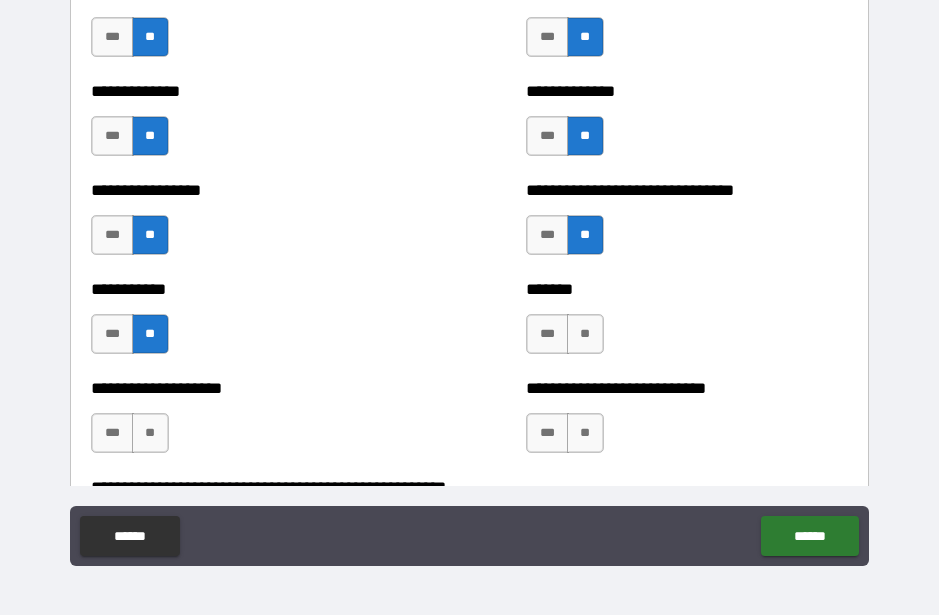 click on "**" at bounding box center [150, 433] 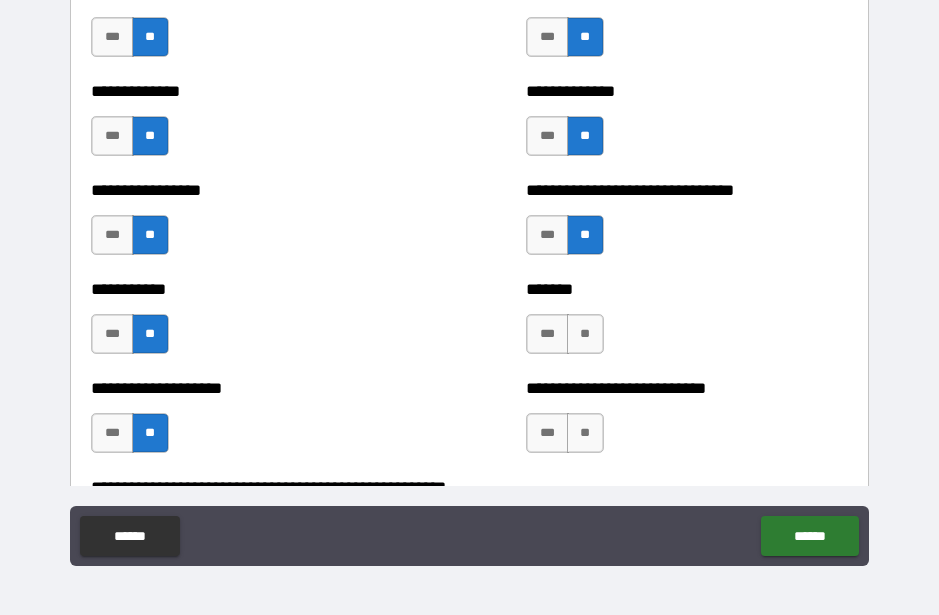 click on "**" at bounding box center (585, 334) 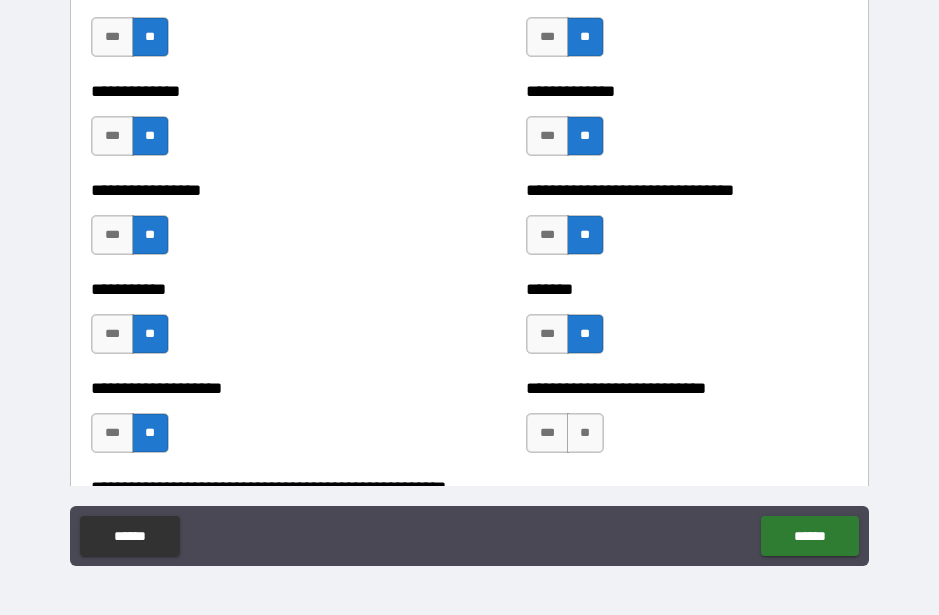 click on "**" at bounding box center (585, 433) 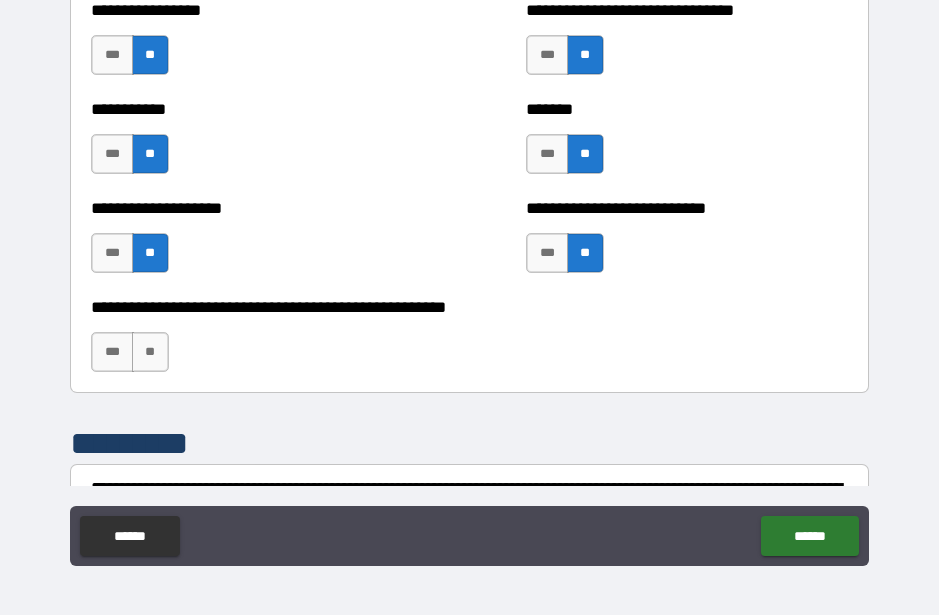 scroll, scrollTop: 7940, scrollLeft: 0, axis: vertical 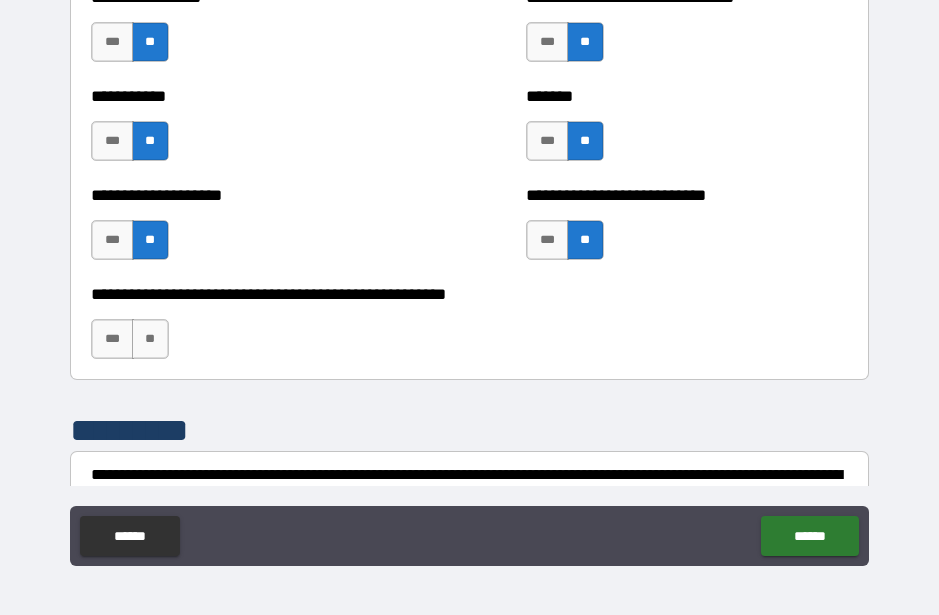 click on "**" at bounding box center (150, 339) 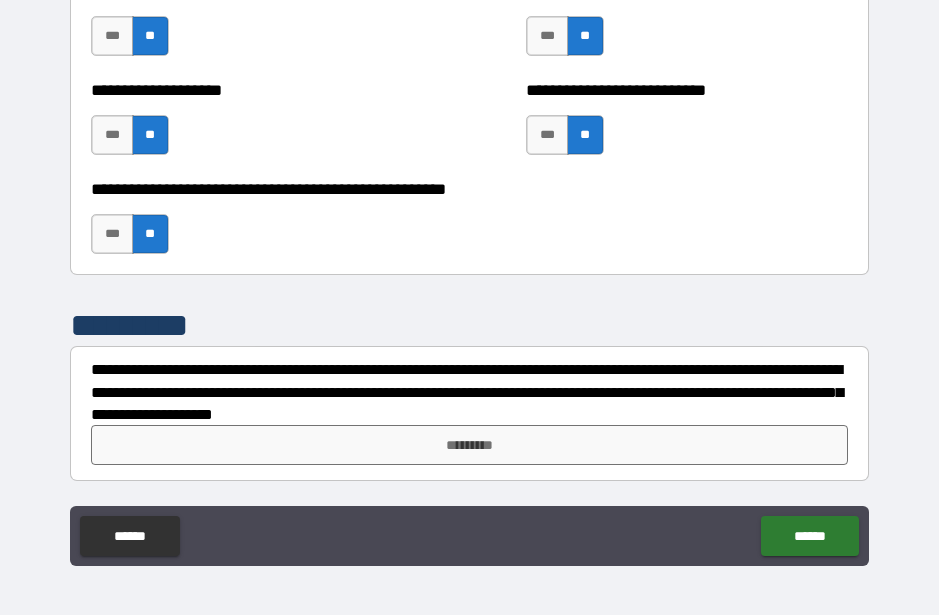 scroll, scrollTop: 8045, scrollLeft: 0, axis: vertical 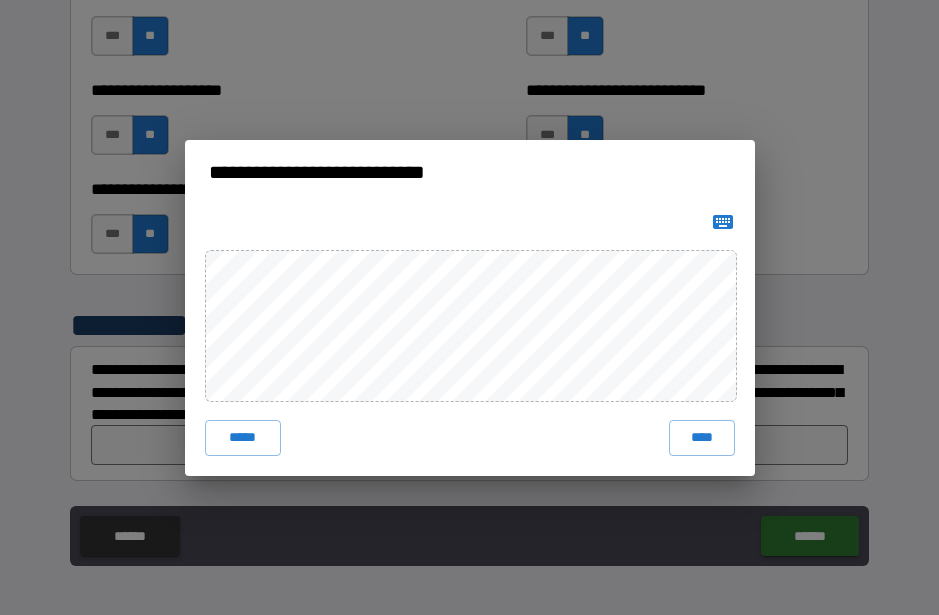click on "****" at bounding box center (702, 438) 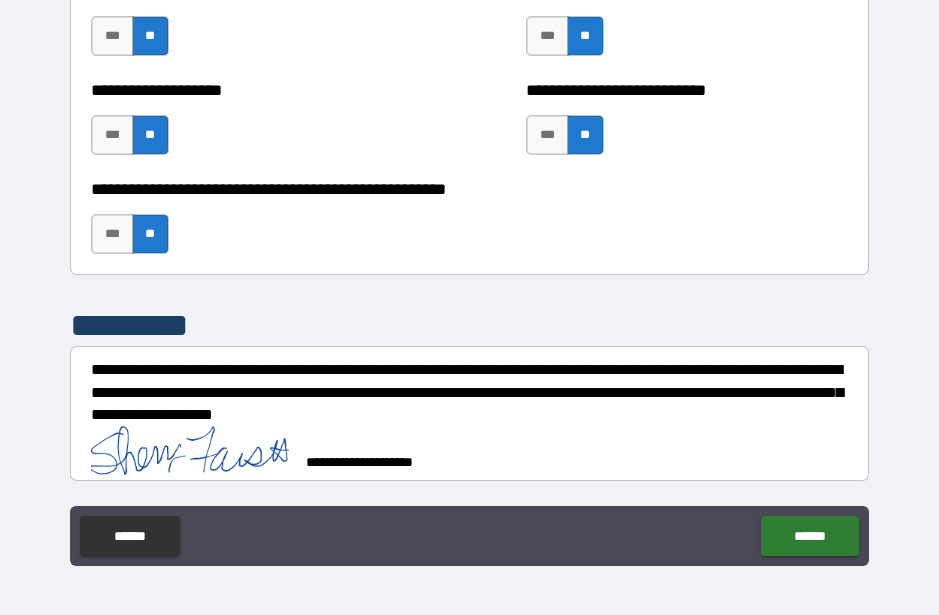 scroll, scrollTop: 8035, scrollLeft: 0, axis: vertical 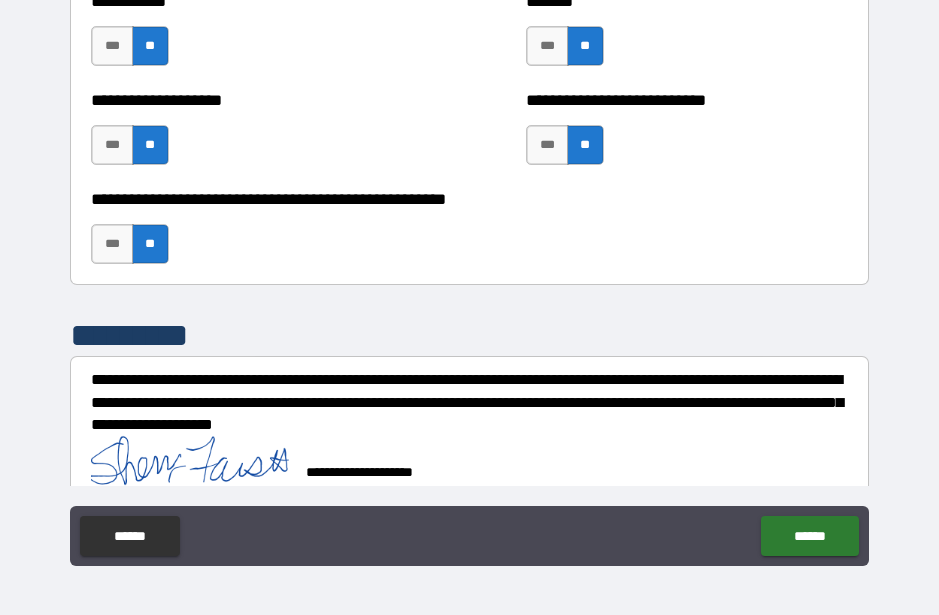 click on "******" at bounding box center [809, 536] 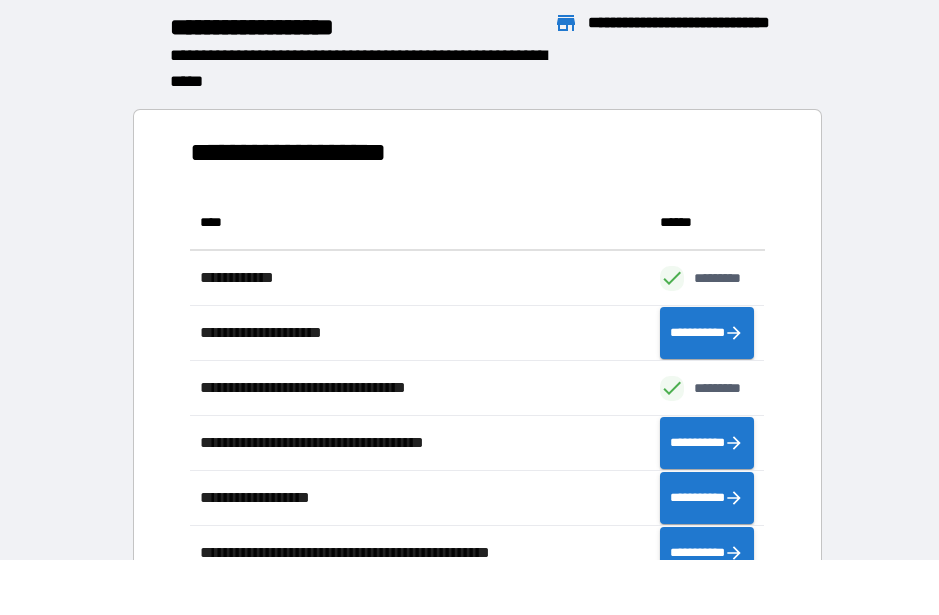 scroll, scrollTop: 1, scrollLeft: 1, axis: both 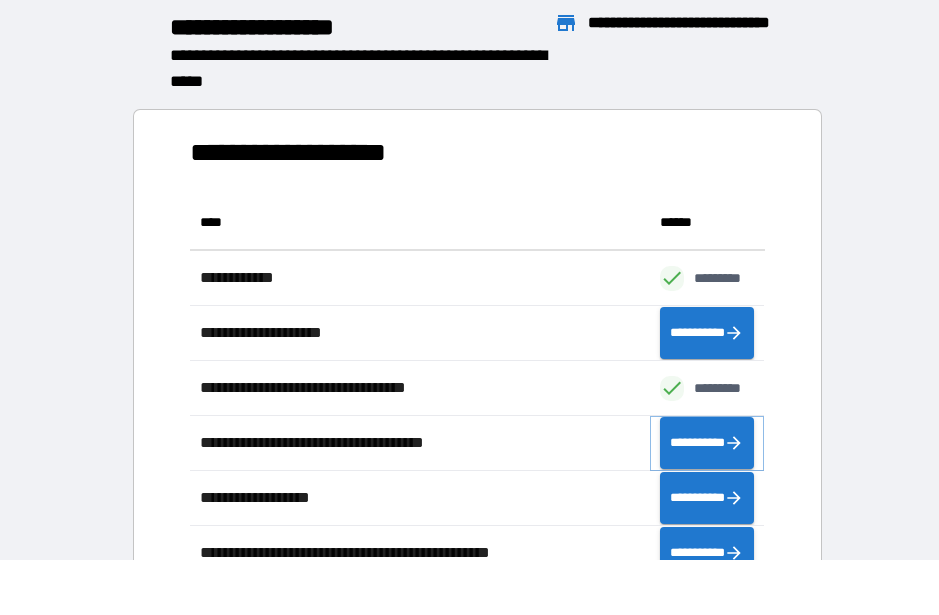 click on "**********" at bounding box center [707, 443] 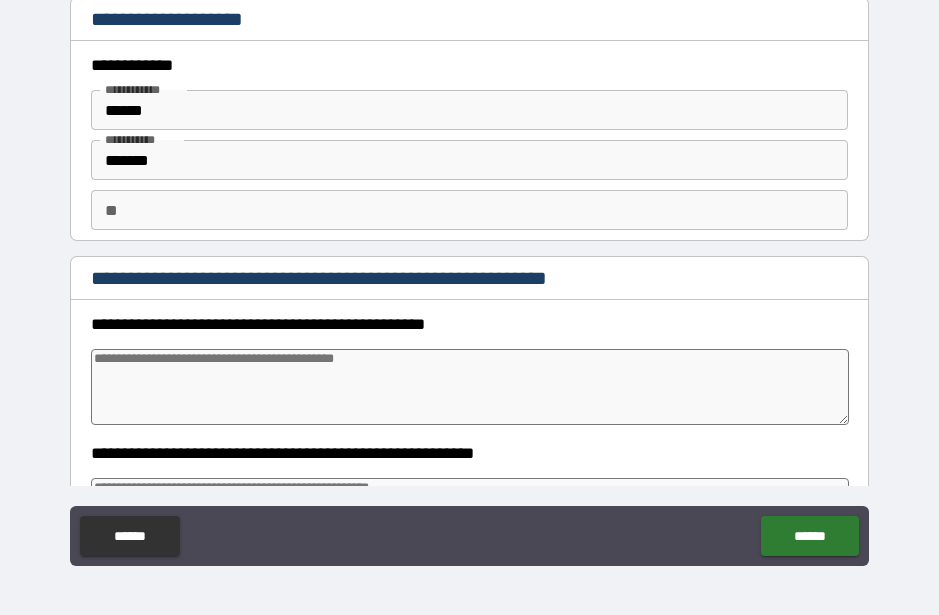 type on "*" 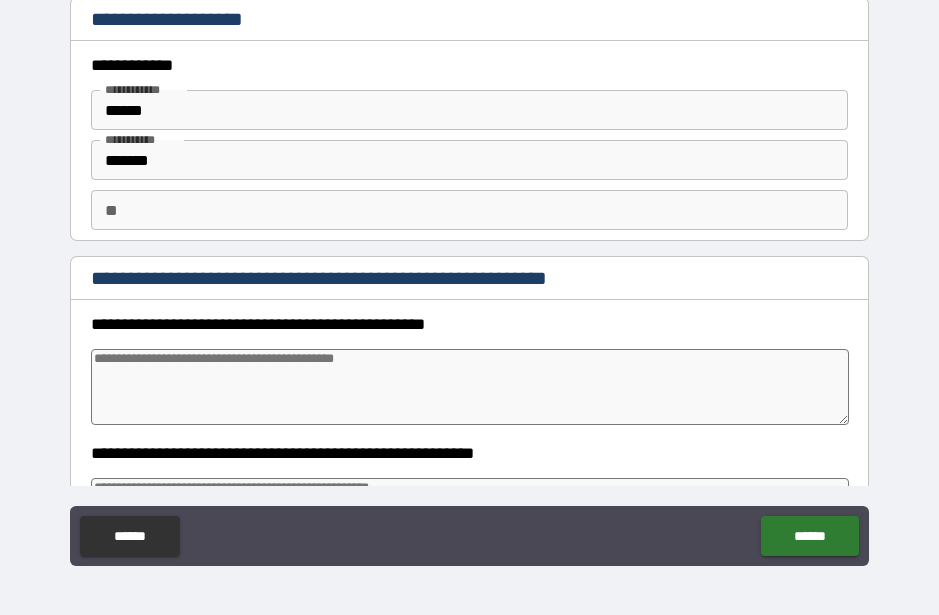 type on "*" 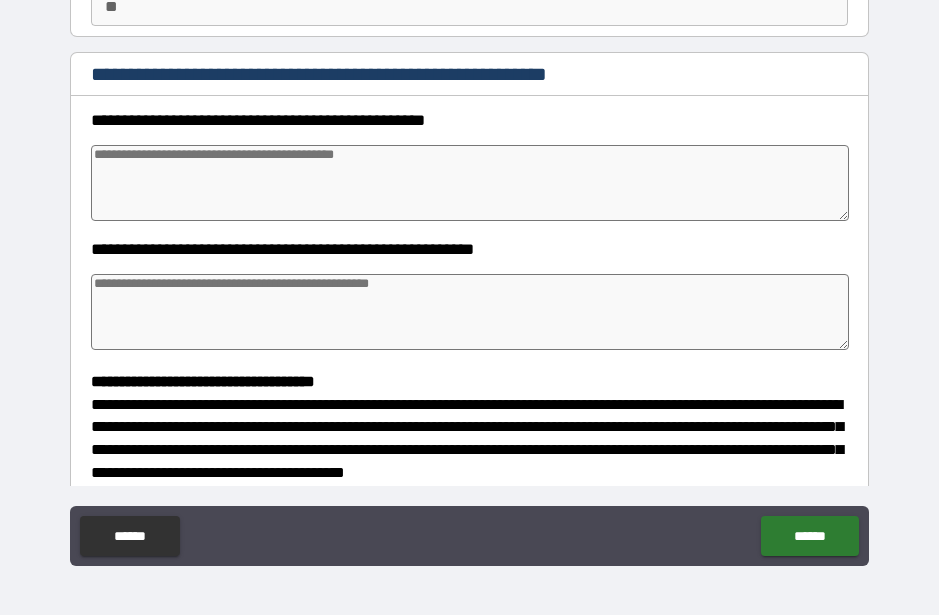 scroll, scrollTop: 206, scrollLeft: 0, axis: vertical 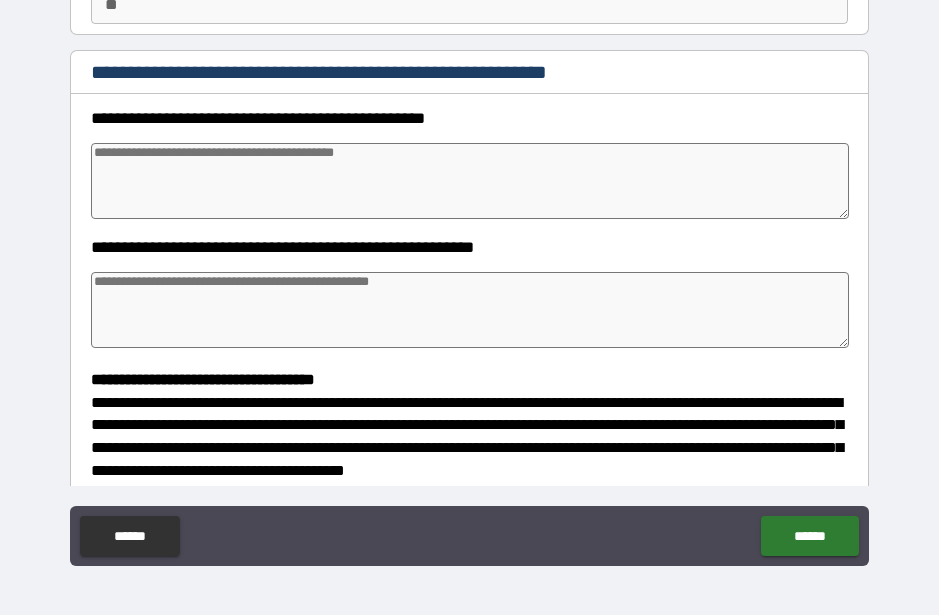 click at bounding box center [469, 181] 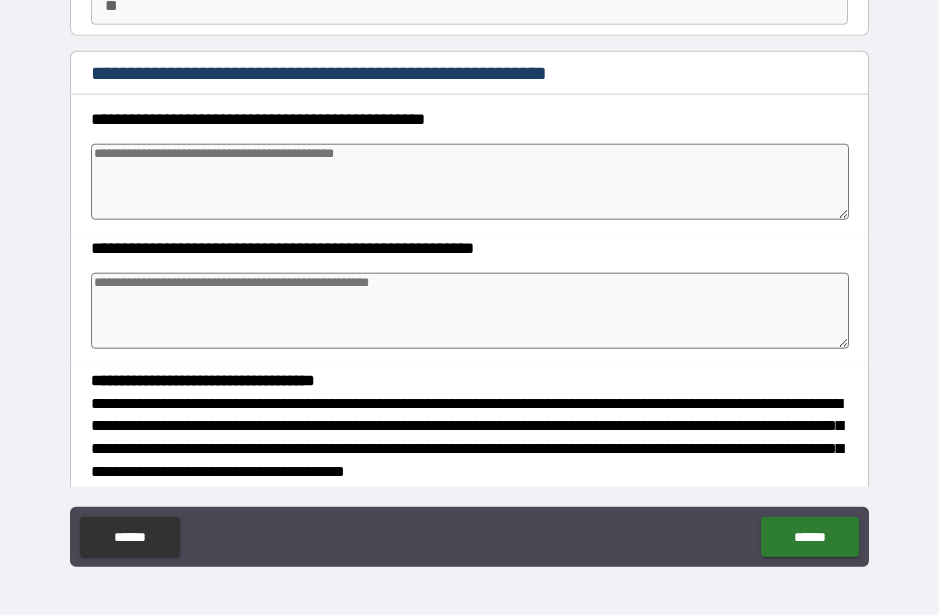 type on "*" 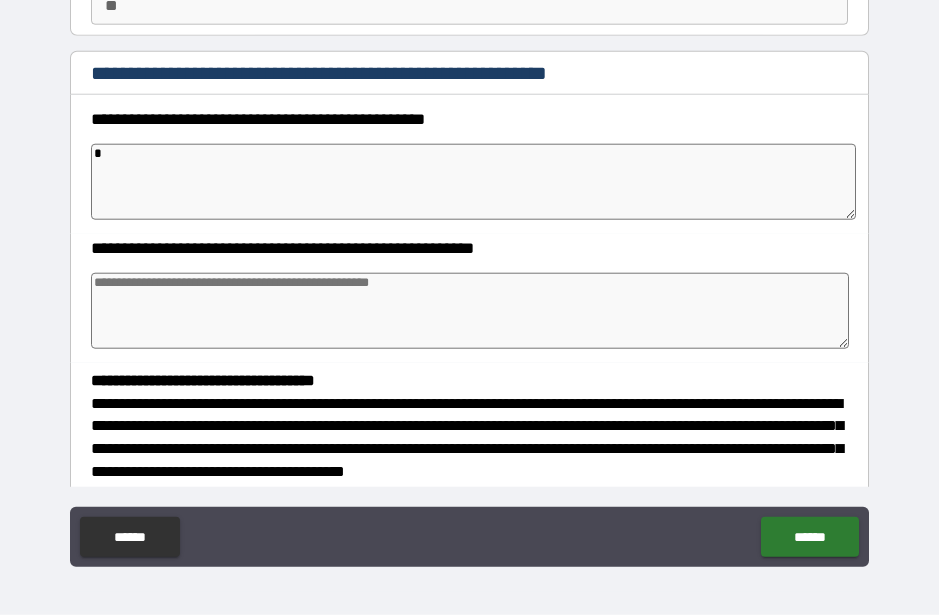 type on "*" 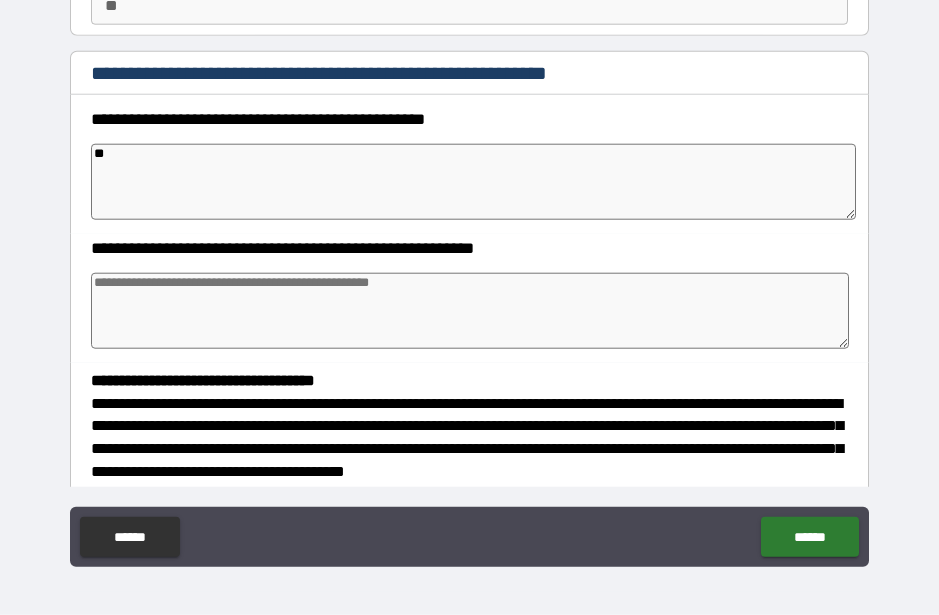 type on "*" 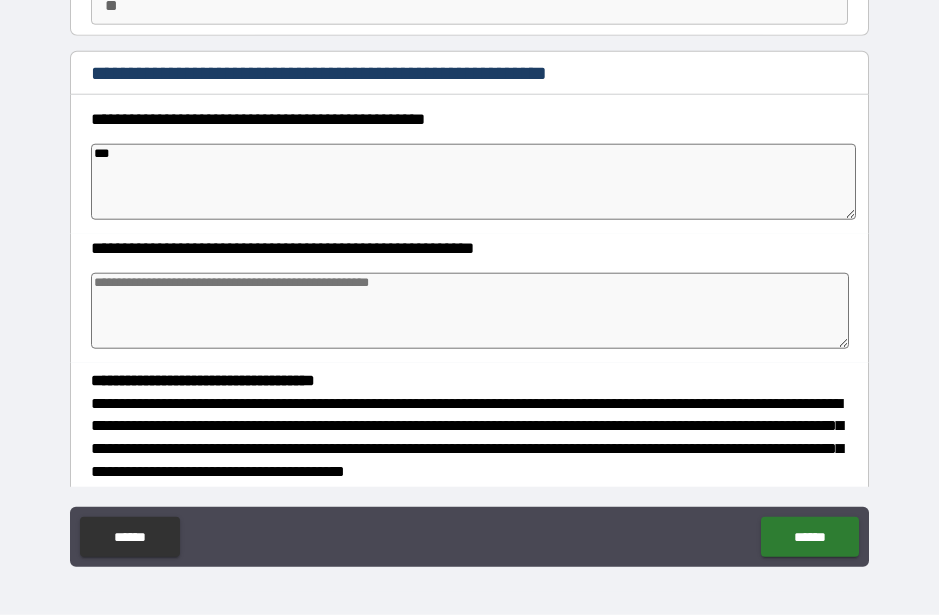 type on "*" 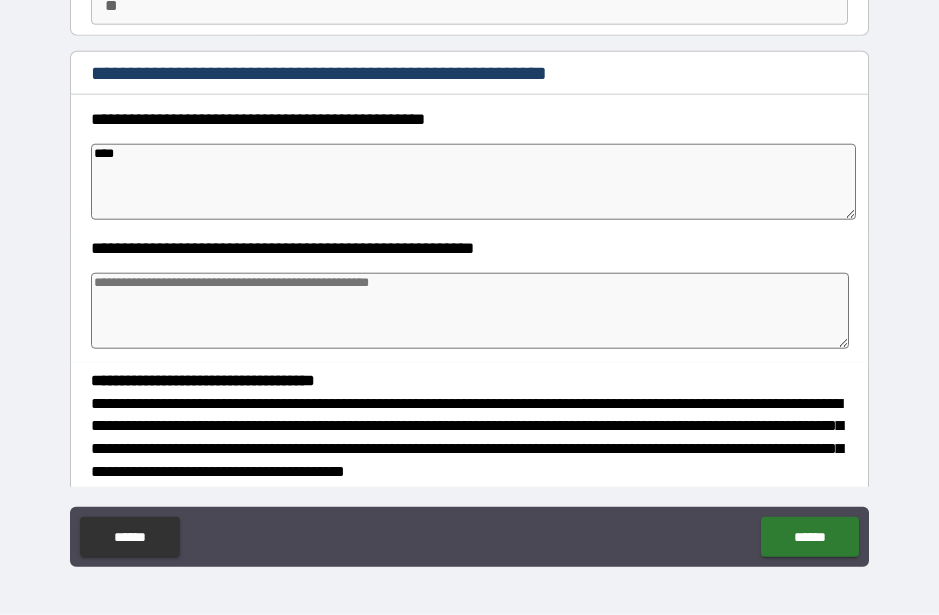type on "*" 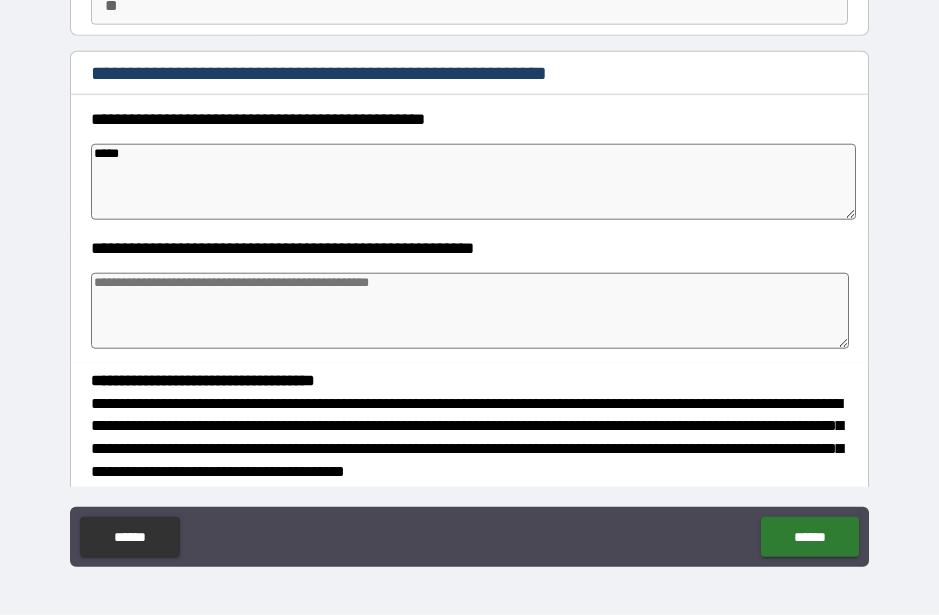 type on "*" 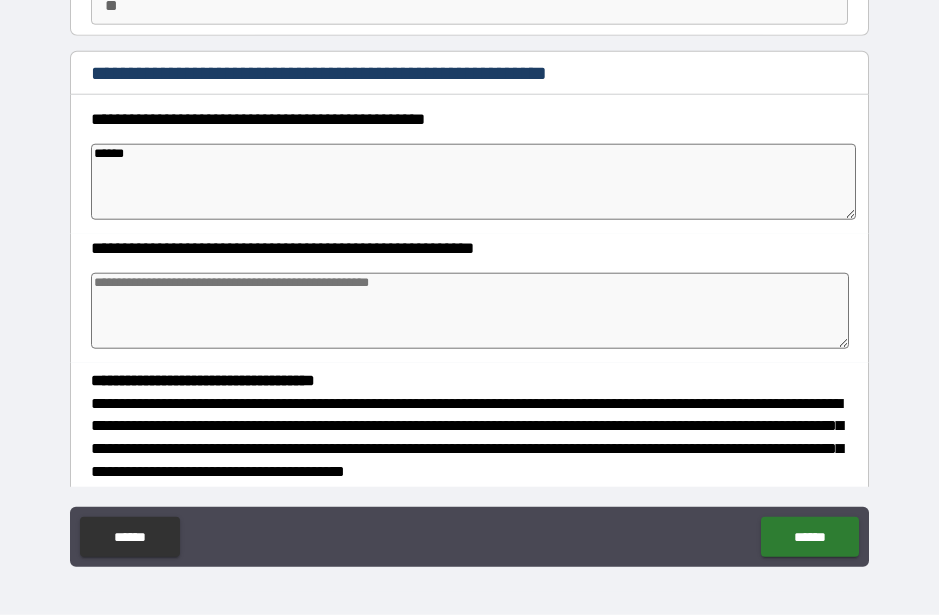 type on "*" 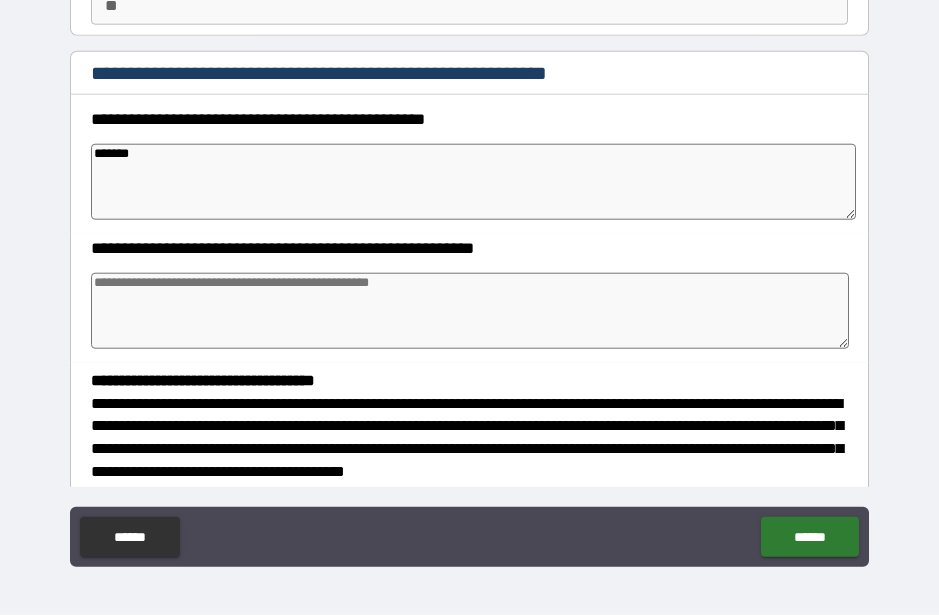 type on "*" 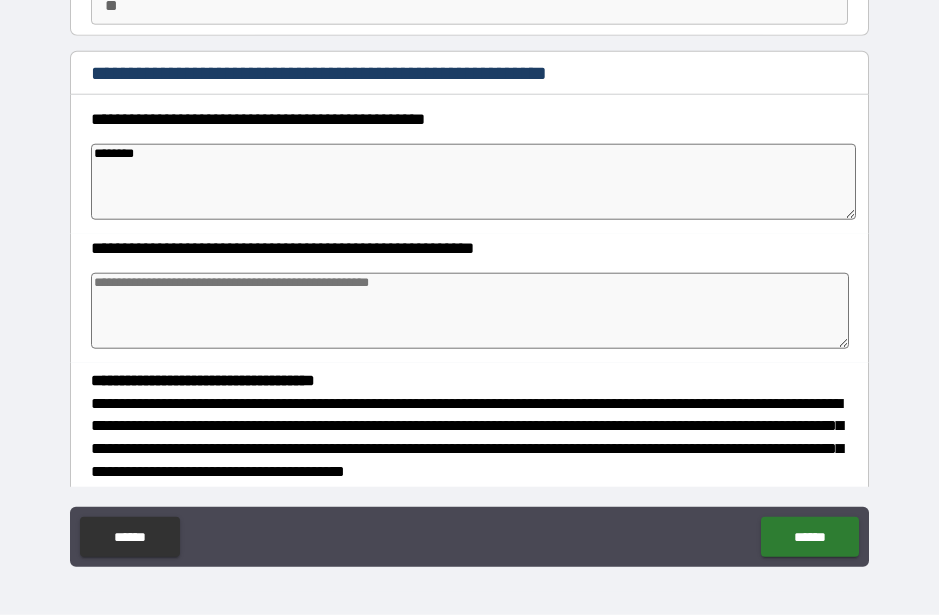 type on "*" 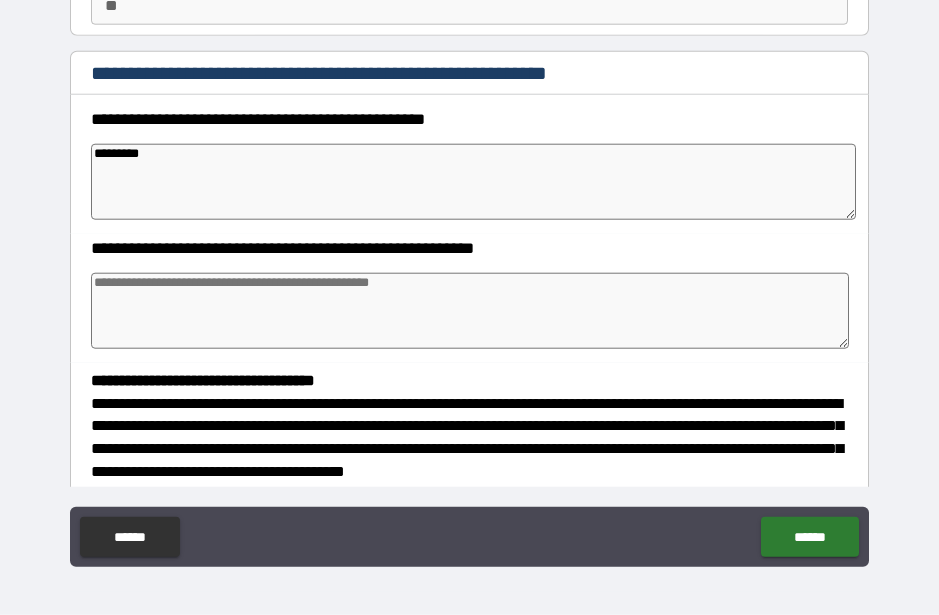 type on "*" 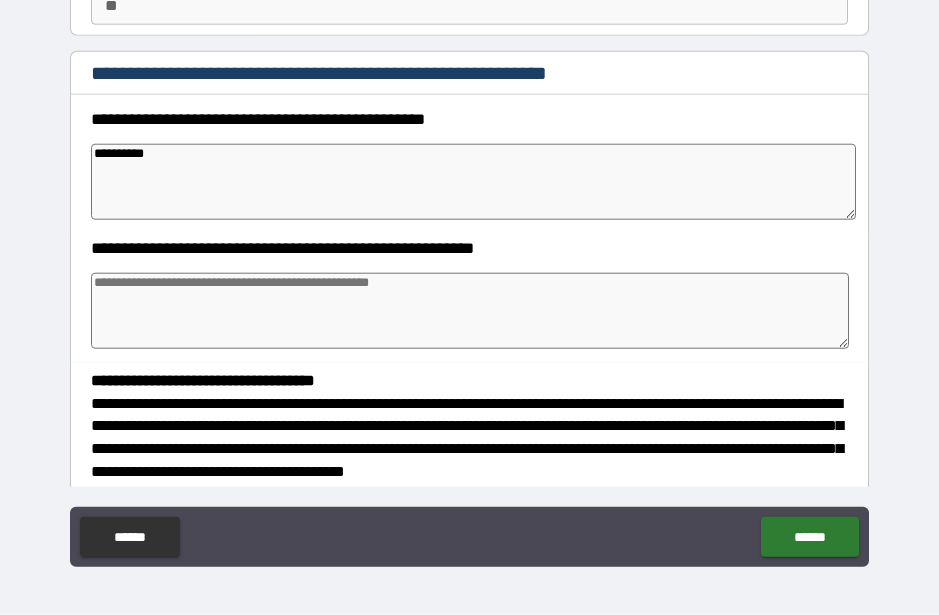 type on "*" 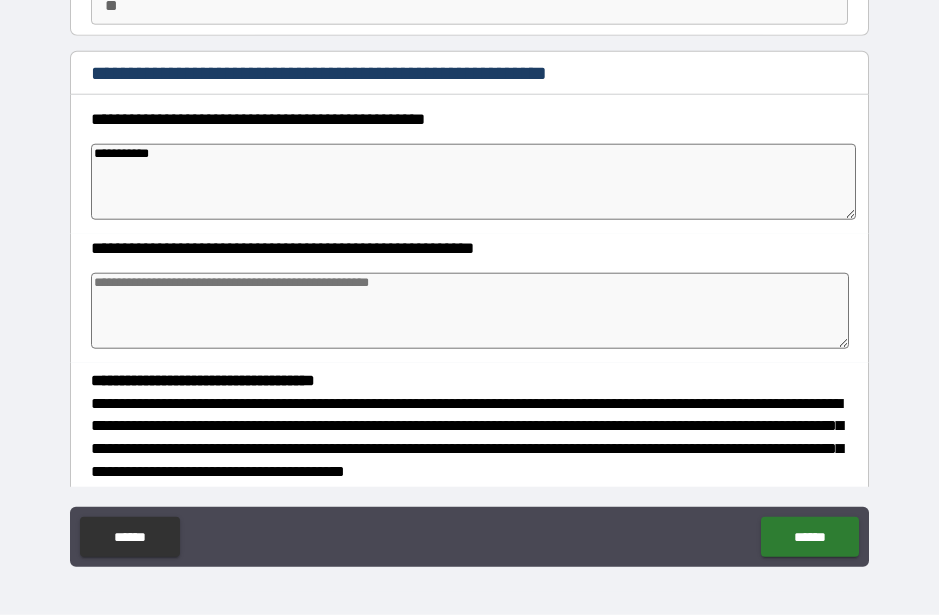 type on "*" 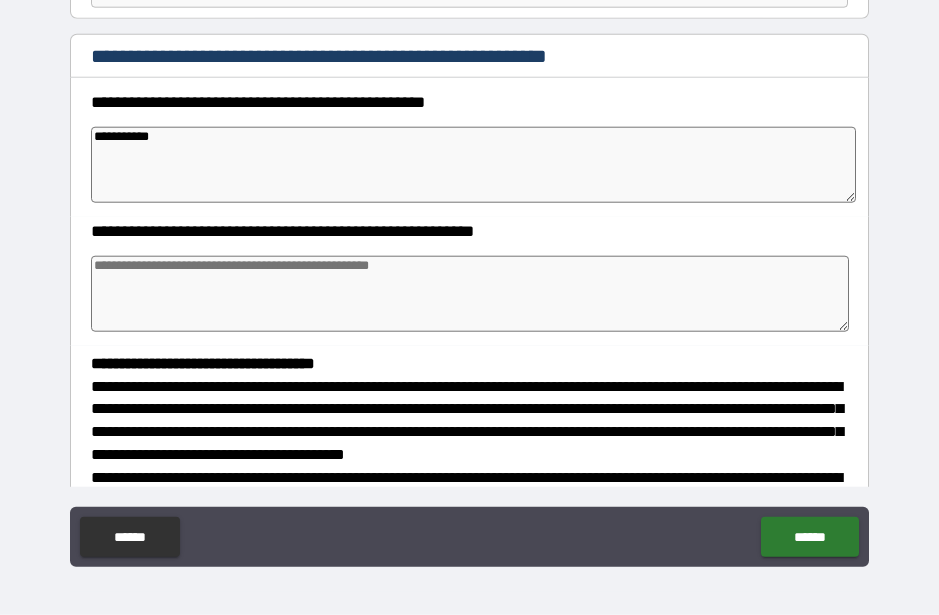 scroll, scrollTop: 224, scrollLeft: 0, axis: vertical 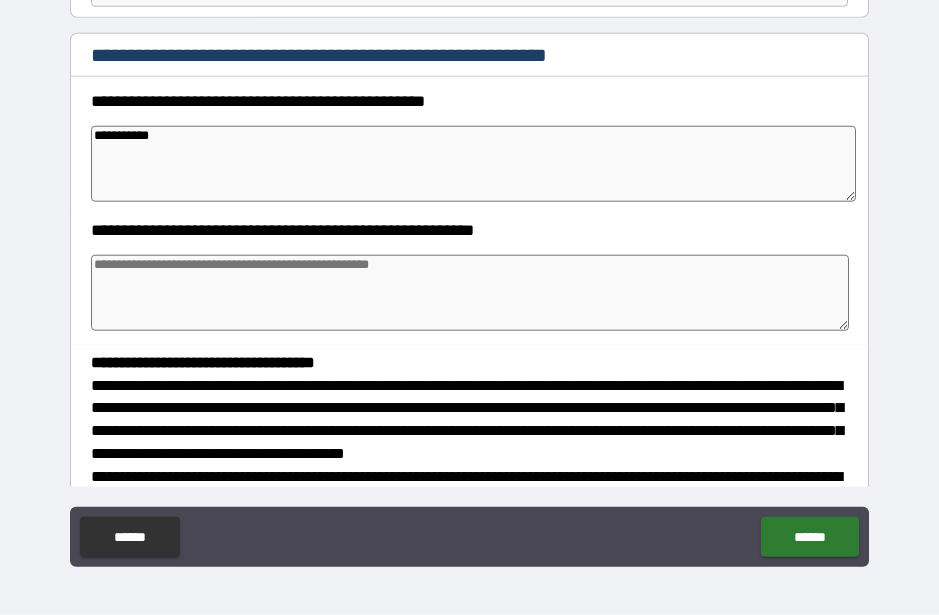 type on "**********" 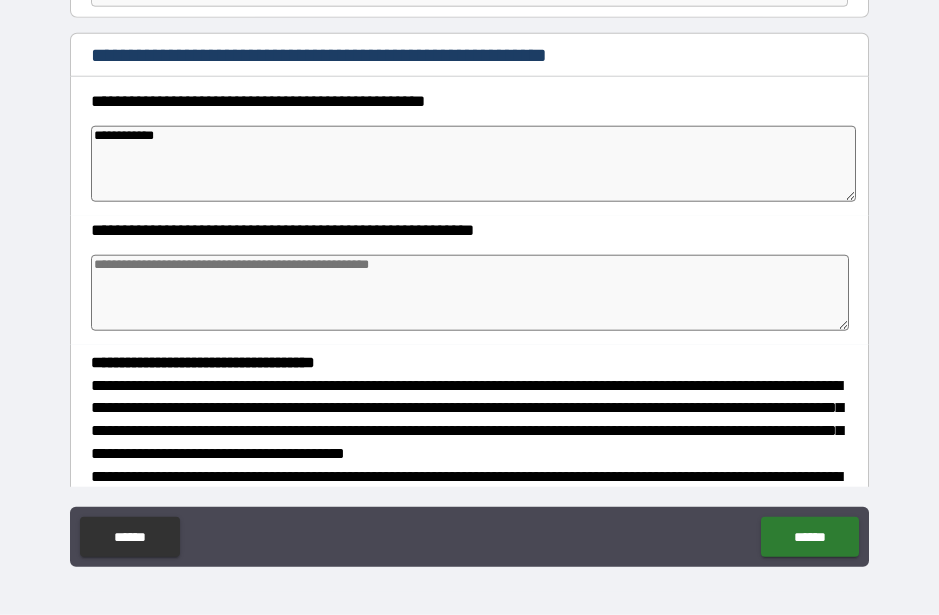 click on "**********" at bounding box center [473, 164] 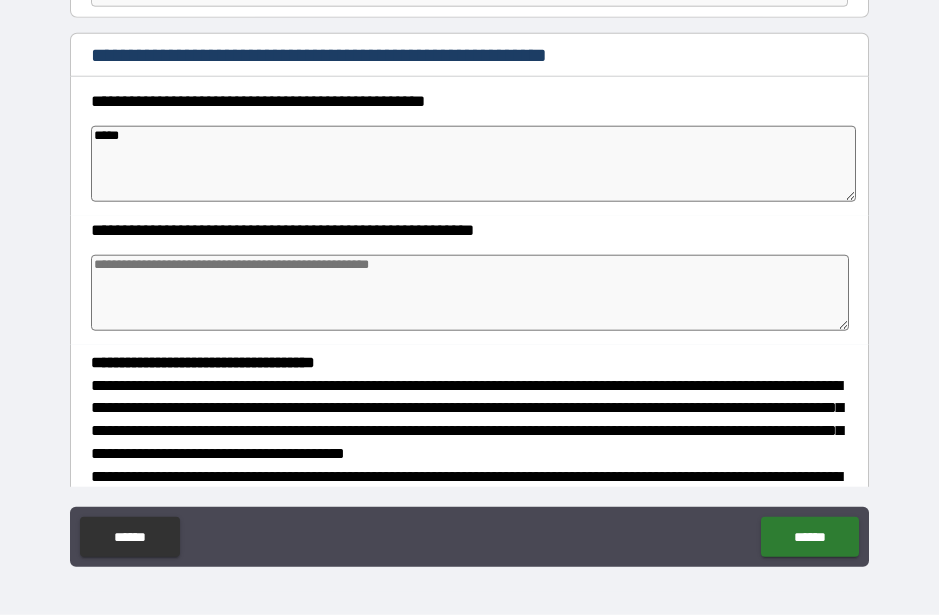 type on "*" 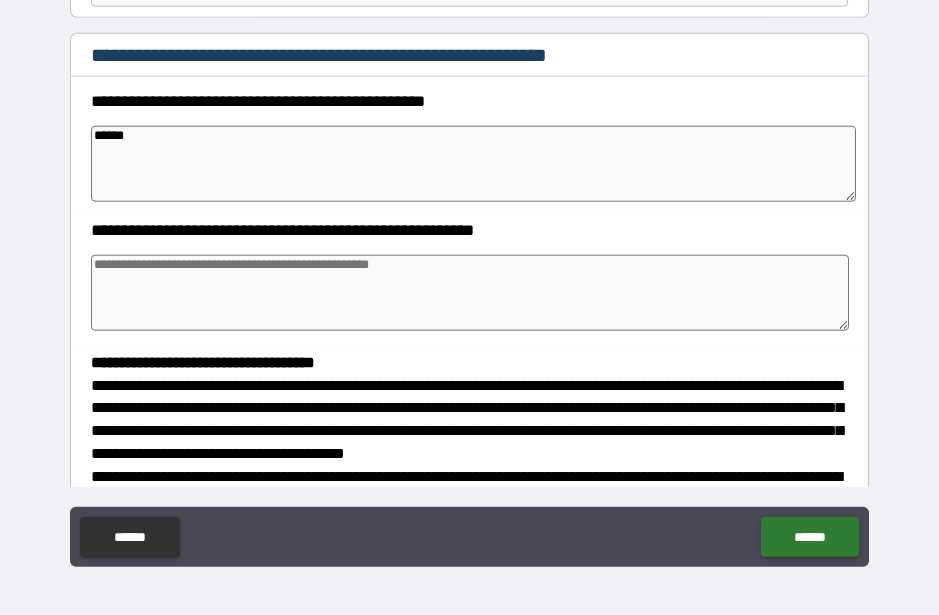 type on "*" 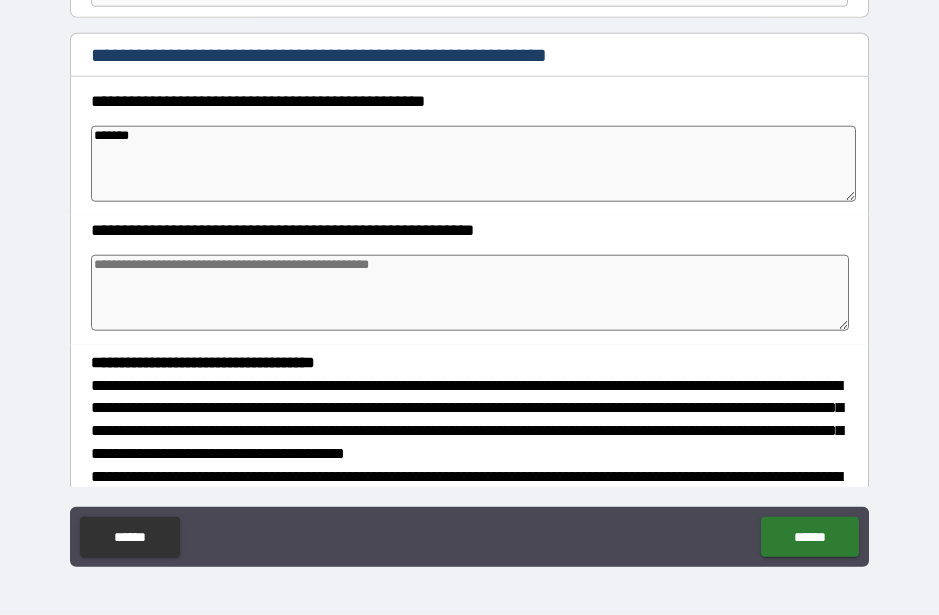 type on "*" 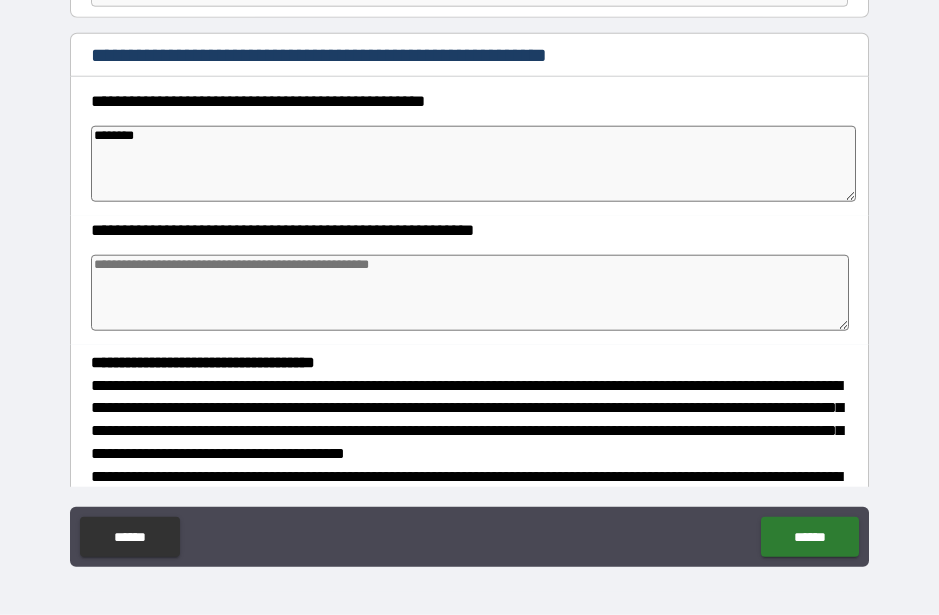 type on "*" 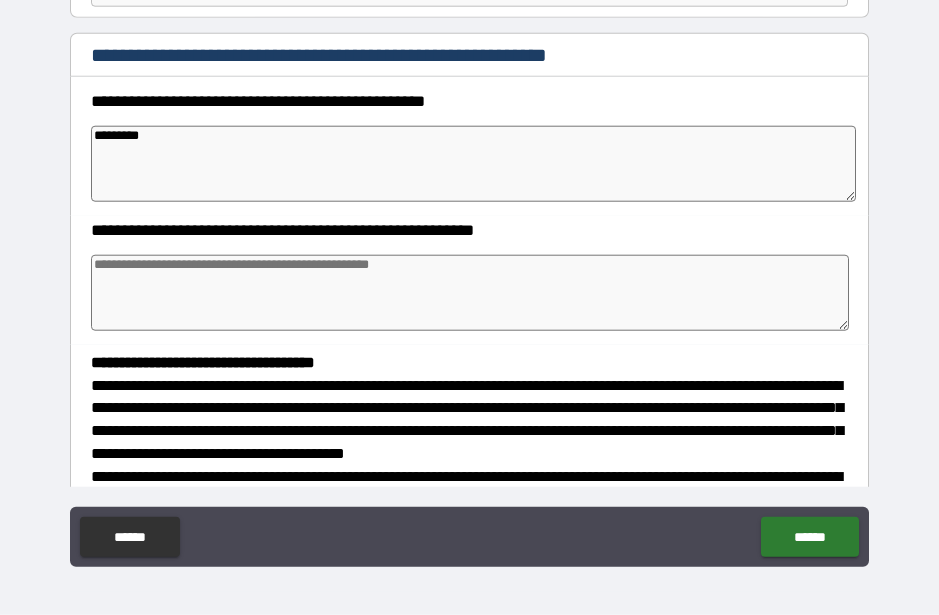 type on "*" 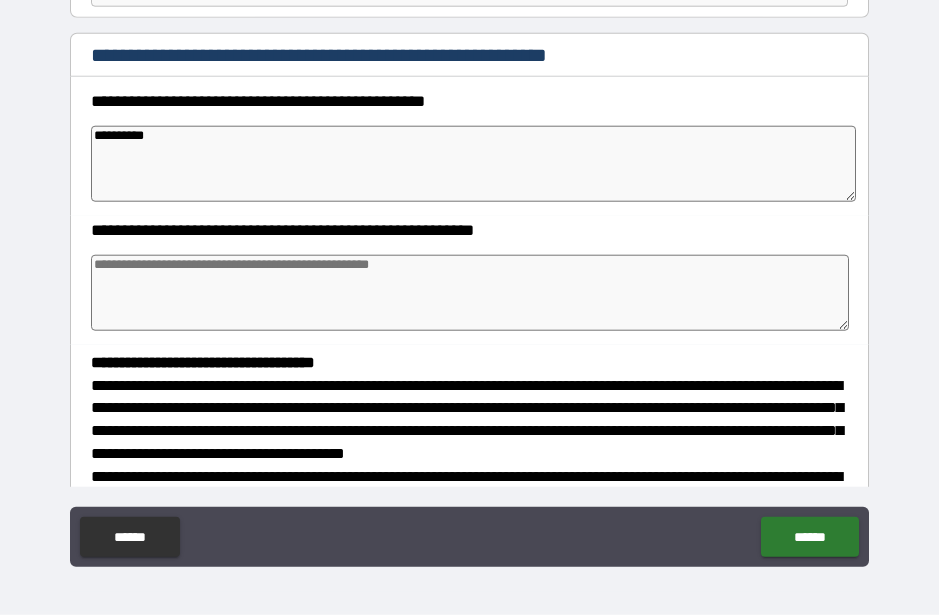type on "*" 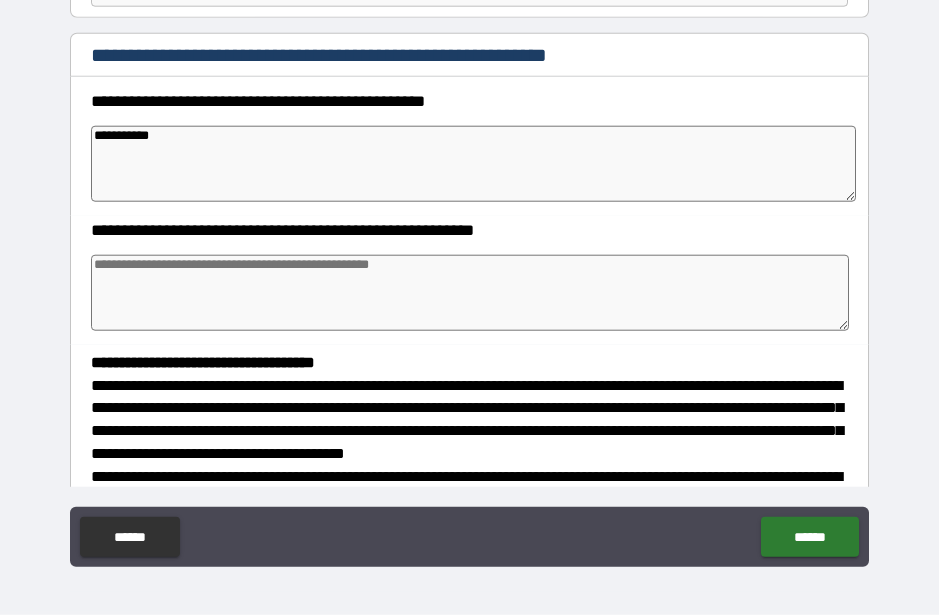 type on "*" 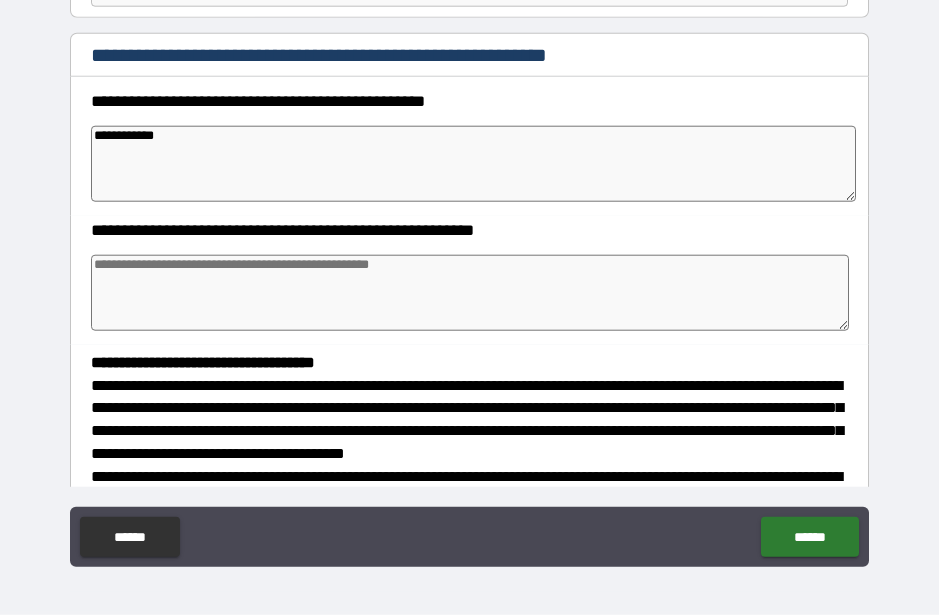 type on "*" 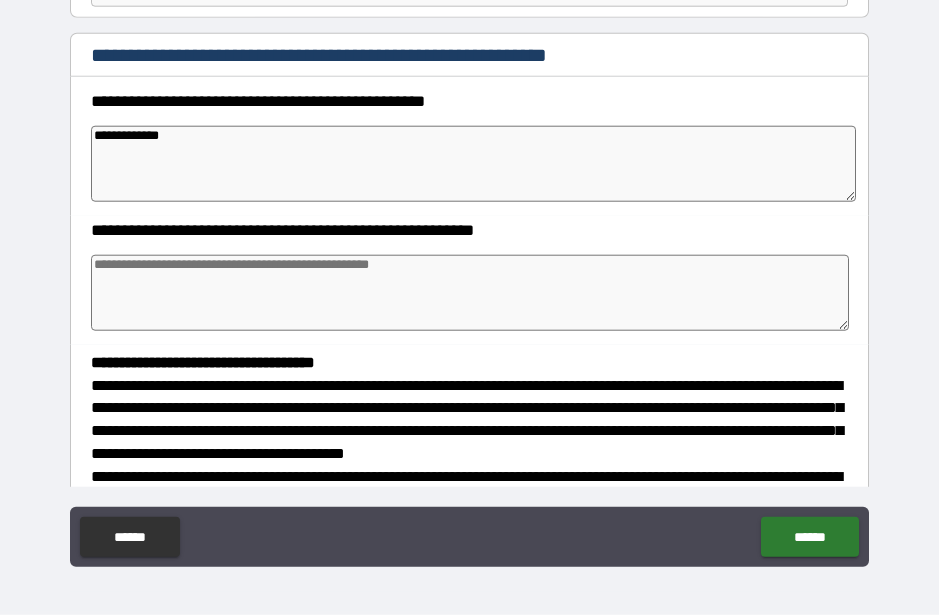 type on "*" 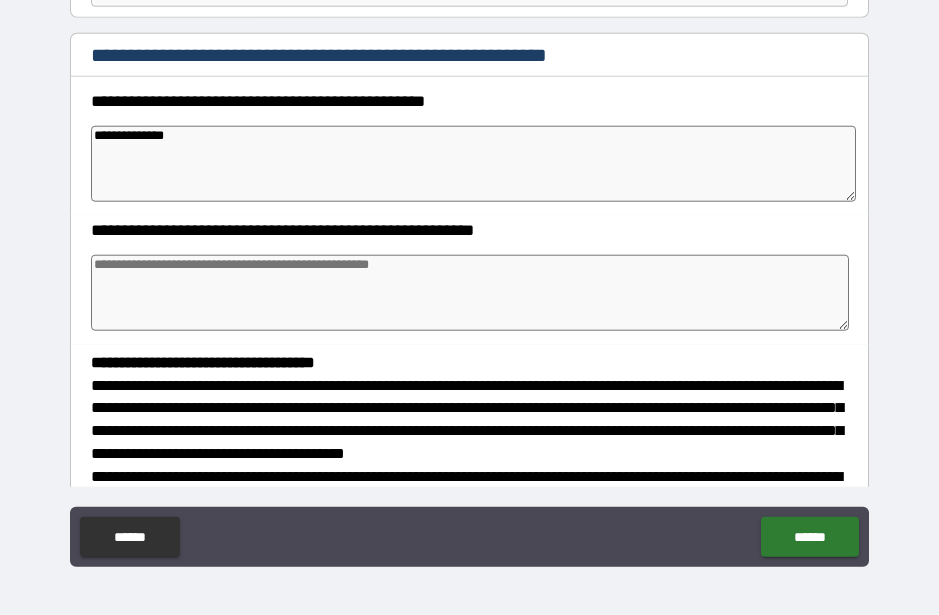 type on "*" 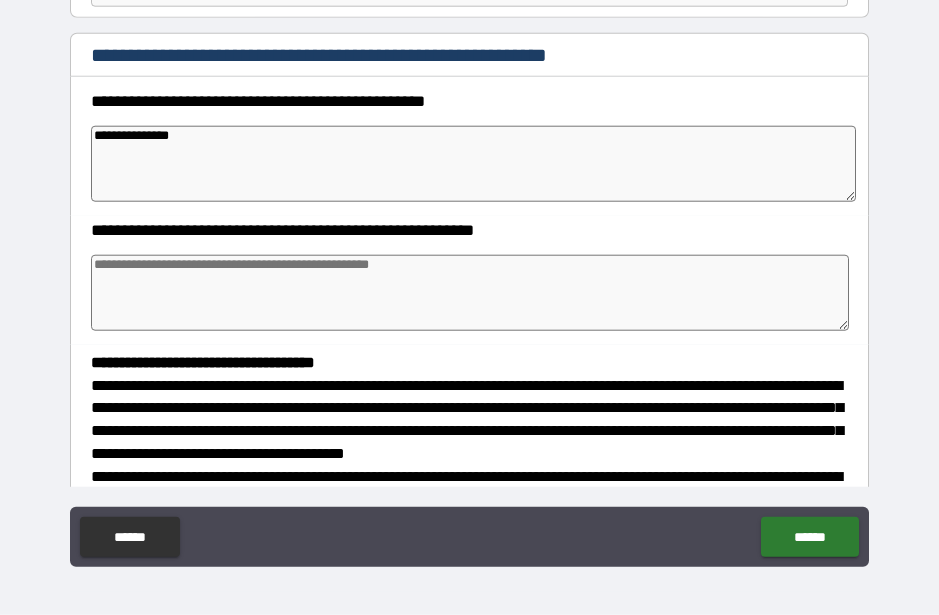 type on "*" 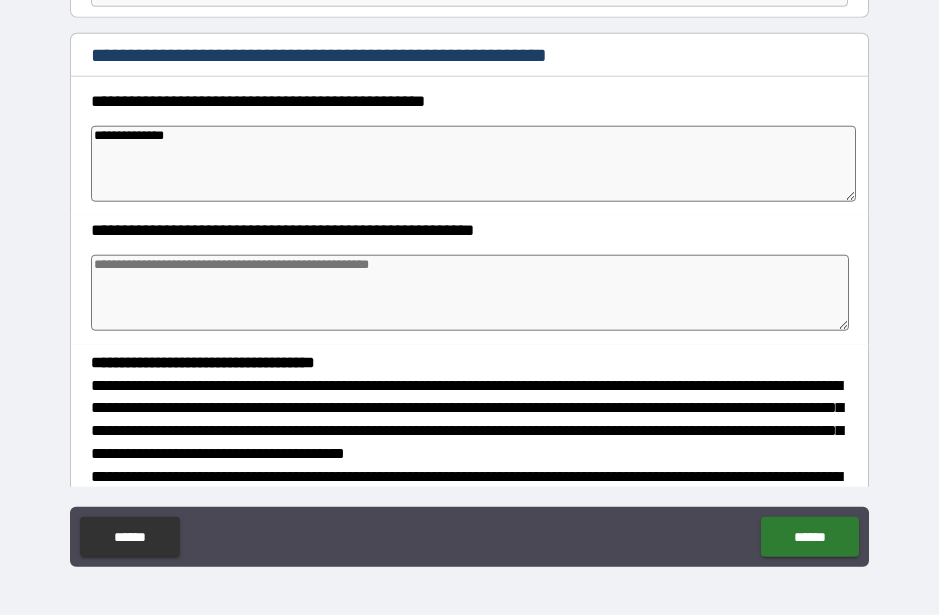 type on "*" 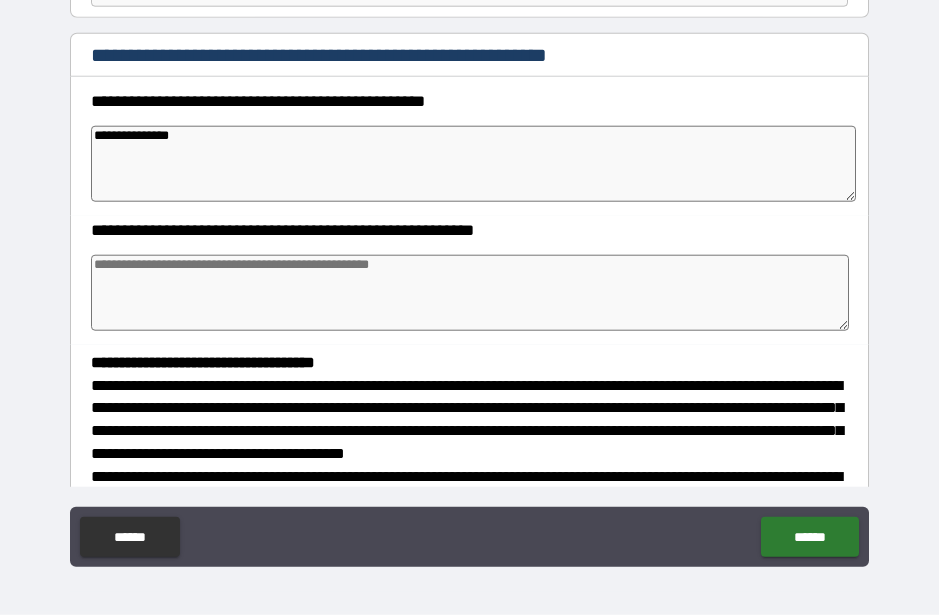 type on "*" 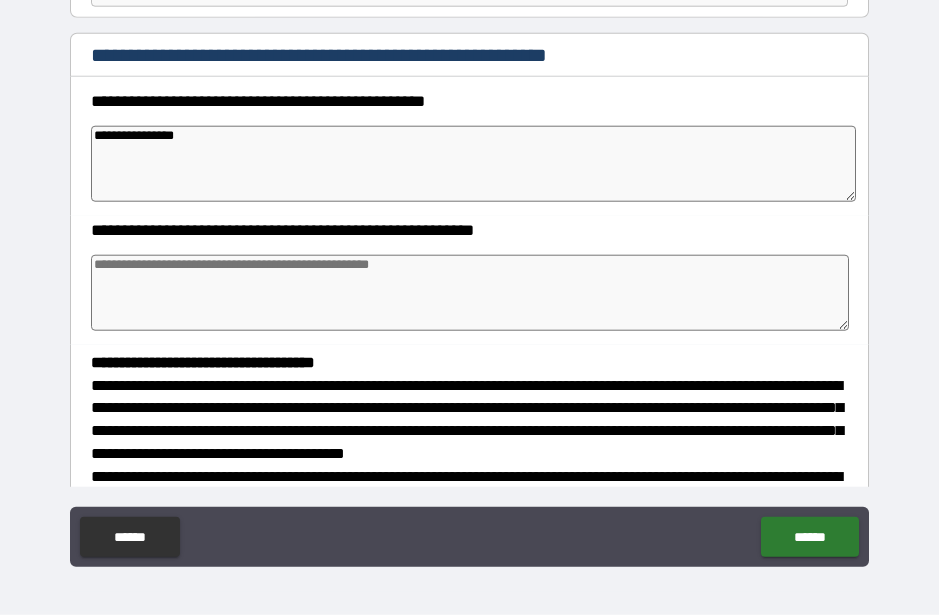 type on "*" 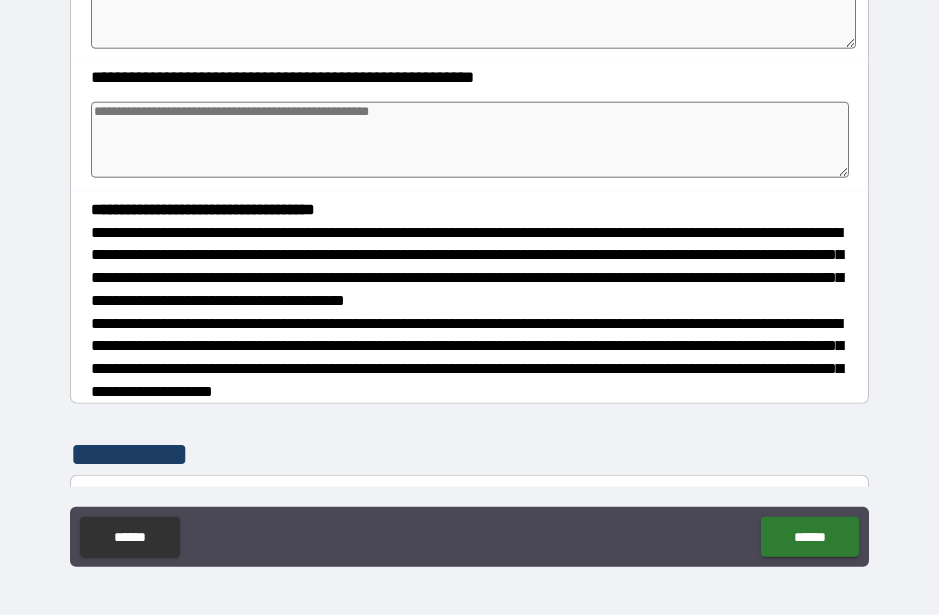scroll, scrollTop: 374, scrollLeft: 0, axis: vertical 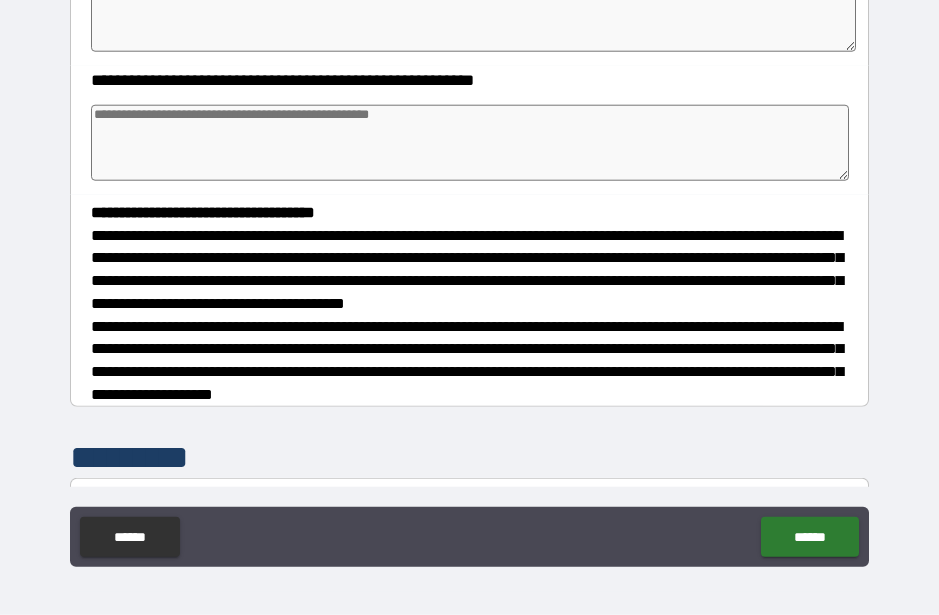 type on "**********" 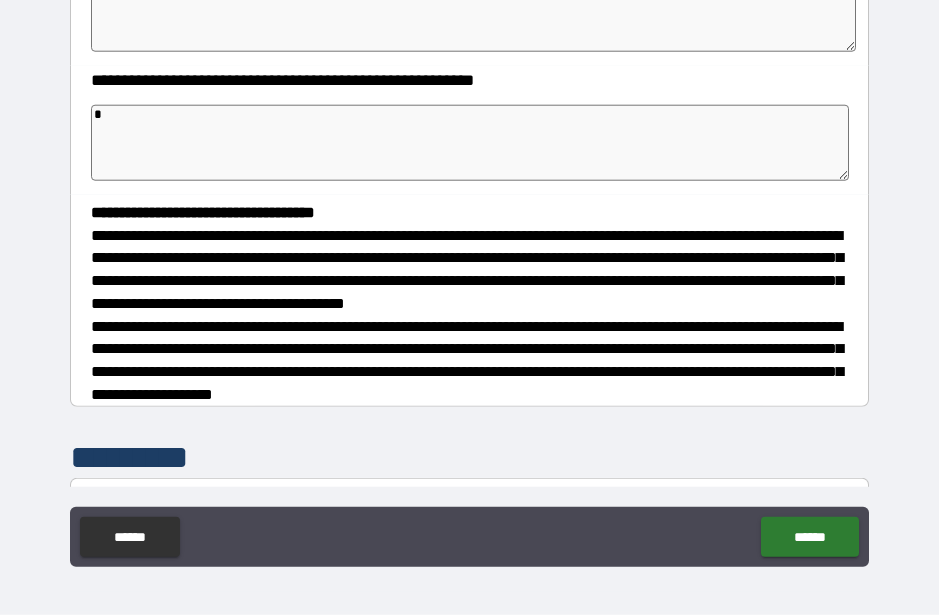 type on "*" 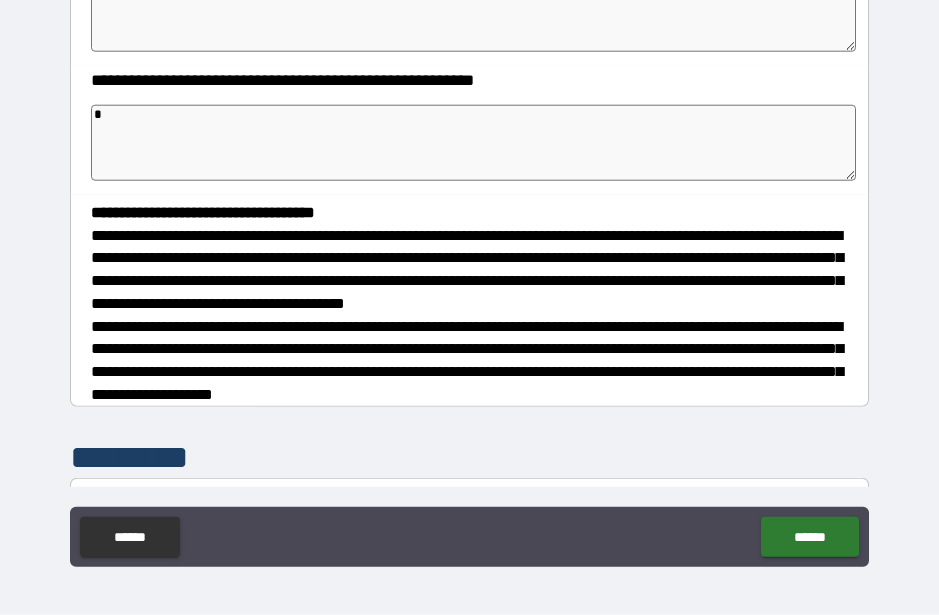 type on "**" 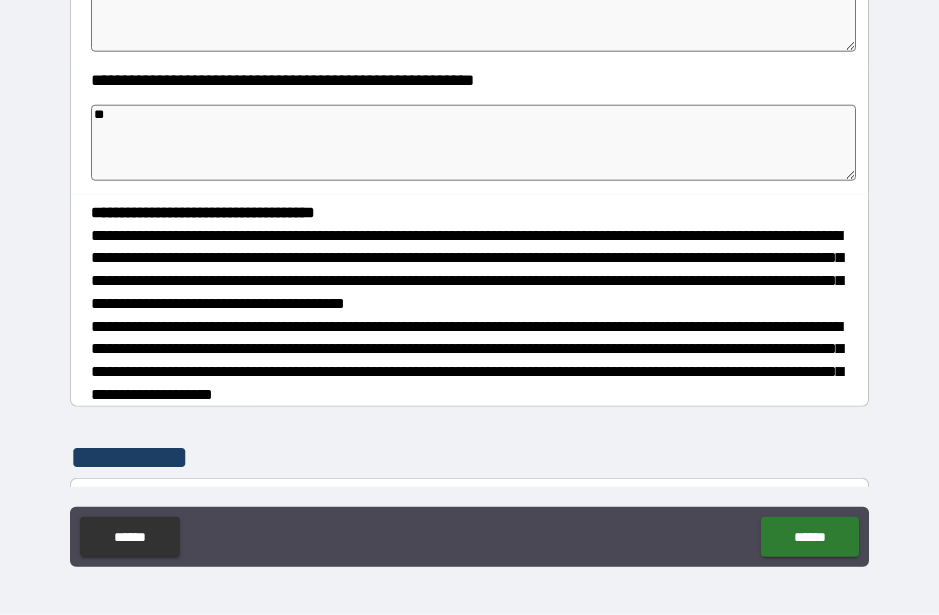 type on "*" 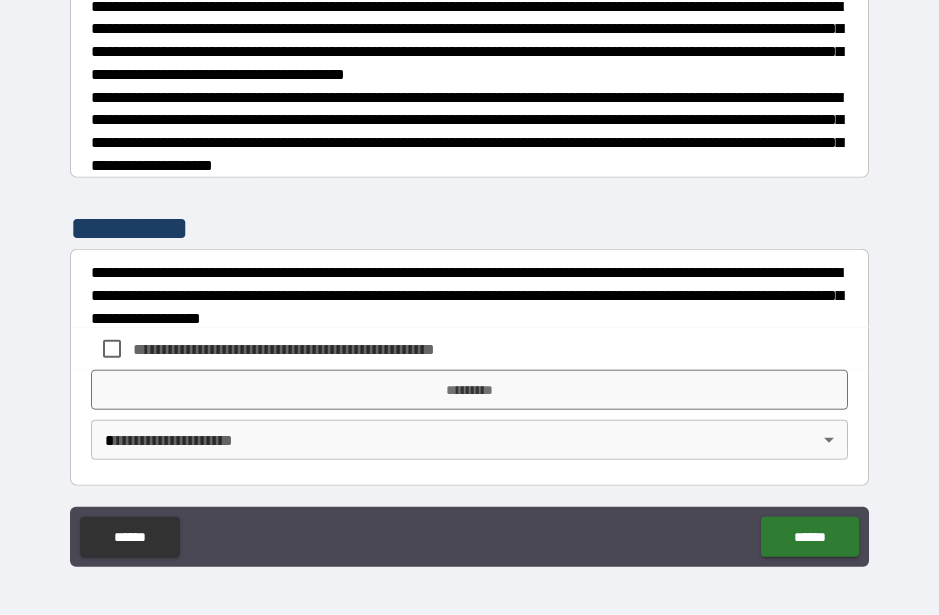 scroll, scrollTop: 601, scrollLeft: 0, axis: vertical 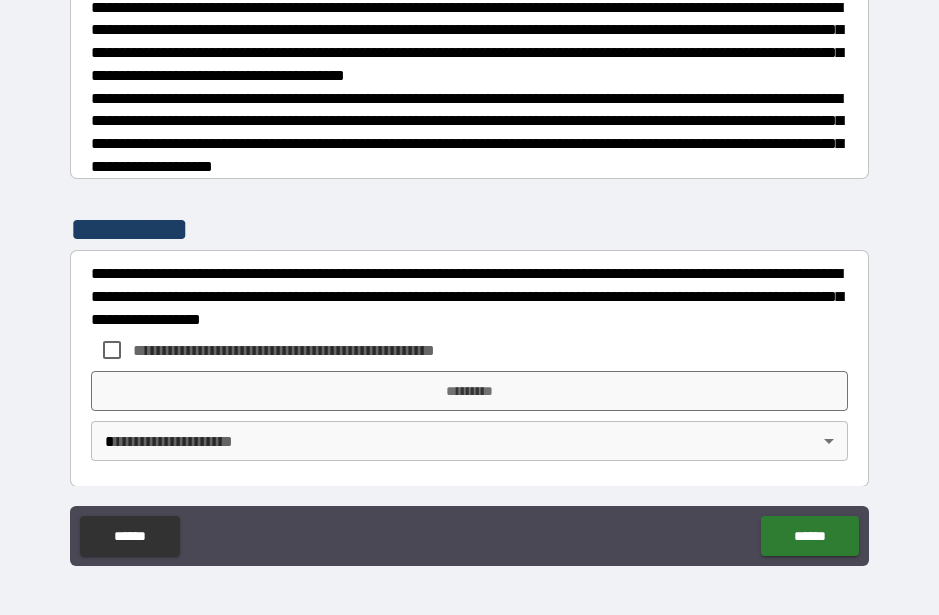 type on "**" 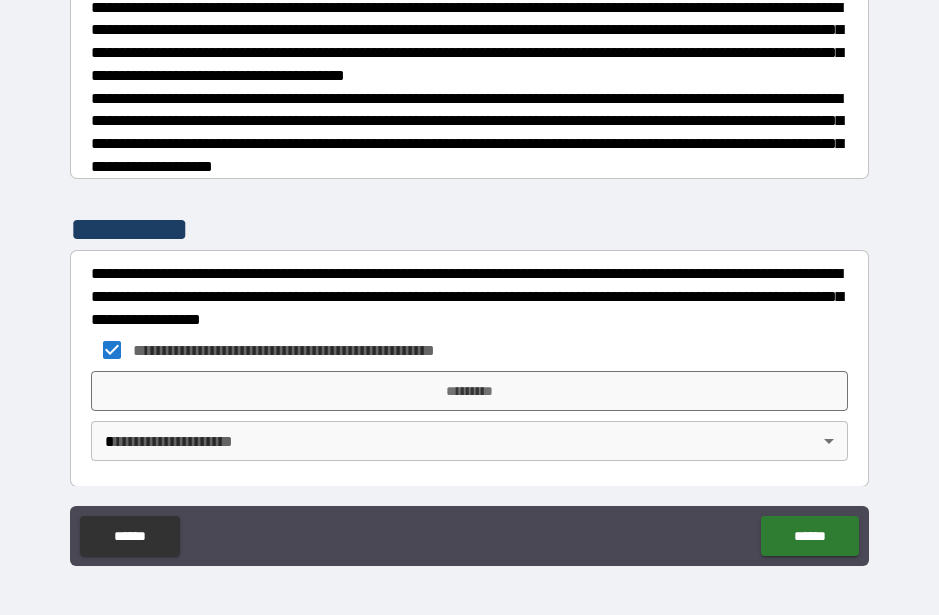 type on "*" 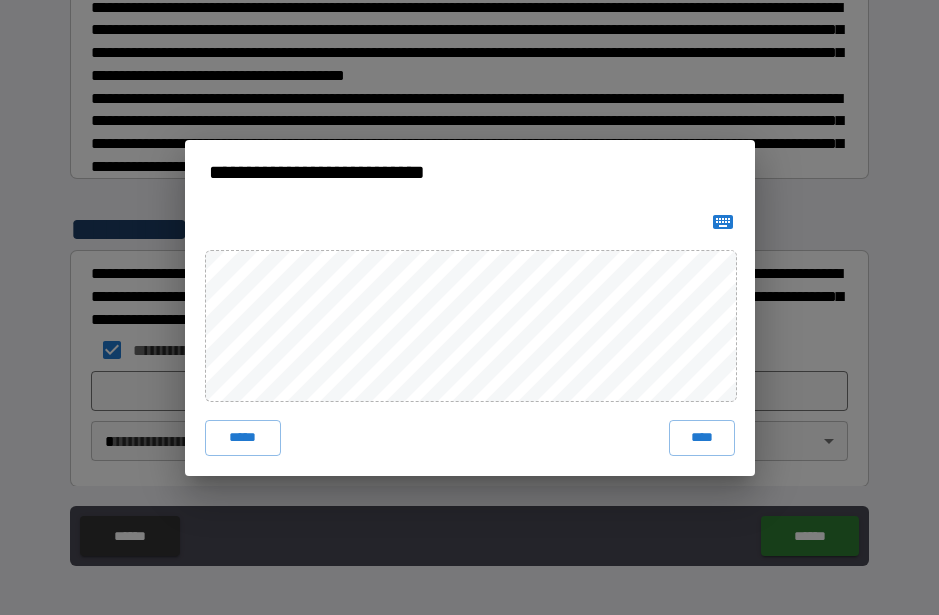 click on "****" at bounding box center (702, 438) 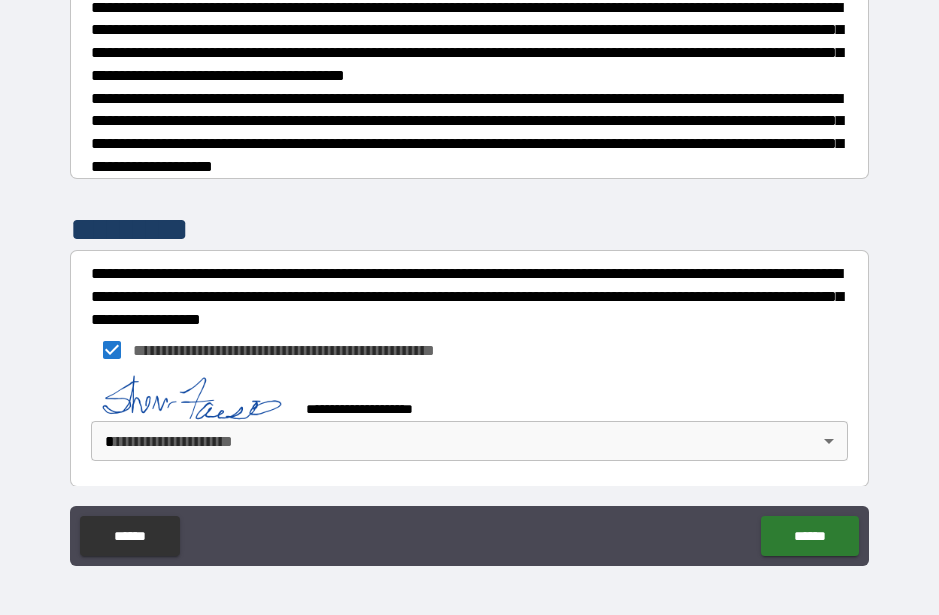 type on "*" 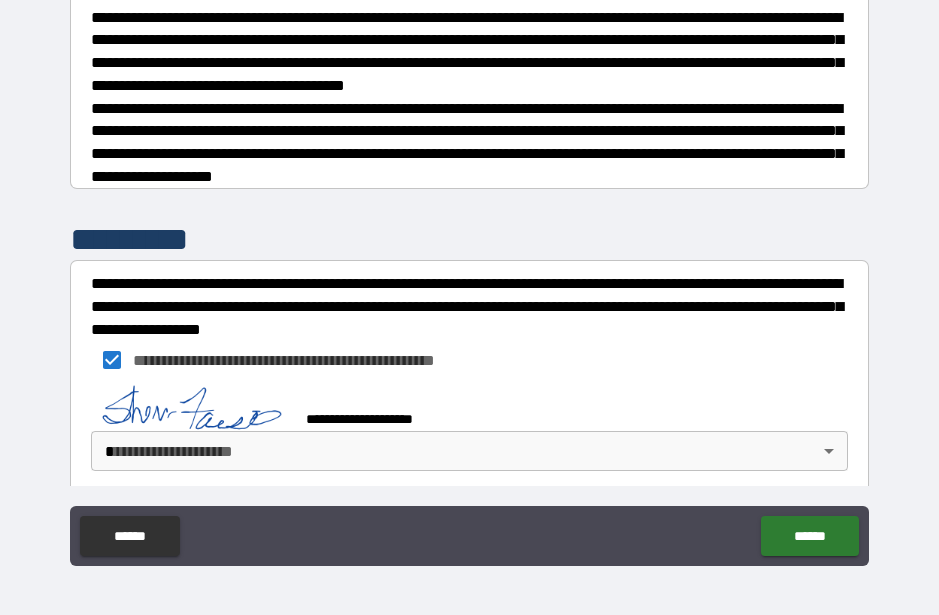 type on "*" 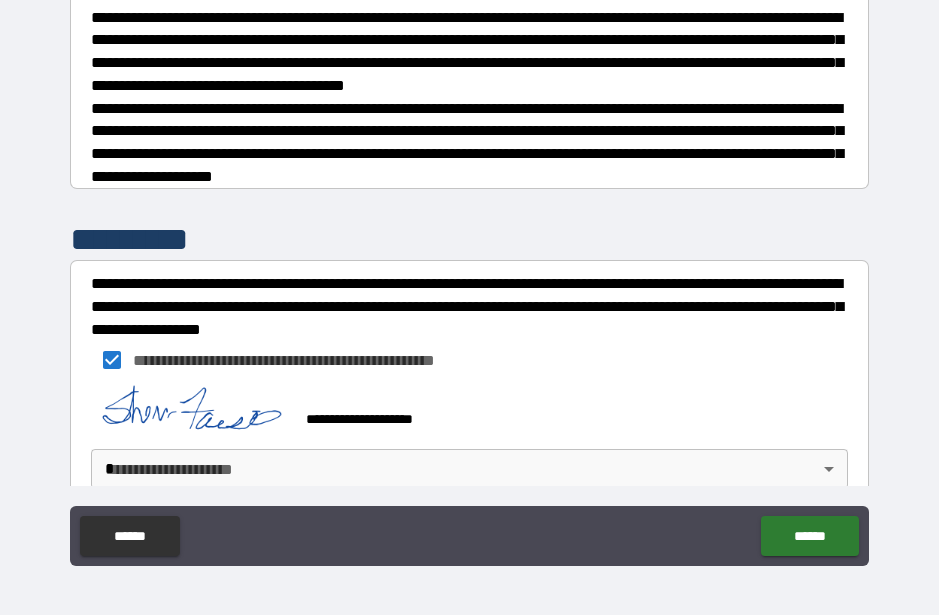 click on "******" at bounding box center (809, 536) 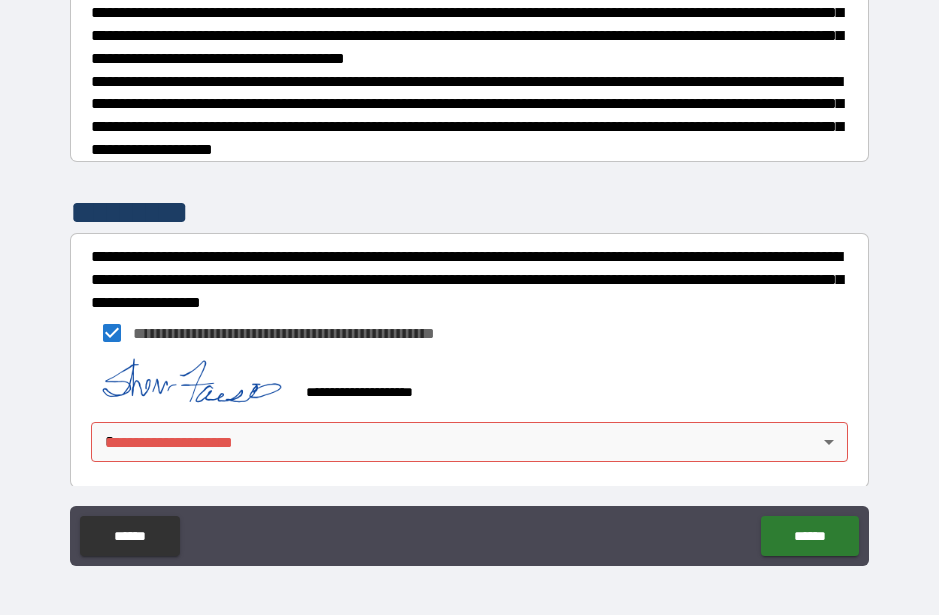 scroll, scrollTop: 618, scrollLeft: 0, axis: vertical 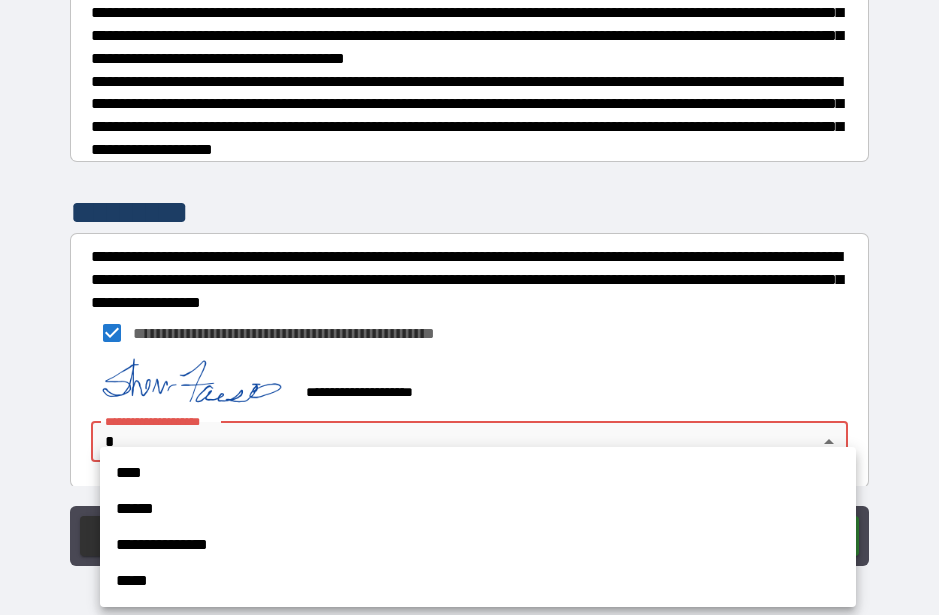 click on "****" at bounding box center (478, 473) 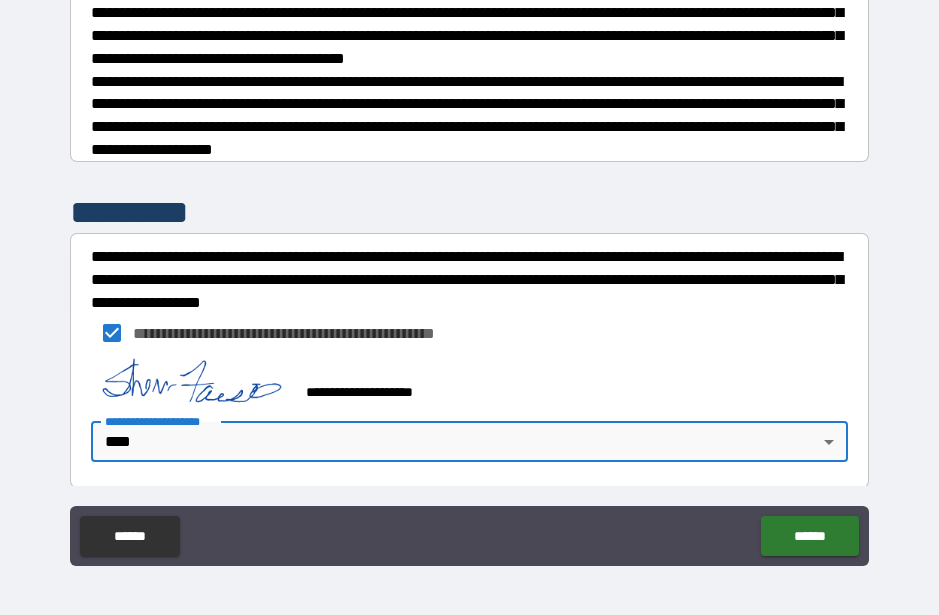 type on "*" 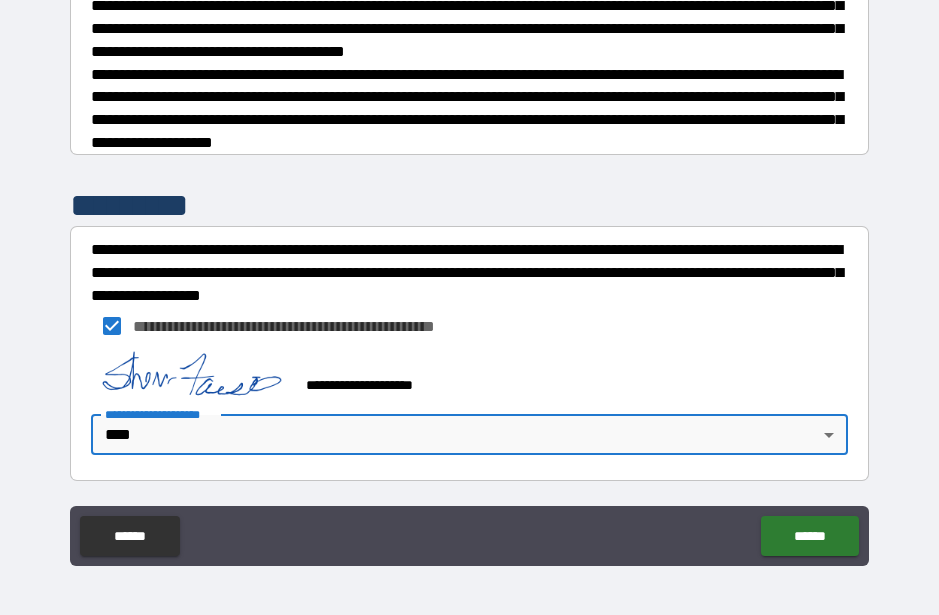 scroll, scrollTop: 0, scrollLeft: 0, axis: both 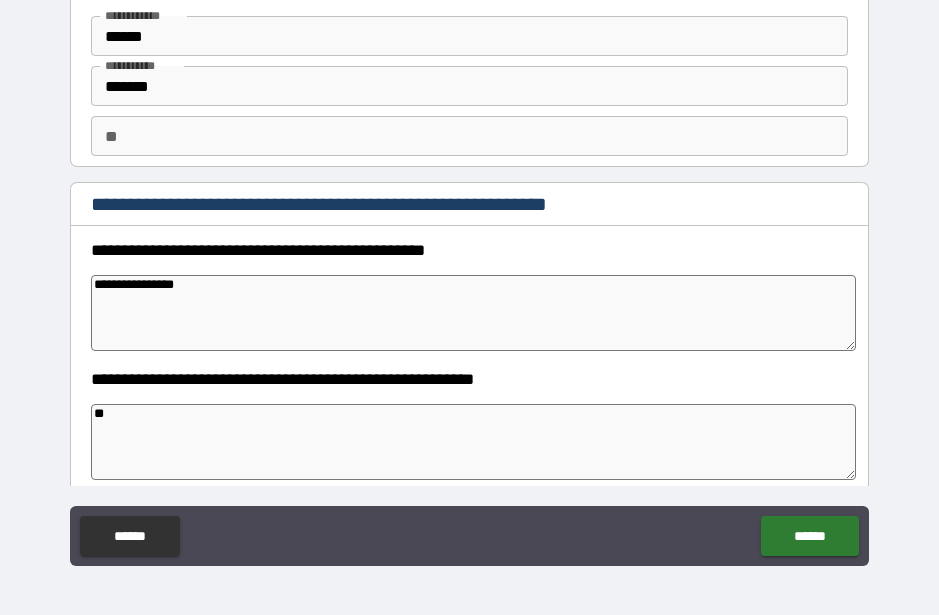 click on "******" at bounding box center (809, 536) 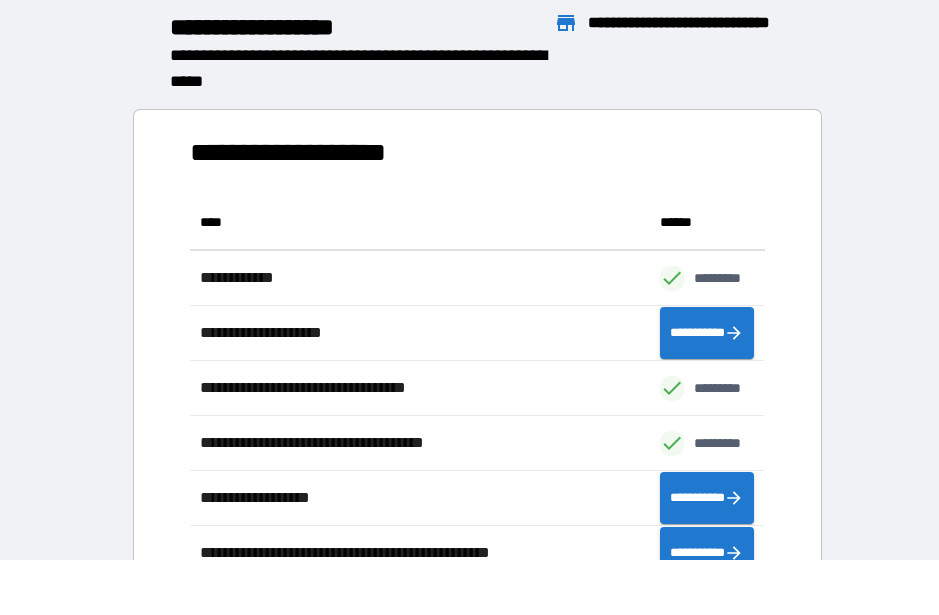 scroll, scrollTop: 1, scrollLeft: 1, axis: both 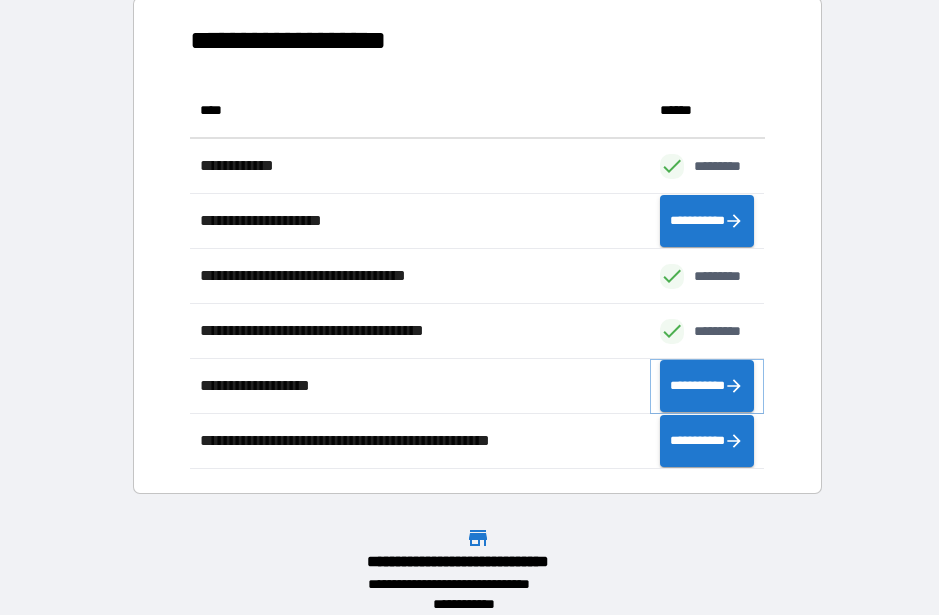 click on "**********" at bounding box center (707, 386) 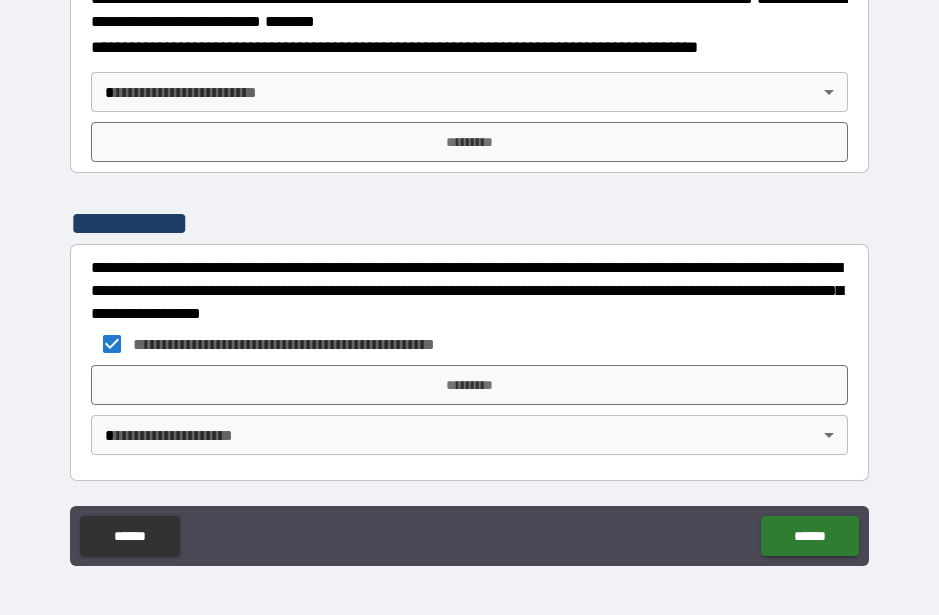 scroll, scrollTop: 2598, scrollLeft: 0, axis: vertical 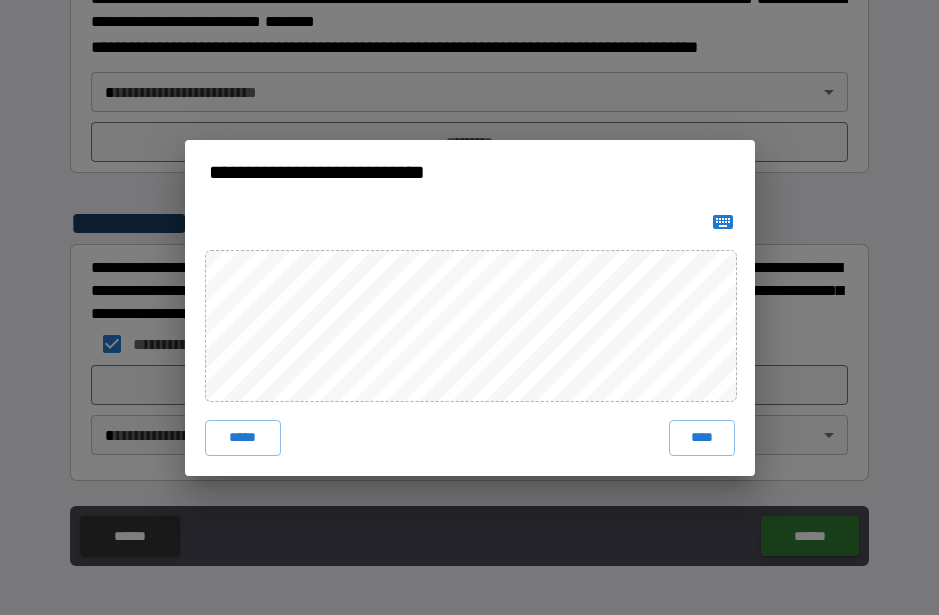 click on "****" at bounding box center [702, 438] 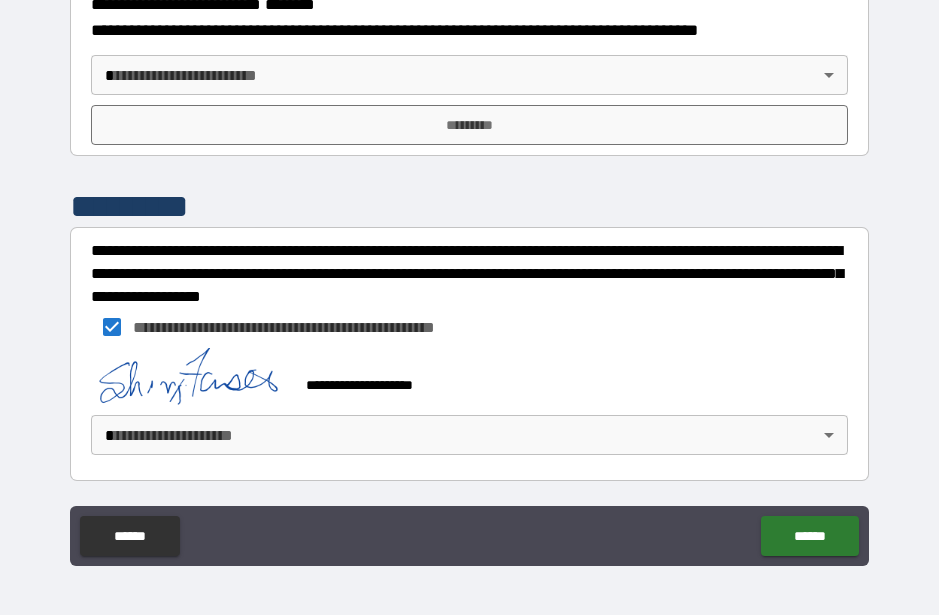 click on "******" at bounding box center (809, 536) 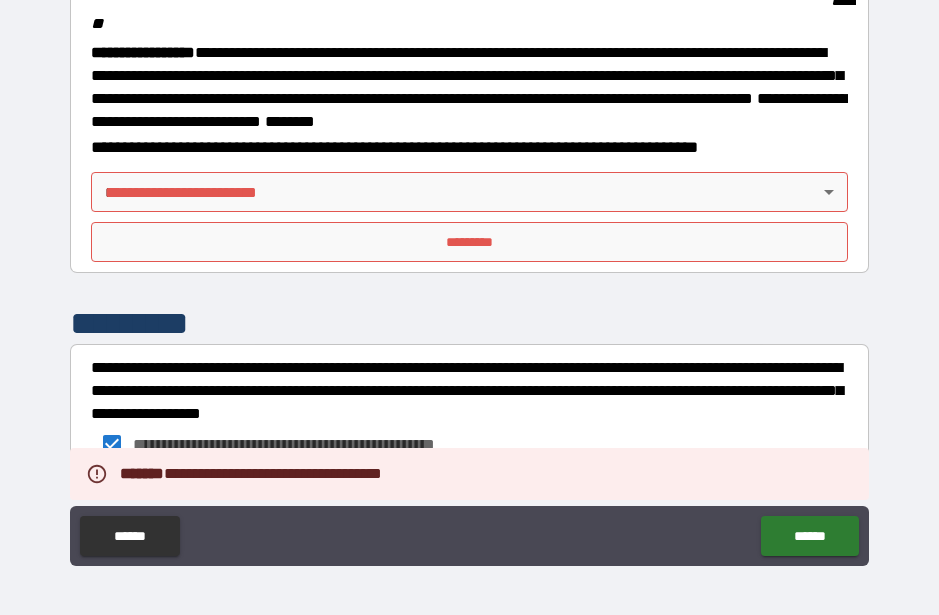 scroll, scrollTop: 2388, scrollLeft: 0, axis: vertical 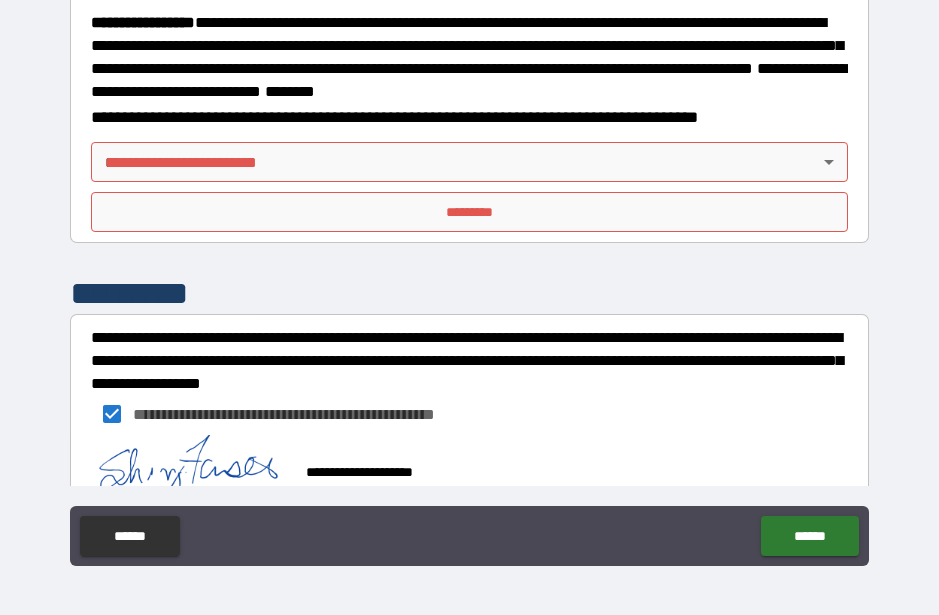 click on "*********" at bounding box center (469, 212) 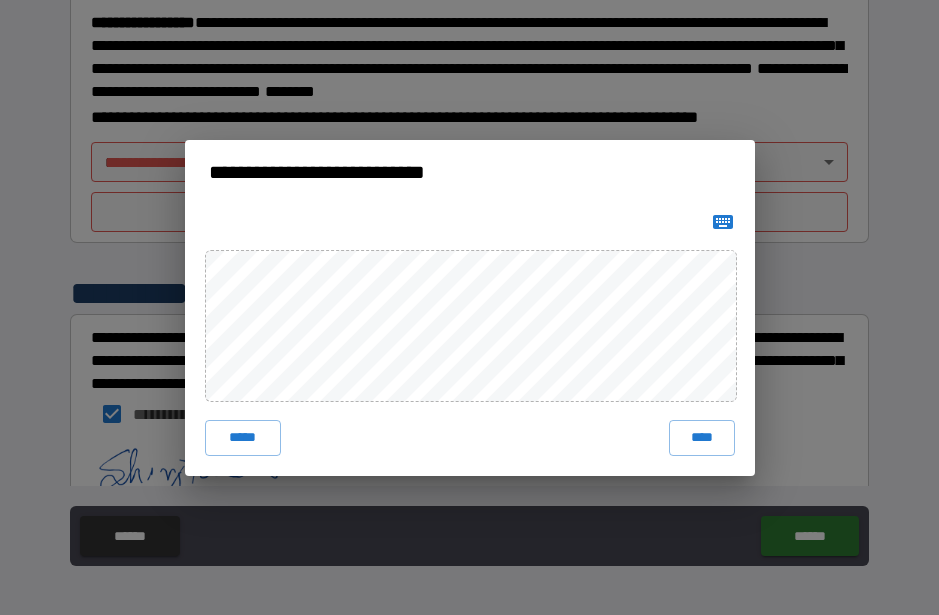 click on "****" at bounding box center [702, 438] 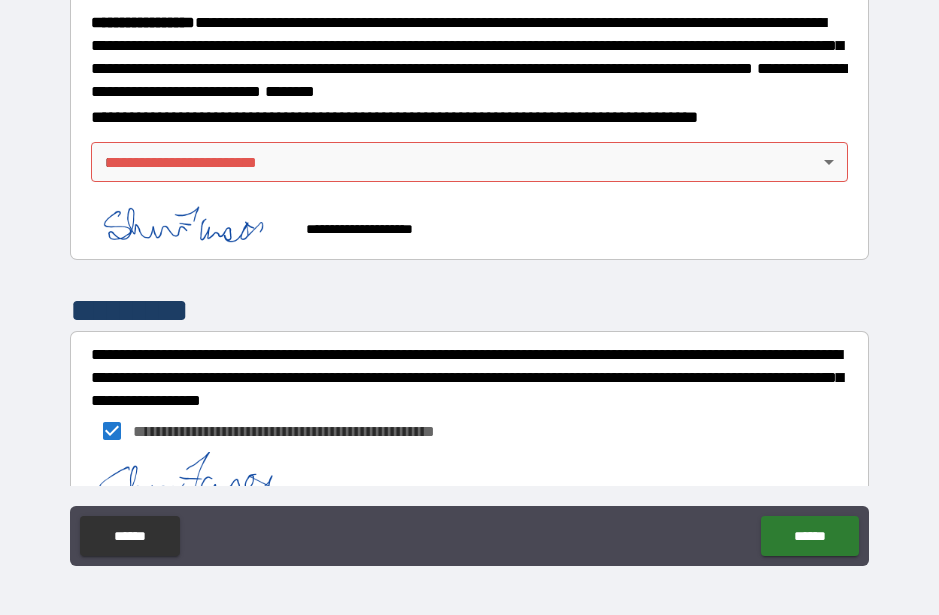click on "******" at bounding box center (809, 536) 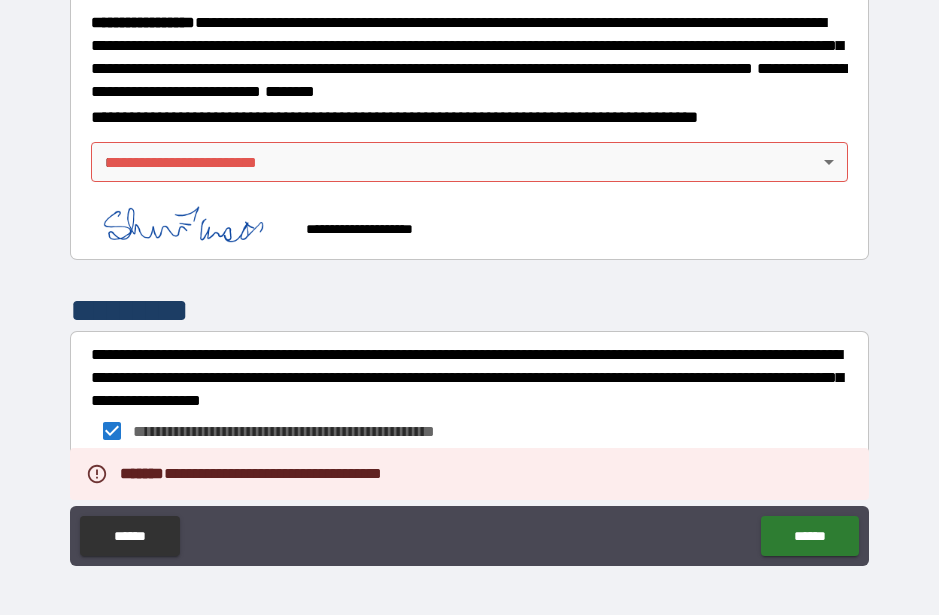 click on "**********" at bounding box center (469, 280) 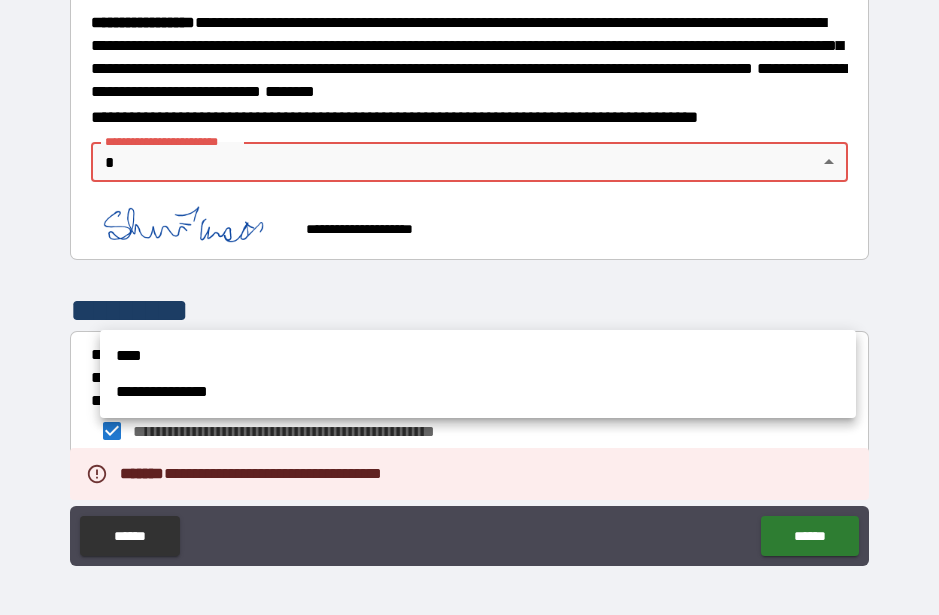 click on "****" at bounding box center [478, 356] 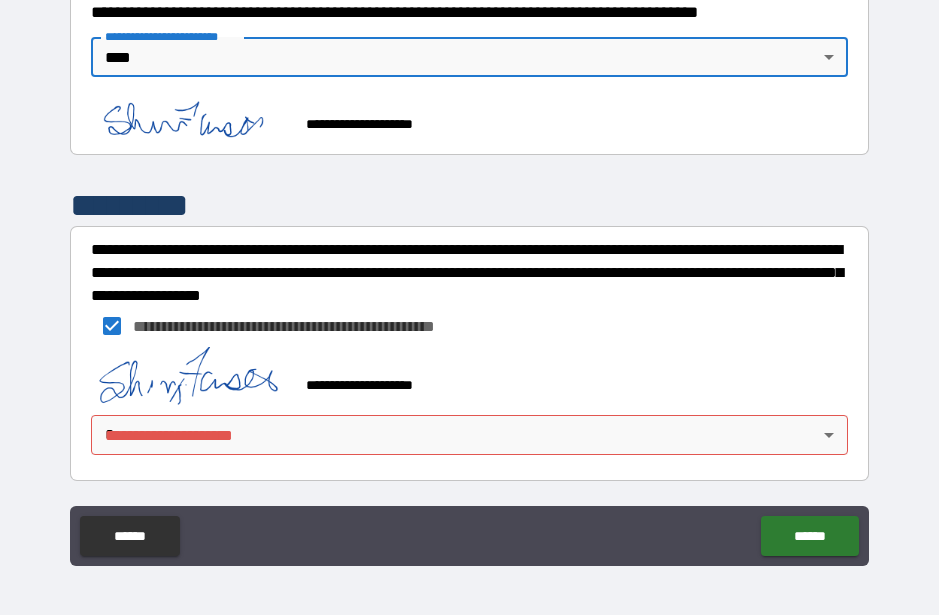 scroll, scrollTop: 2632, scrollLeft: 0, axis: vertical 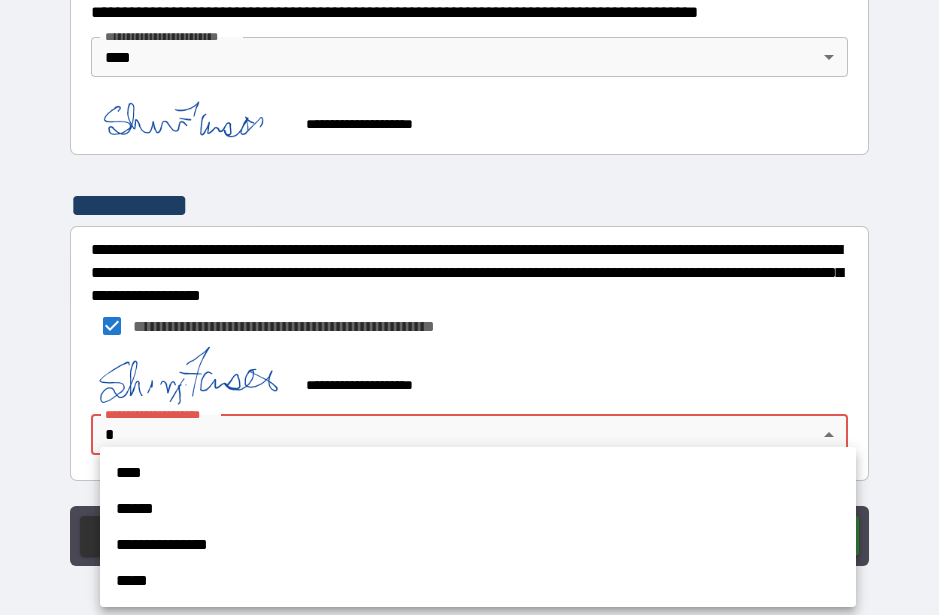 click on "****" at bounding box center (478, 473) 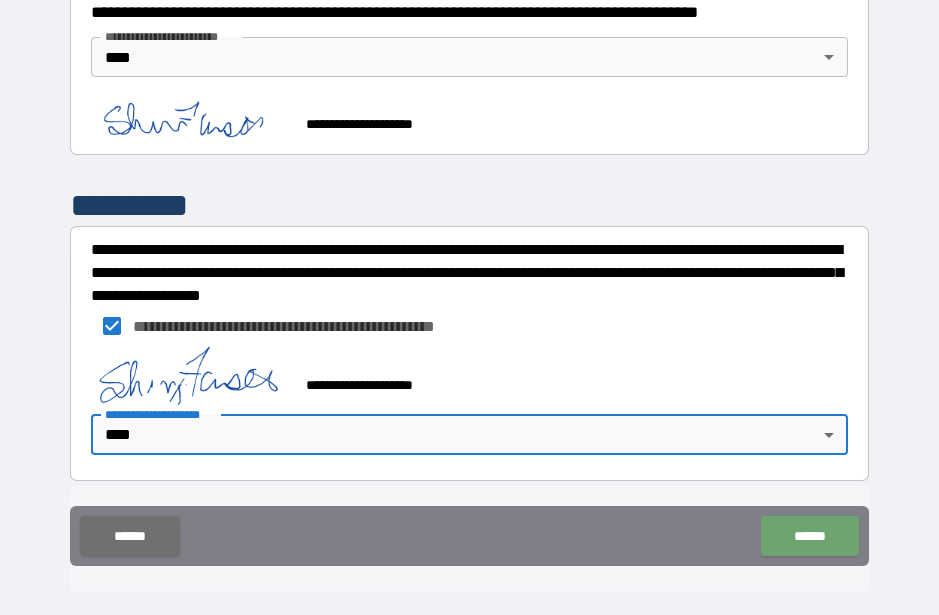 click on "******" at bounding box center (809, 536) 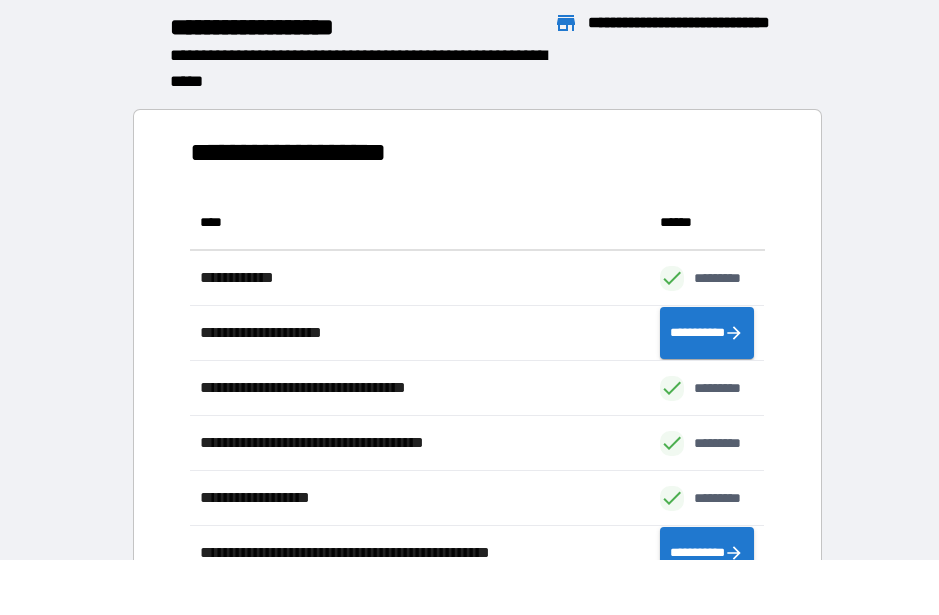 scroll, scrollTop: 1, scrollLeft: 1, axis: both 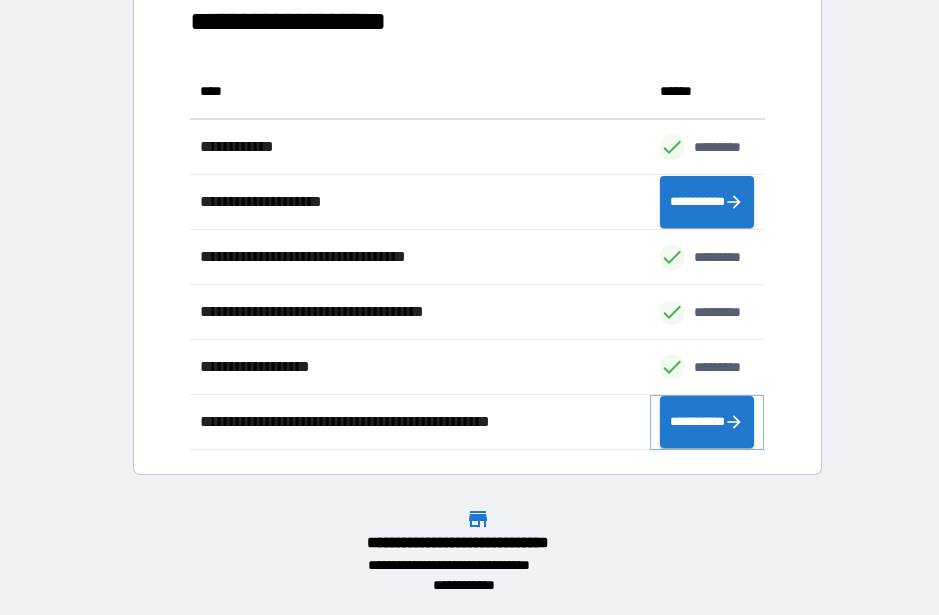 click on "**********" at bounding box center (707, 422) 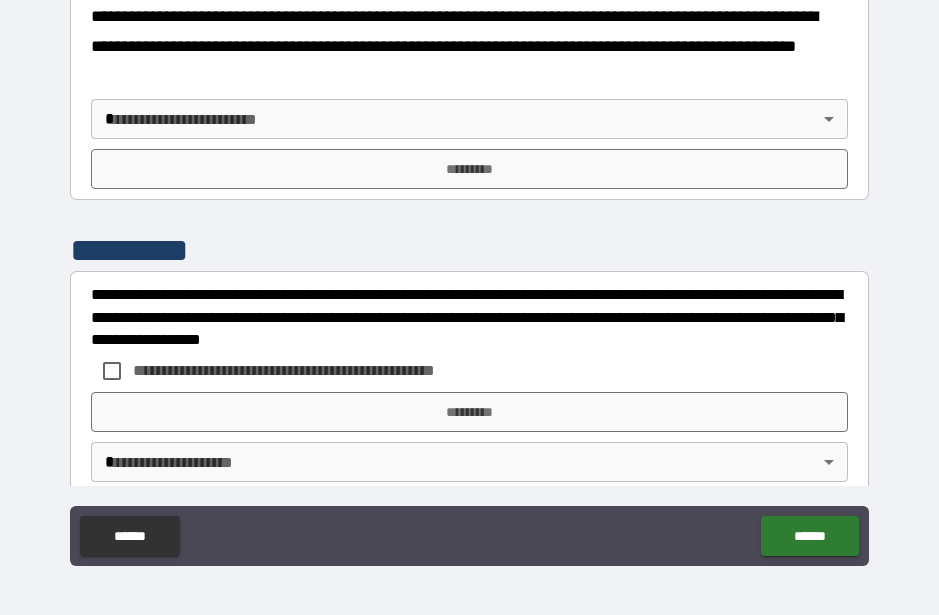 scroll, scrollTop: 786, scrollLeft: 0, axis: vertical 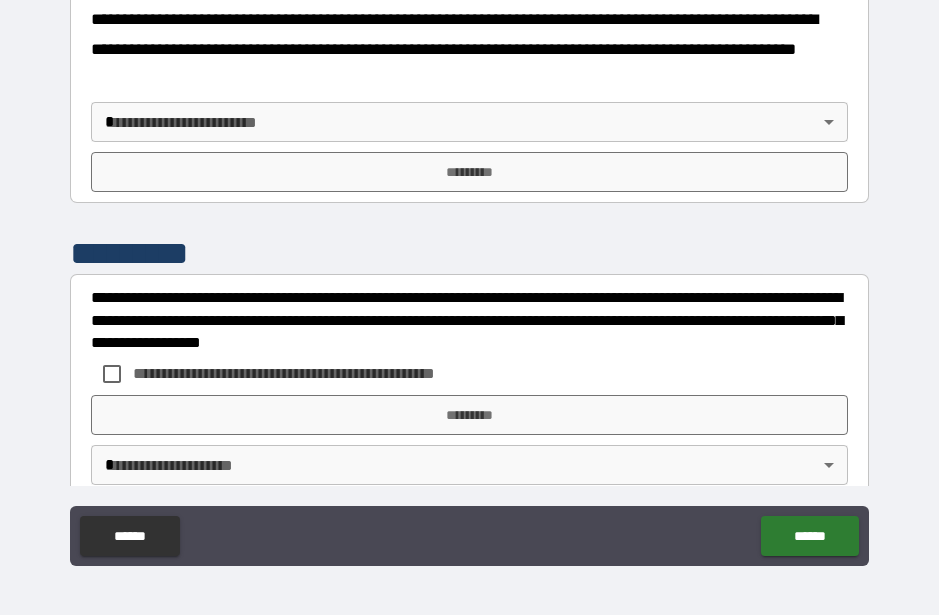click on "**********" at bounding box center [469, 280] 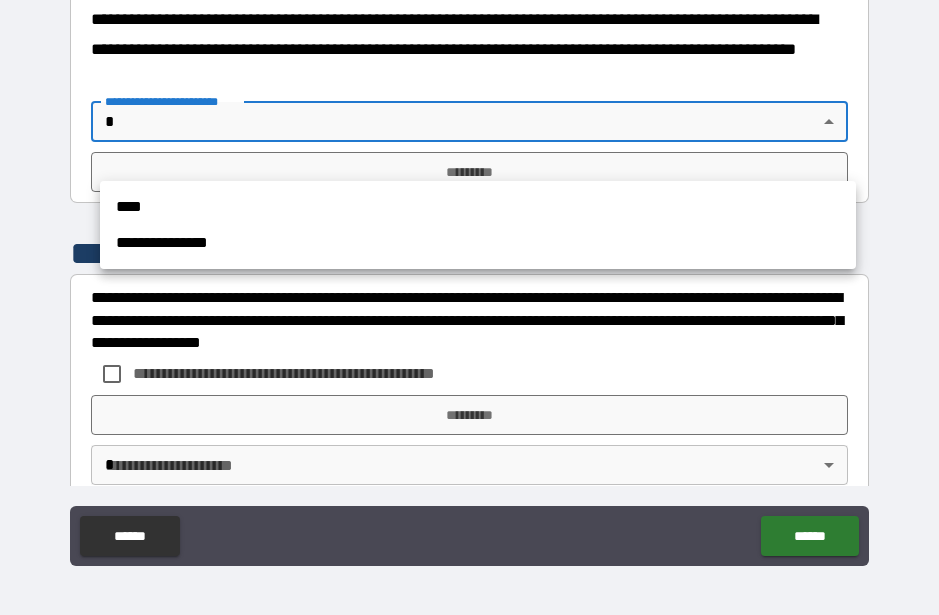click on "****" at bounding box center (478, 207) 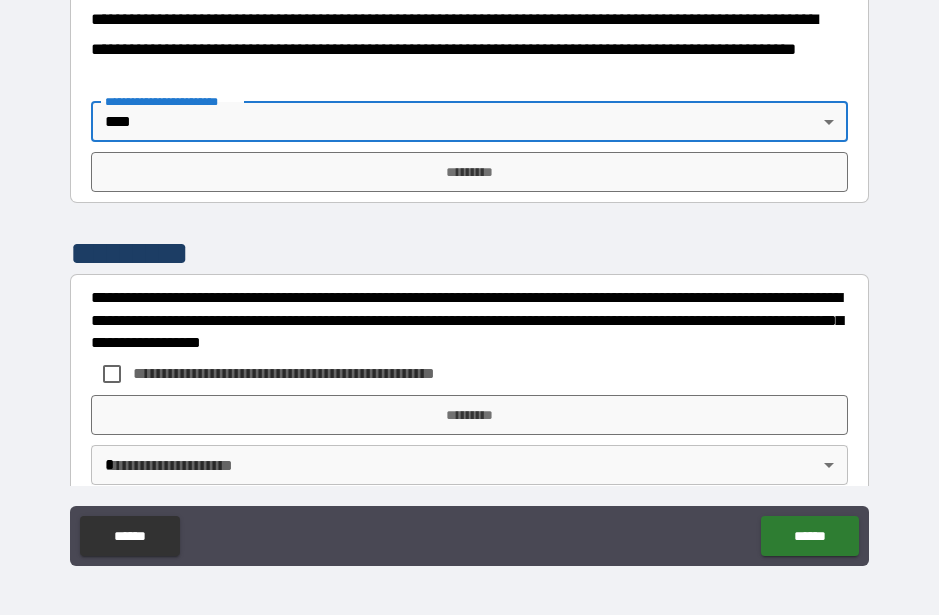 click on "*********" at bounding box center (469, 172) 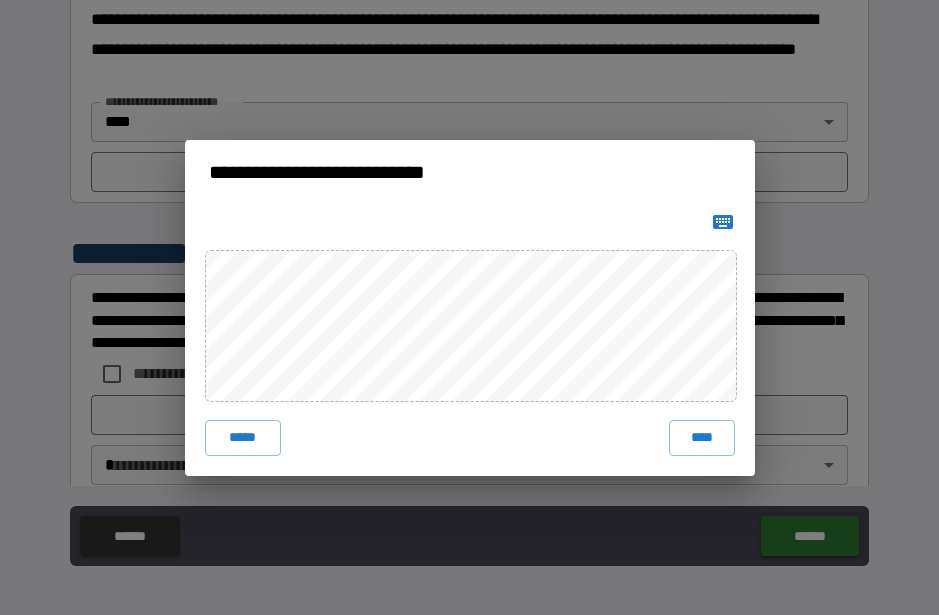 click on "****" at bounding box center [702, 438] 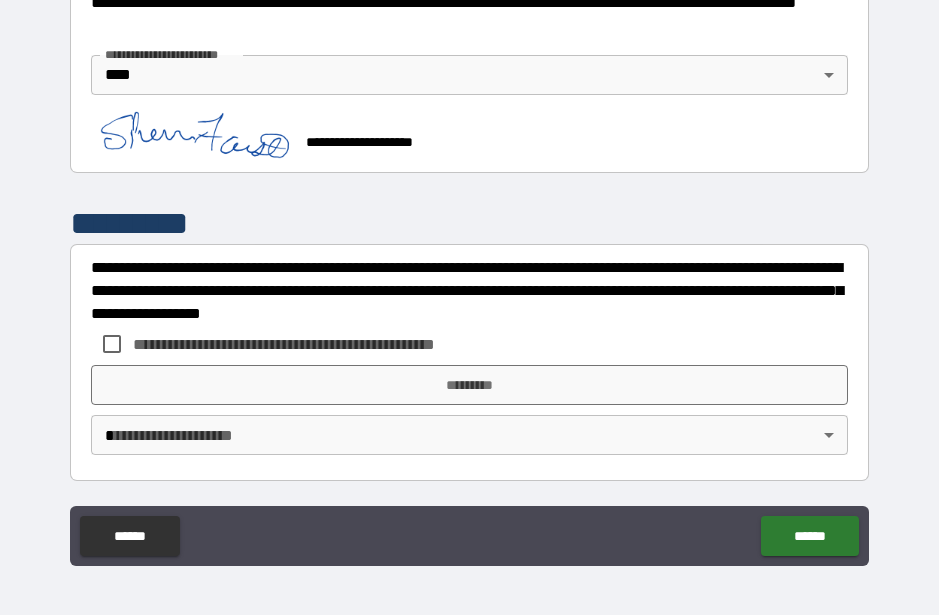 scroll, scrollTop: 864, scrollLeft: 0, axis: vertical 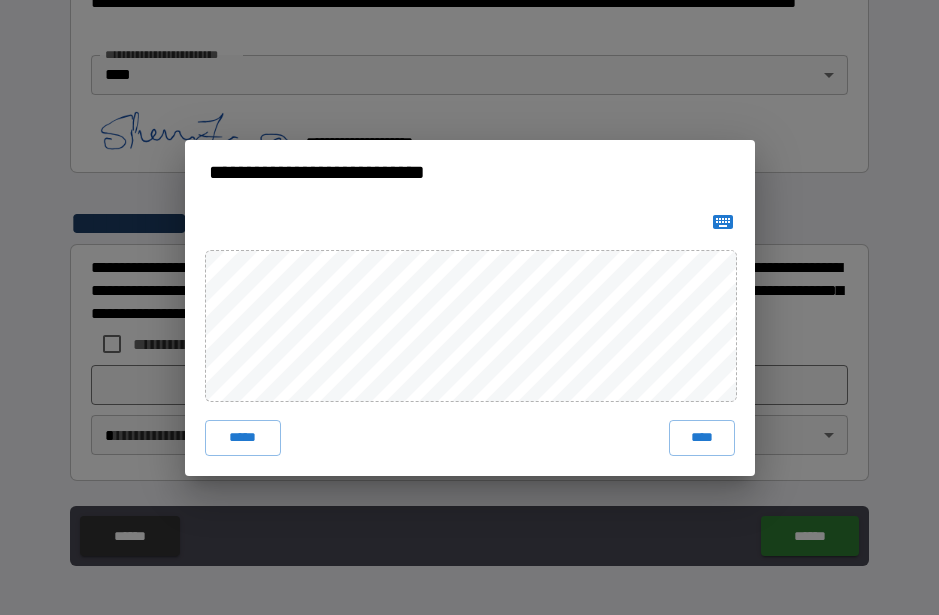 click on "****" at bounding box center (702, 438) 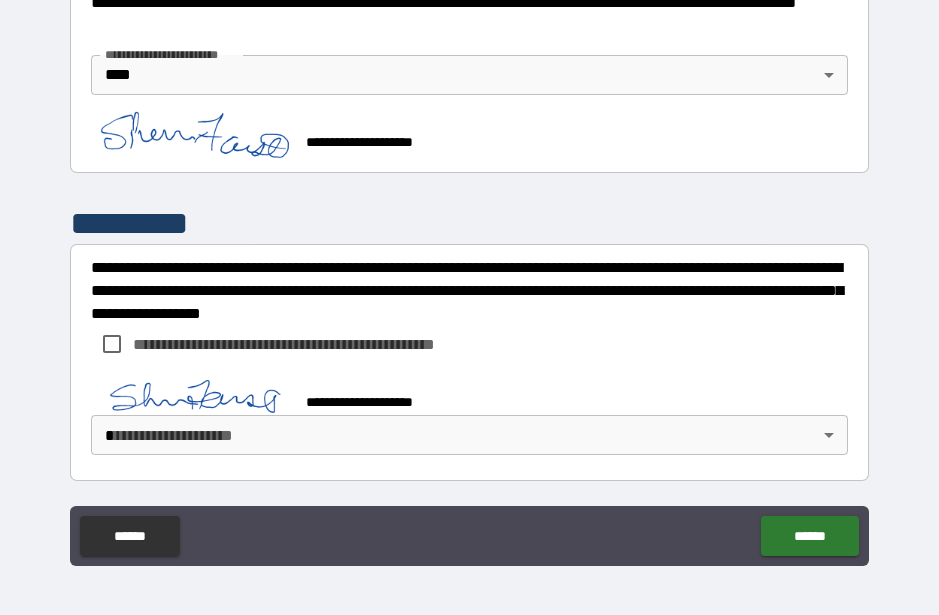 scroll, scrollTop: 854, scrollLeft: 0, axis: vertical 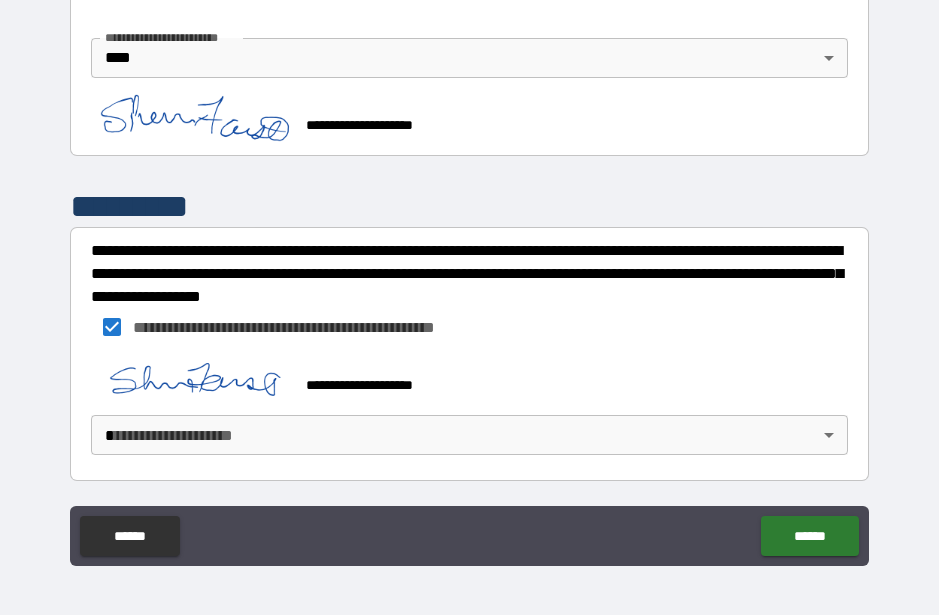 click on "**********" at bounding box center (469, 280) 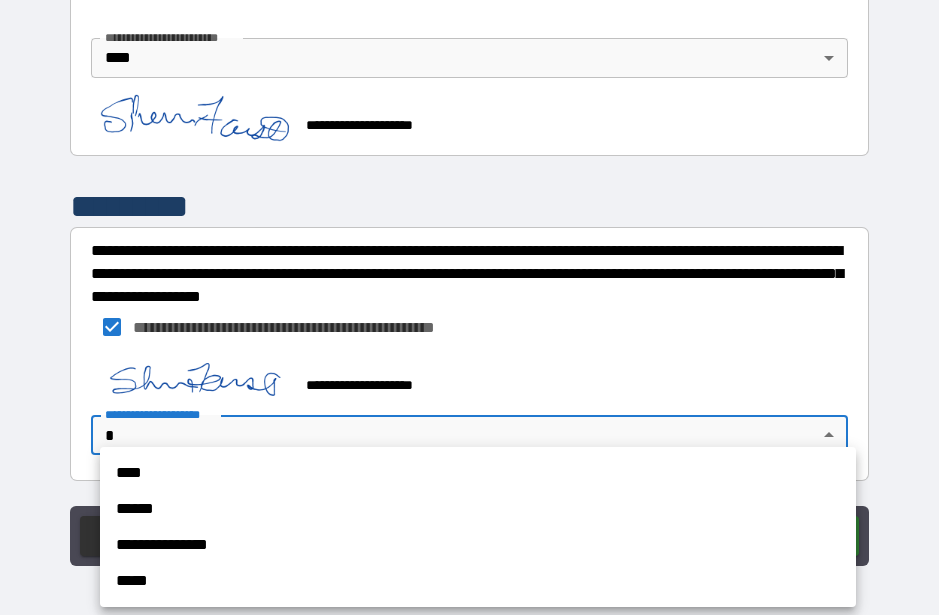click on "****" at bounding box center (478, 473) 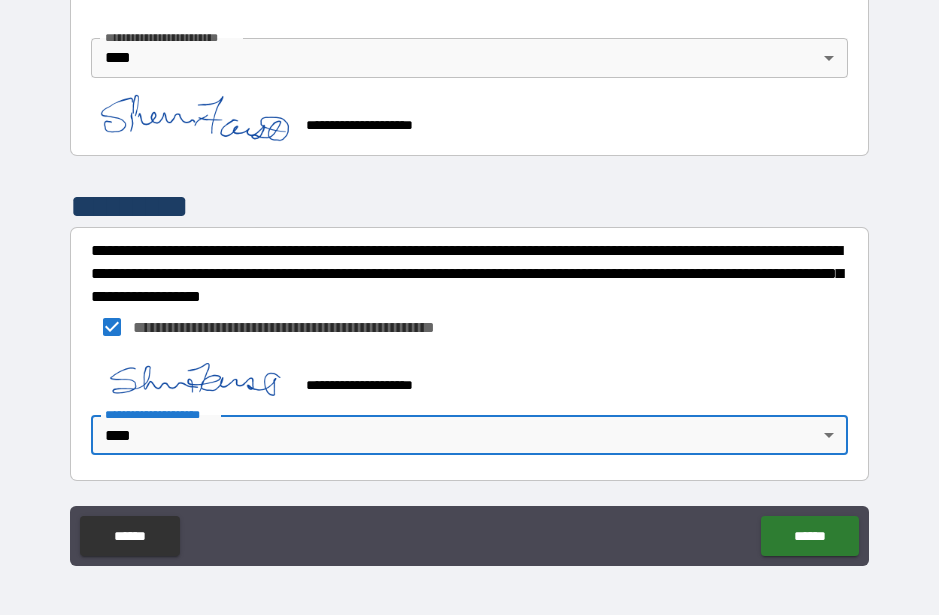 click on "******" at bounding box center [809, 536] 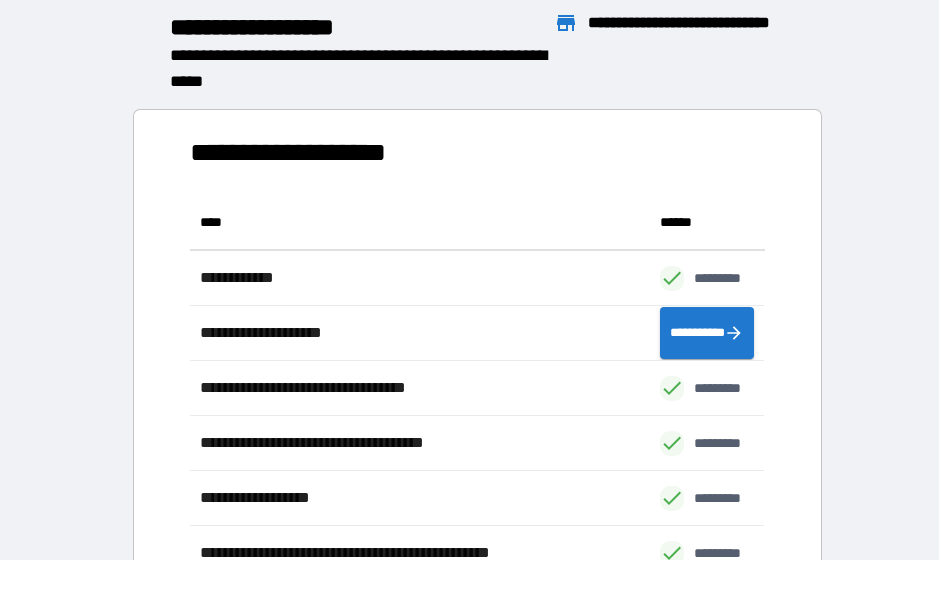 scroll, scrollTop: 1, scrollLeft: 1, axis: both 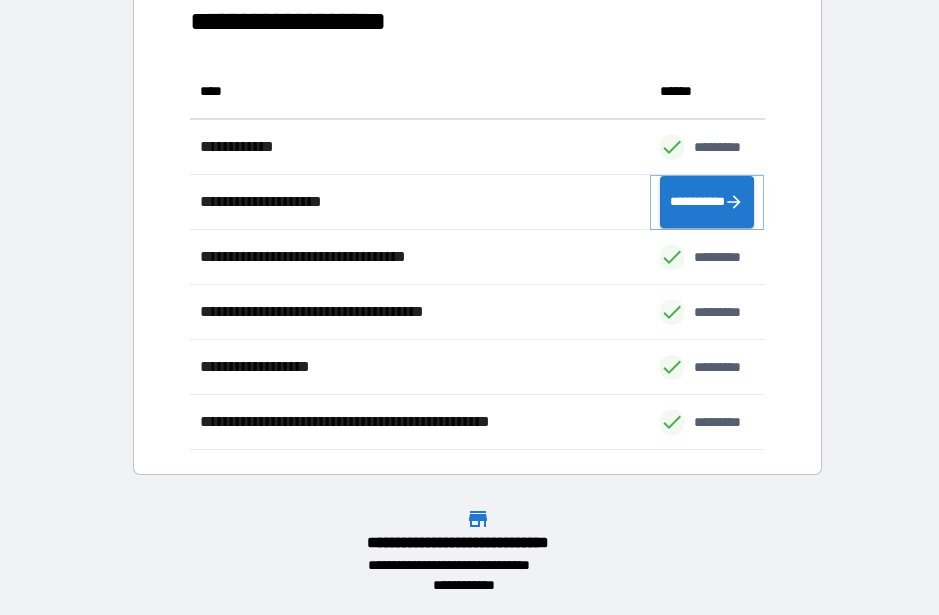click on "**********" at bounding box center [707, 202] 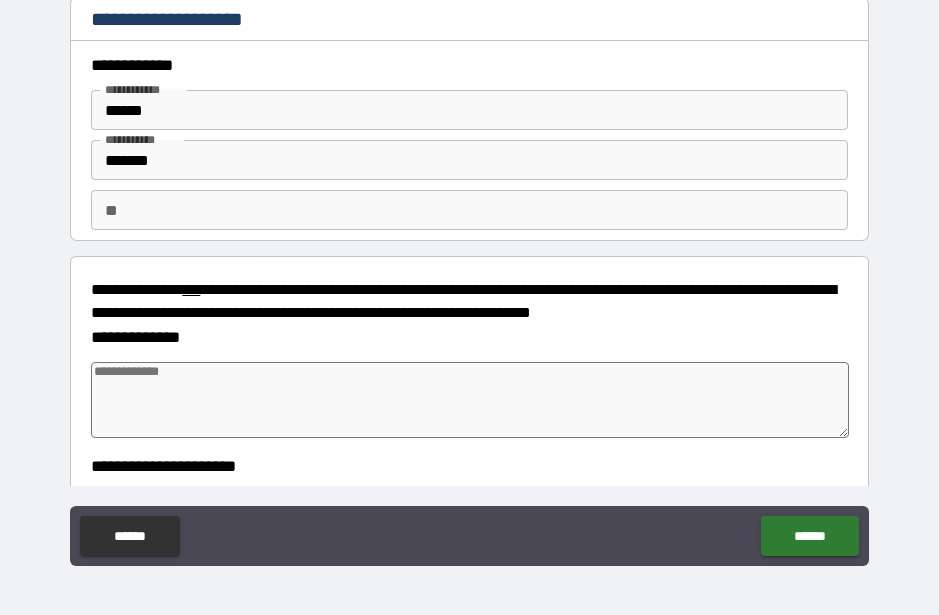 type on "*" 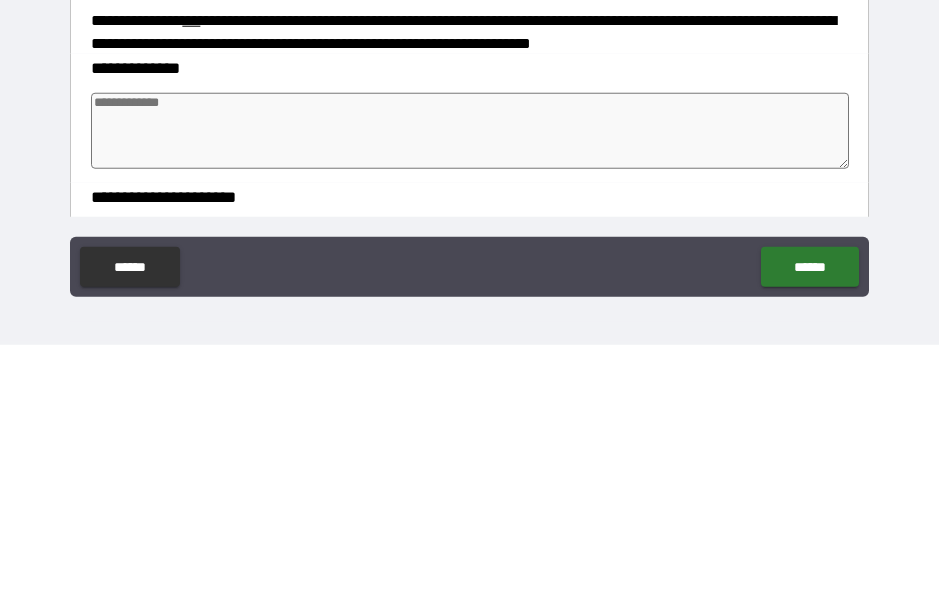 type on "**" 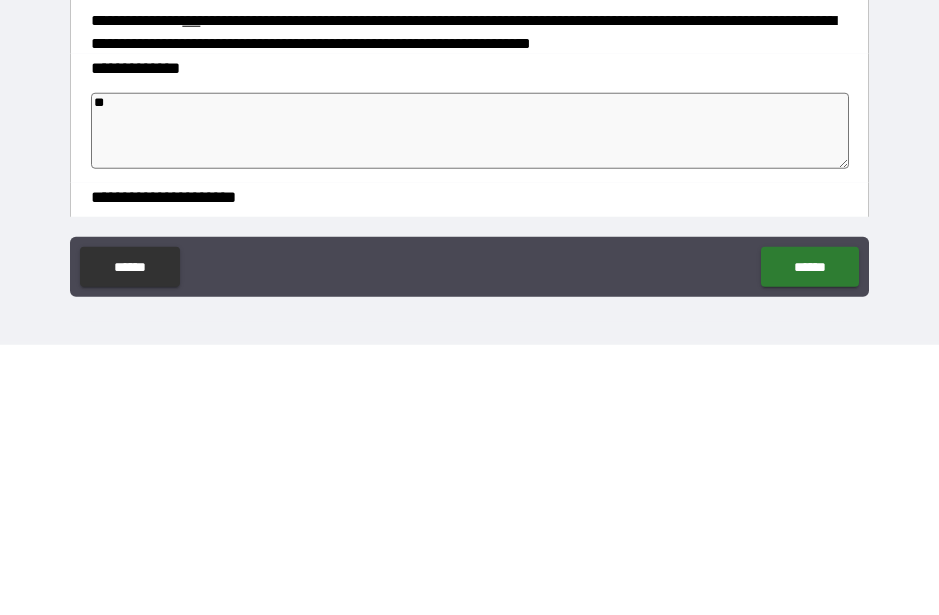 type on "****" 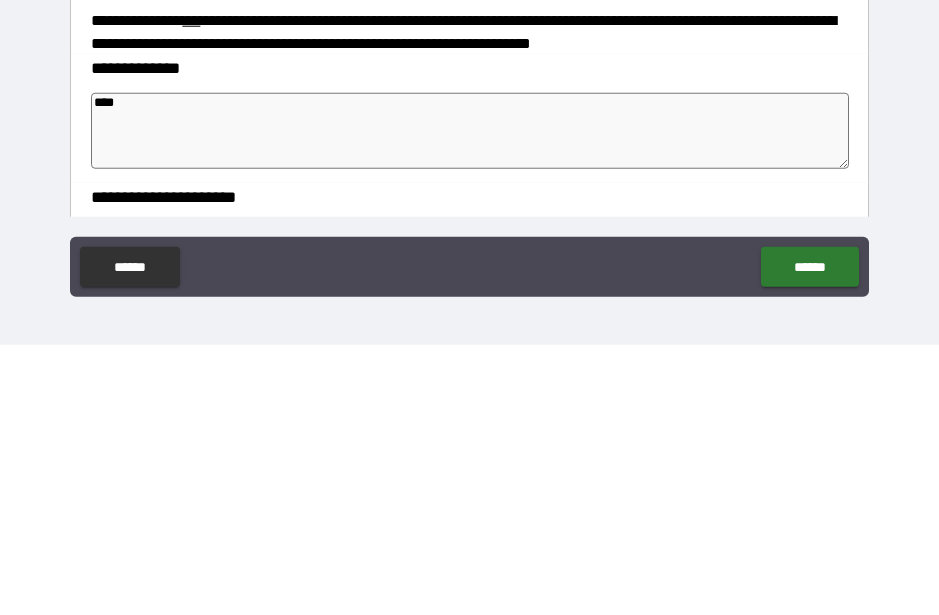 type on "******" 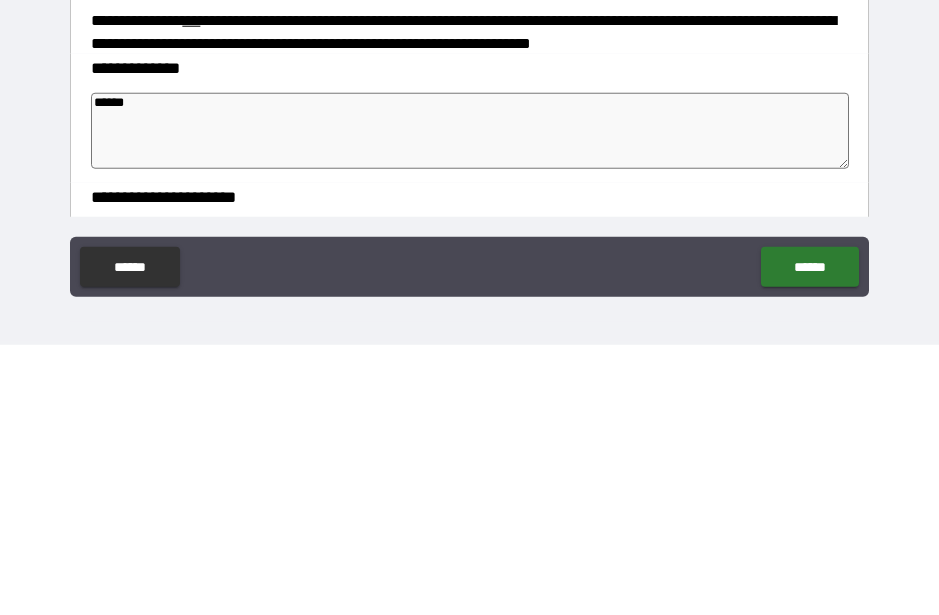 type on "********" 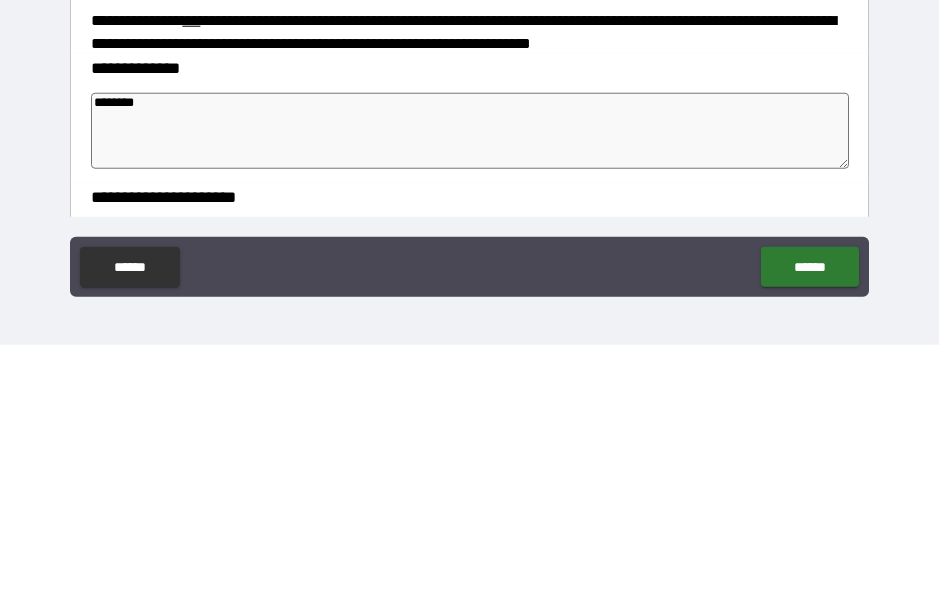type on "*********" 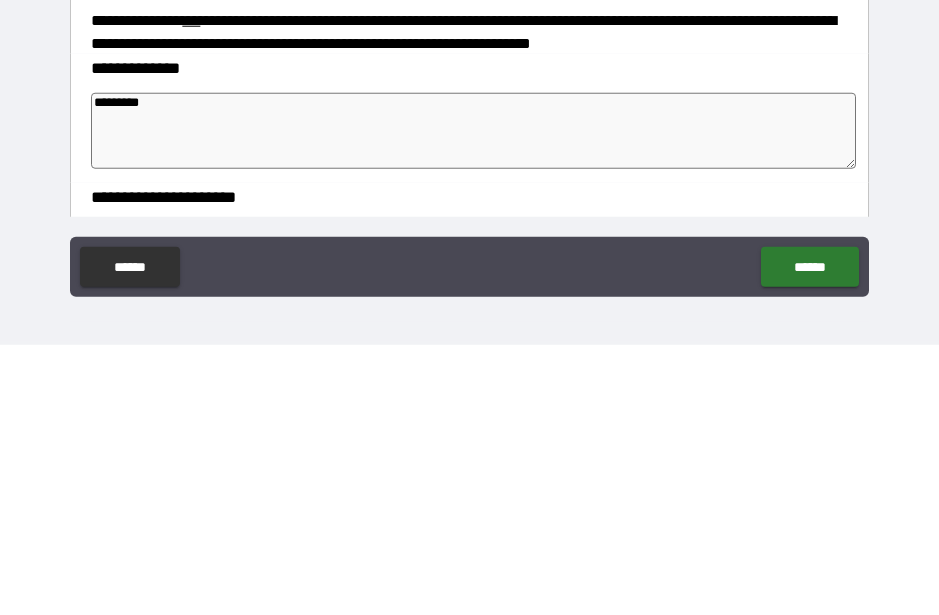 type on "*" 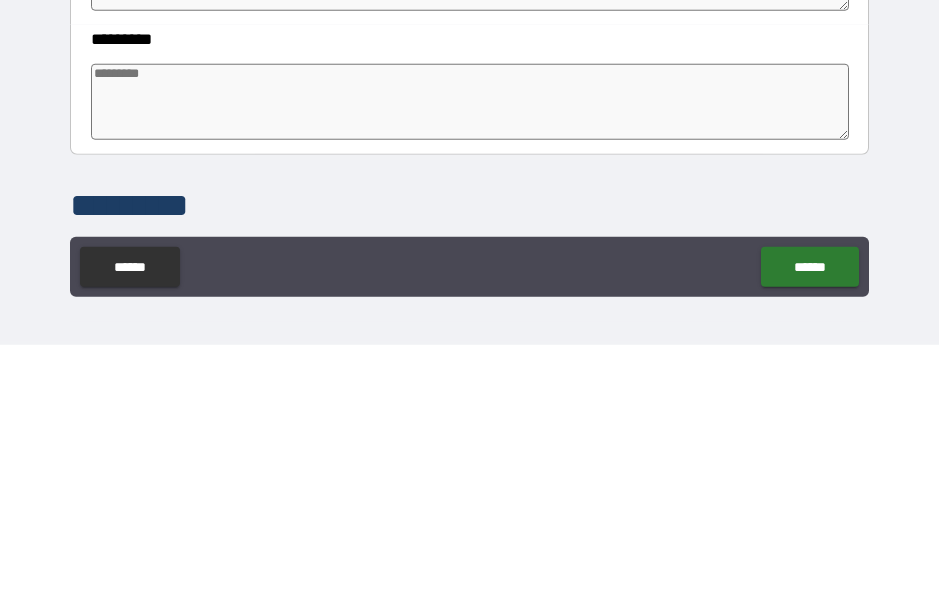 scroll, scrollTop: 420, scrollLeft: 0, axis: vertical 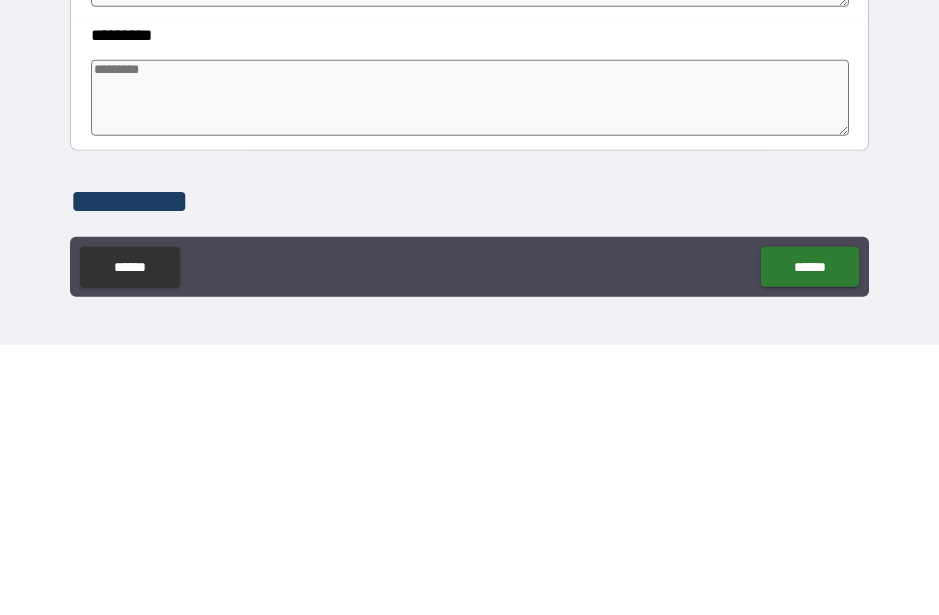 click at bounding box center [469, 368] 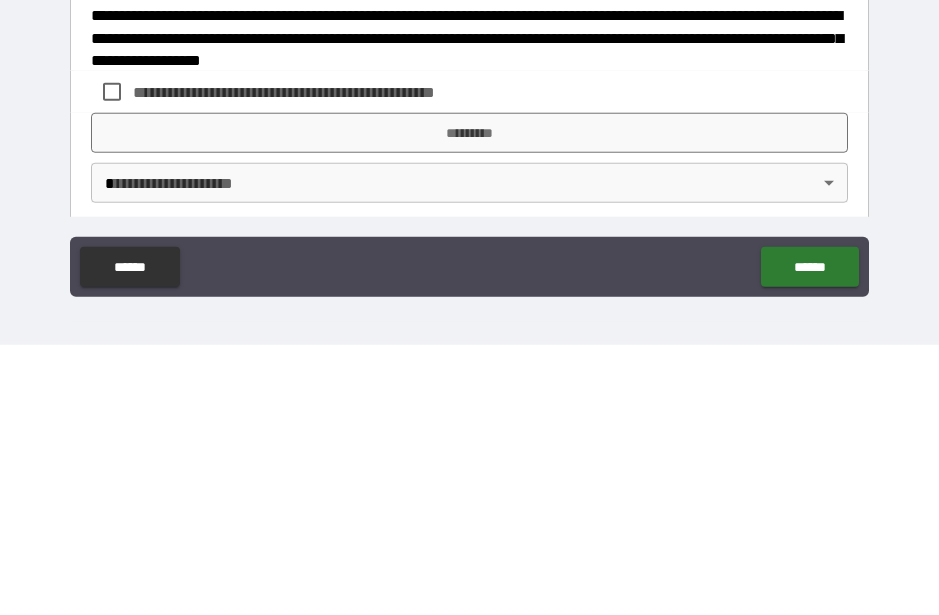 scroll, scrollTop: 649, scrollLeft: 0, axis: vertical 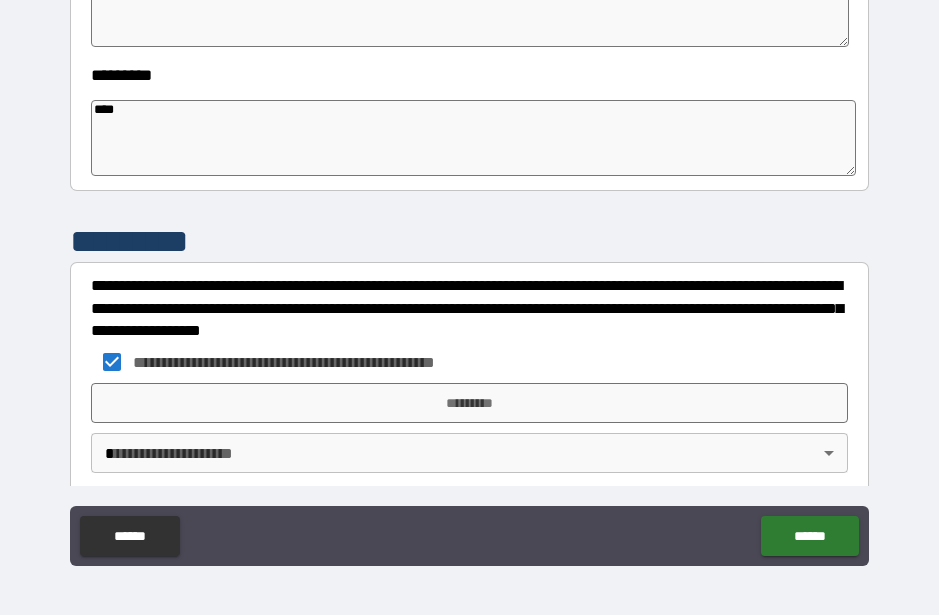 click on "*********" at bounding box center (469, 403) 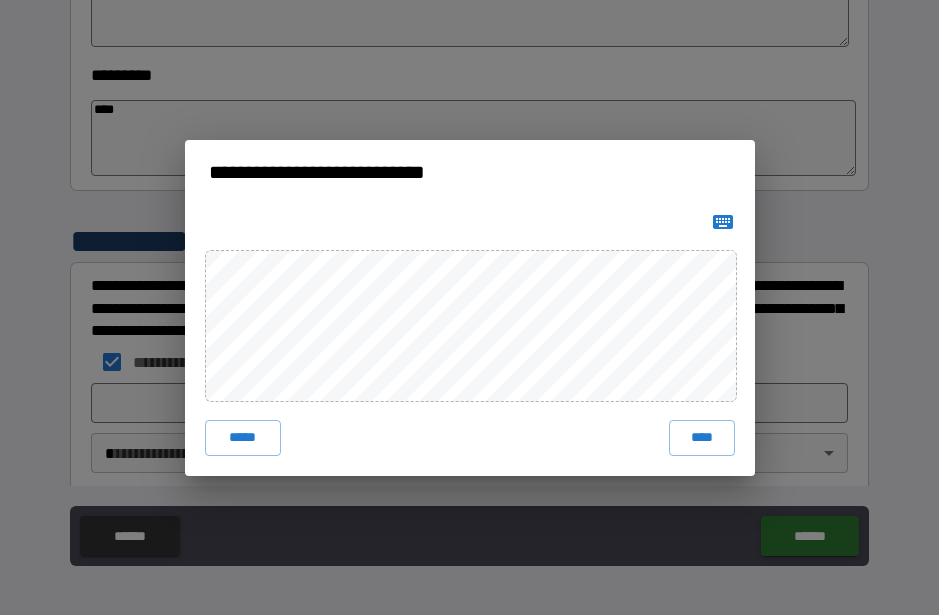 click on "****" at bounding box center [702, 438] 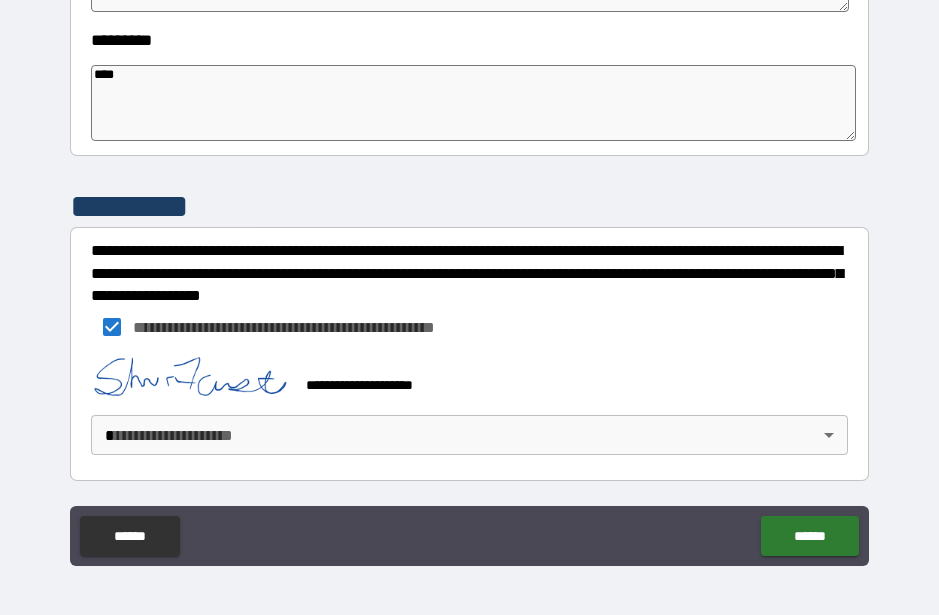 scroll, scrollTop: 684, scrollLeft: 0, axis: vertical 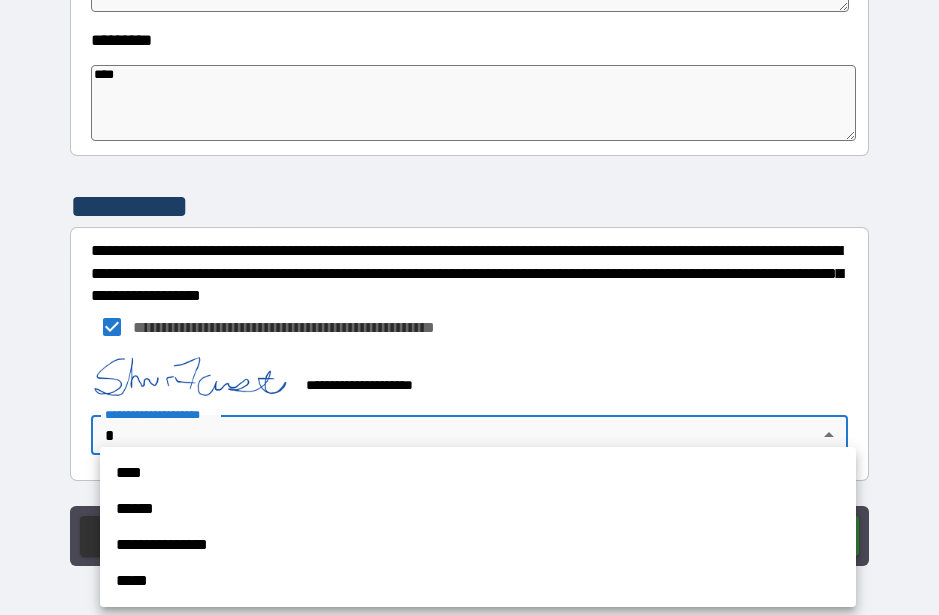 click on "****" at bounding box center [478, 473] 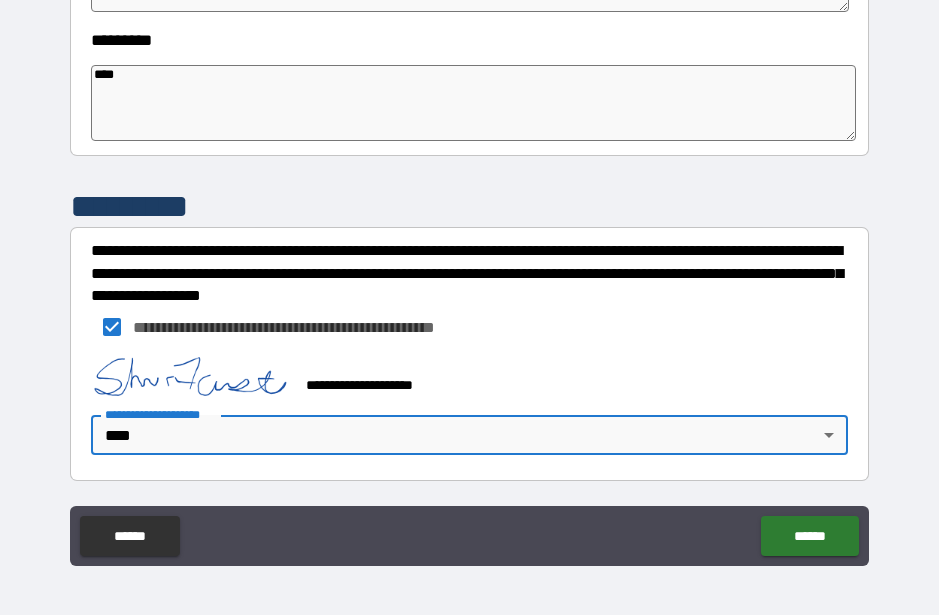 click on "******" at bounding box center (809, 536) 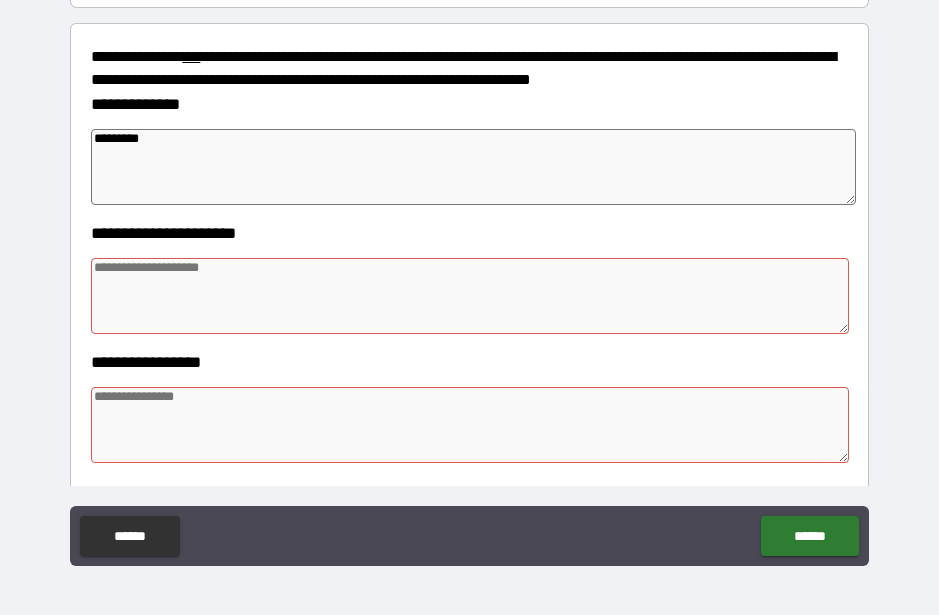 scroll, scrollTop: 235, scrollLeft: 0, axis: vertical 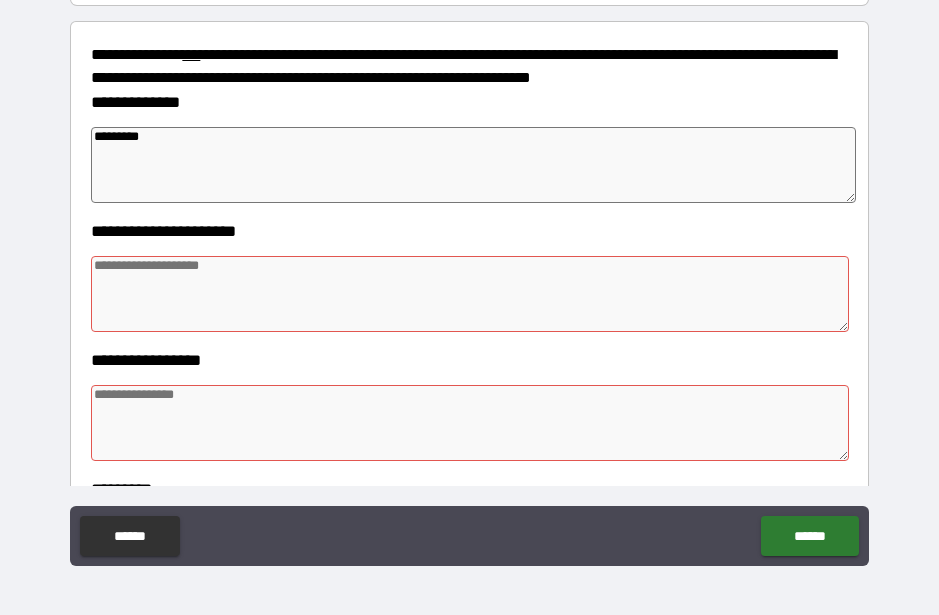 click at bounding box center (469, 294) 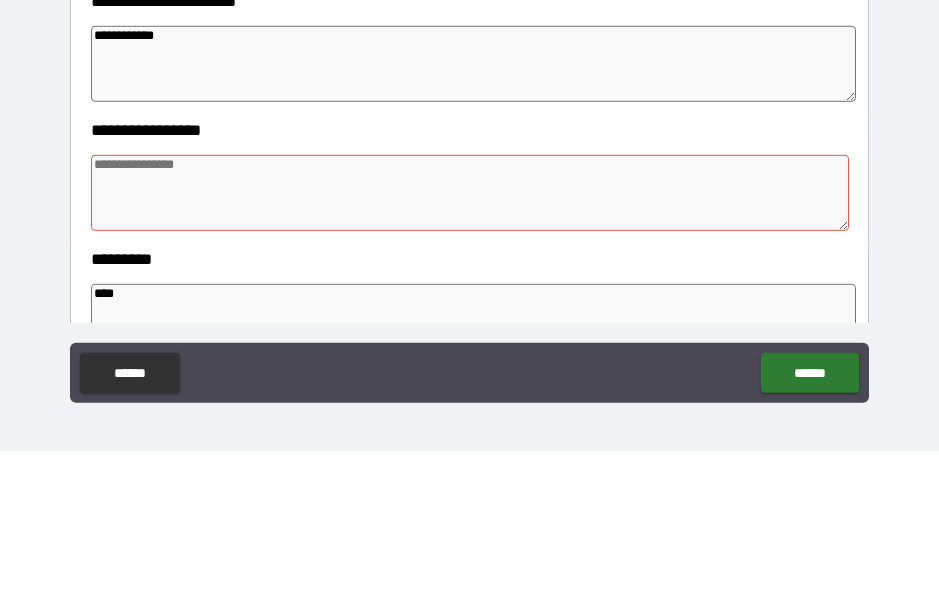 scroll, scrollTop: 303, scrollLeft: 0, axis: vertical 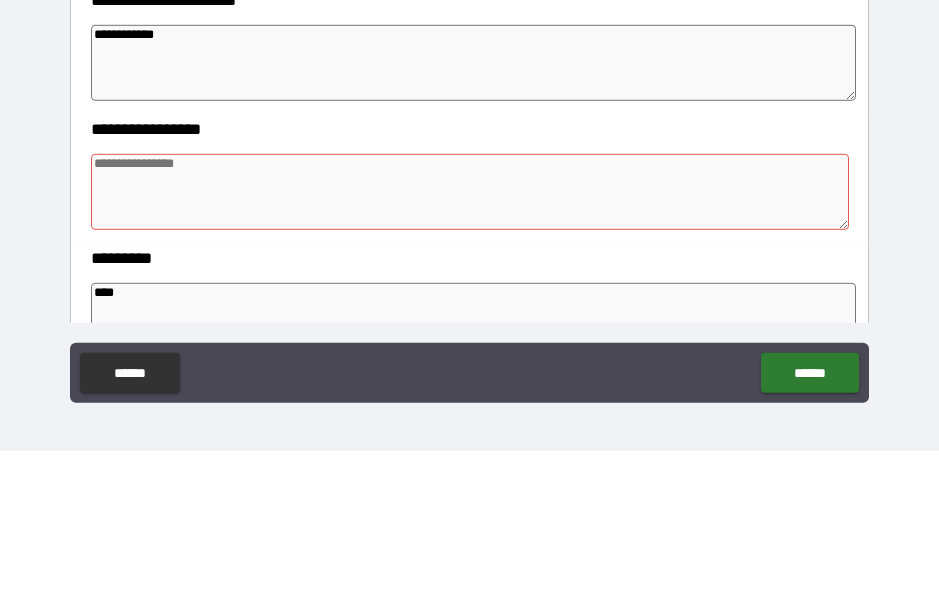 click at bounding box center [469, 356] 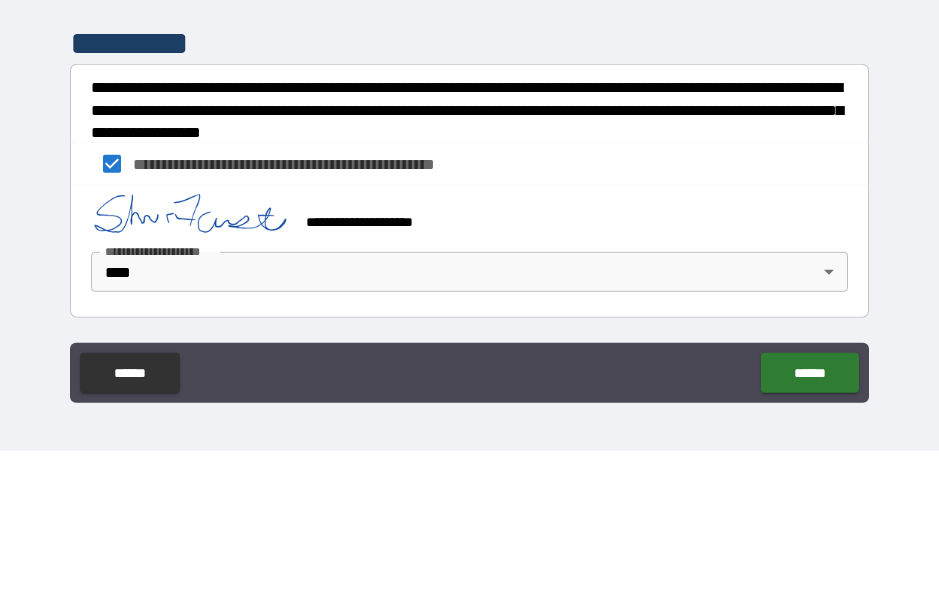scroll, scrollTop: 684, scrollLeft: 0, axis: vertical 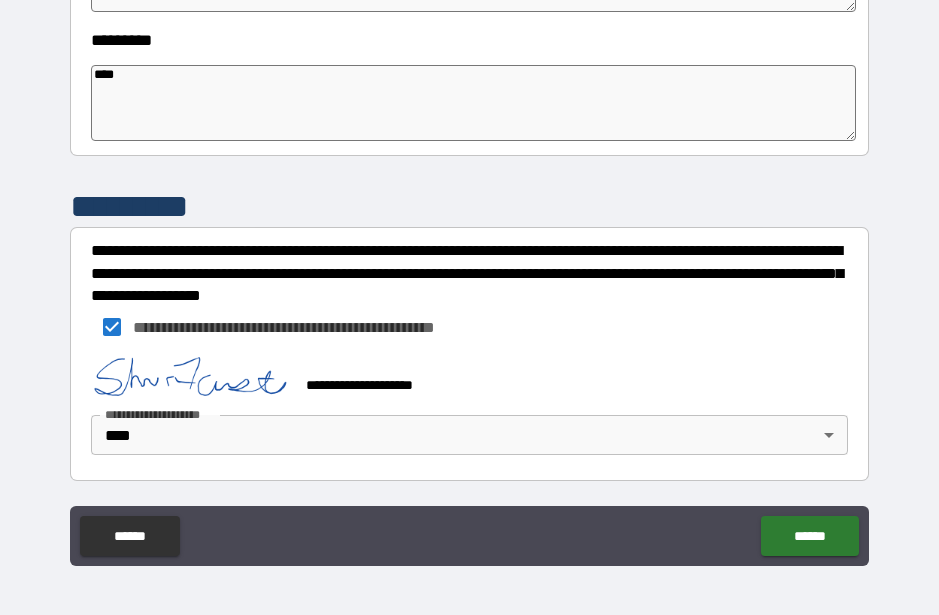 click on "******" at bounding box center (809, 536) 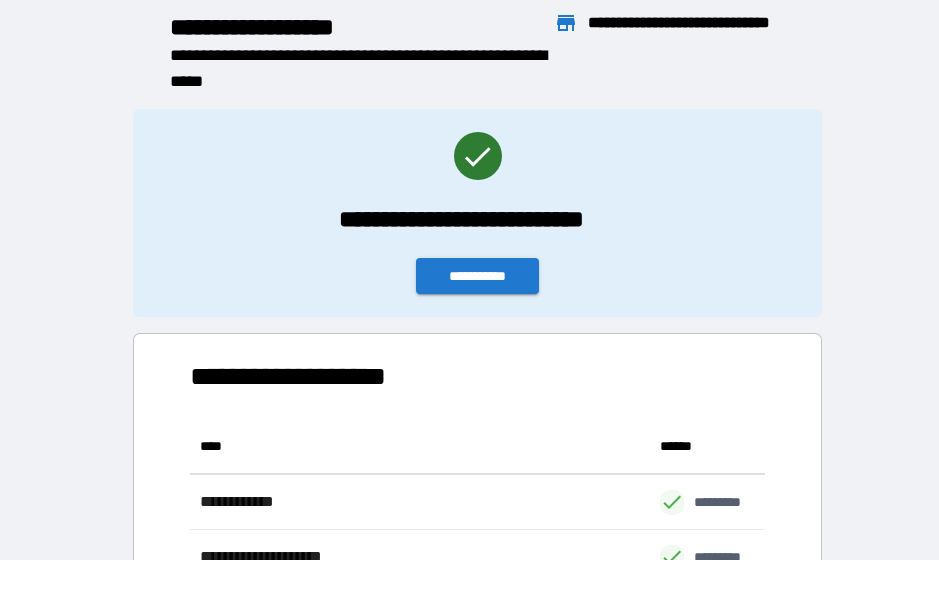 scroll, scrollTop: 1, scrollLeft: 1, axis: both 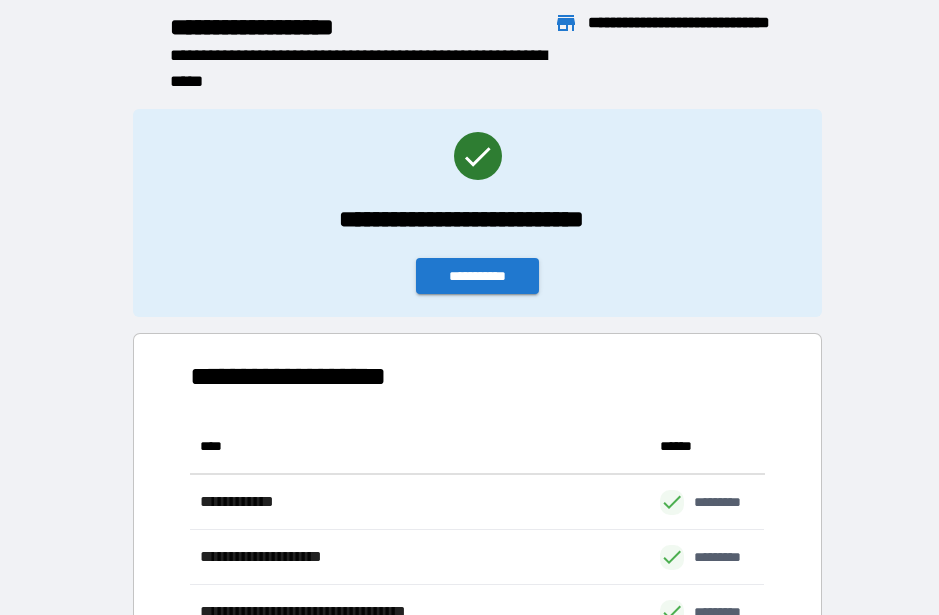 click on "**********" at bounding box center (478, 276) 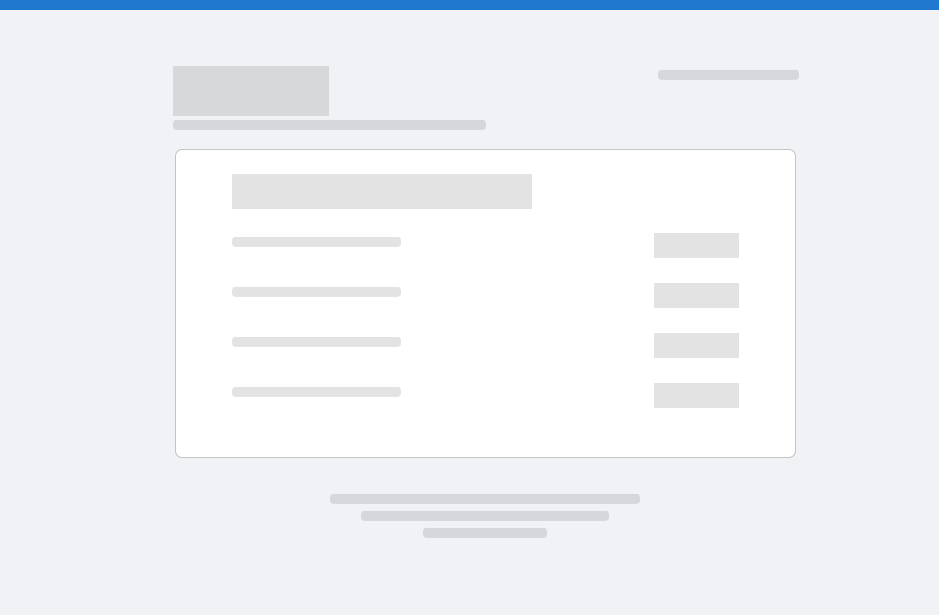 scroll, scrollTop: 0, scrollLeft: 0, axis: both 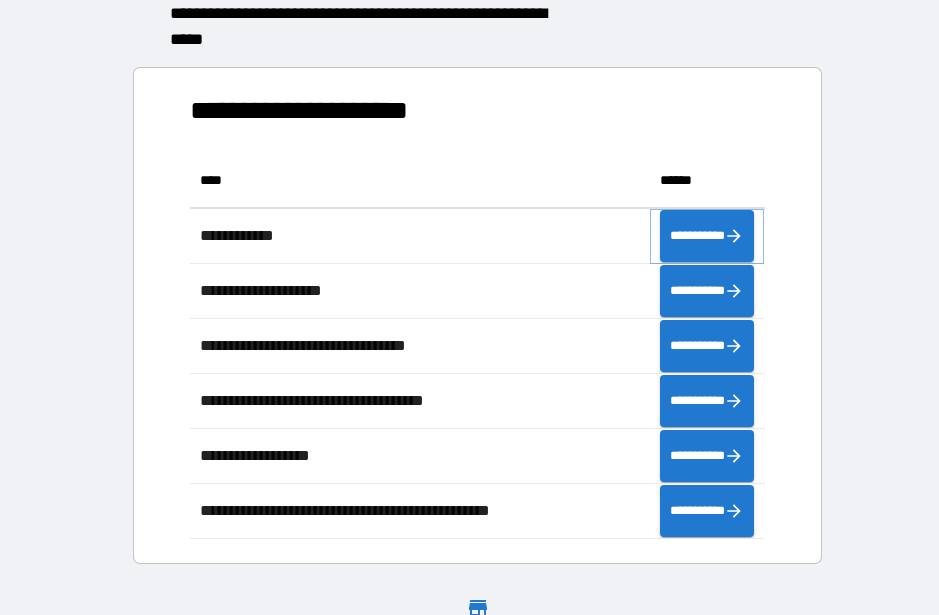 click on "**********" at bounding box center [707, 236] 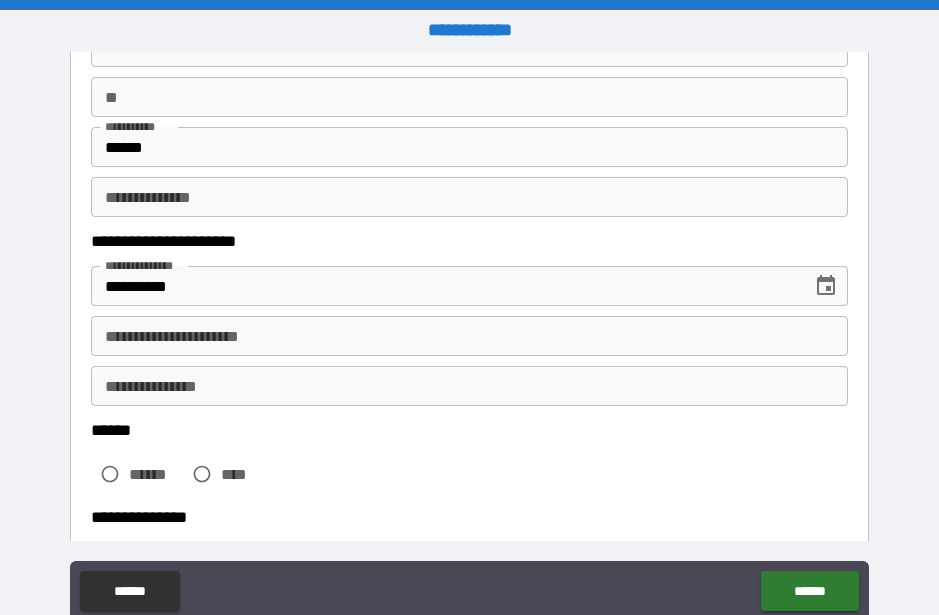 scroll, scrollTop: 173, scrollLeft: 0, axis: vertical 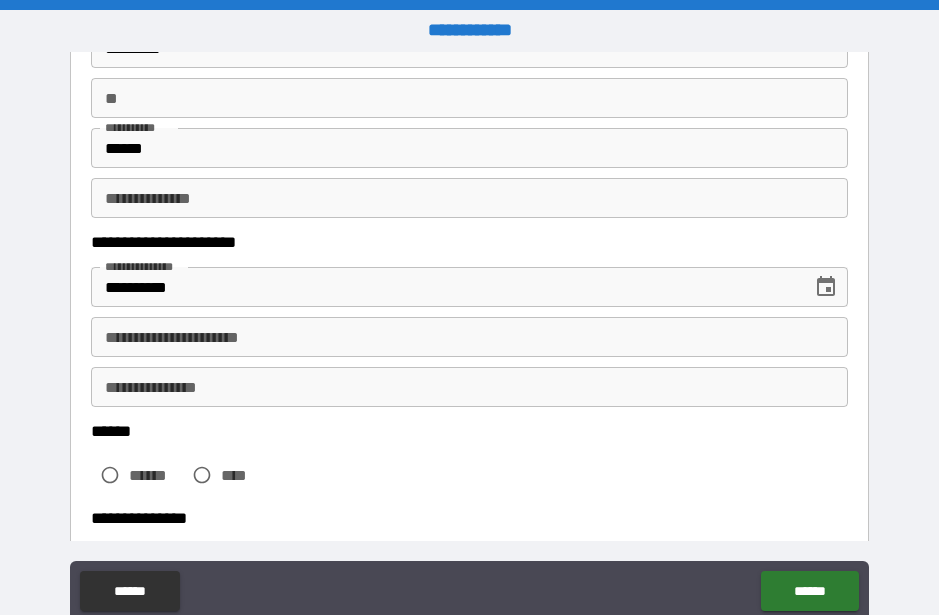 click on "**********" at bounding box center (469, 337) 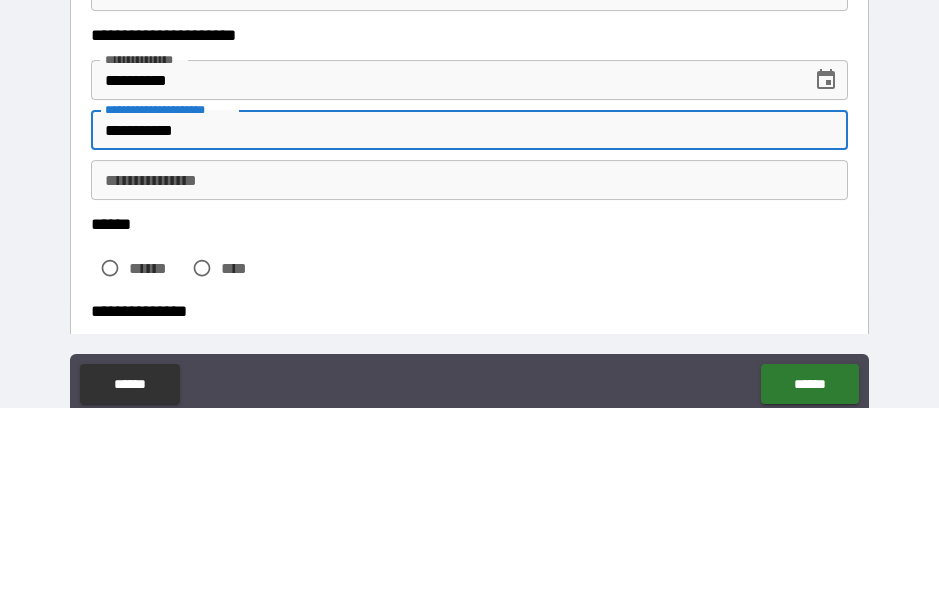 type on "**********" 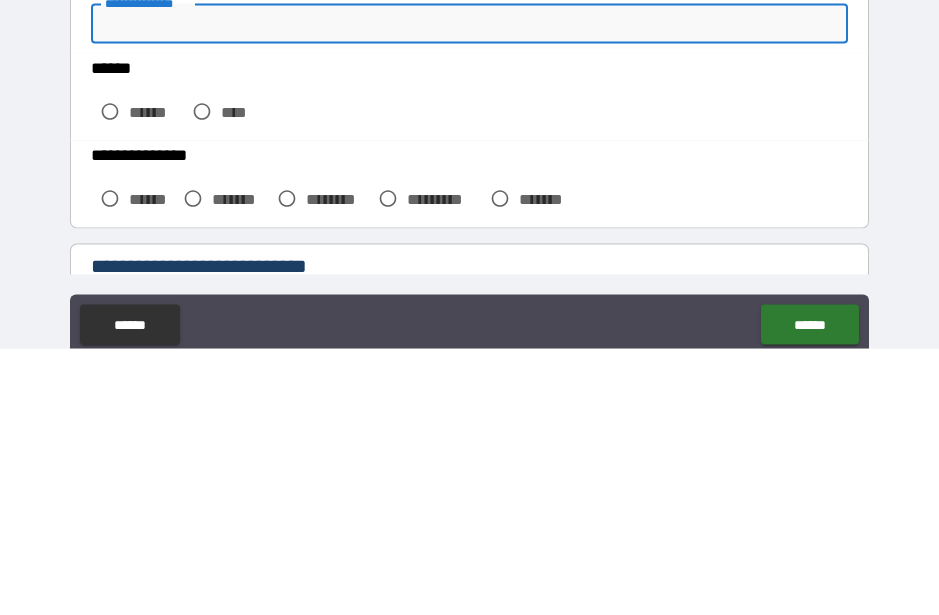scroll, scrollTop: 253, scrollLeft: 0, axis: vertical 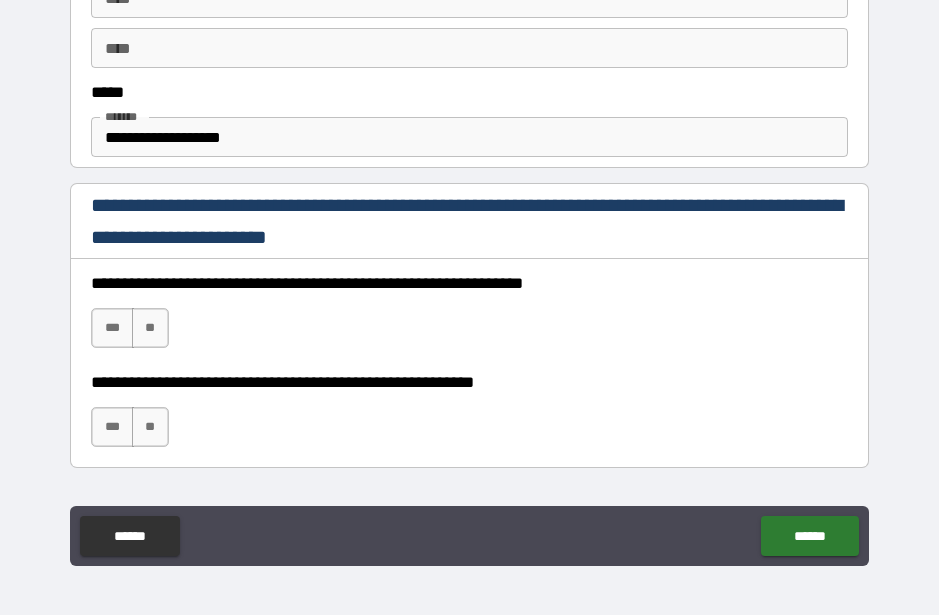 click on "***" at bounding box center [112, 328] 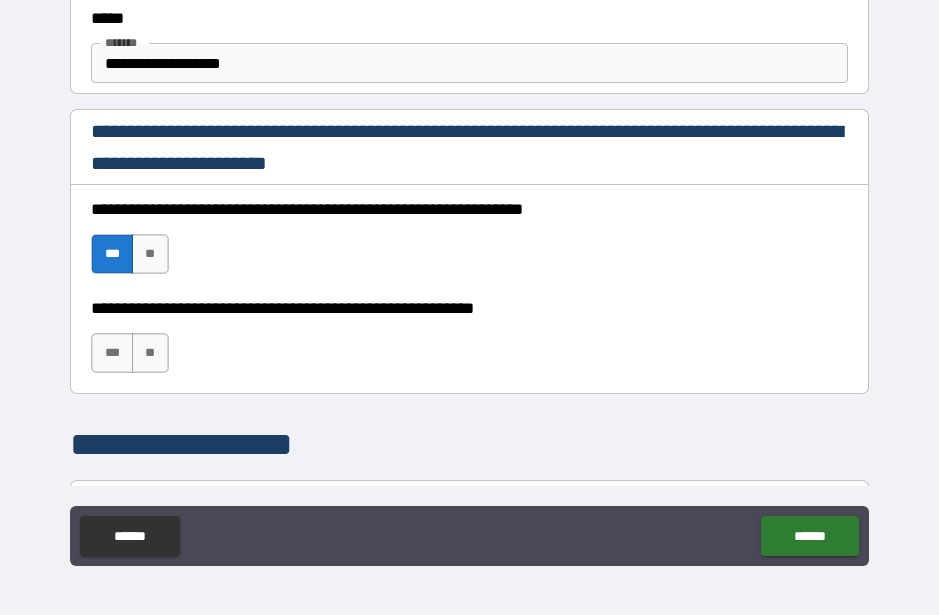 click on "***" at bounding box center (112, 353) 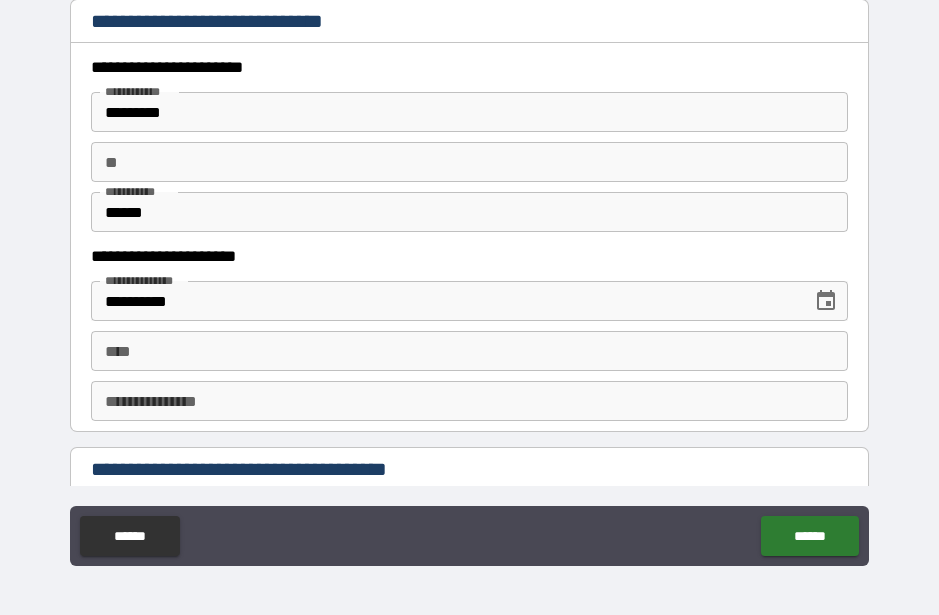 scroll, scrollTop: 1922, scrollLeft: 0, axis: vertical 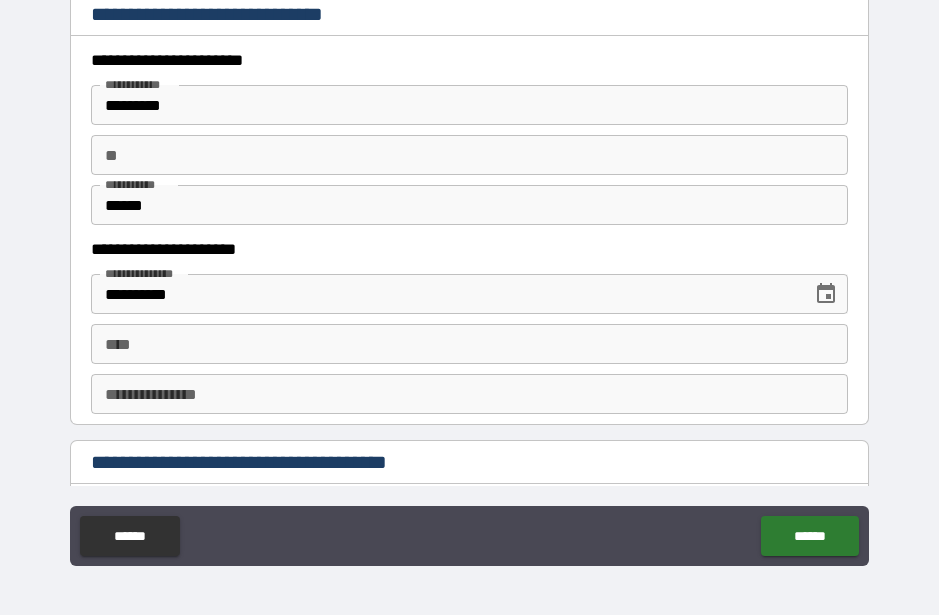 click on "**** ****" at bounding box center (469, 344) 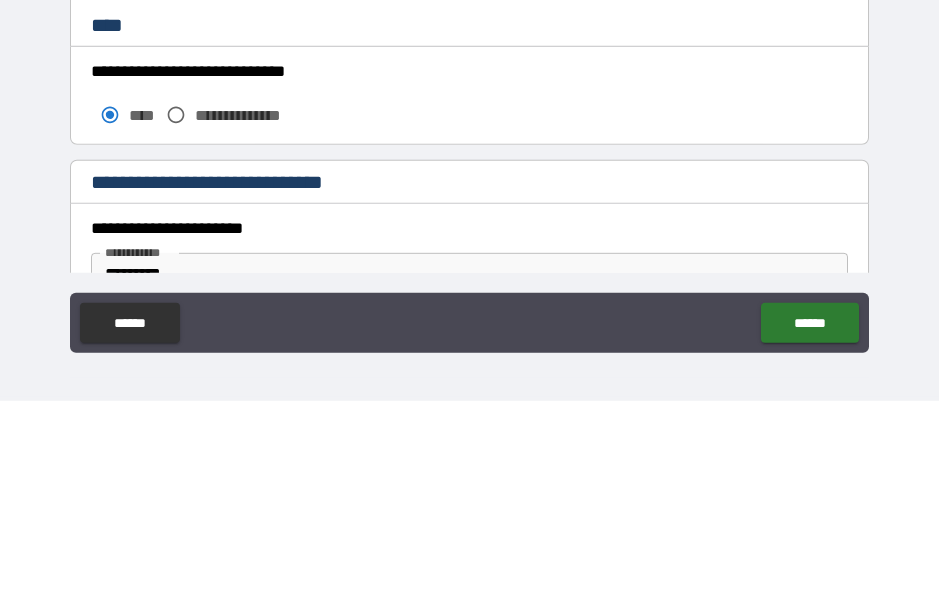 scroll, scrollTop: 1505, scrollLeft: 0, axis: vertical 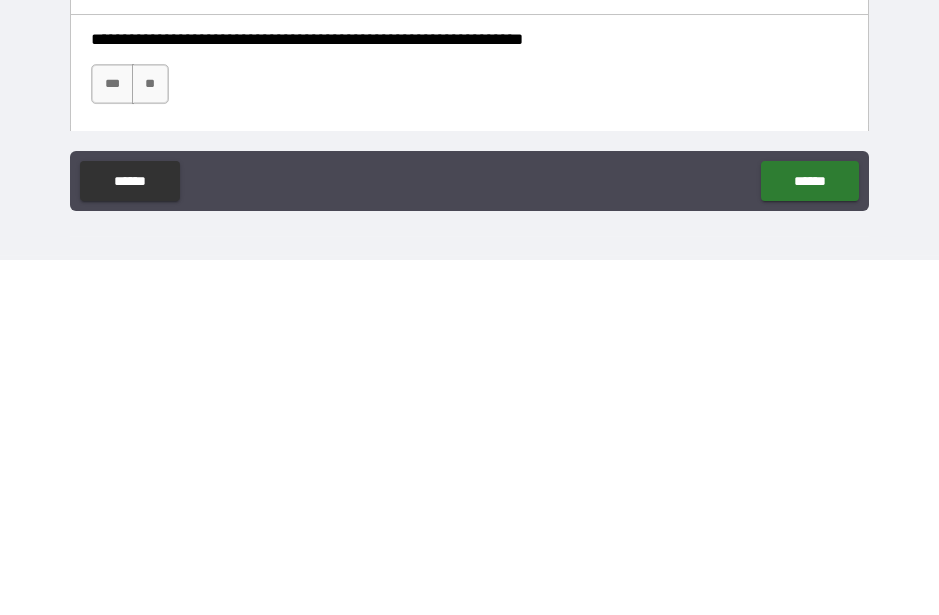 type on "**********" 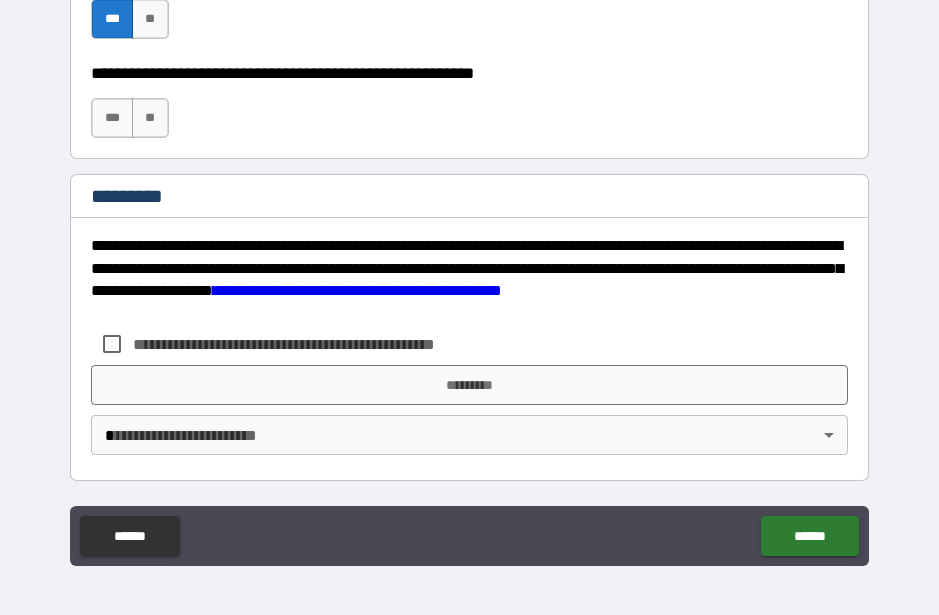 scroll, scrollTop: 3117, scrollLeft: 0, axis: vertical 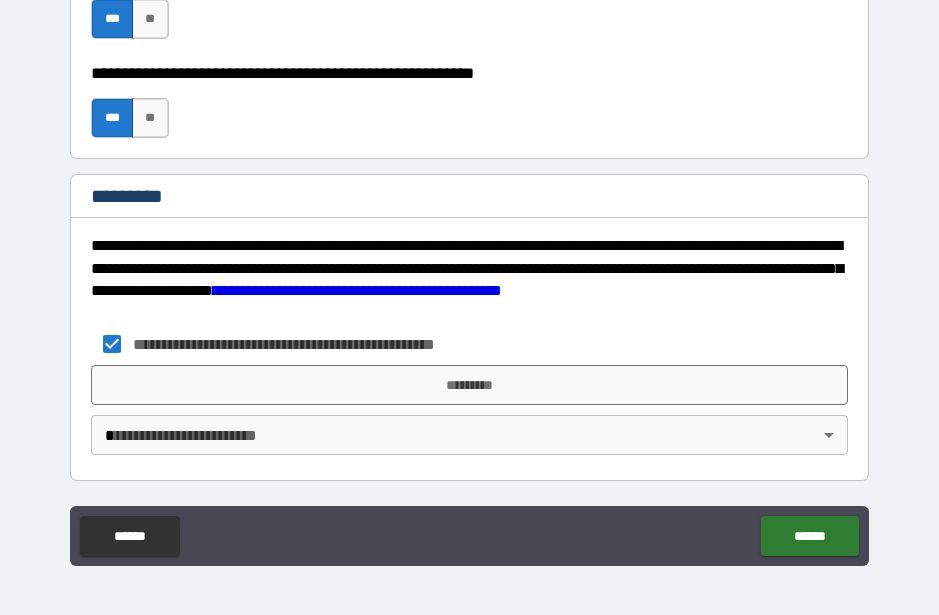 click on "*********" at bounding box center [469, 385] 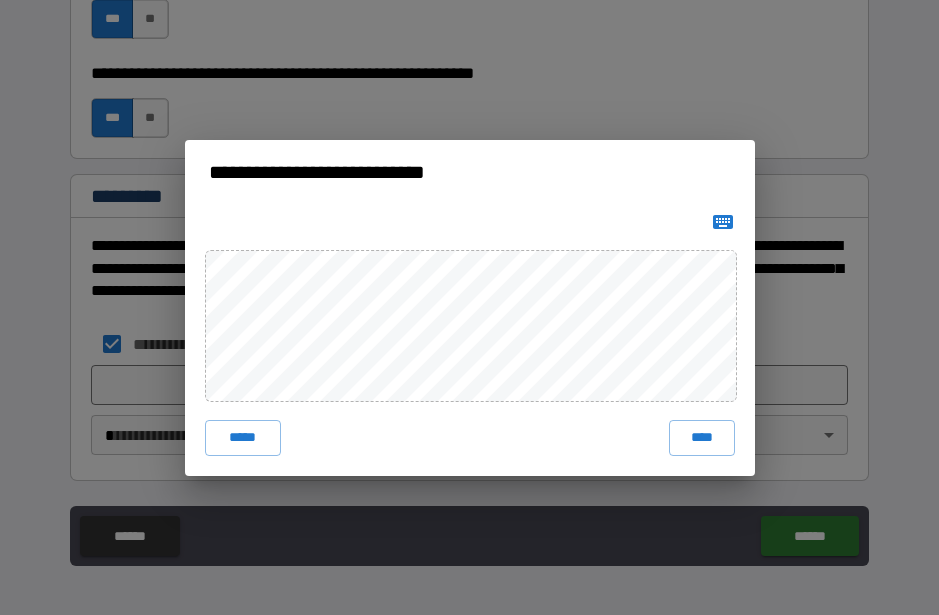 click on "****" at bounding box center (702, 438) 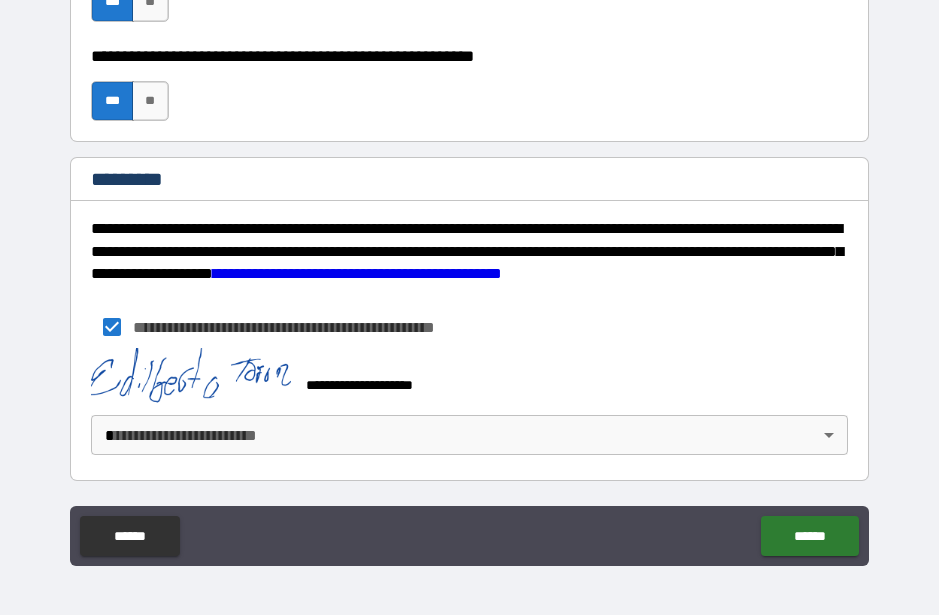 scroll, scrollTop: 3134, scrollLeft: 0, axis: vertical 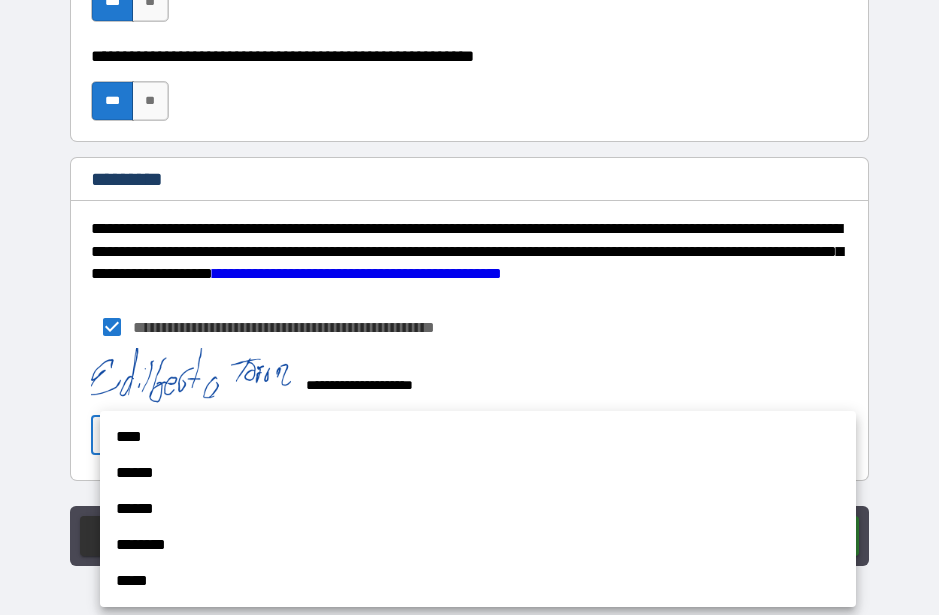 click on "****" at bounding box center (478, 437) 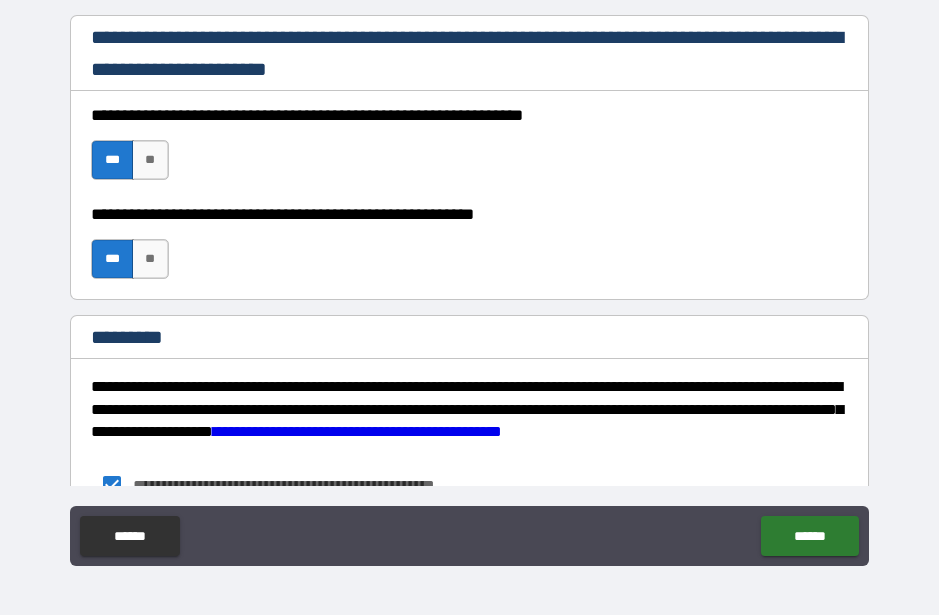scroll, scrollTop: 2977, scrollLeft: 0, axis: vertical 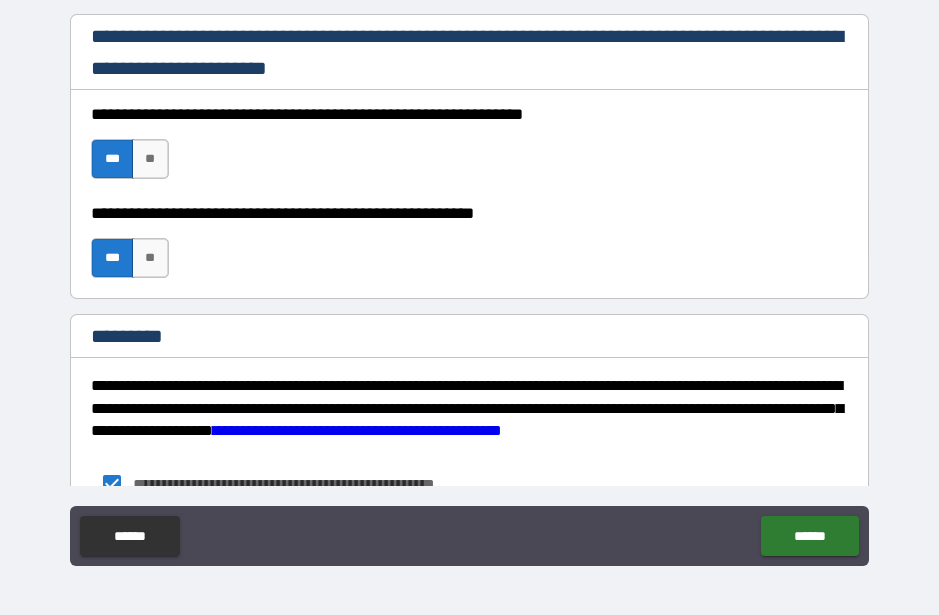click on "******" at bounding box center [809, 536] 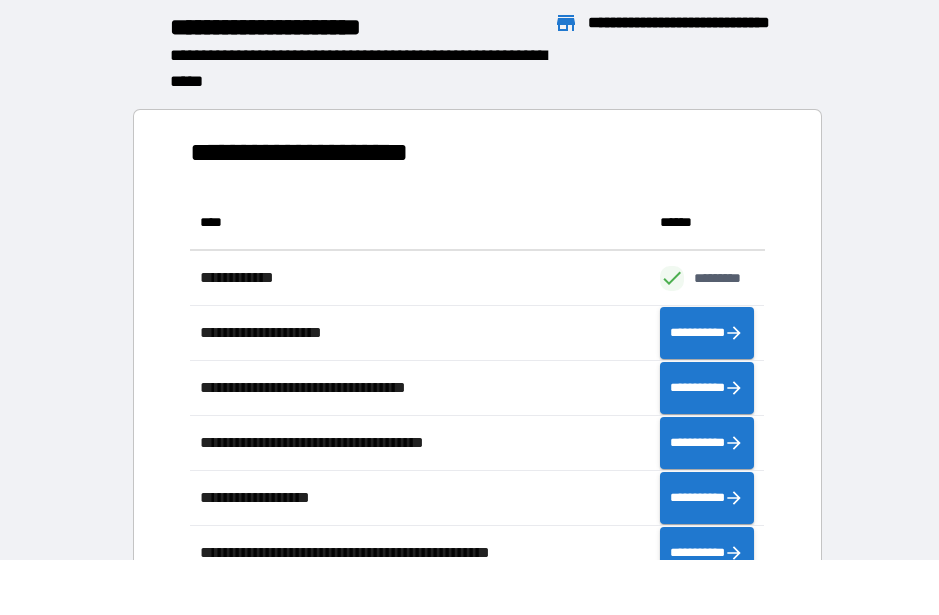 scroll, scrollTop: 1, scrollLeft: 1, axis: both 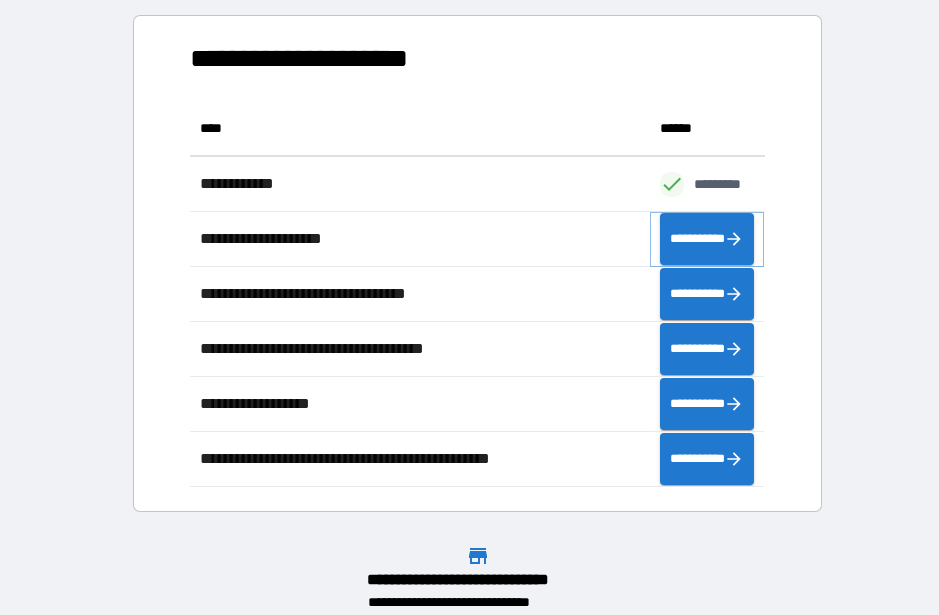 click 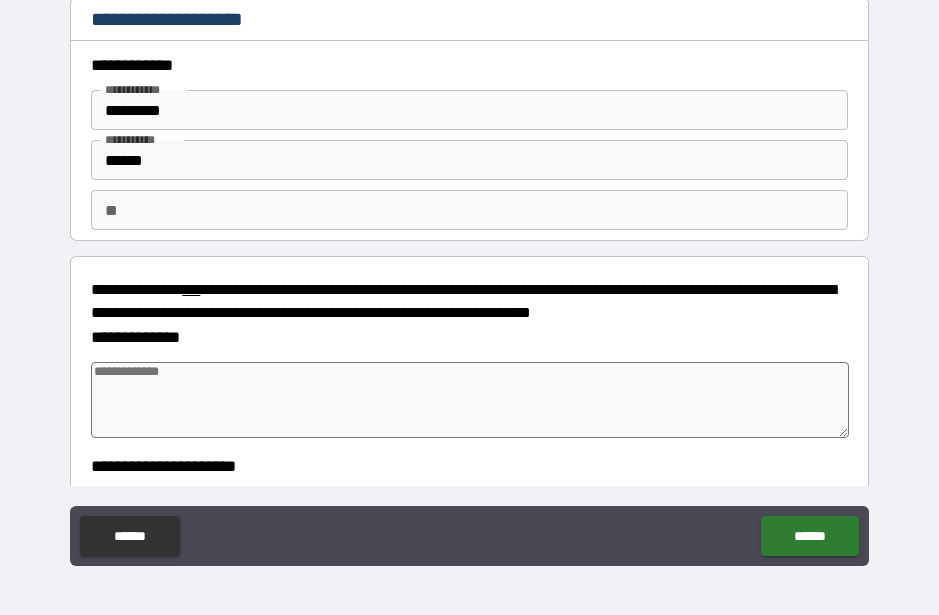 type on "*" 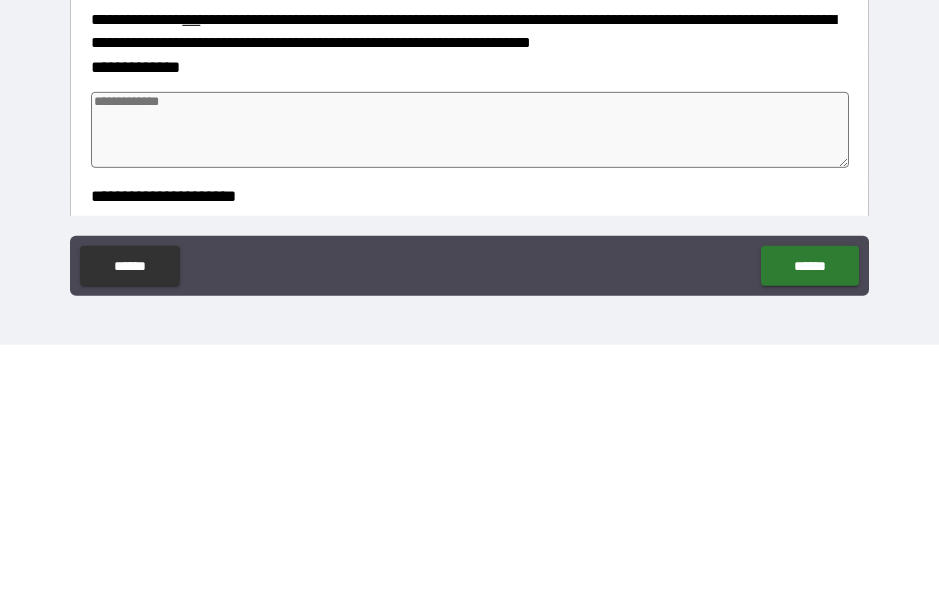 type on "*" 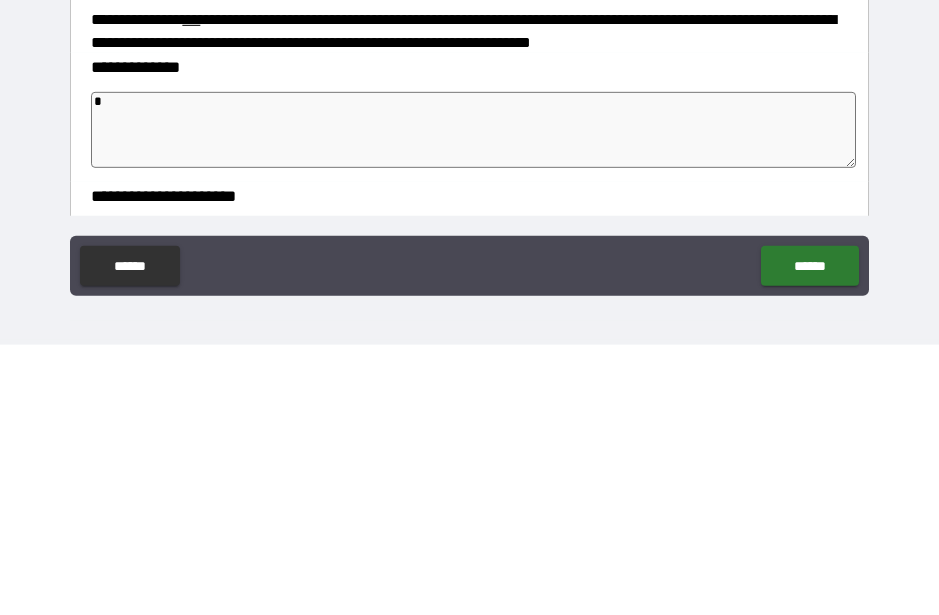 type on "**" 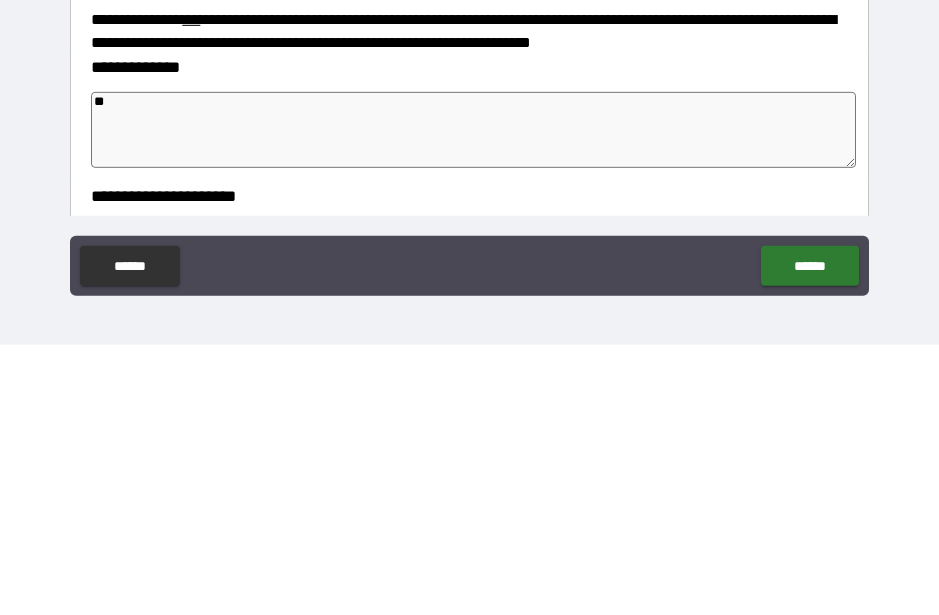 type on "*" 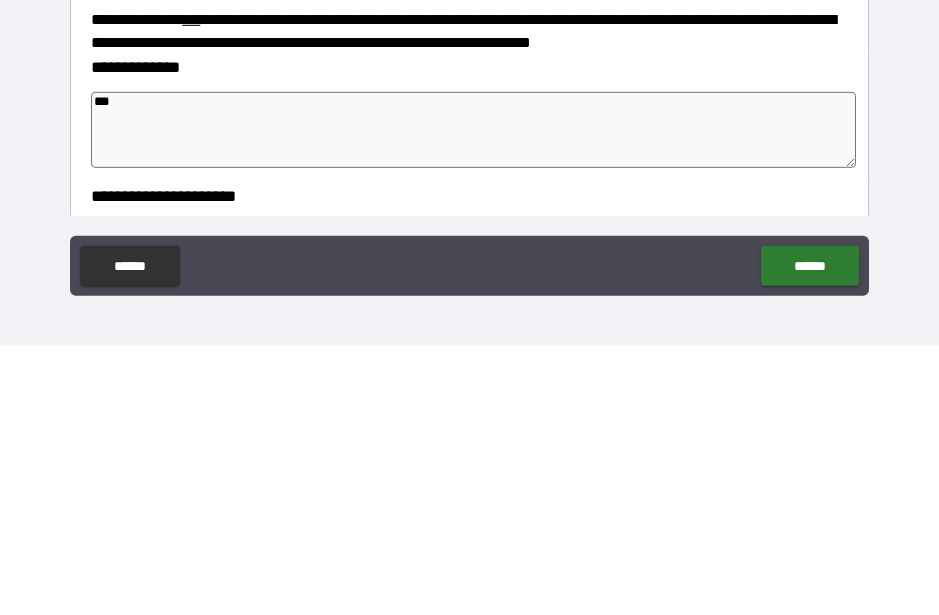 type on "*" 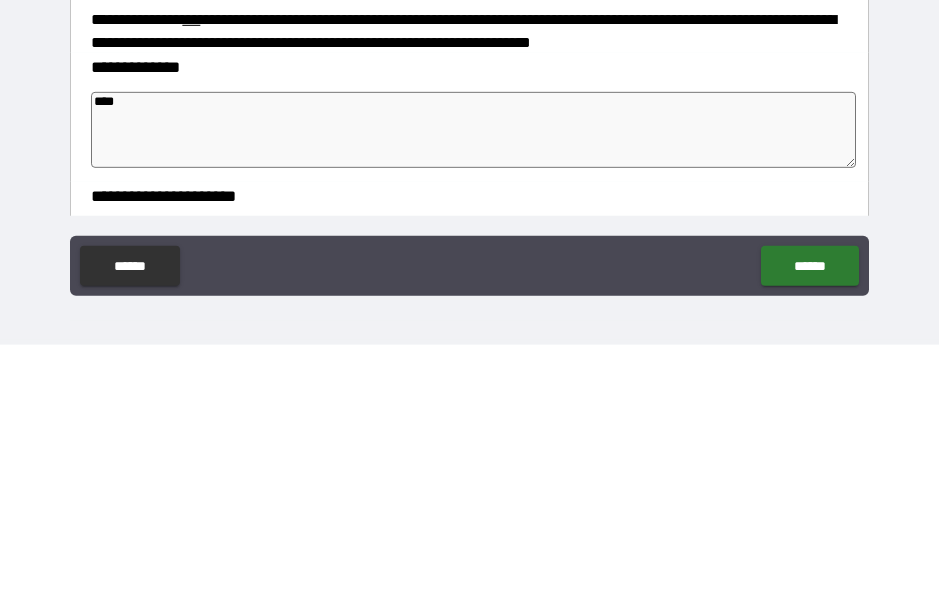 type on "*" 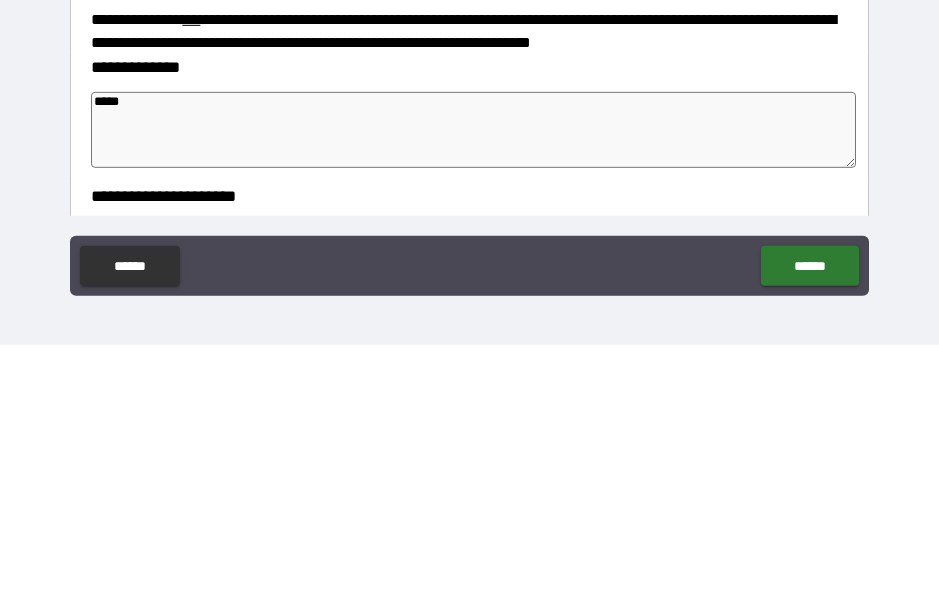 type on "******" 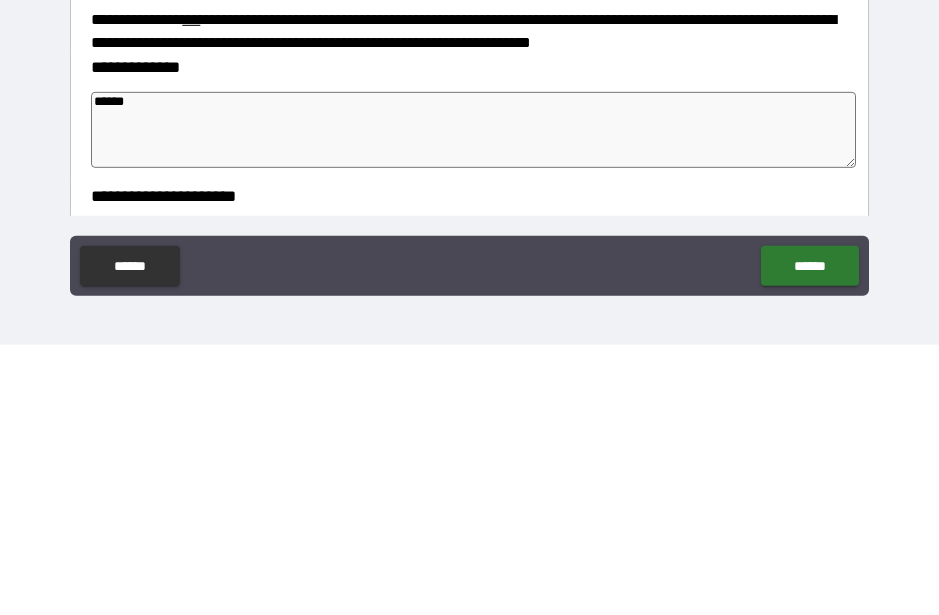 type on "*******" 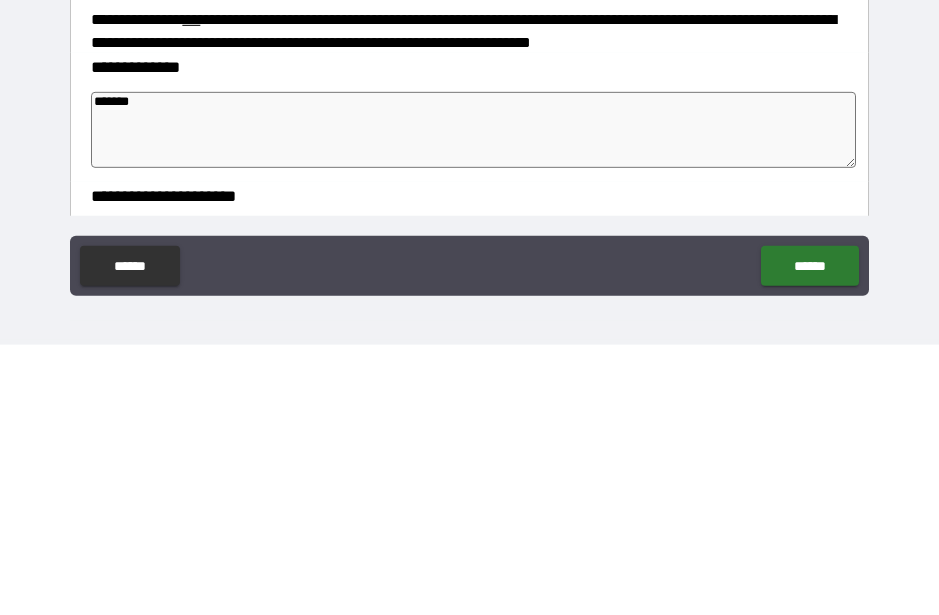 type on "*" 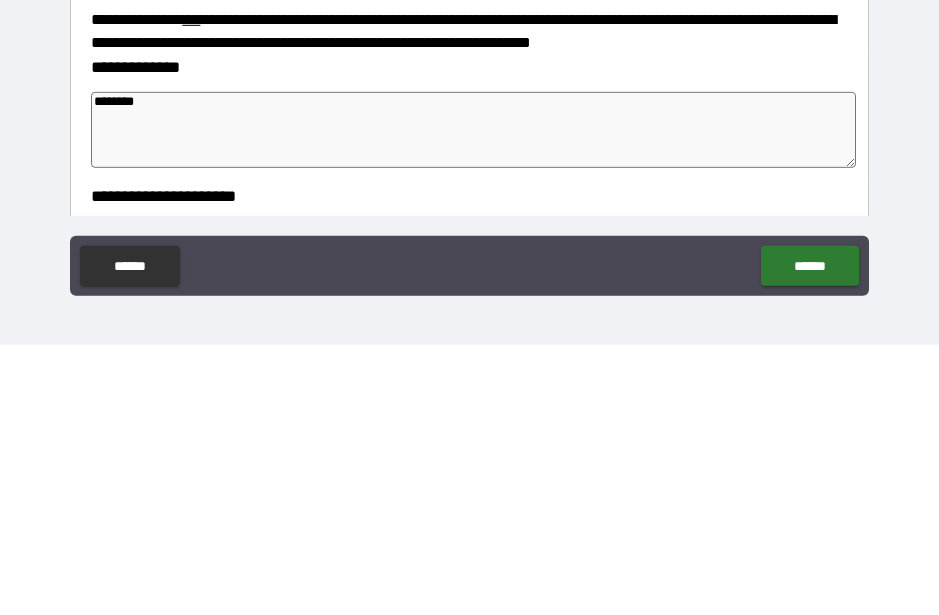 type on "*" 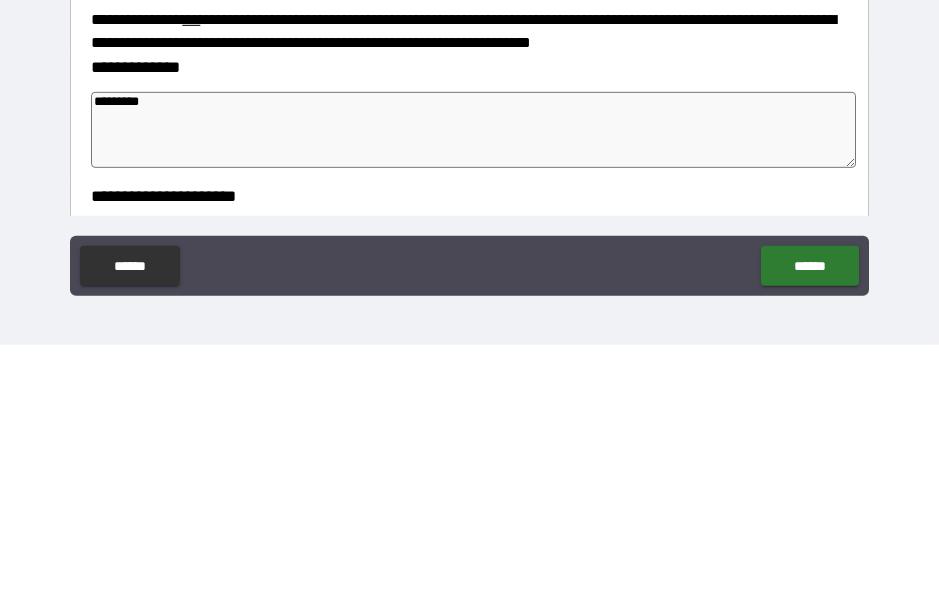 type on "*" 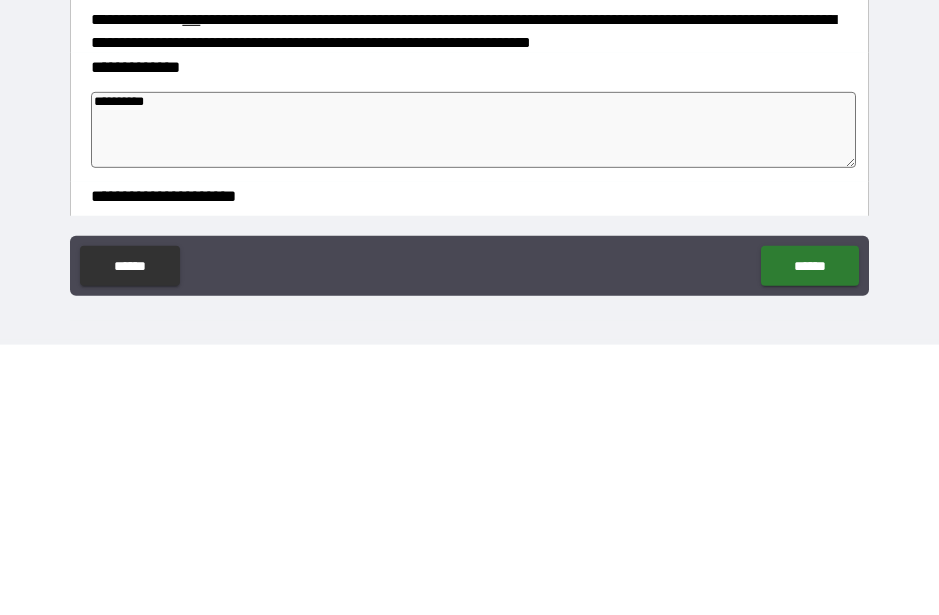type on "*" 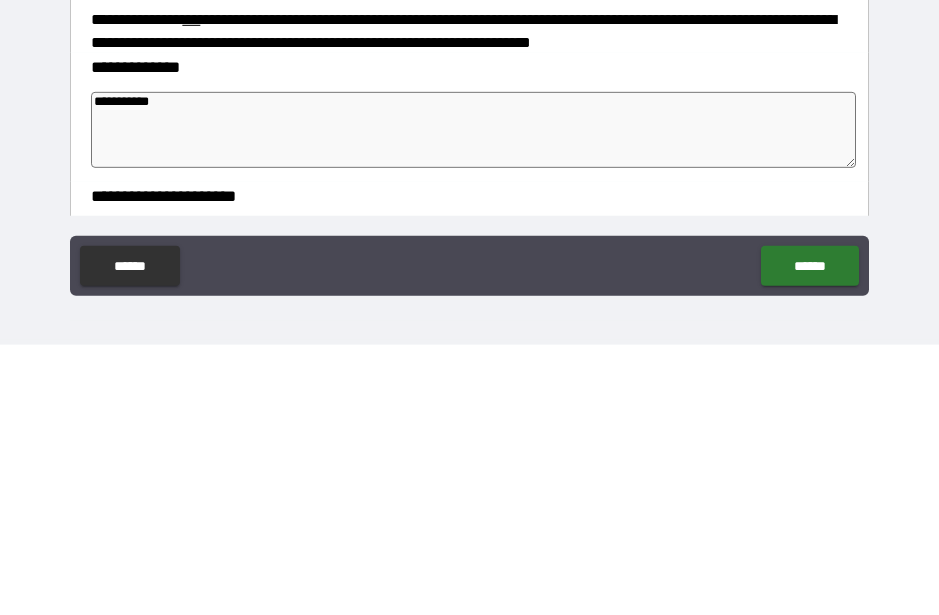 type on "*" 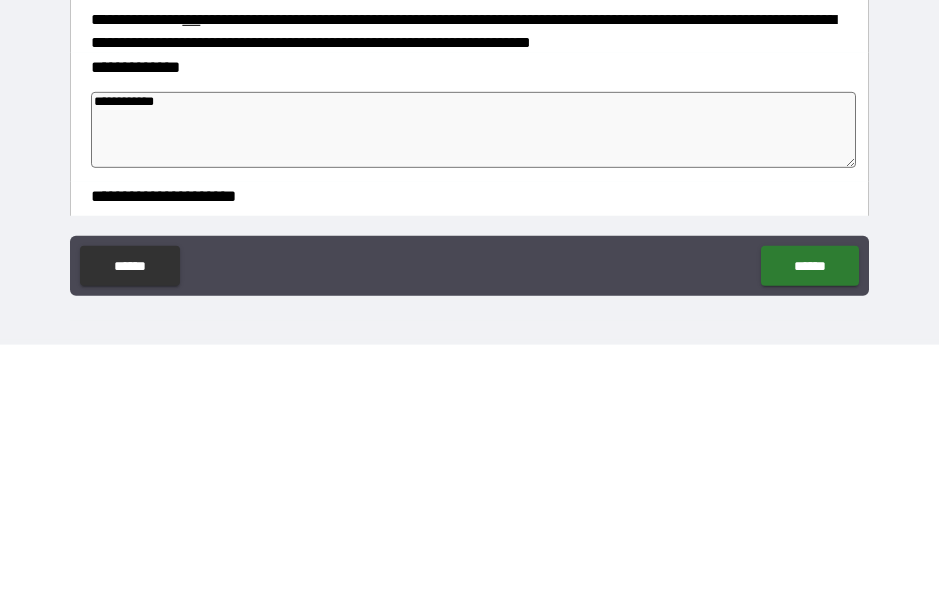 type on "*" 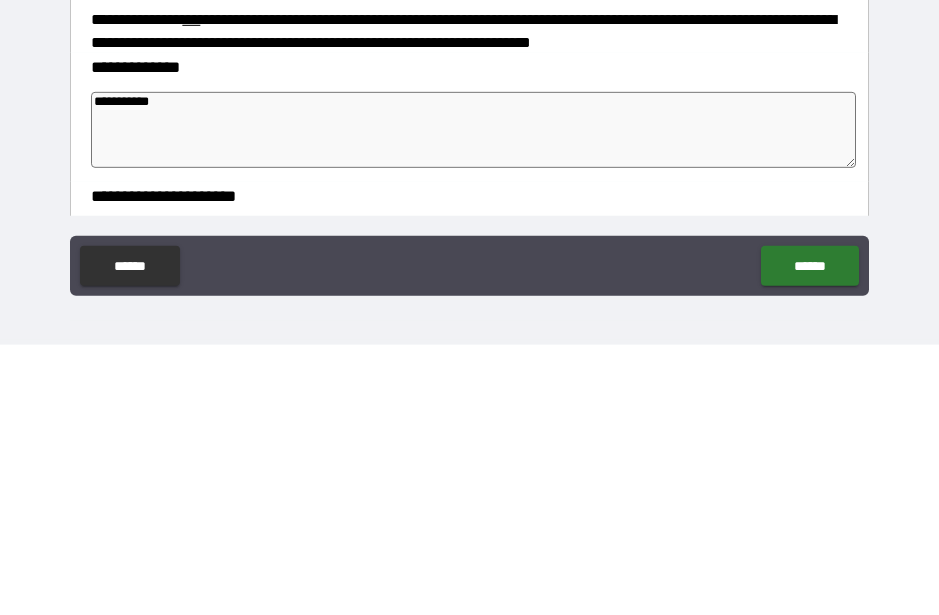 type on "*" 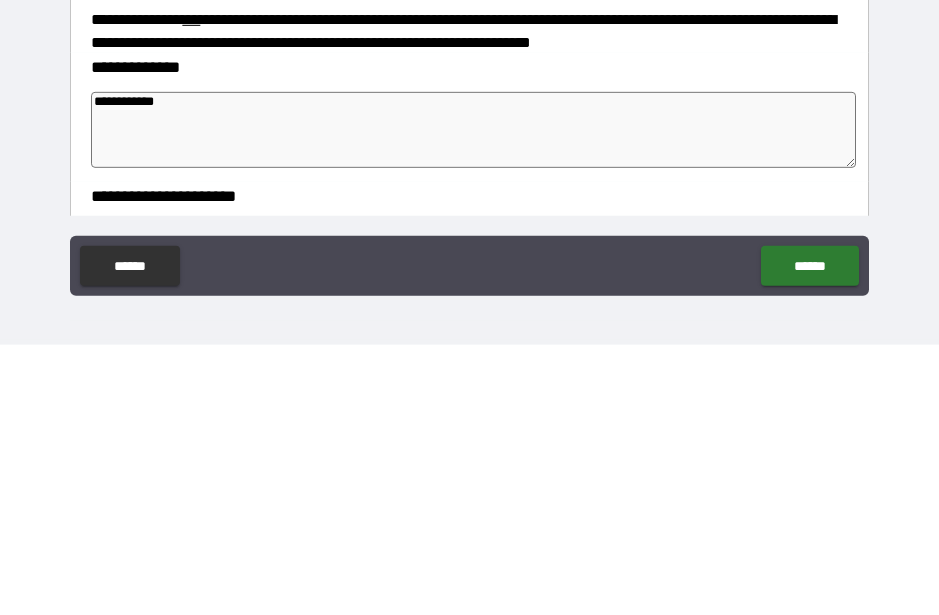 type on "**********" 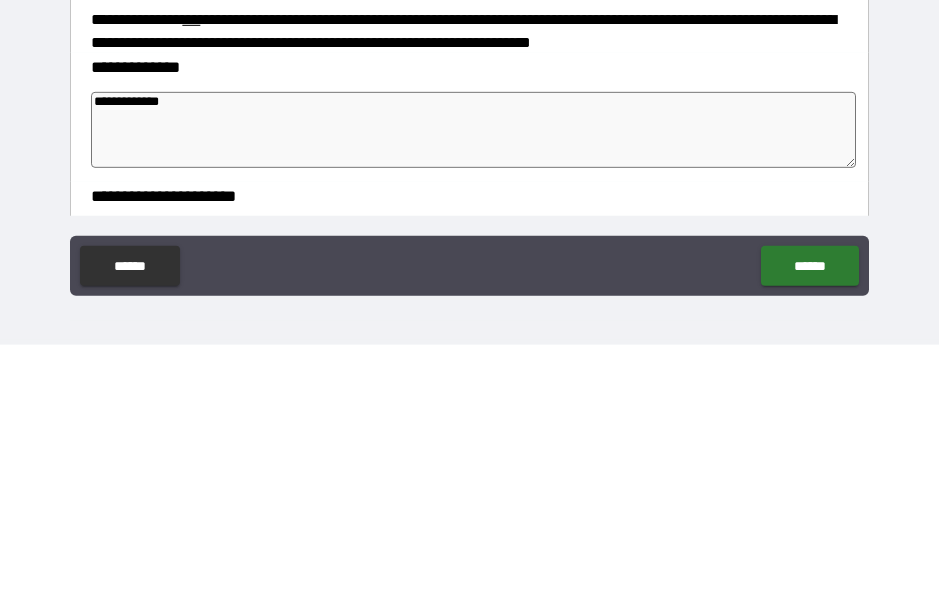 type on "*" 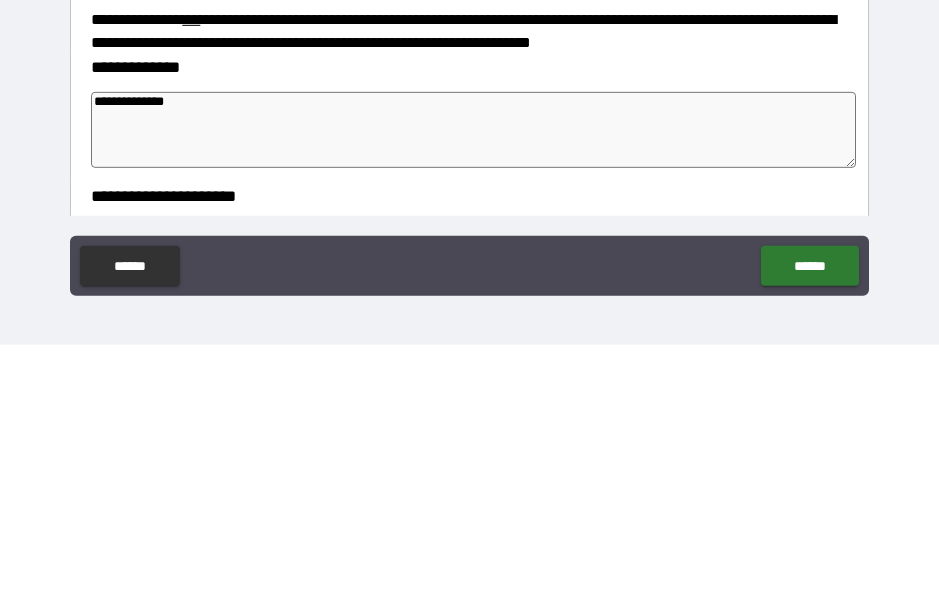 type on "*" 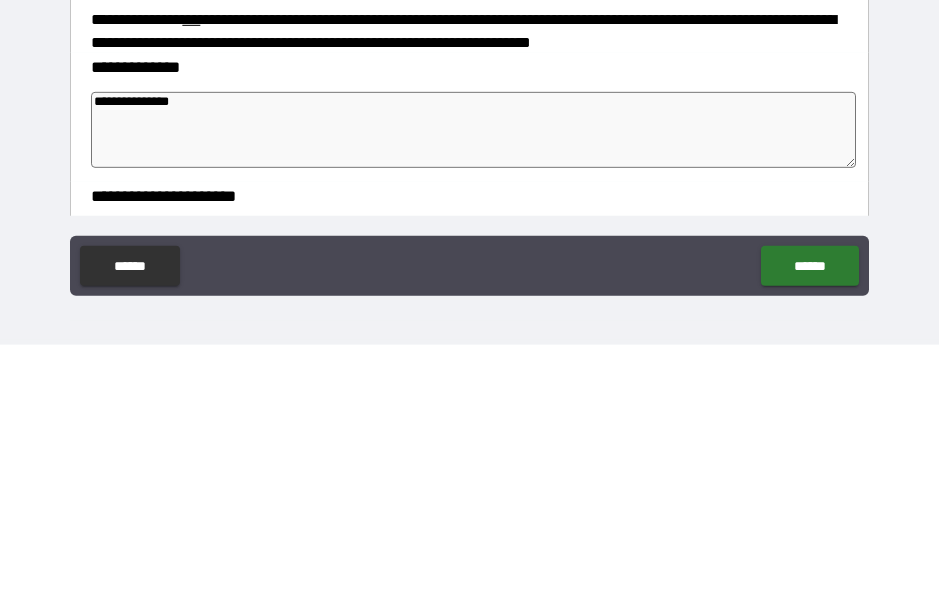 type on "*" 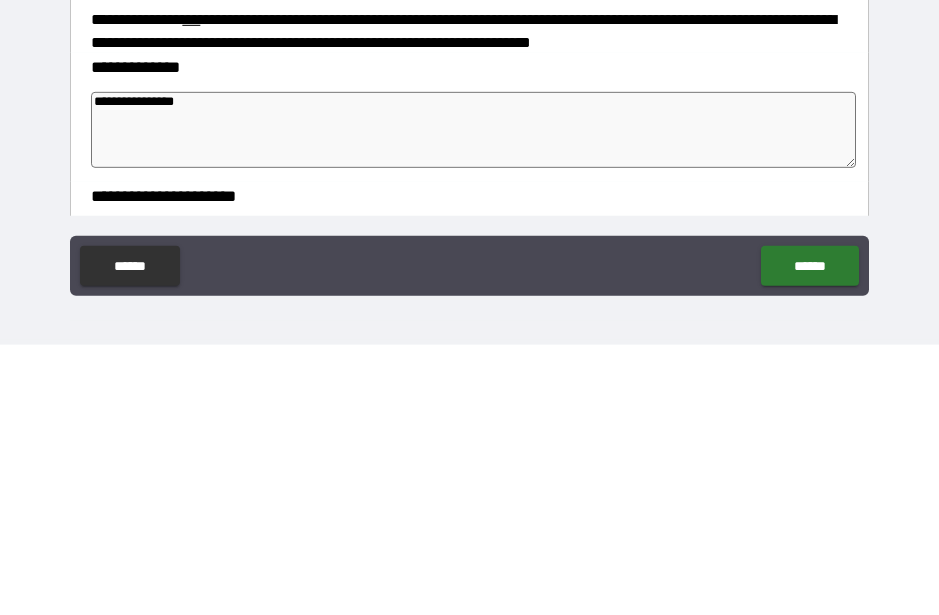 type on "*" 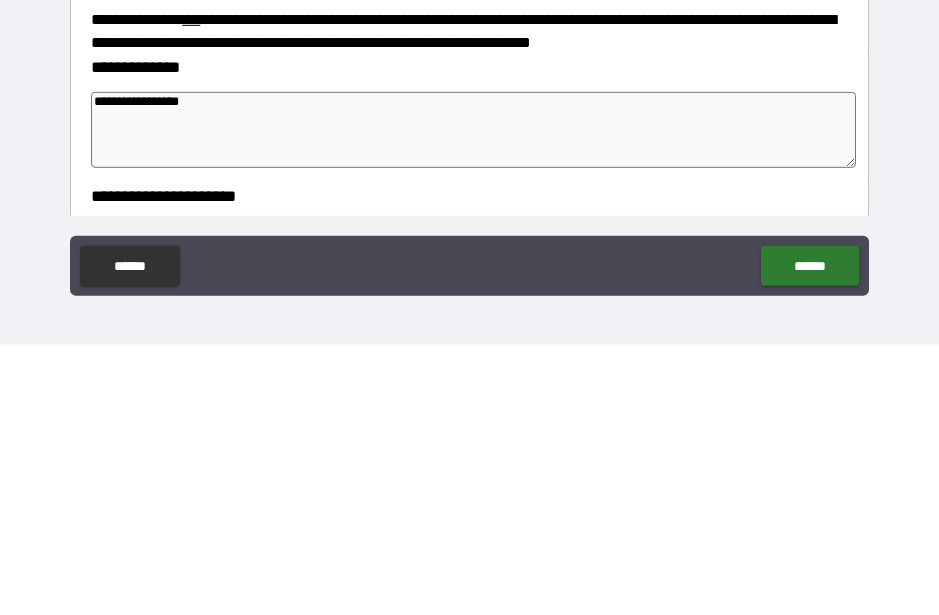 type on "*" 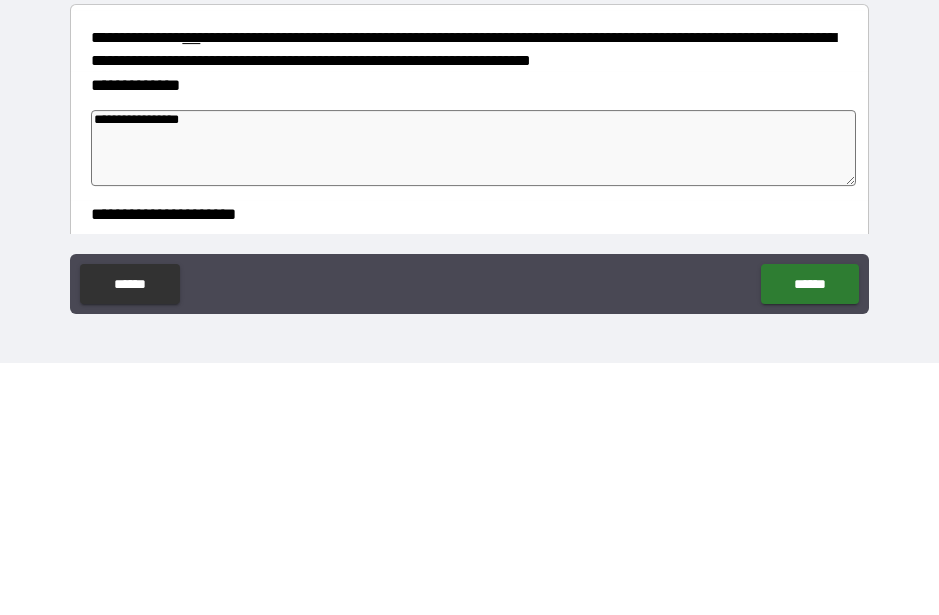 type on "**********" 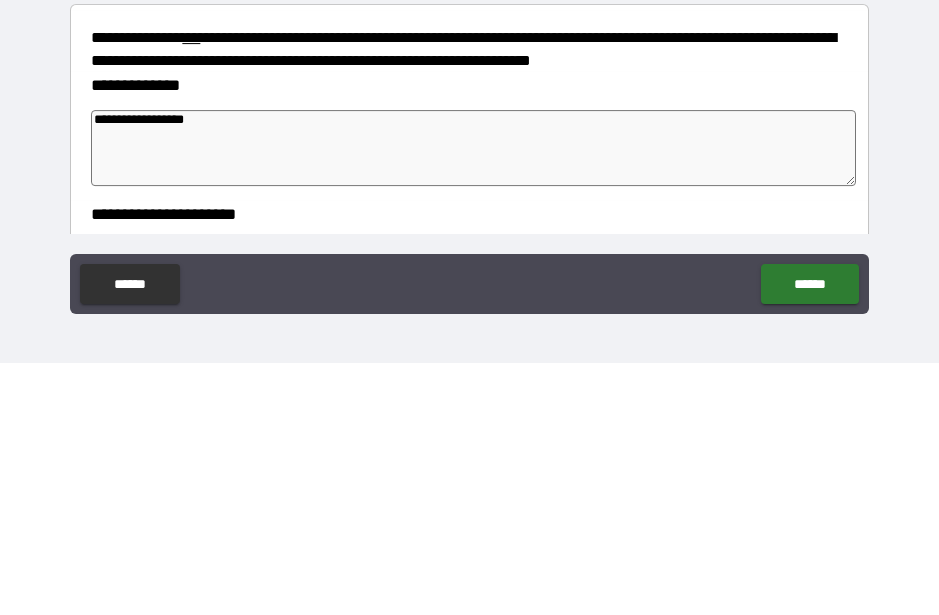 type on "*" 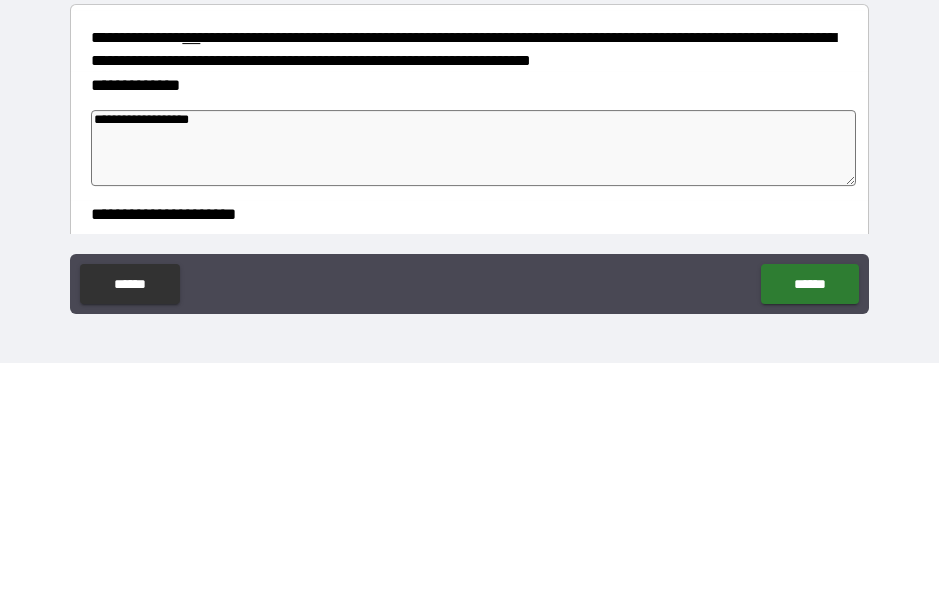 type on "*" 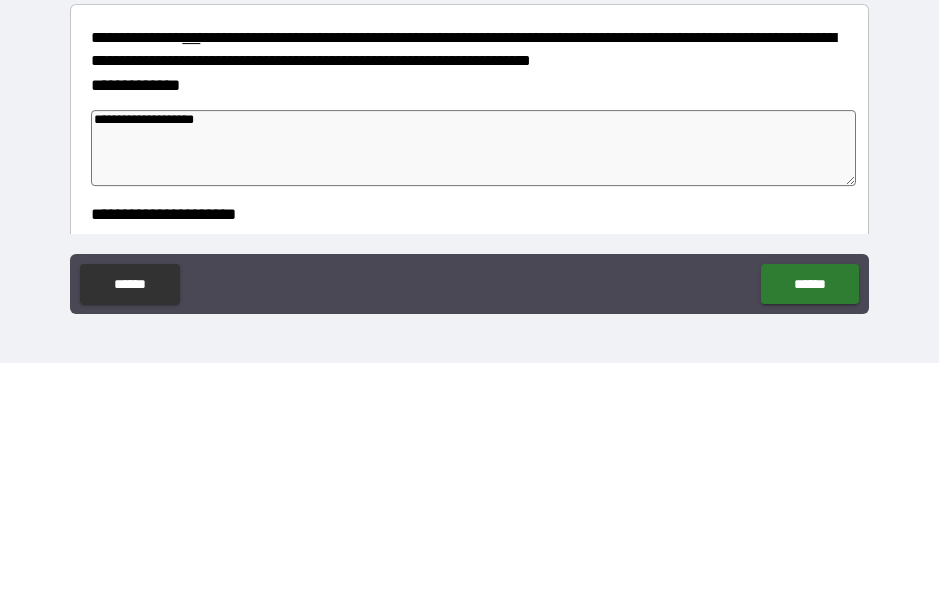 type on "*" 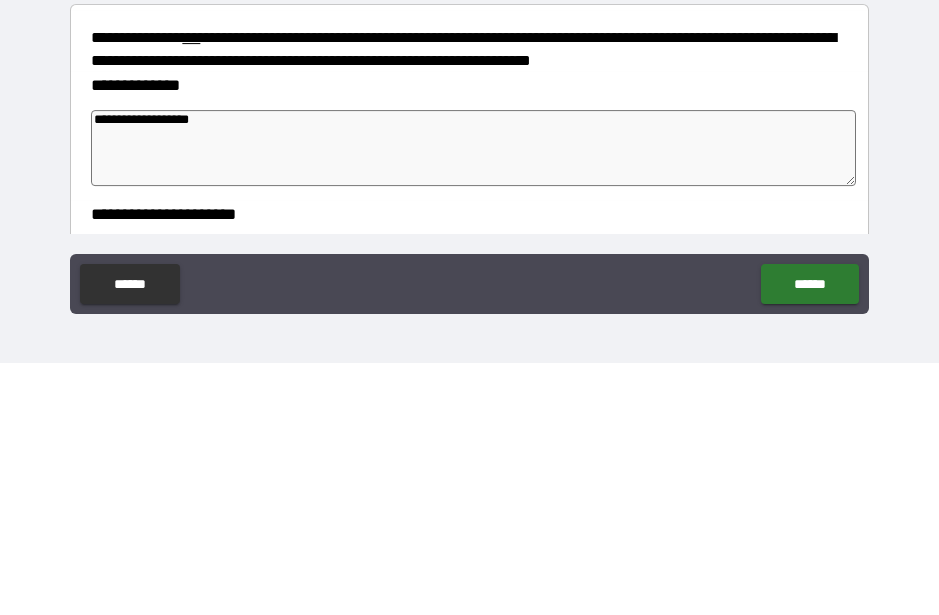 type on "*" 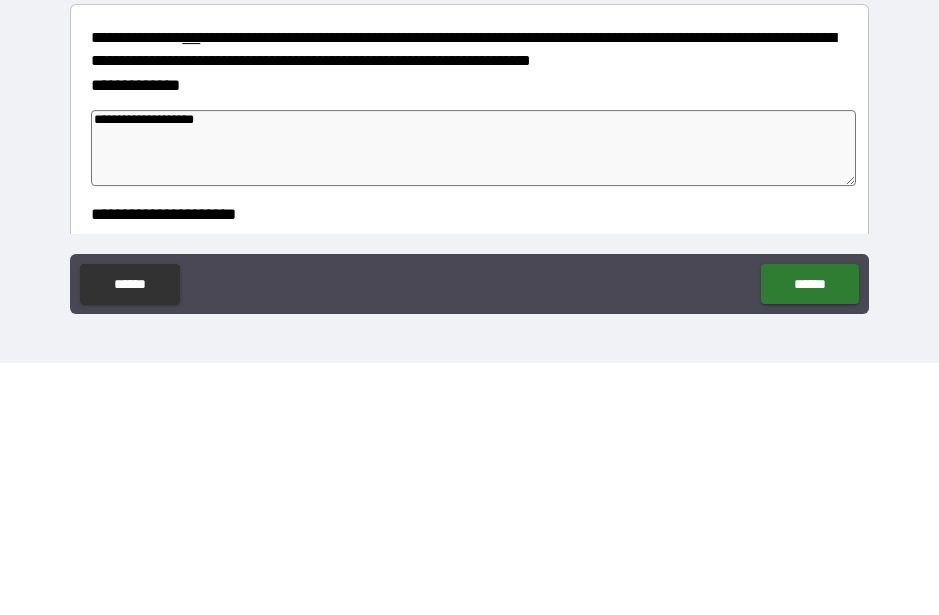 type on "*" 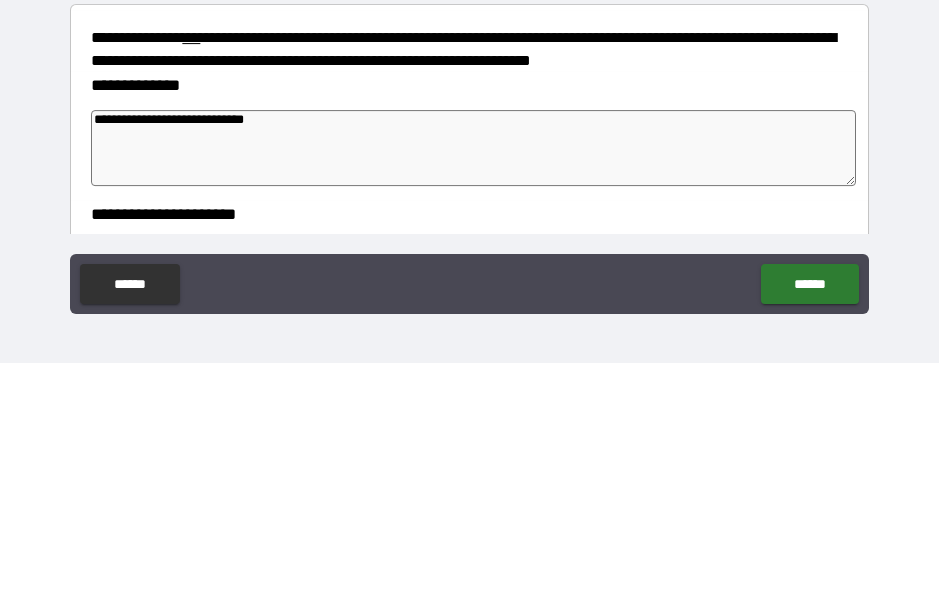 click on "**********" at bounding box center [473, 400] 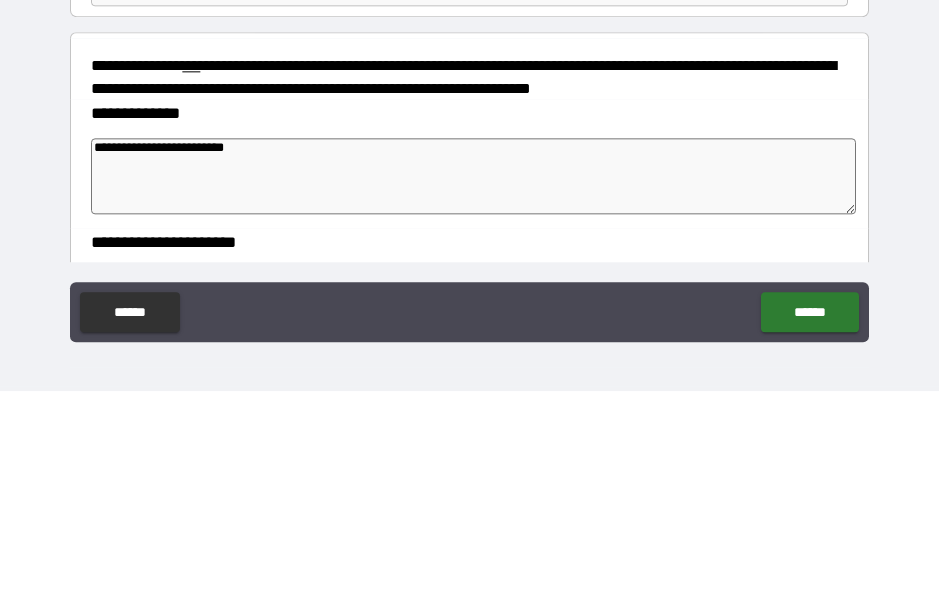 click on "**********" at bounding box center [473, 400] 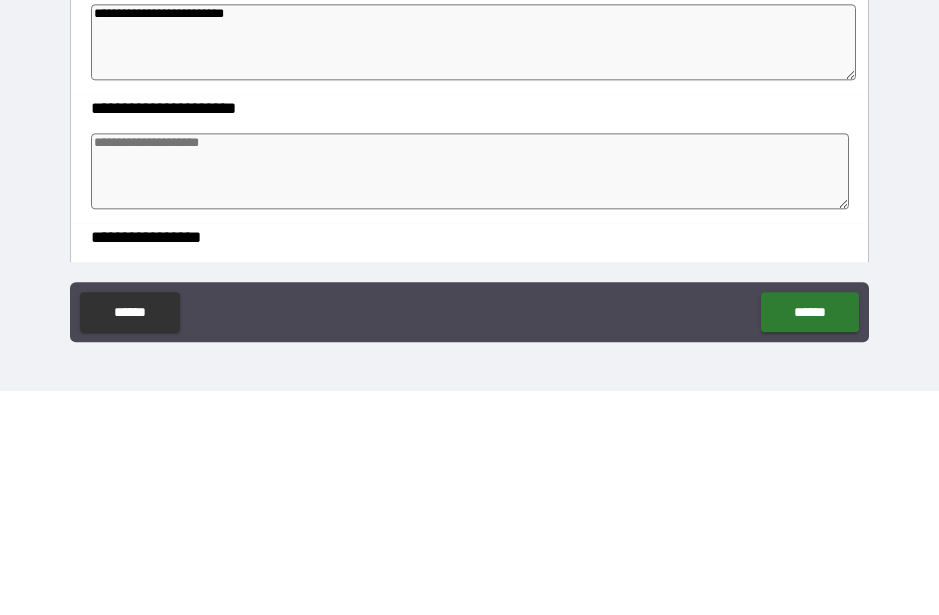 scroll, scrollTop: 138, scrollLeft: 0, axis: vertical 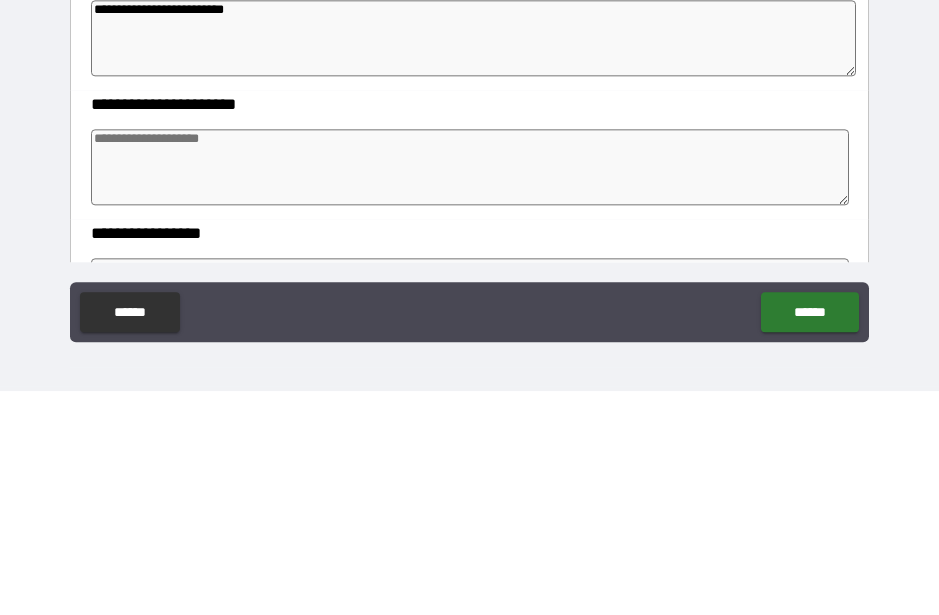click at bounding box center (469, 391) 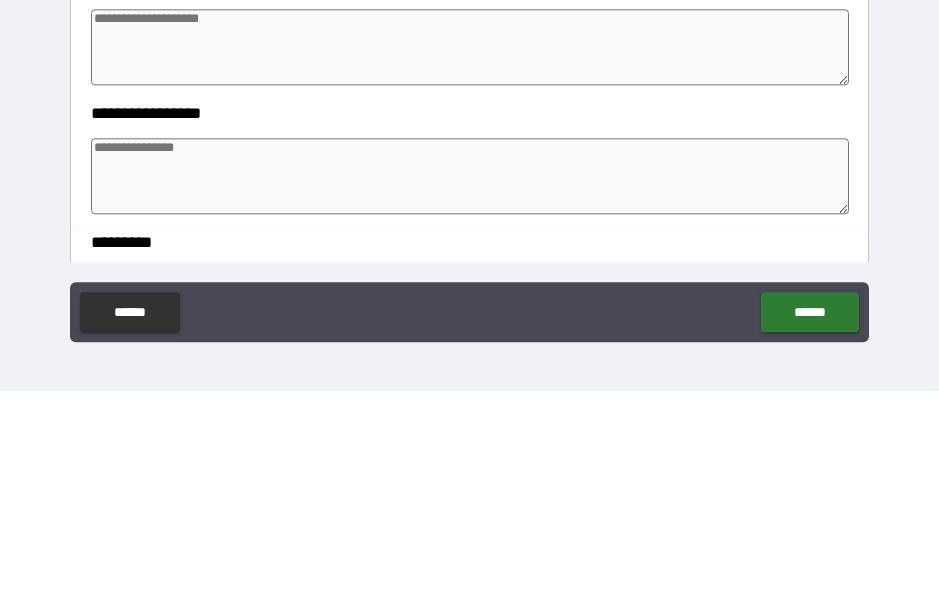 scroll, scrollTop: 253, scrollLeft: 0, axis: vertical 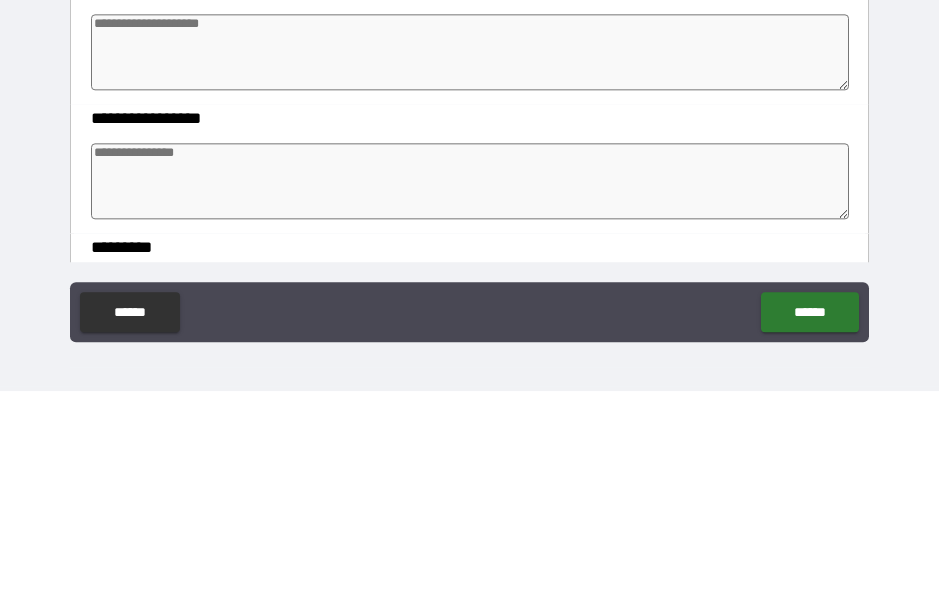 click at bounding box center [469, 405] 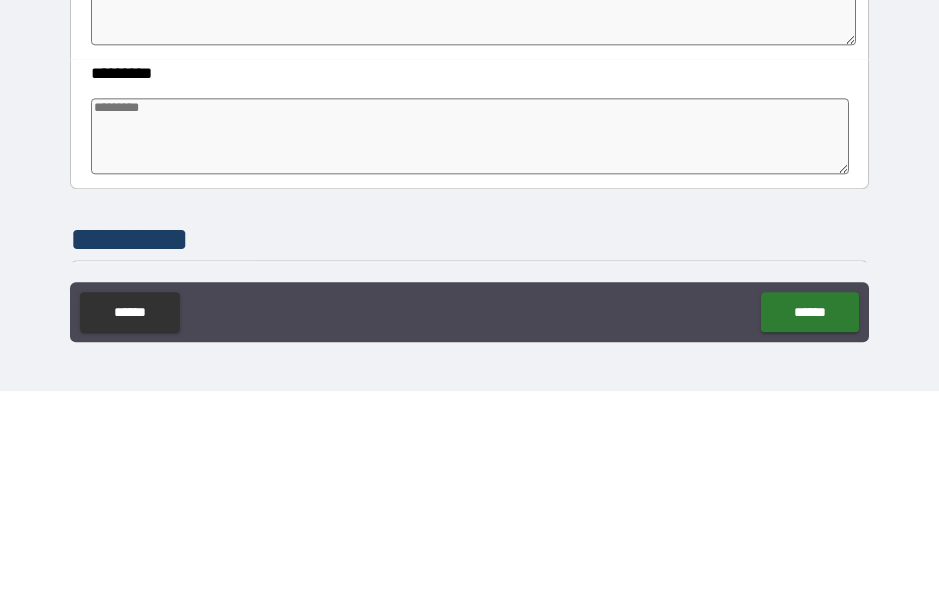 scroll, scrollTop: 423, scrollLeft: 0, axis: vertical 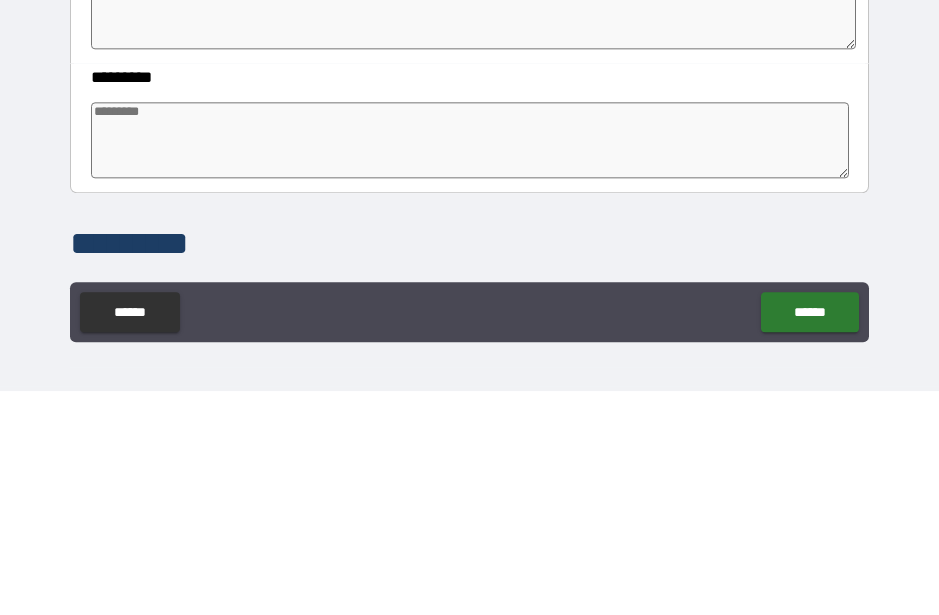 click at bounding box center [469, 364] 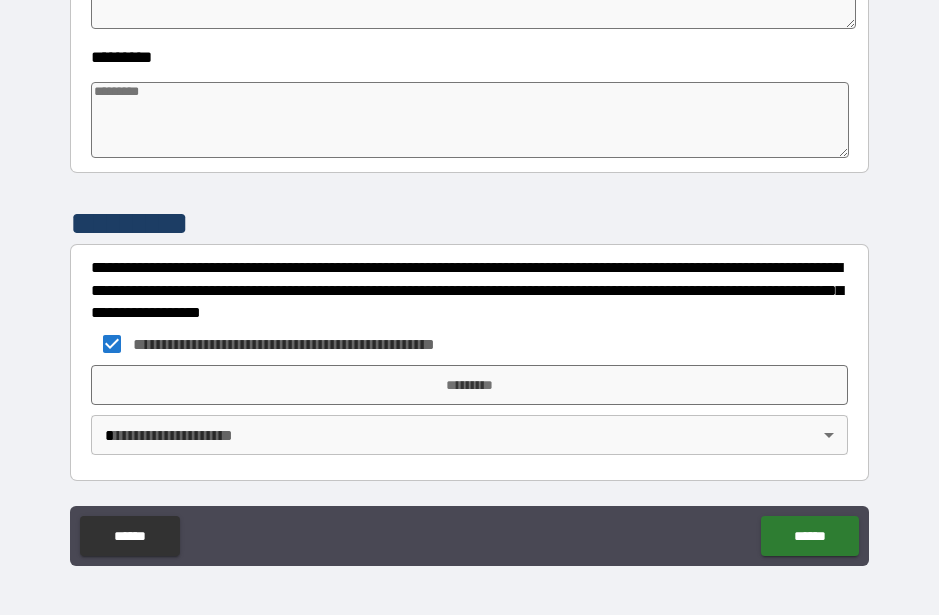 scroll, scrollTop: 667, scrollLeft: 0, axis: vertical 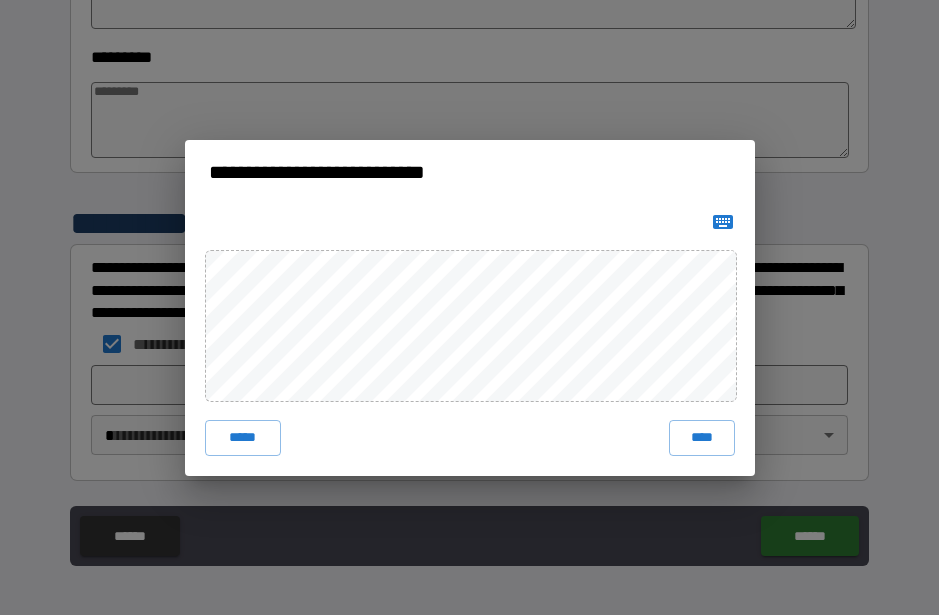 click on "****" at bounding box center [702, 438] 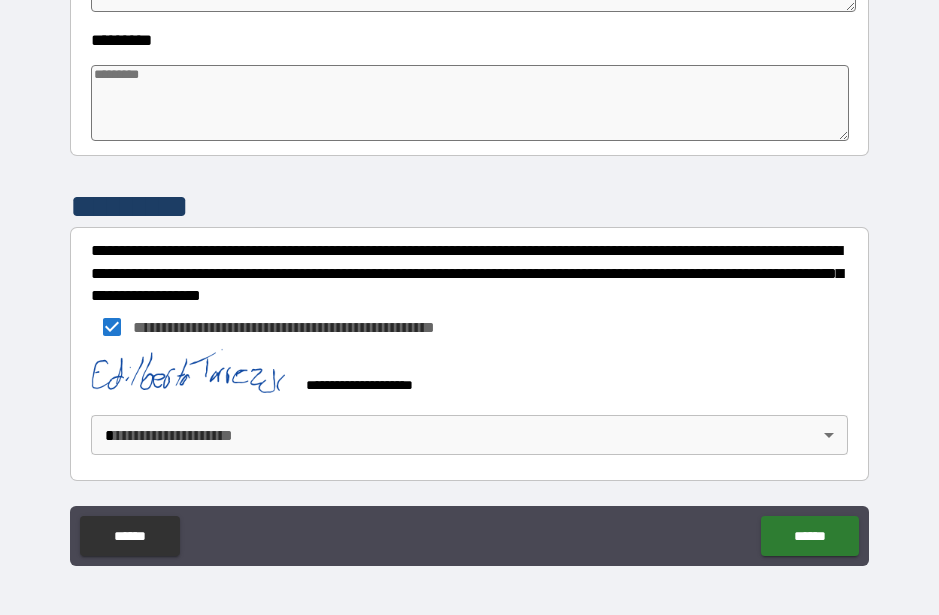scroll, scrollTop: 684, scrollLeft: 0, axis: vertical 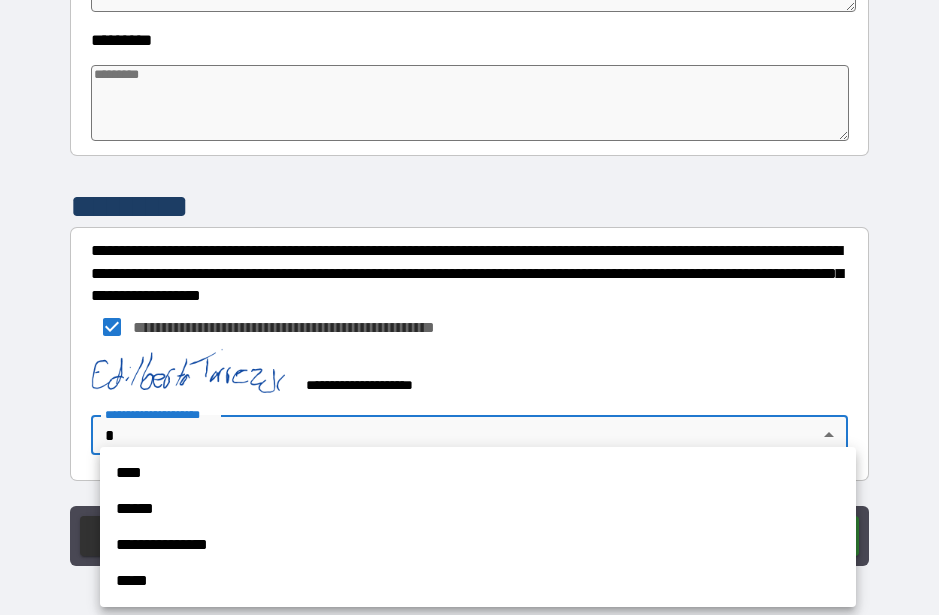 click on "****" at bounding box center [478, 473] 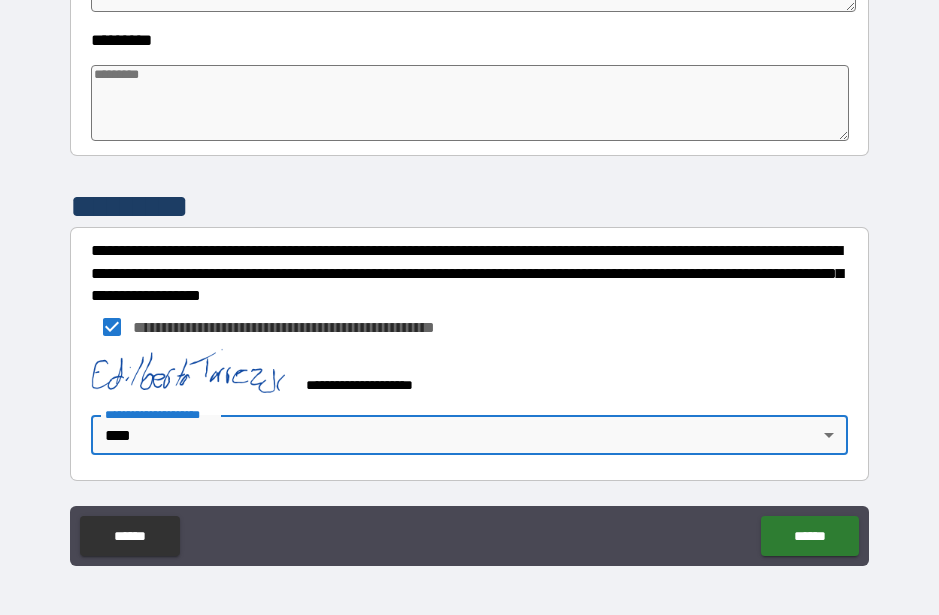 click on "******" at bounding box center (809, 536) 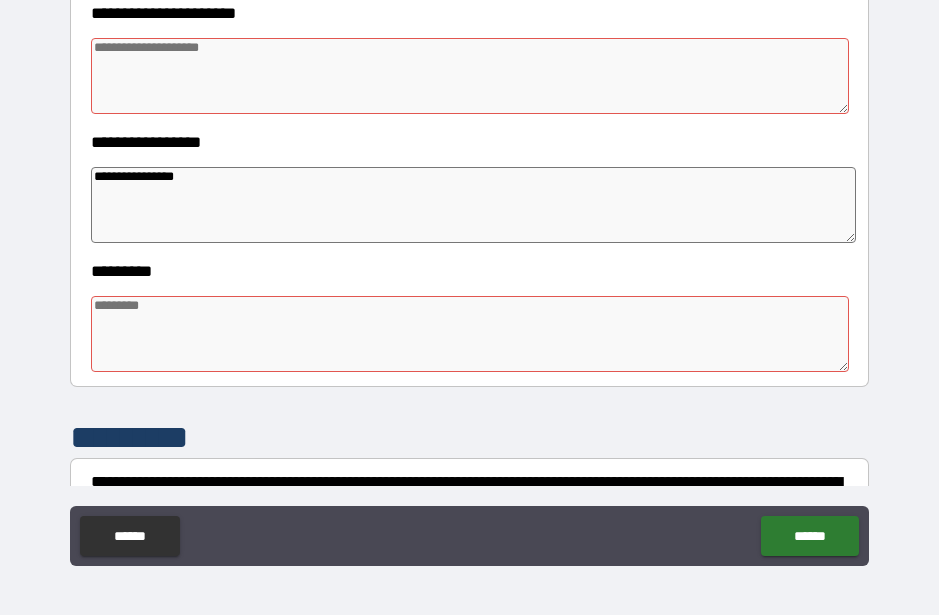 scroll, scrollTop: 449, scrollLeft: 0, axis: vertical 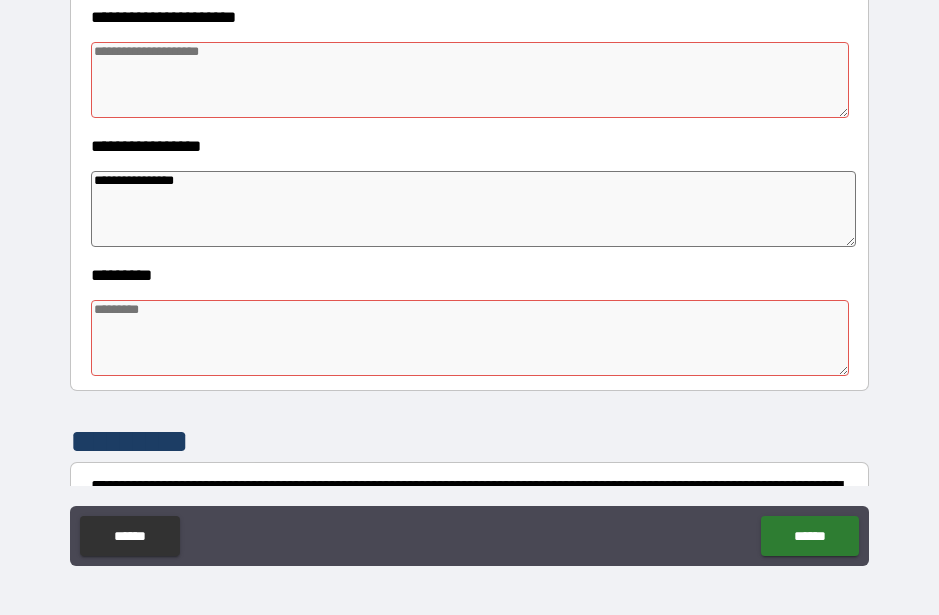 click at bounding box center [469, 338] 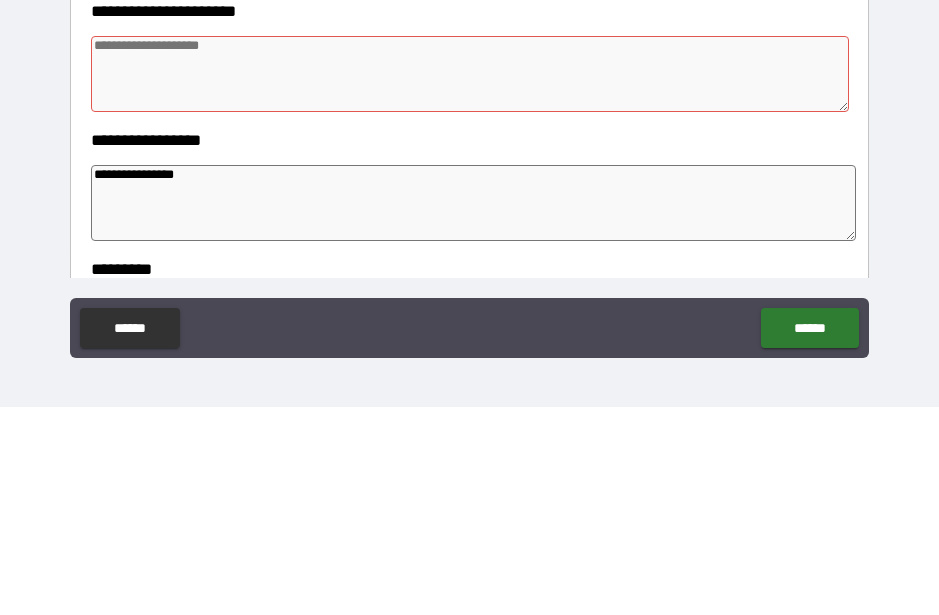 scroll, scrollTop: 249, scrollLeft: 0, axis: vertical 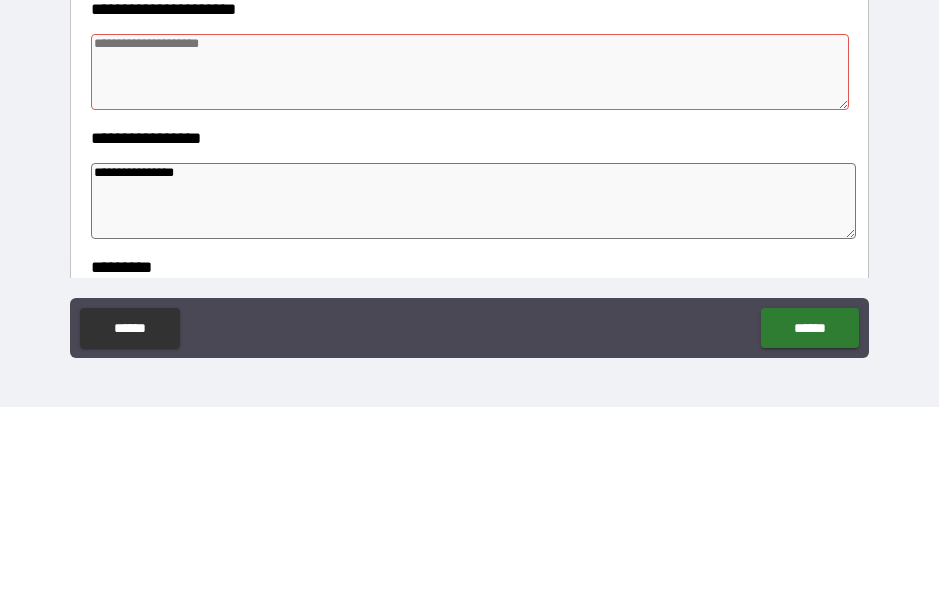click at bounding box center [469, 280] 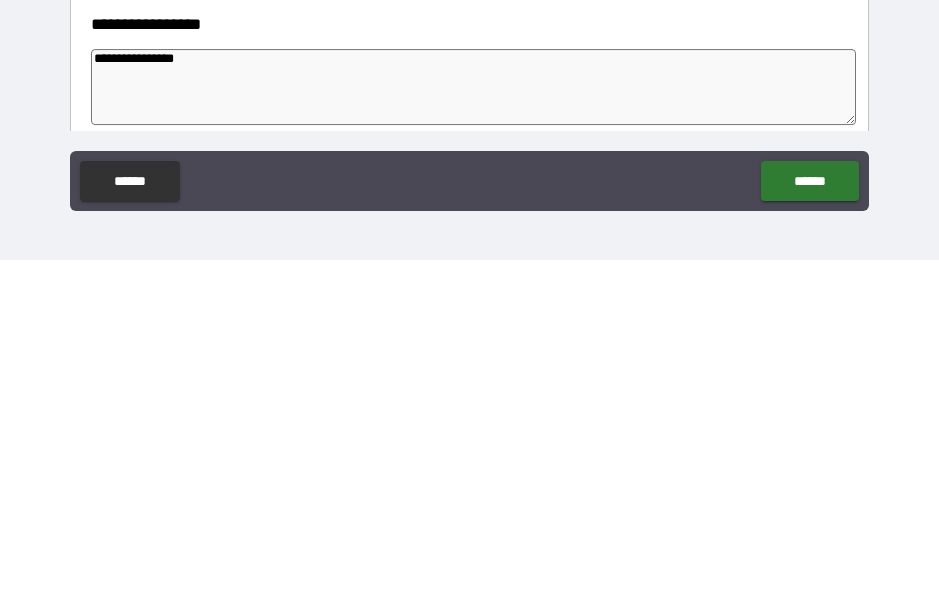 scroll, scrollTop: 215, scrollLeft: 0, axis: vertical 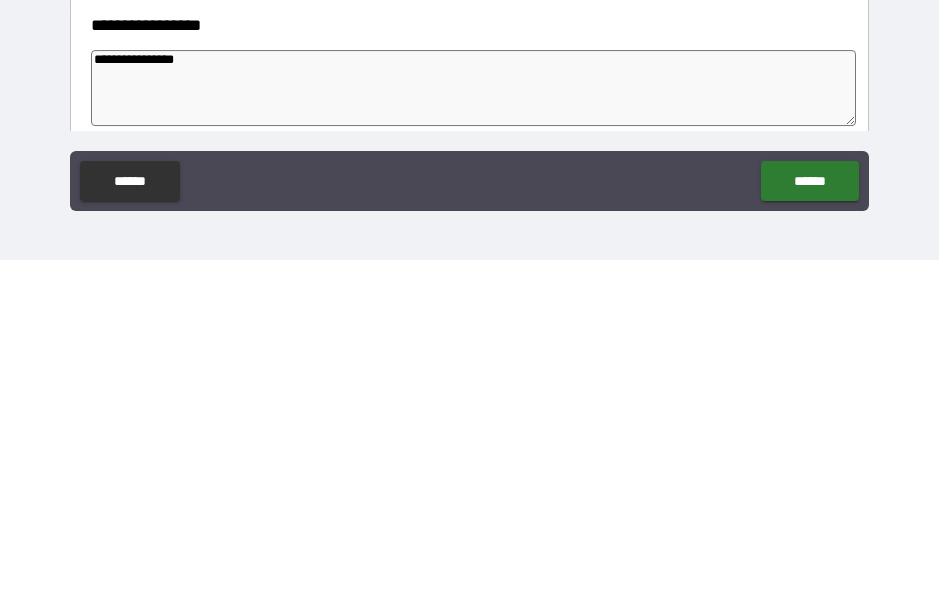 click on "**********" at bounding box center (473, 443) 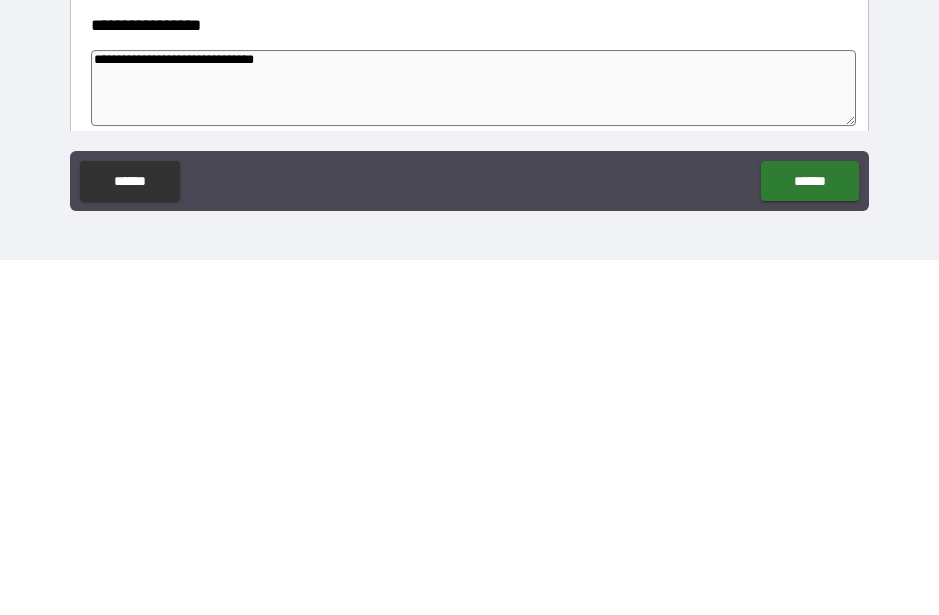 click on "******" at bounding box center (809, 536) 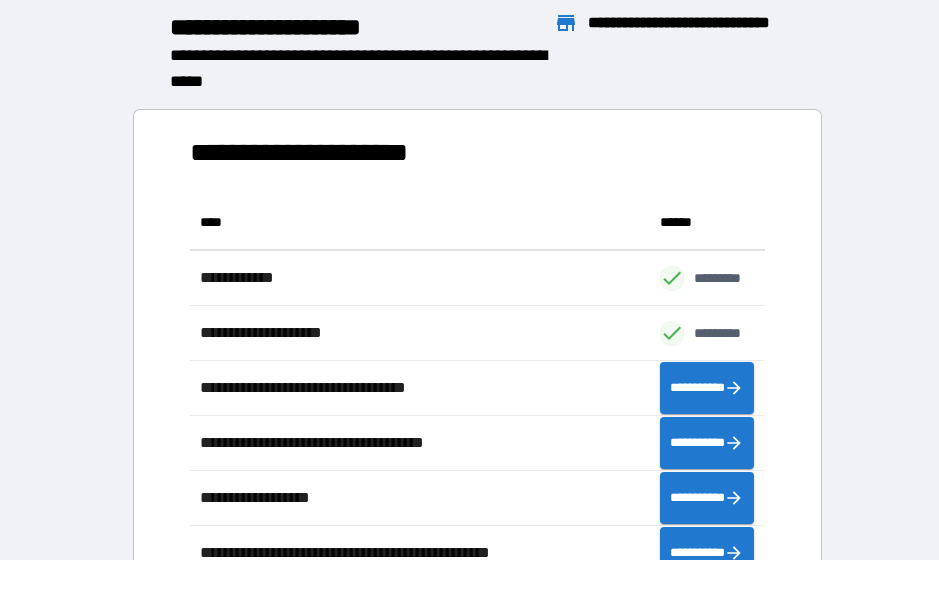 scroll, scrollTop: 1, scrollLeft: 1, axis: both 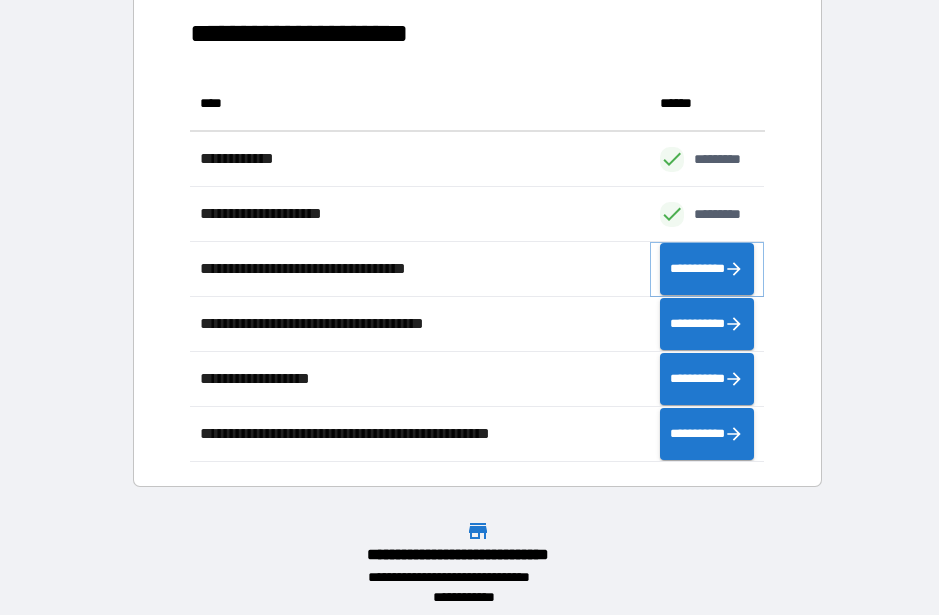 click on "**********" at bounding box center (707, 269) 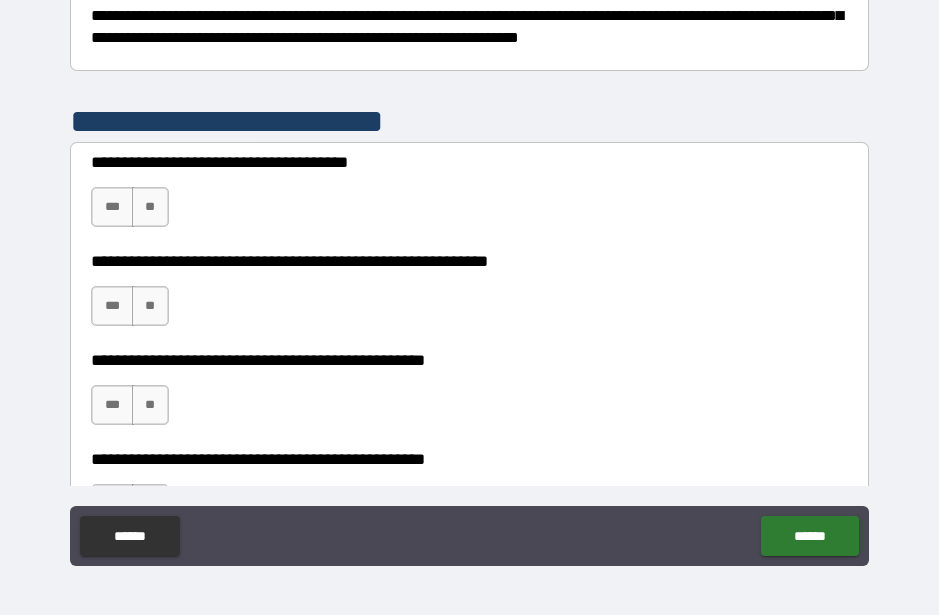 scroll, scrollTop: 345, scrollLeft: 0, axis: vertical 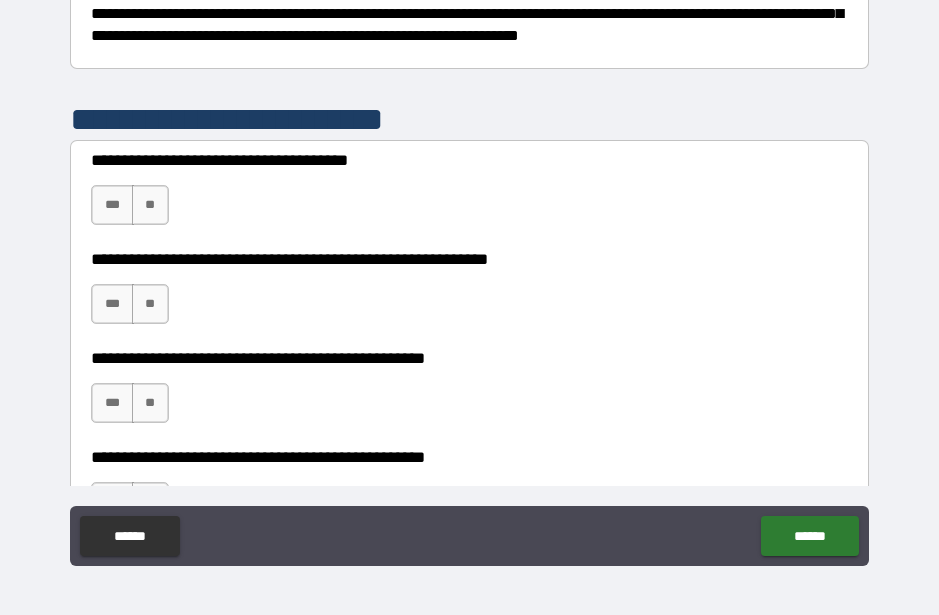 click on "**" at bounding box center [150, 205] 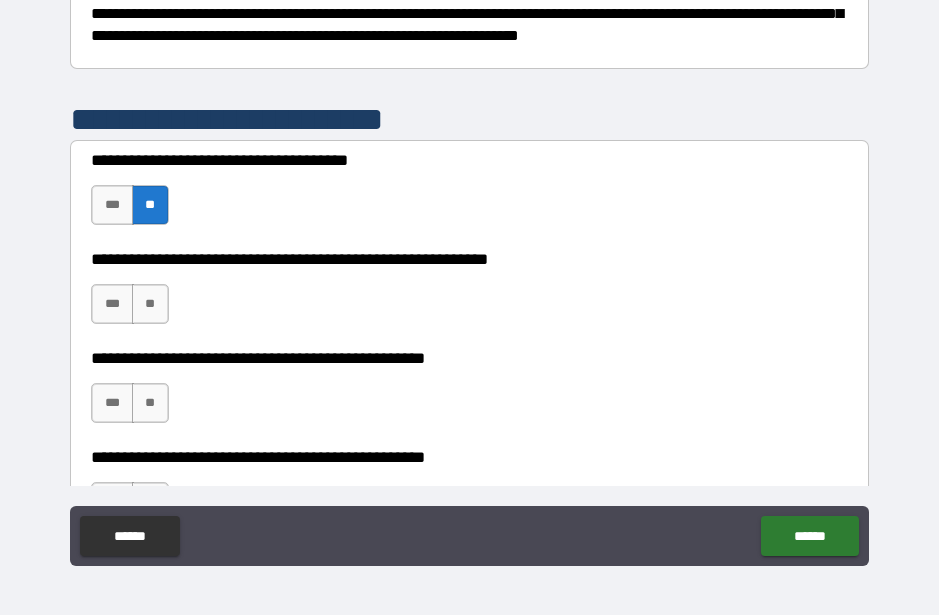 click on "***" at bounding box center [112, 205] 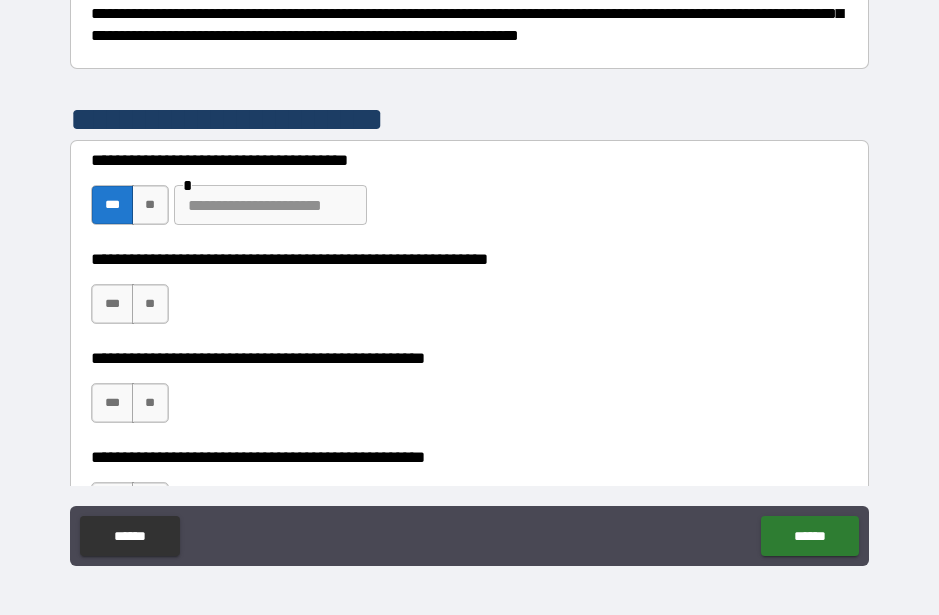 click at bounding box center [270, 205] 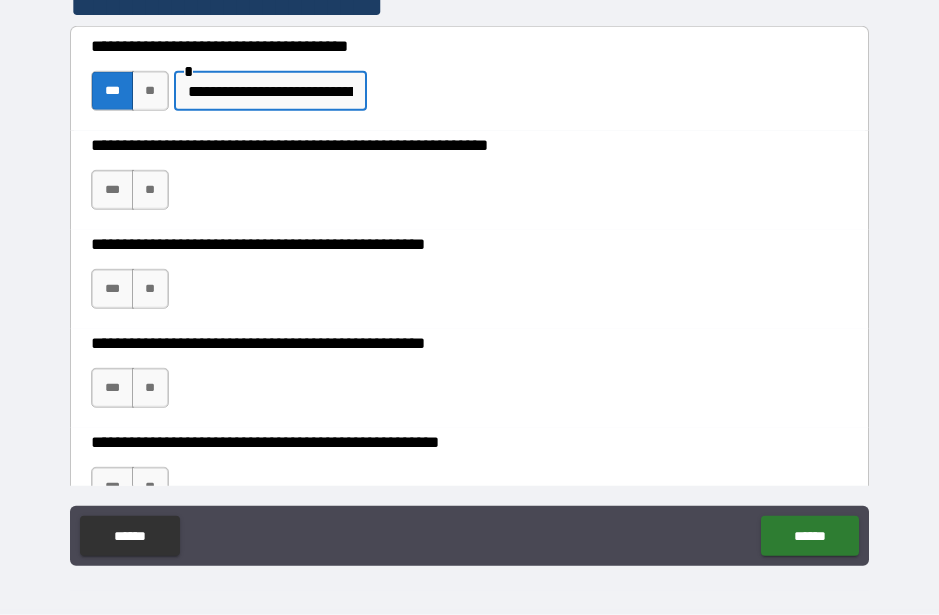 scroll, scrollTop: 457, scrollLeft: 0, axis: vertical 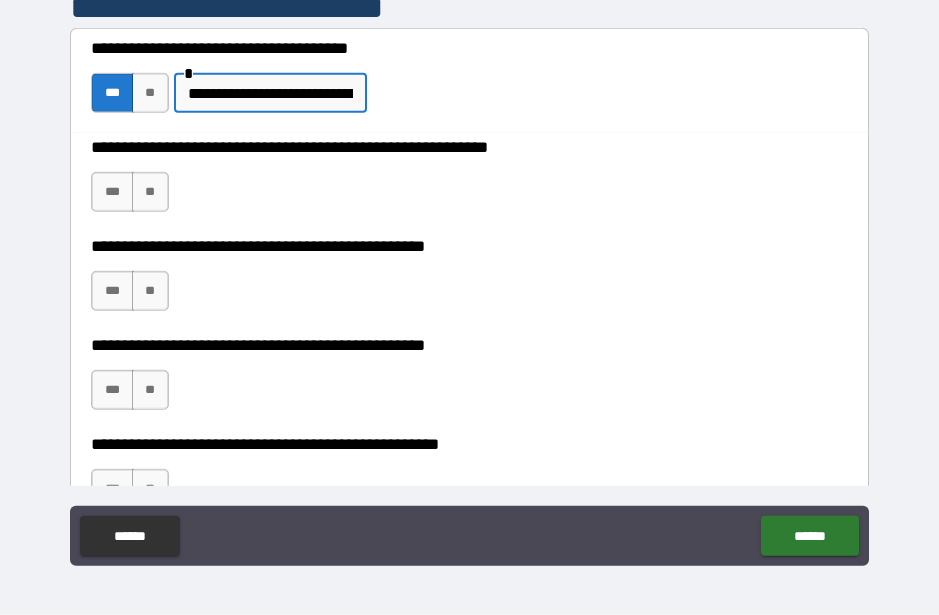 click on "**" at bounding box center (150, 192) 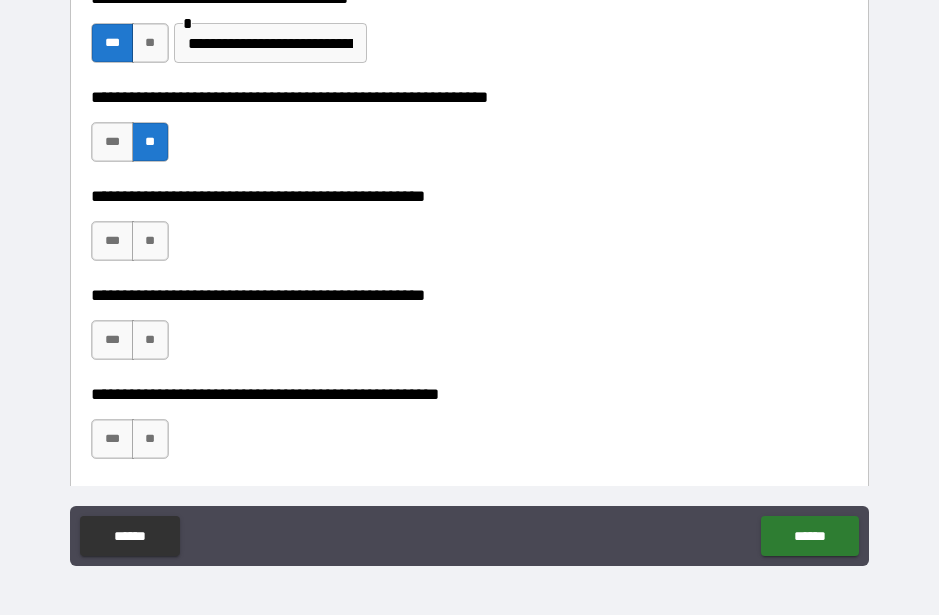 scroll, scrollTop: 519, scrollLeft: 0, axis: vertical 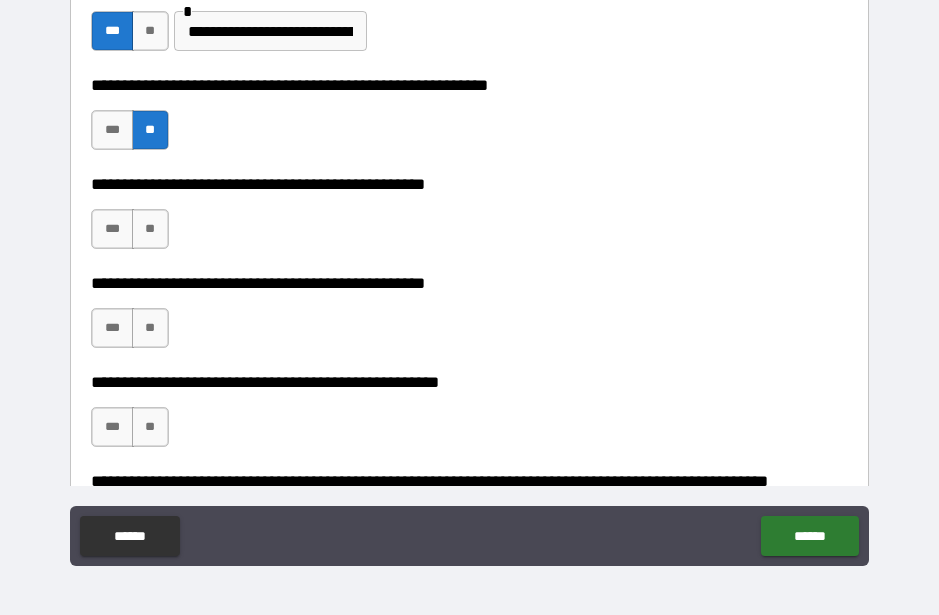 click on "**" at bounding box center (150, 229) 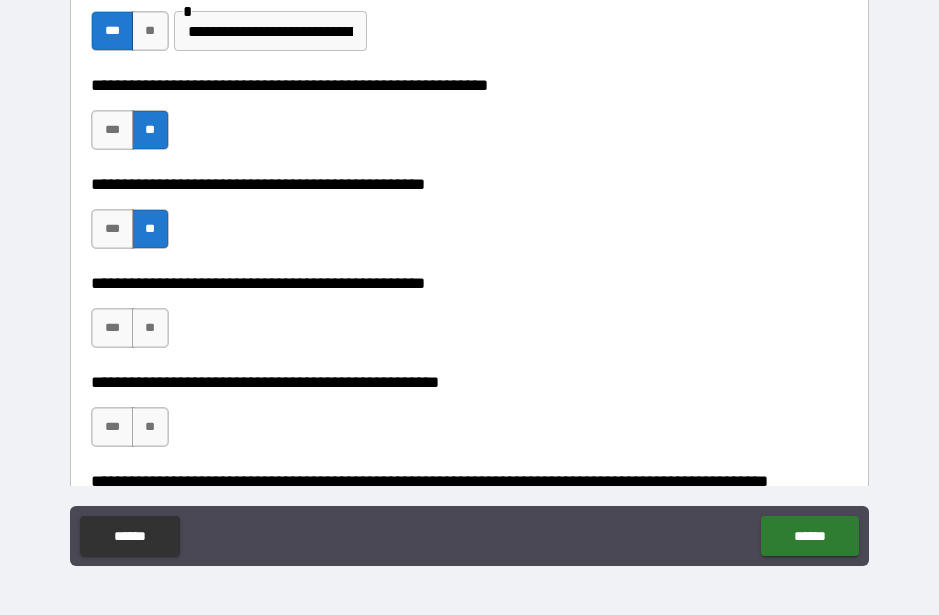 click on "**" at bounding box center [150, 328] 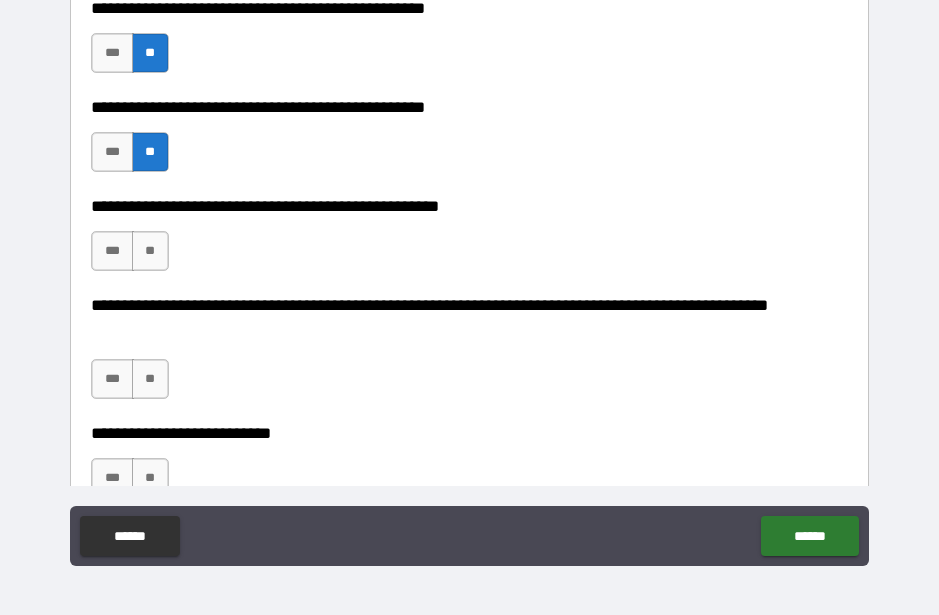 scroll, scrollTop: 699, scrollLeft: 0, axis: vertical 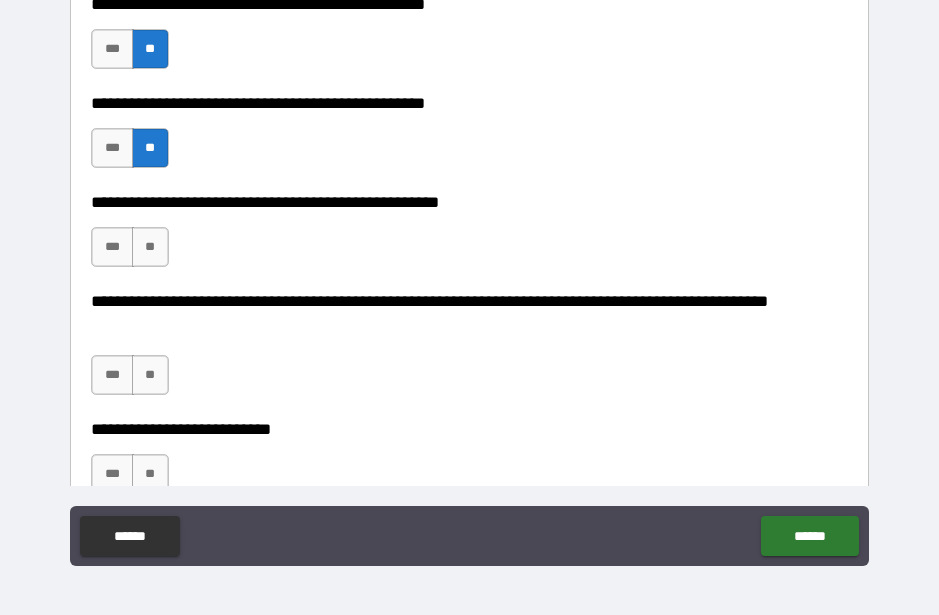click on "**" at bounding box center (150, 247) 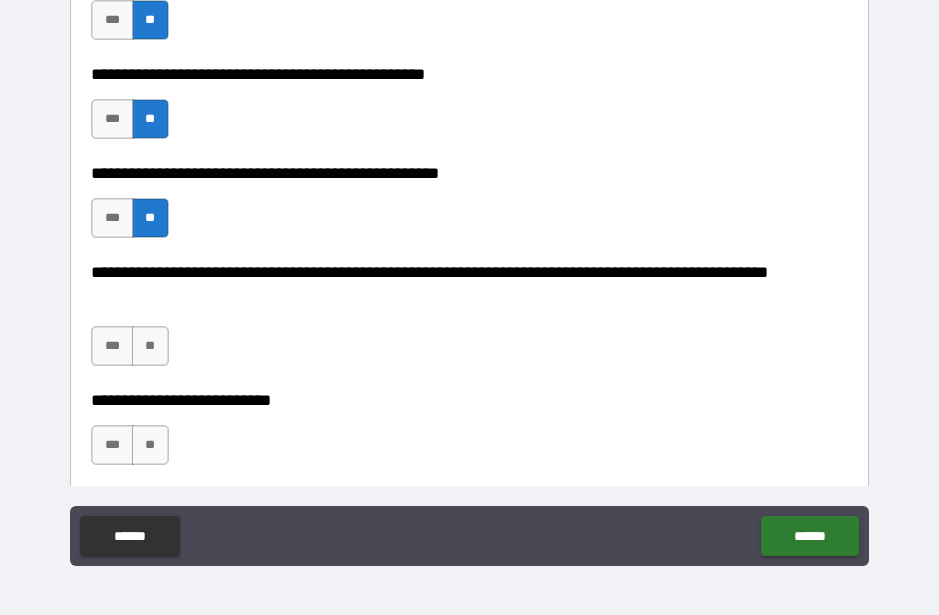 scroll, scrollTop: 729, scrollLeft: 0, axis: vertical 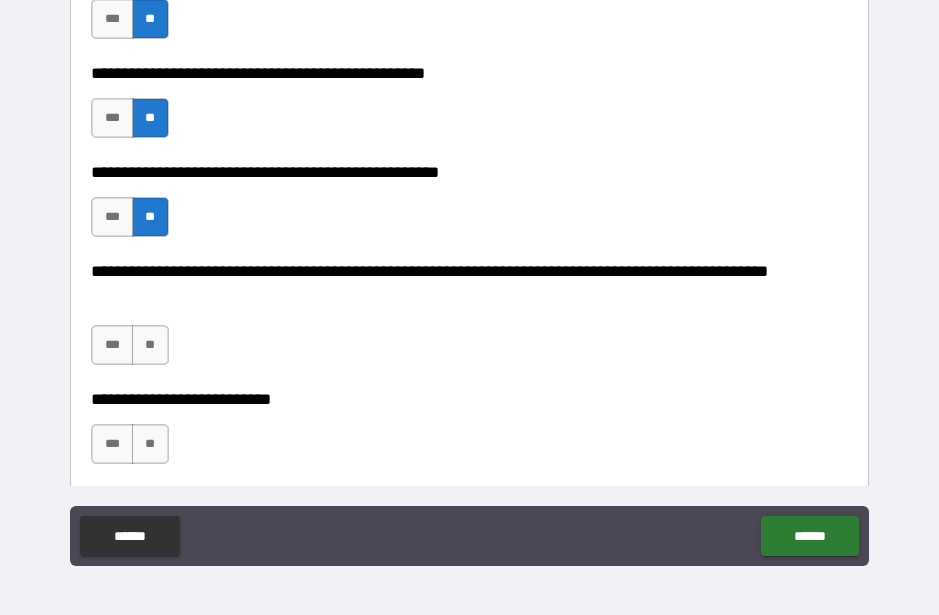 click on "**" at bounding box center (150, 345) 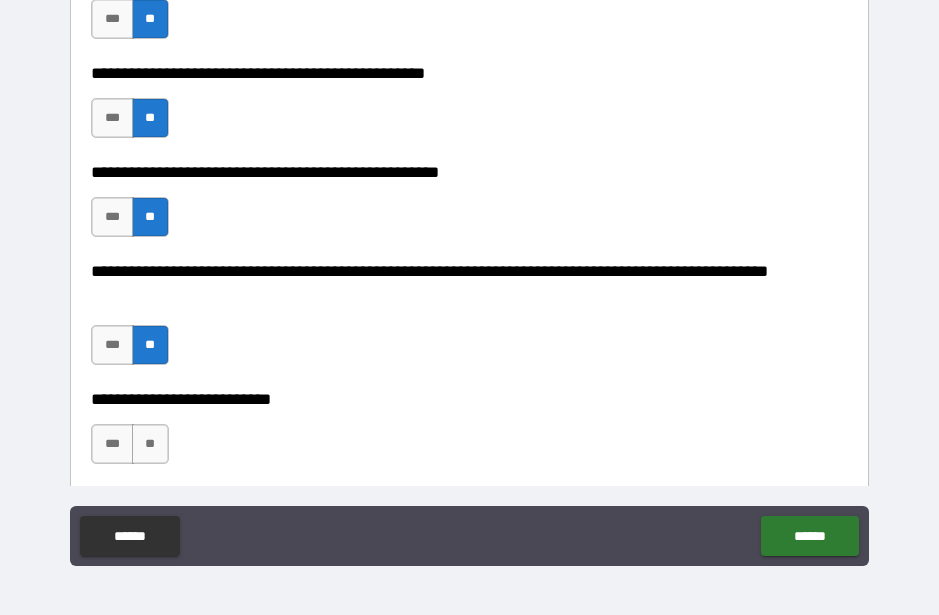click on "**" at bounding box center [150, 444] 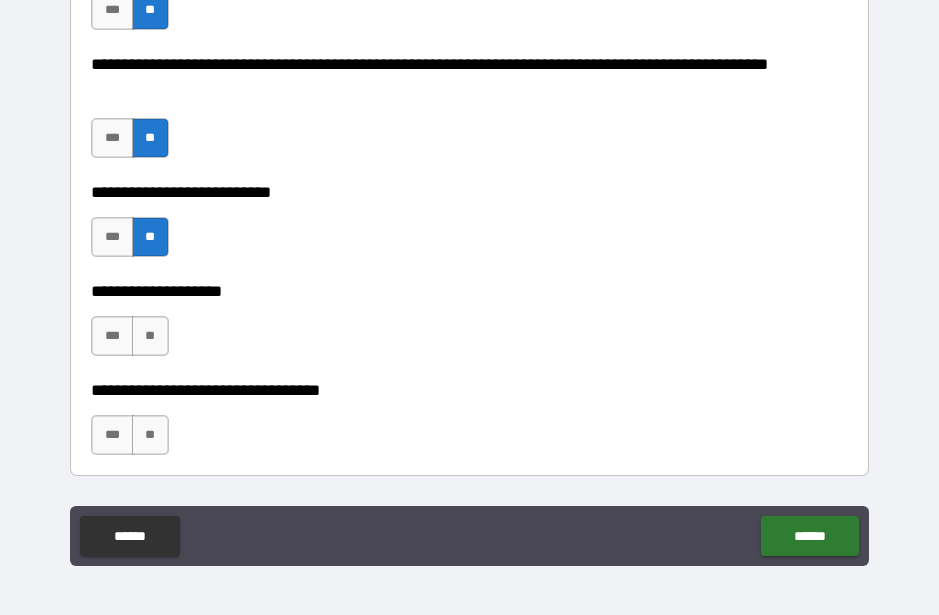 scroll, scrollTop: 946, scrollLeft: 0, axis: vertical 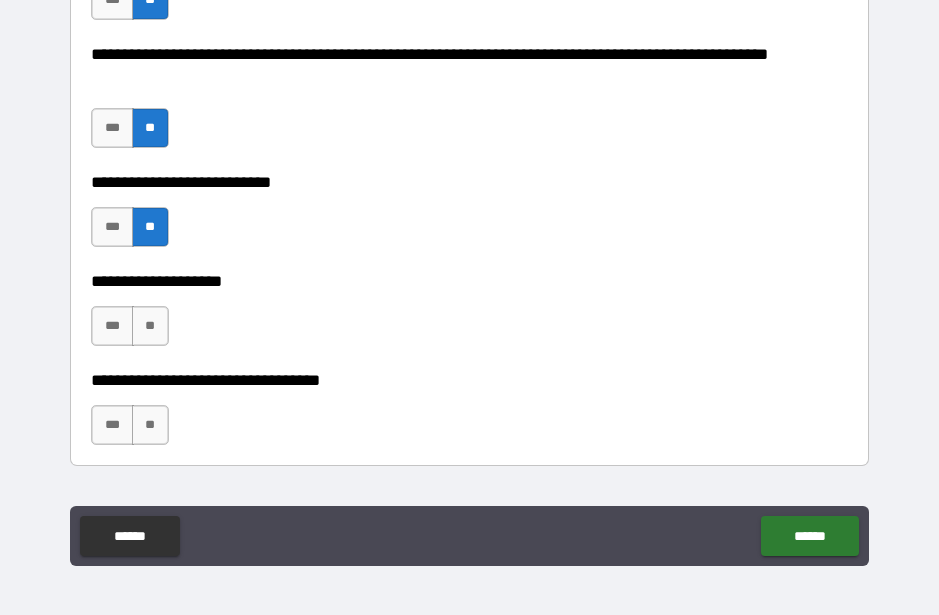 click on "**" at bounding box center [150, 326] 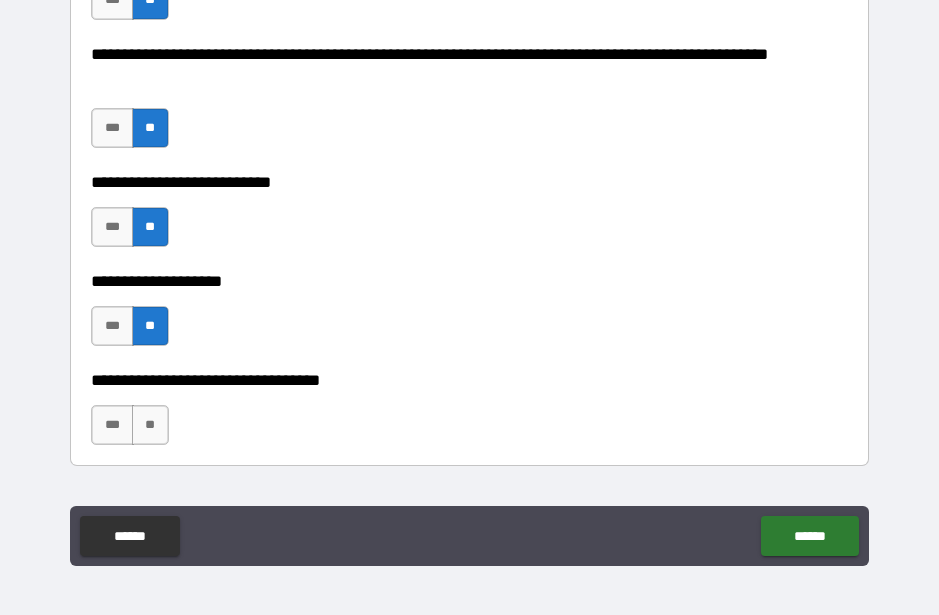 click on "**" at bounding box center (150, 425) 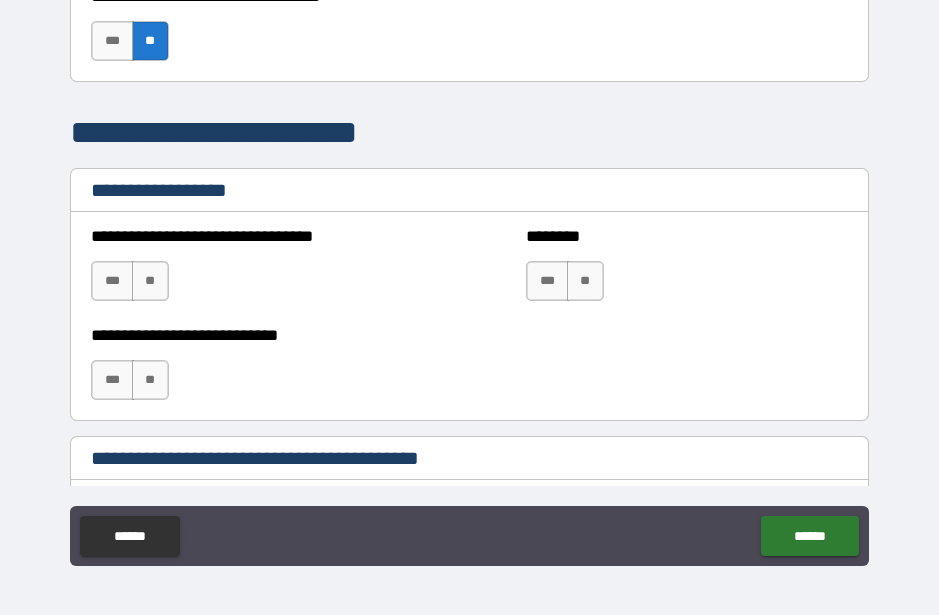 scroll, scrollTop: 1344, scrollLeft: 0, axis: vertical 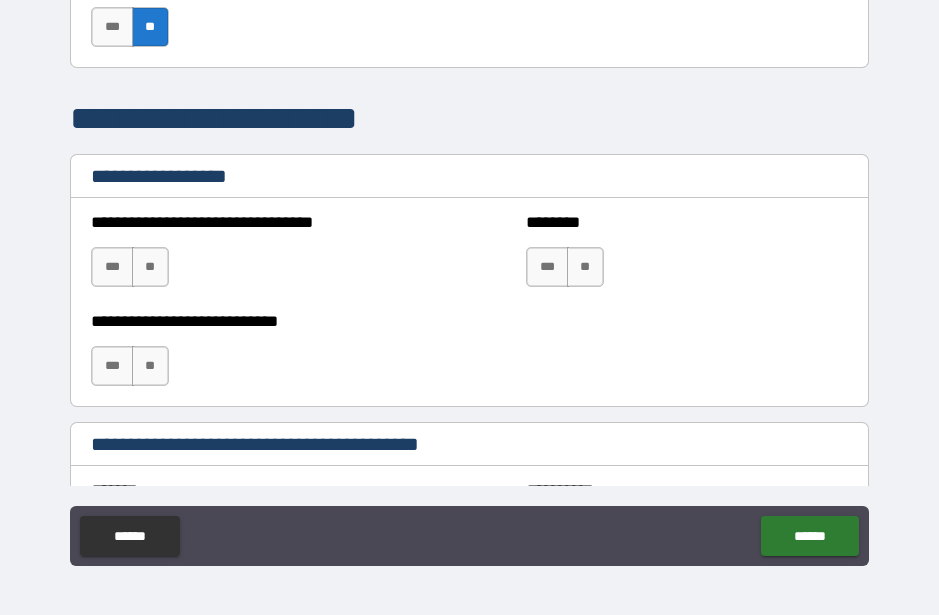 click on "**" at bounding box center (150, 267) 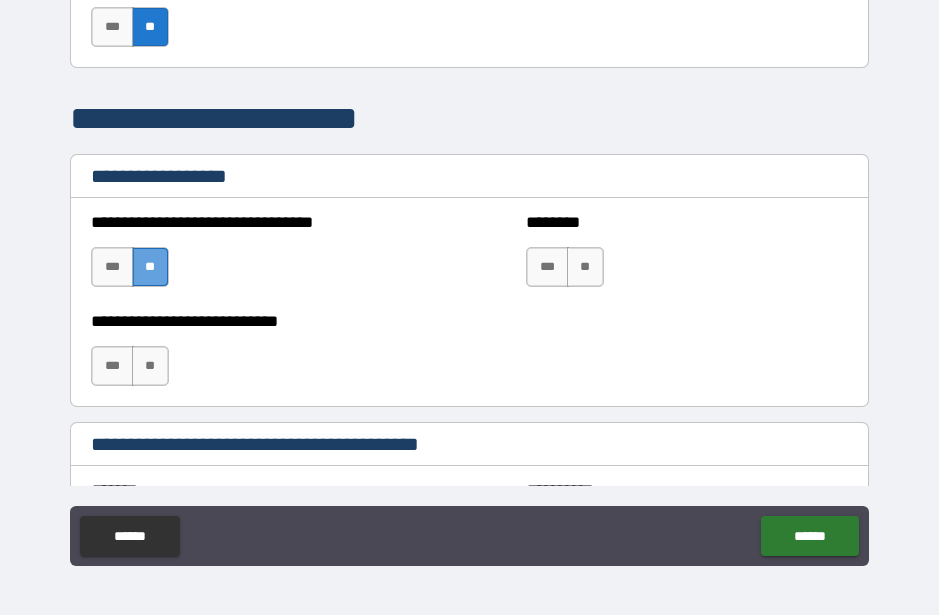 click on "**" at bounding box center [150, 267] 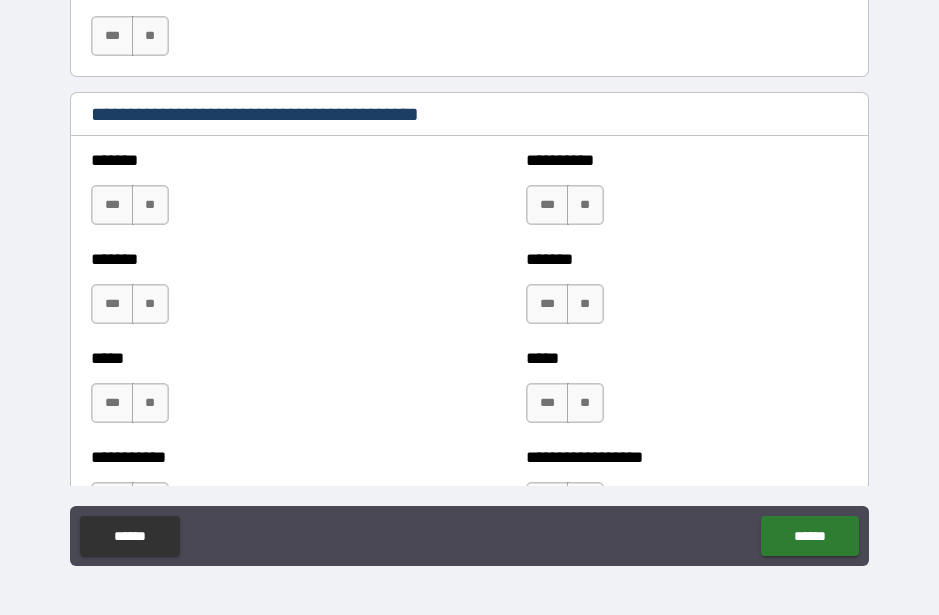 scroll, scrollTop: 1681, scrollLeft: 0, axis: vertical 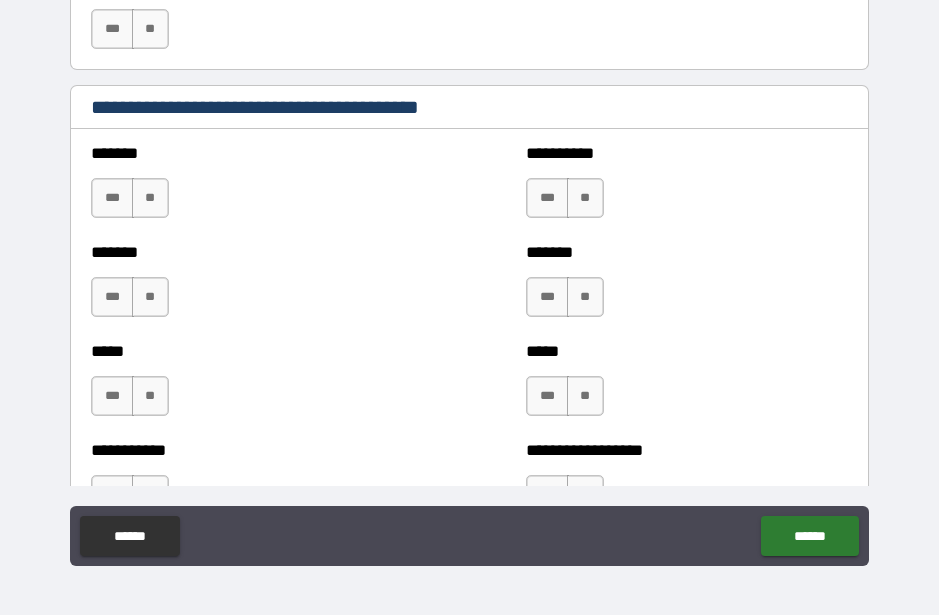 click on "**" at bounding box center (150, 198) 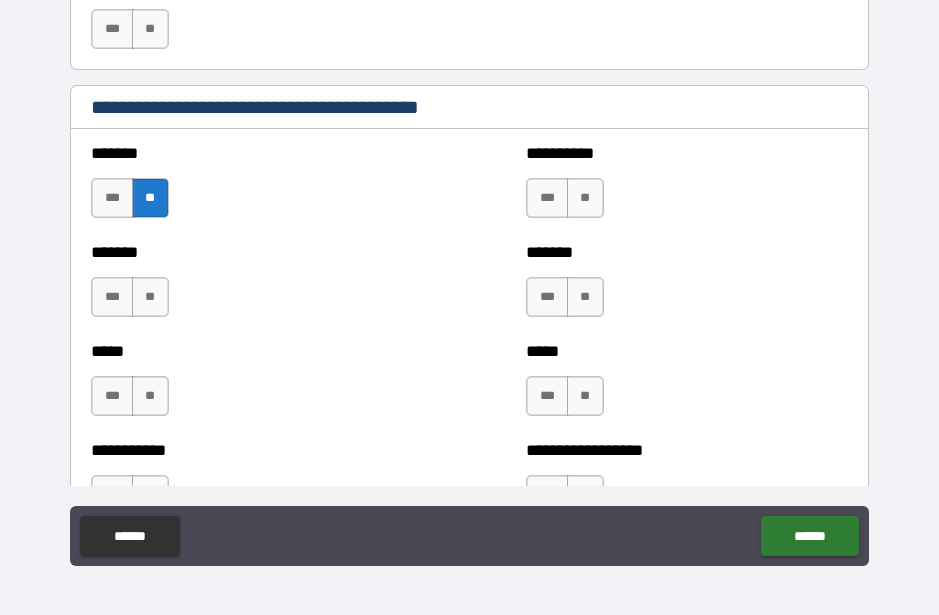 click on "**" at bounding box center (150, 297) 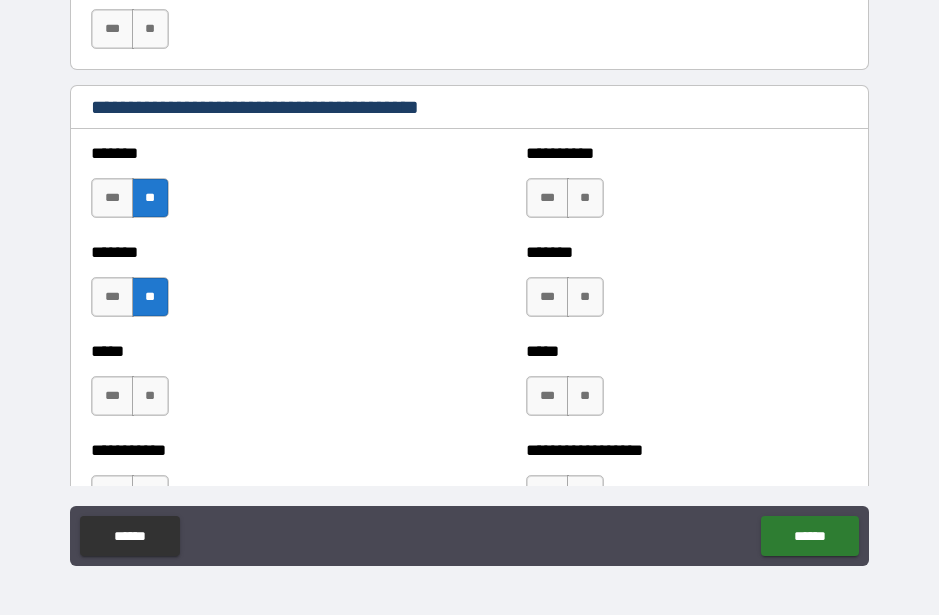 click on "**" at bounding box center [585, 198] 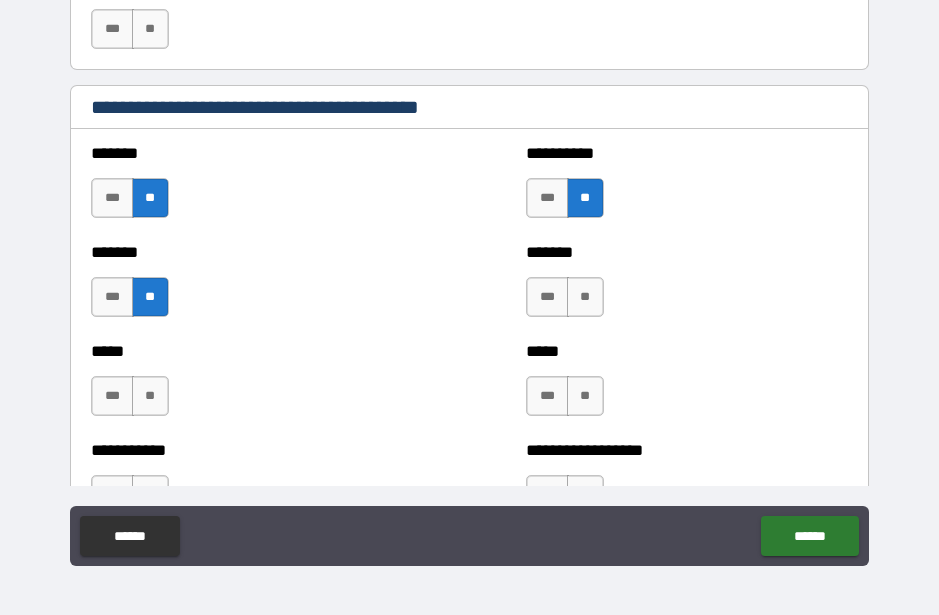 click on "**" at bounding box center (585, 297) 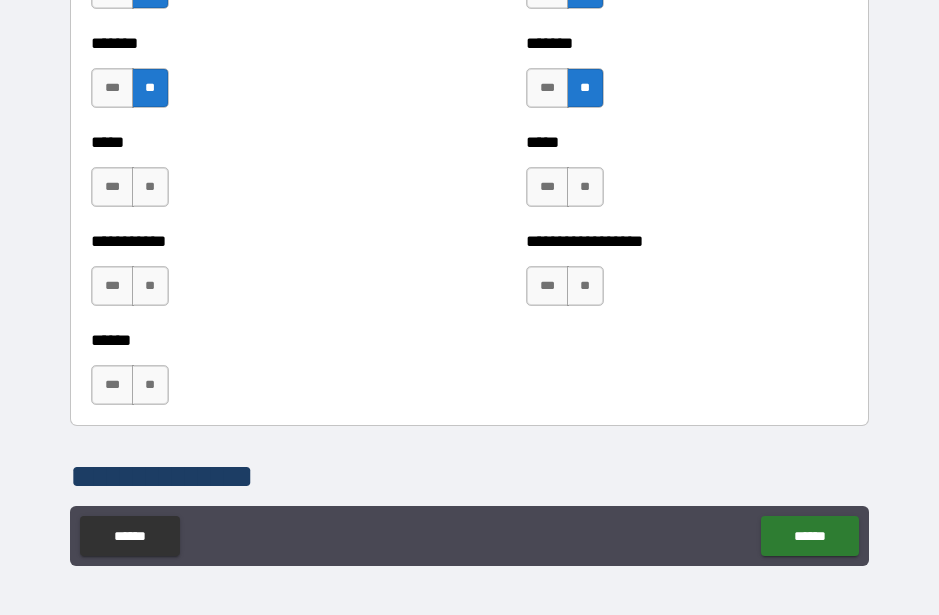 scroll, scrollTop: 1886, scrollLeft: 0, axis: vertical 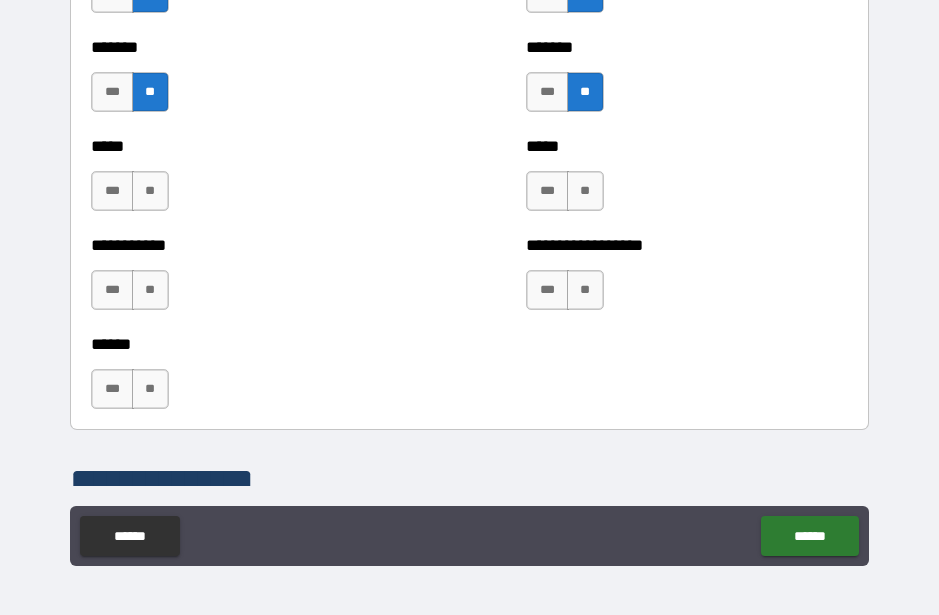 click on "**" at bounding box center (585, 191) 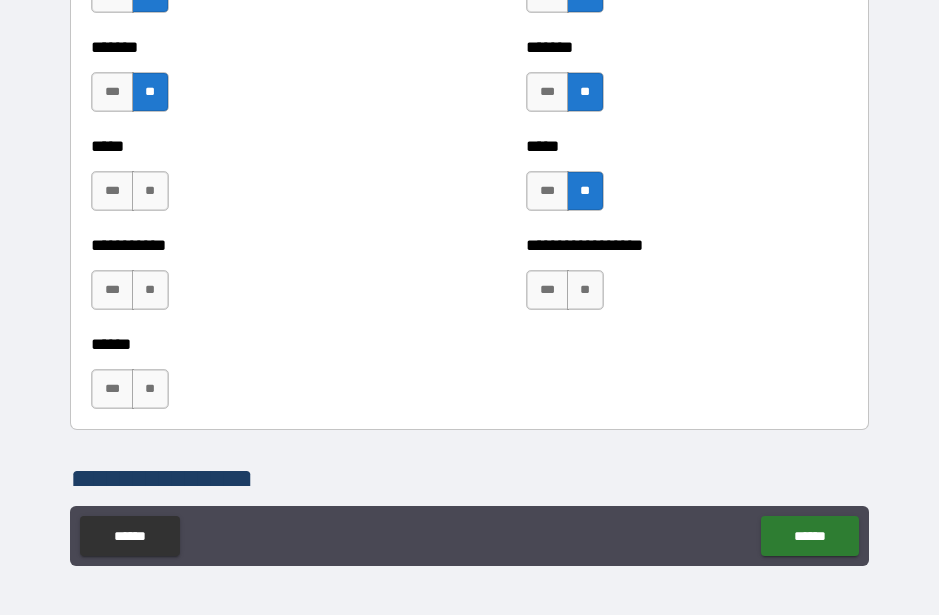 click on "**" at bounding box center (585, 290) 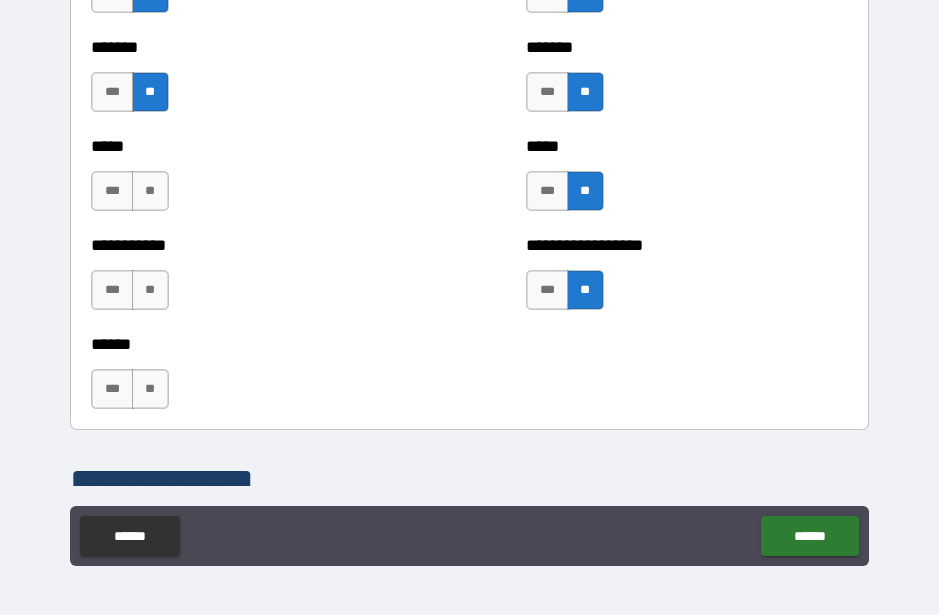 click on "**" at bounding box center [150, 191] 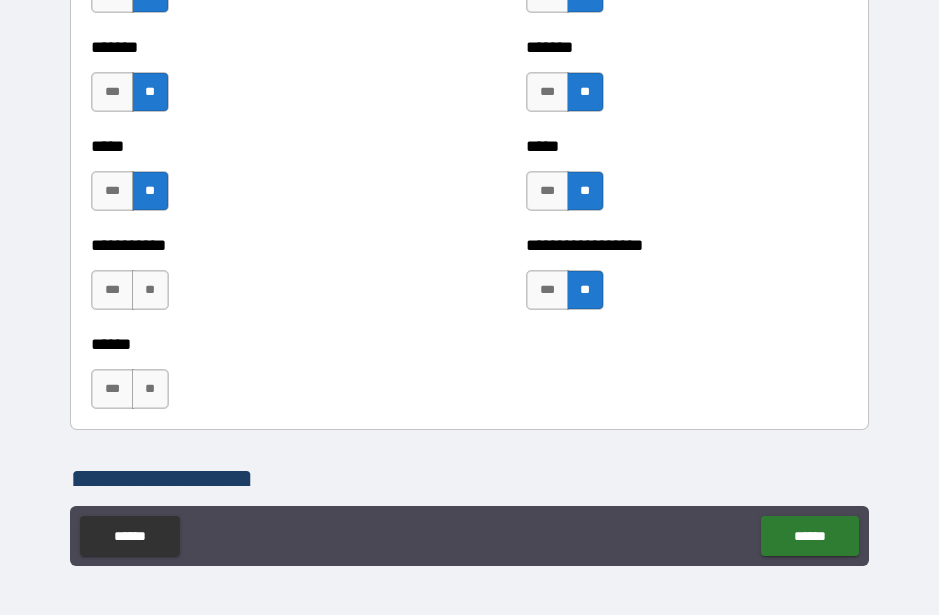 click on "**" at bounding box center (150, 290) 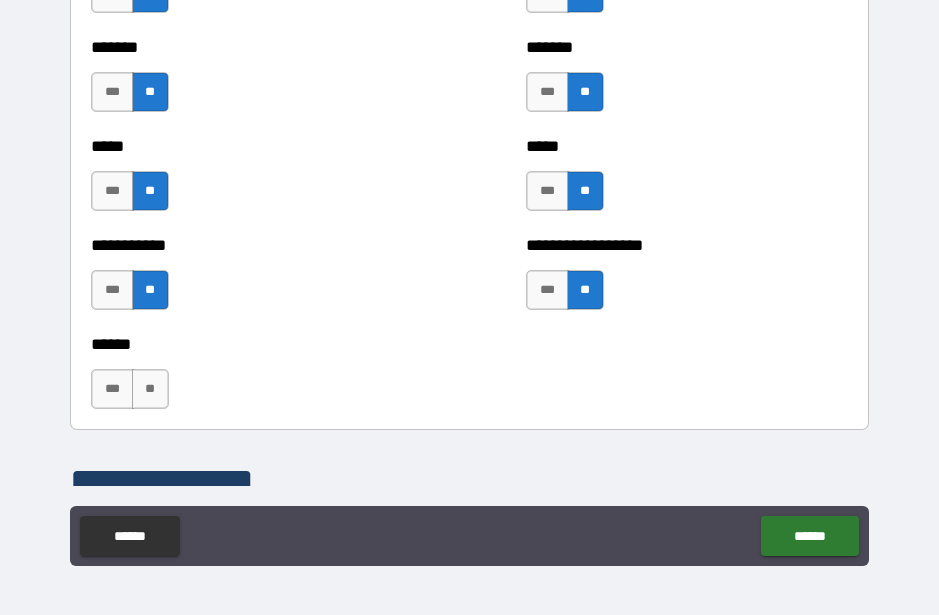 click on "**" at bounding box center (150, 389) 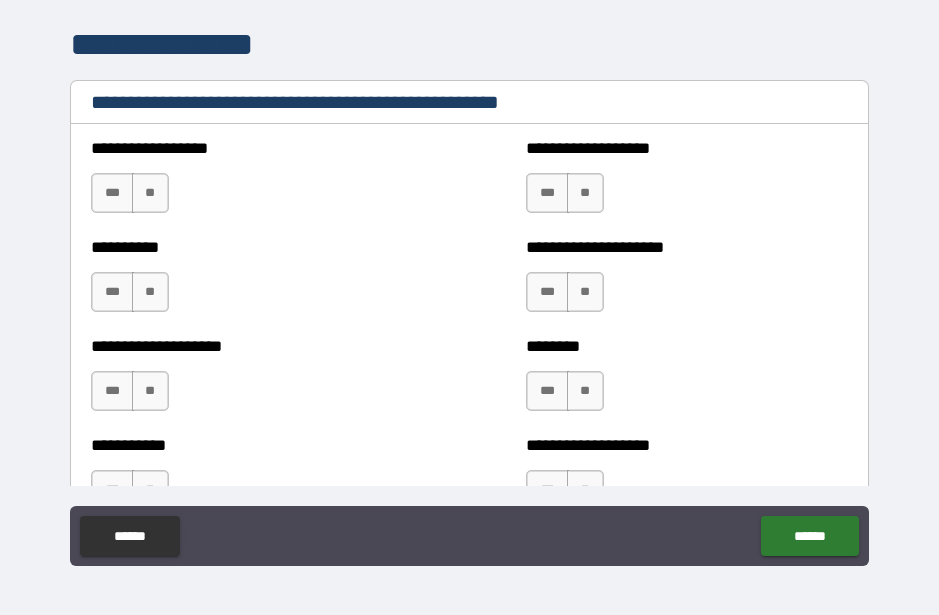 scroll, scrollTop: 2360, scrollLeft: 0, axis: vertical 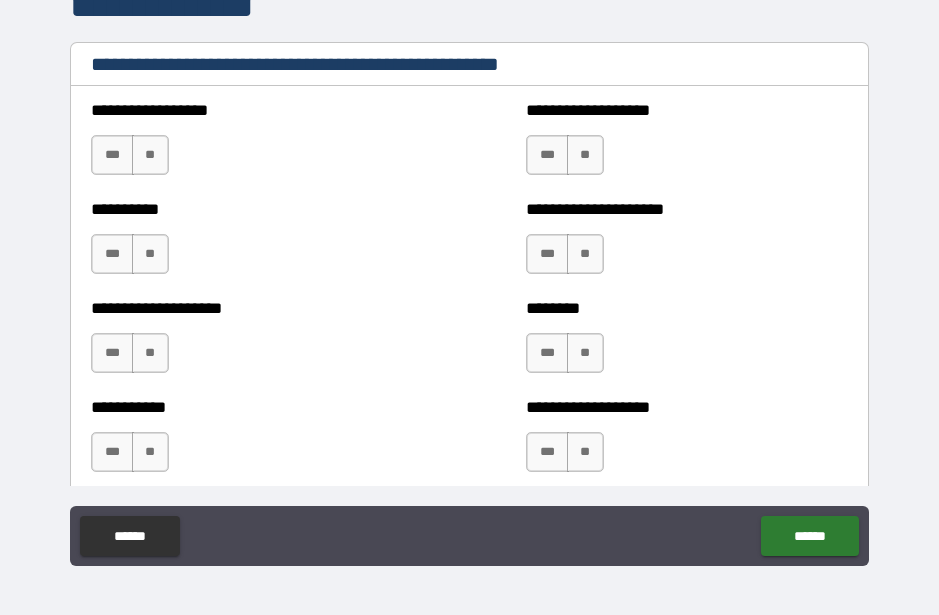 click on "**" at bounding box center [150, 155] 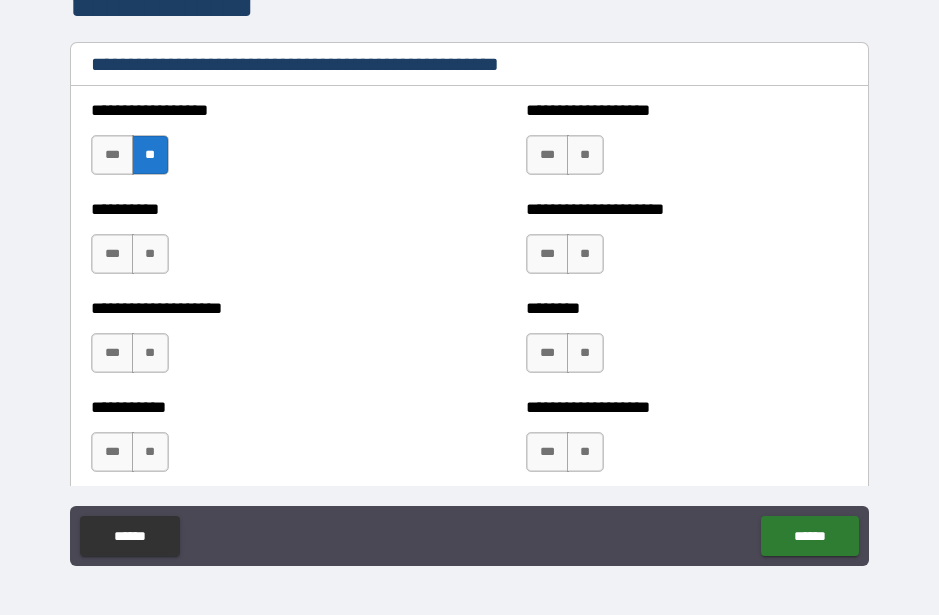 click on "**" at bounding box center [150, 254] 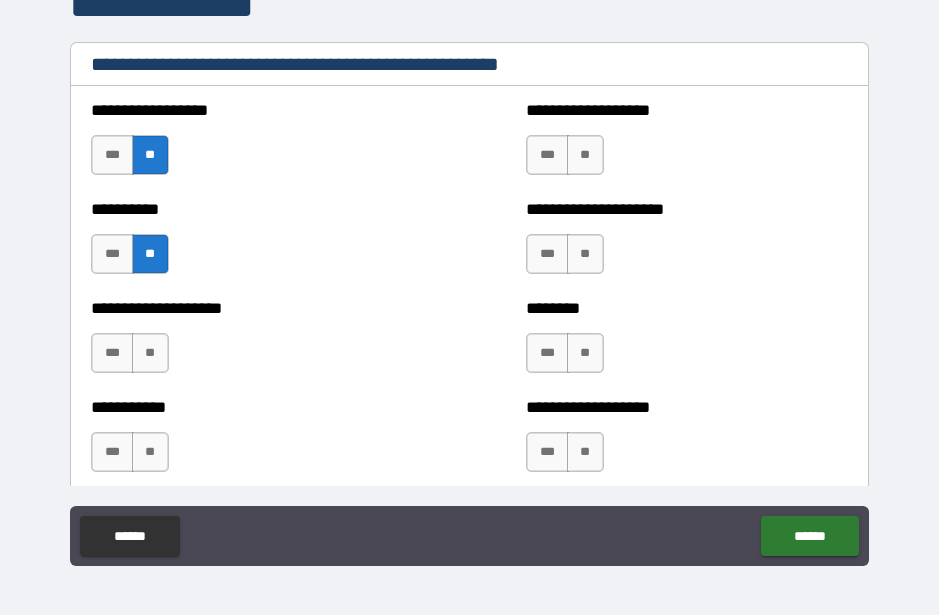 click on "**" at bounding box center (585, 155) 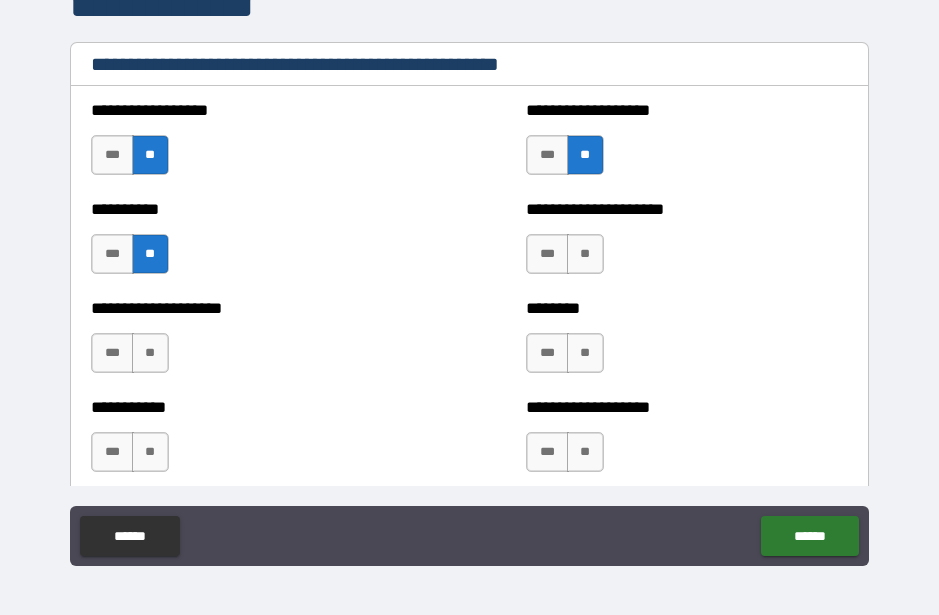 click on "**" at bounding box center [585, 254] 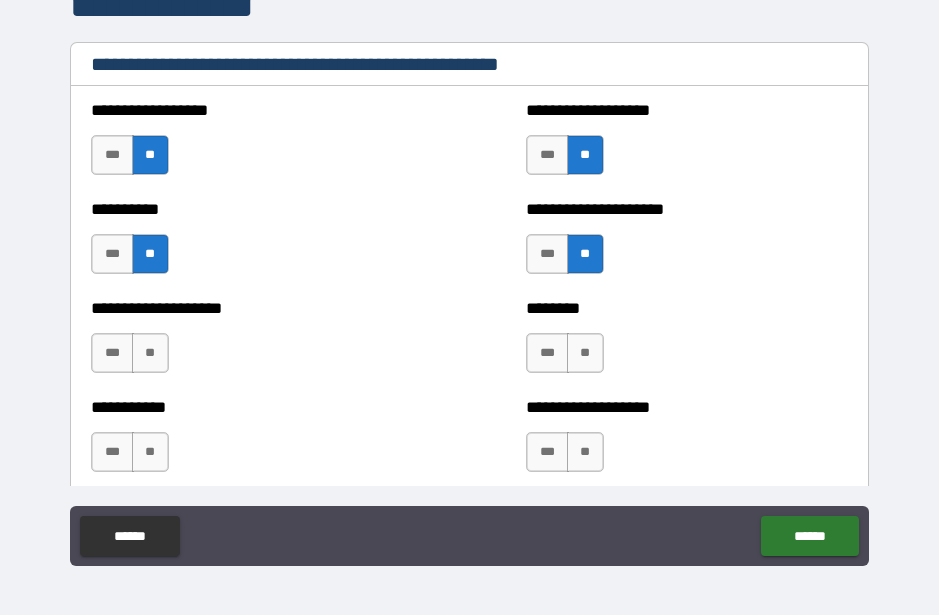 click on "**" at bounding box center [585, 353] 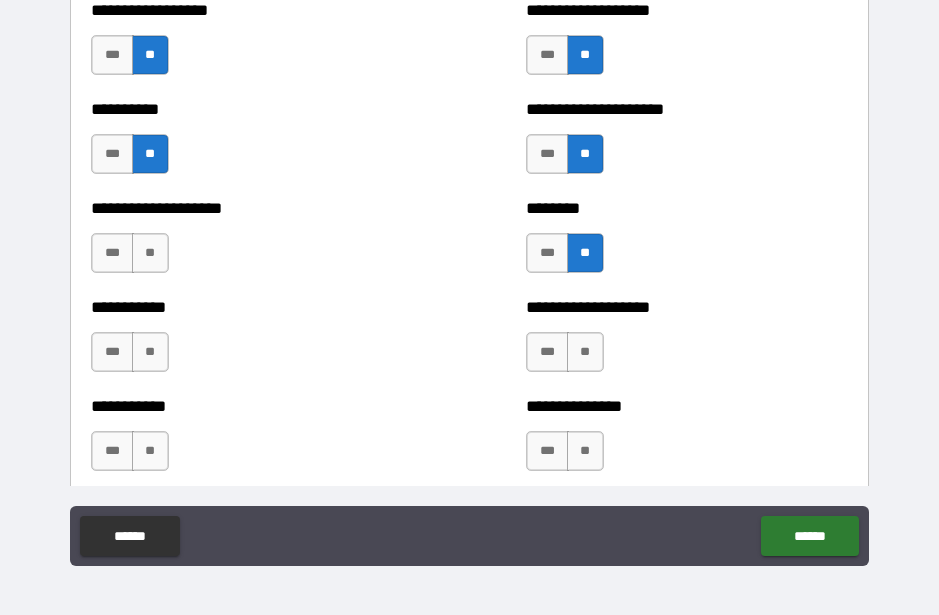 scroll, scrollTop: 2524, scrollLeft: 0, axis: vertical 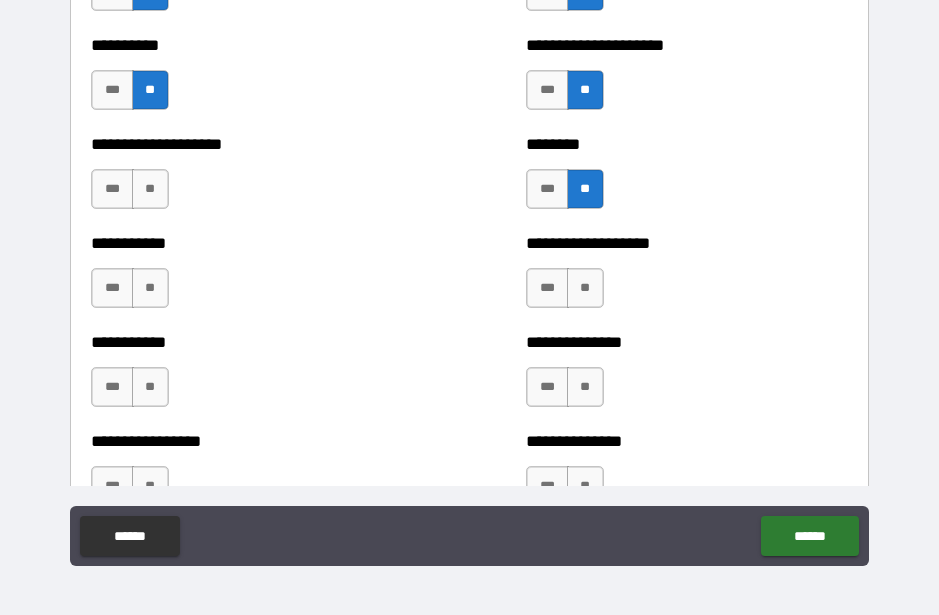 click on "**" at bounding box center [150, 189] 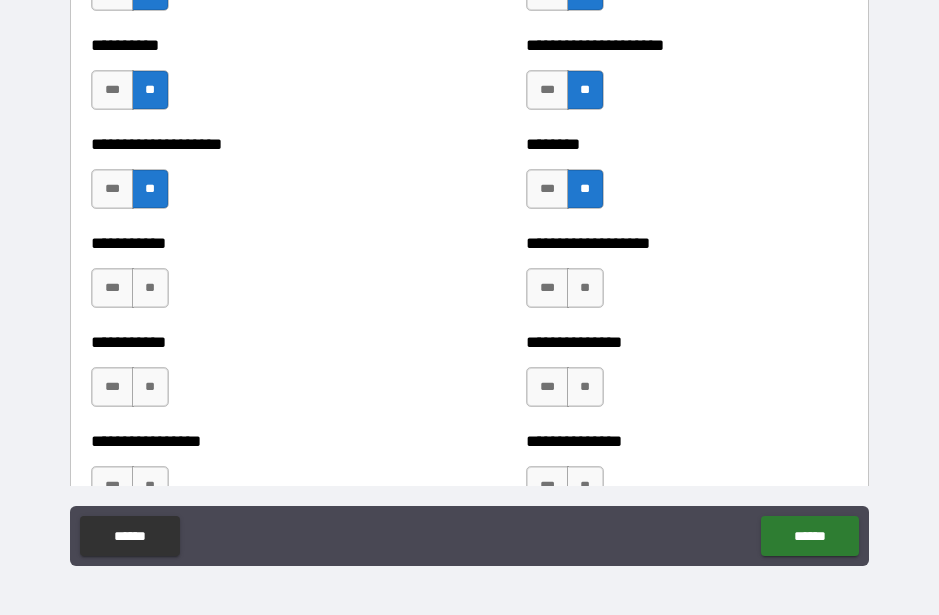 click on "**" at bounding box center (150, 288) 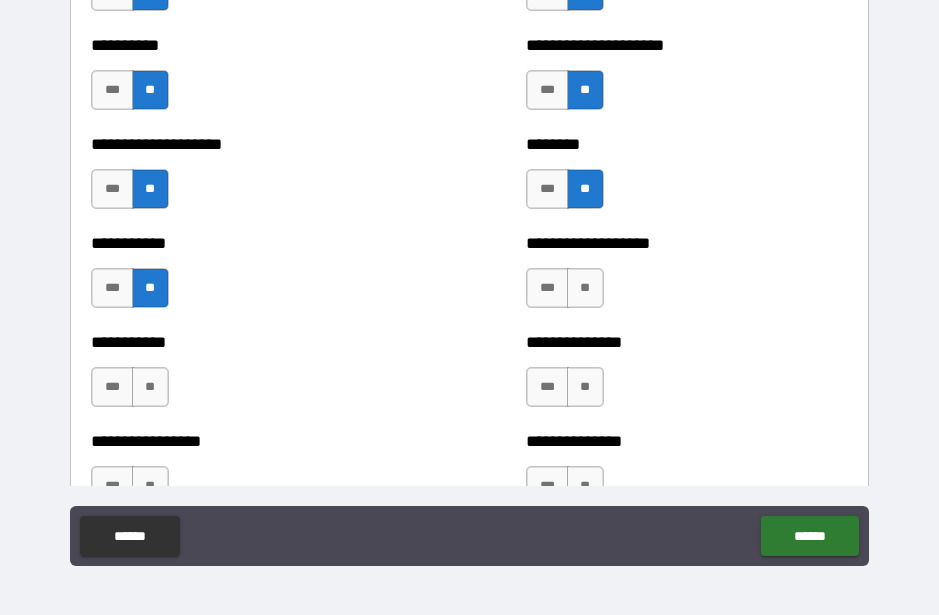 click on "**" at bounding box center [150, 387] 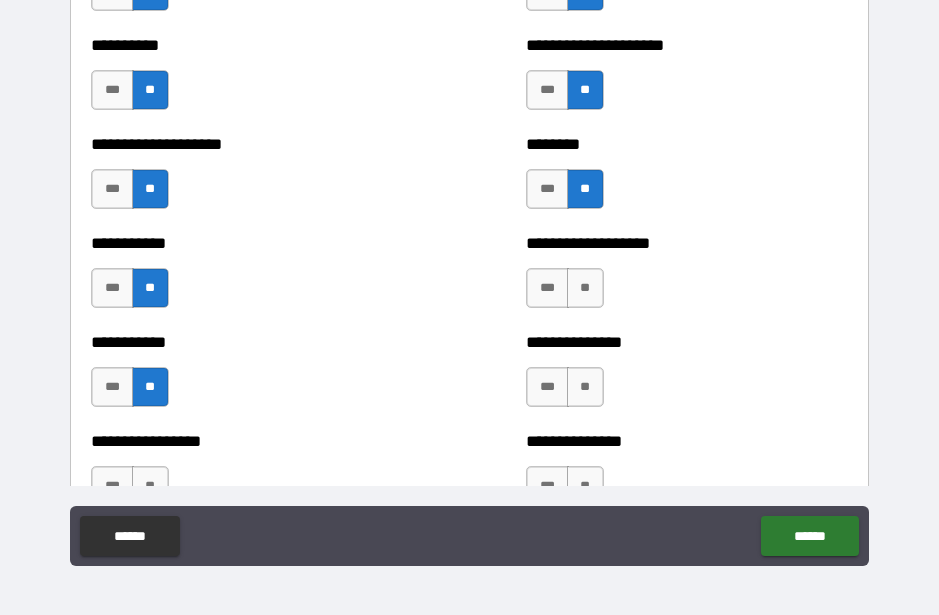 click on "**" at bounding box center [585, 387] 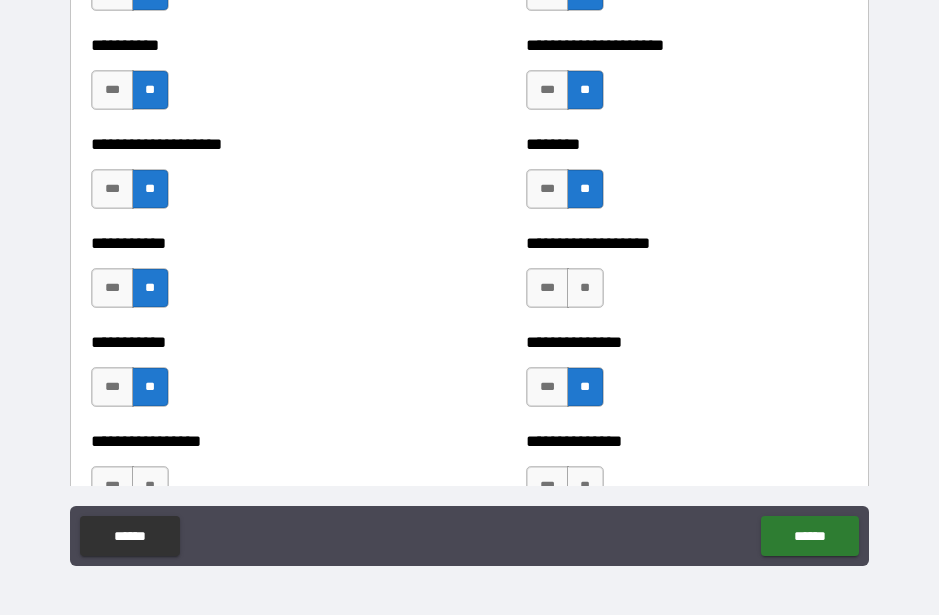 click on "**" at bounding box center [585, 288] 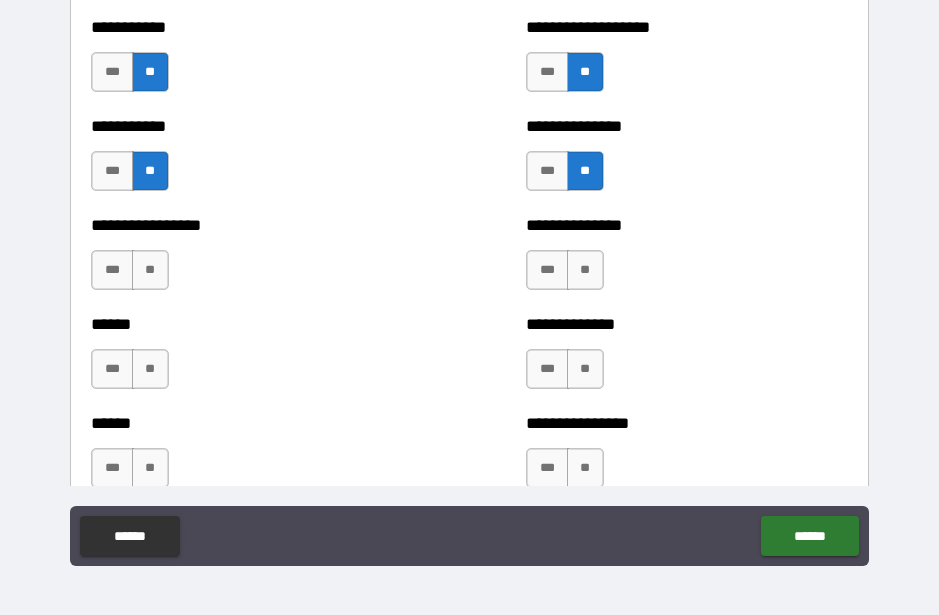 scroll, scrollTop: 2760, scrollLeft: 0, axis: vertical 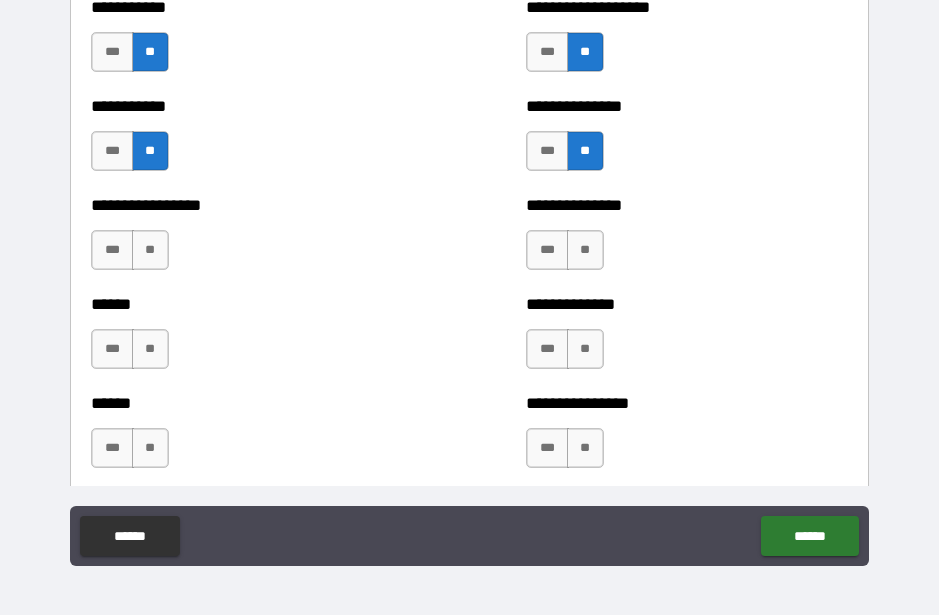 click on "**" at bounding box center (585, 250) 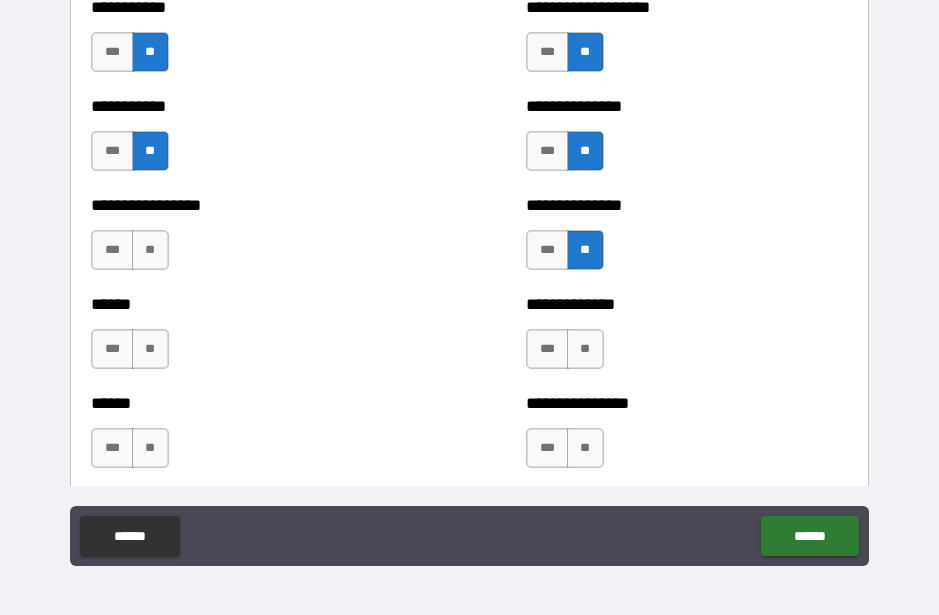 click on "**" at bounding box center [585, 349] 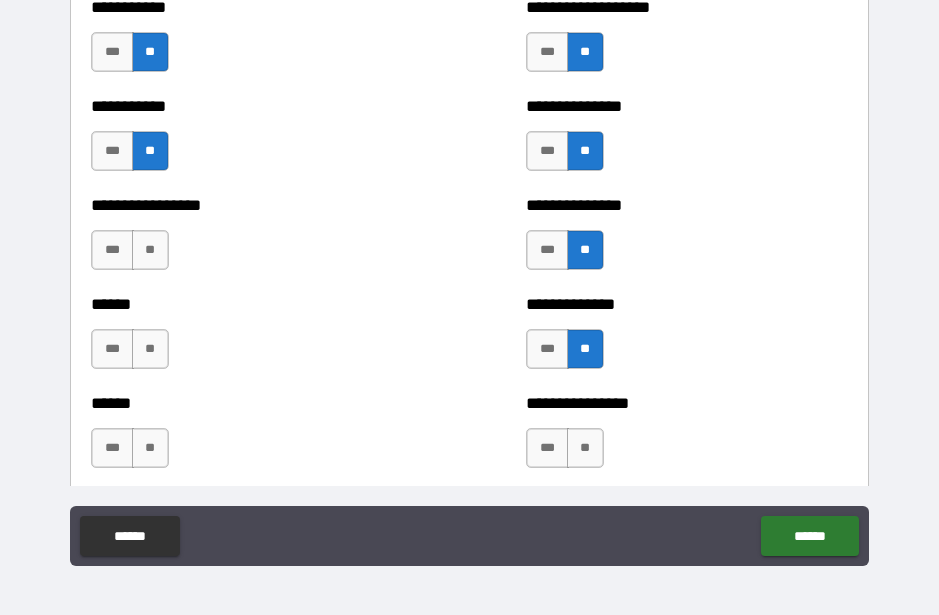click on "**" at bounding box center [585, 448] 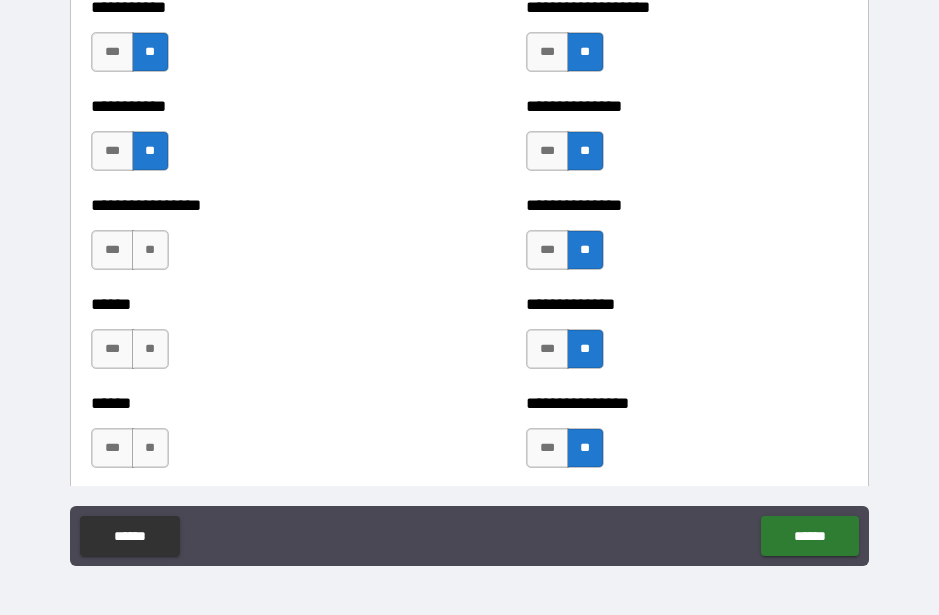 click on "**" at bounding box center (150, 448) 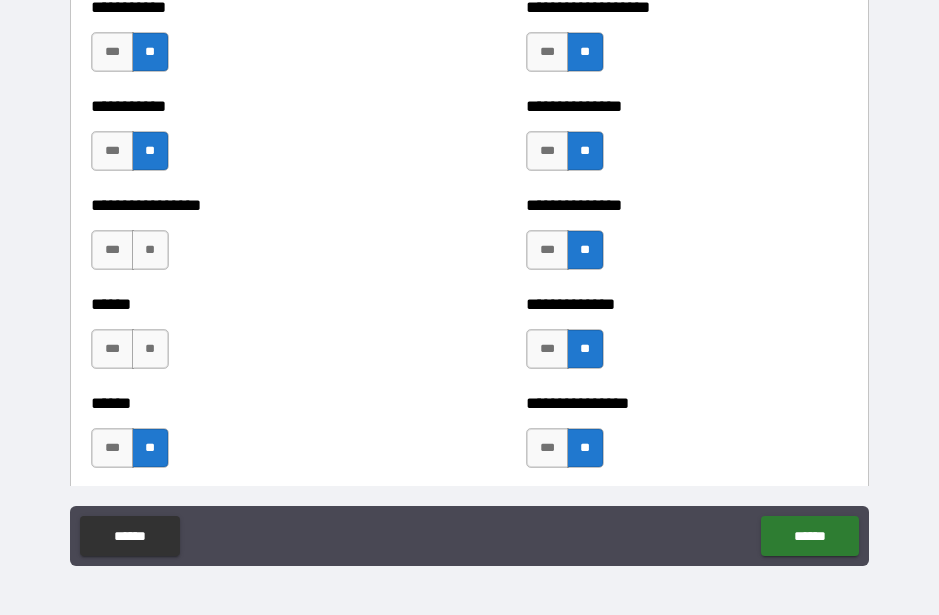 click on "**" at bounding box center [150, 349] 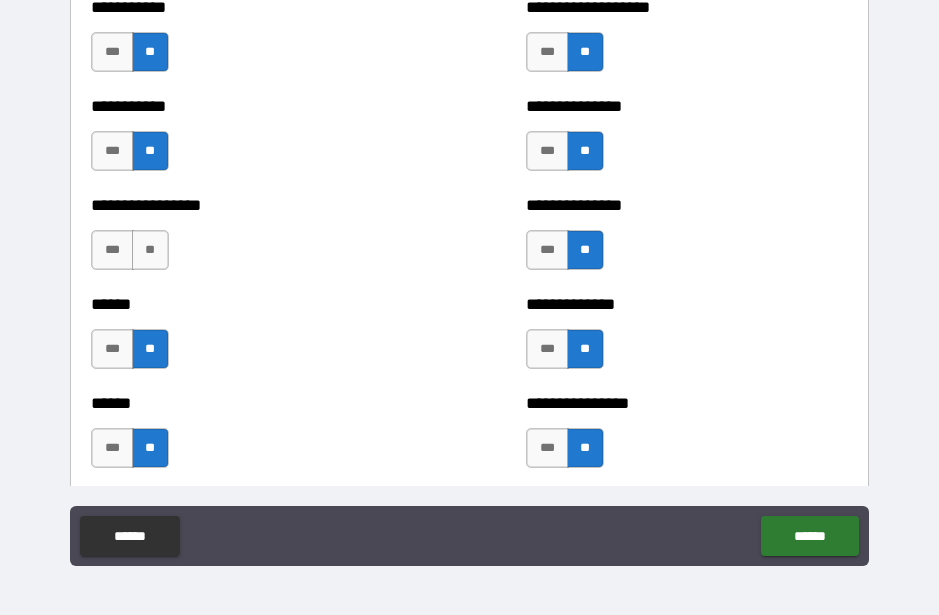 click on "**" at bounding box center [150, 250] 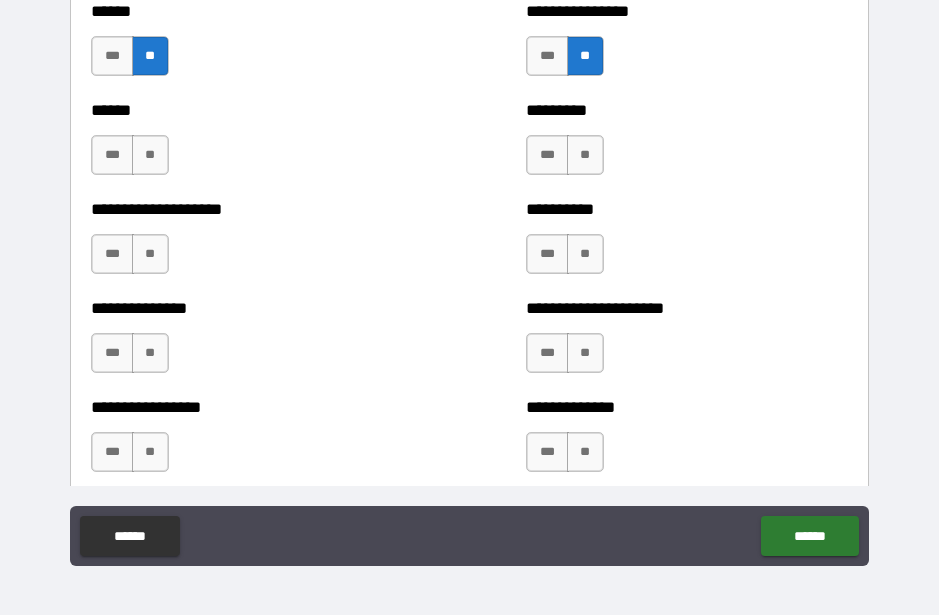 scroll, scrollTop: 3161, scrollLeft: 0, axis: vertical 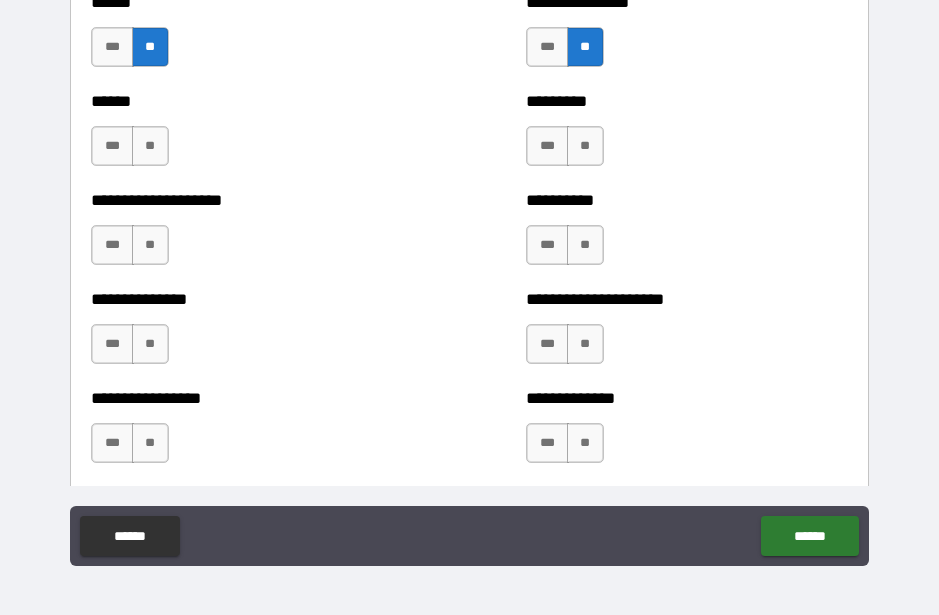 click on "**" at bounding box center [150, 146] 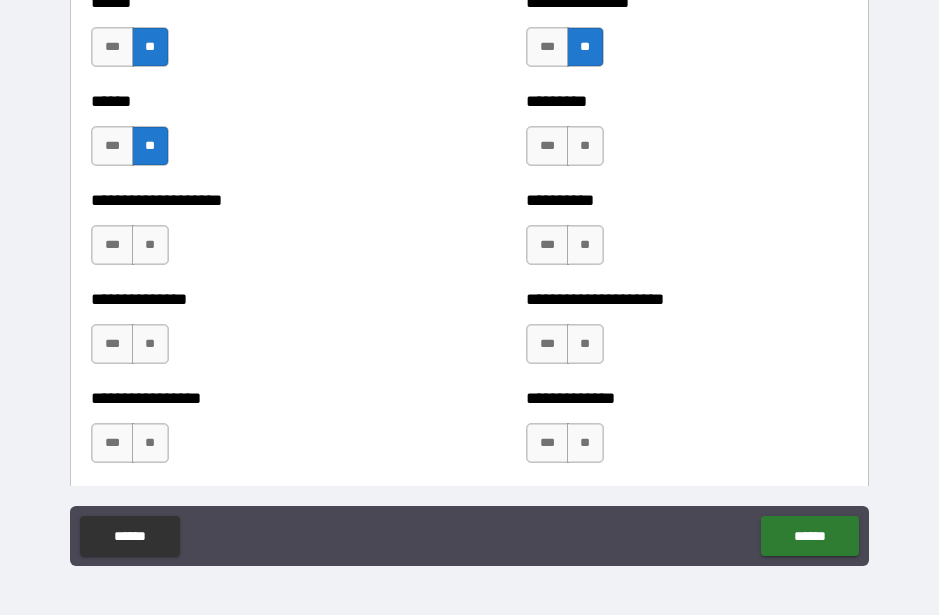 click on "**" at bounding box center [150, 245] 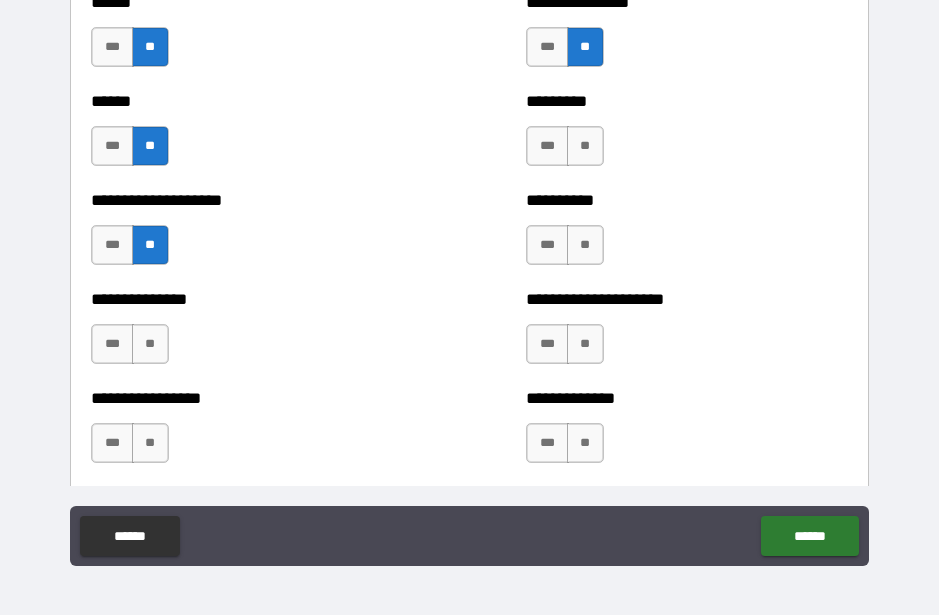 click on "**" at bounding box center (150, 344) 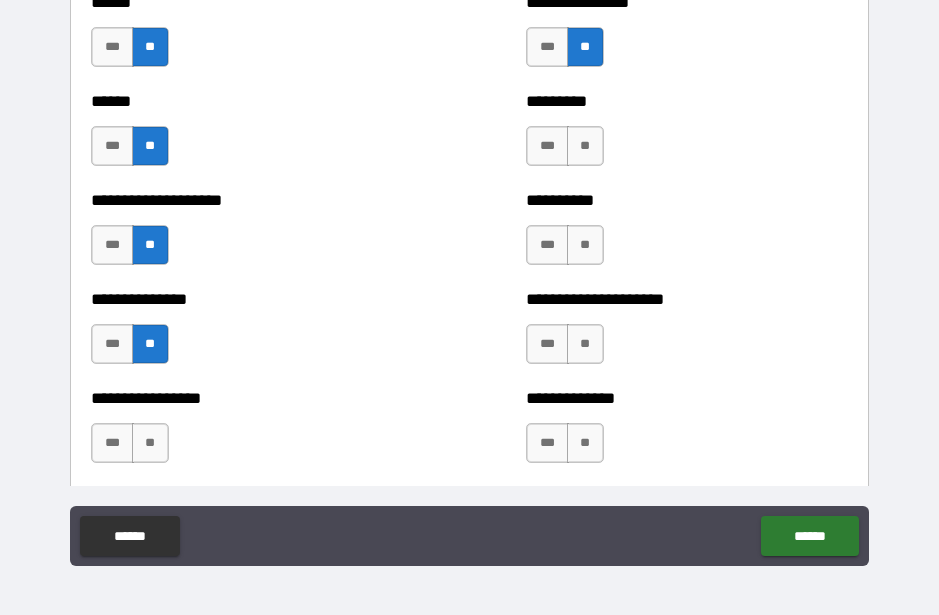 click on "**" at bounding box center (150, 443) 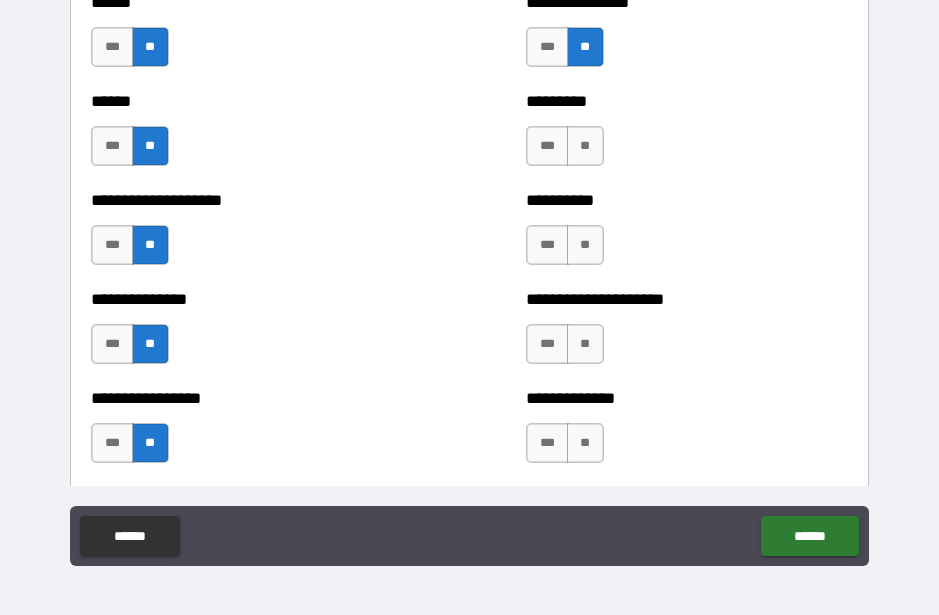 click on "**" at bounding box center [585, 443] 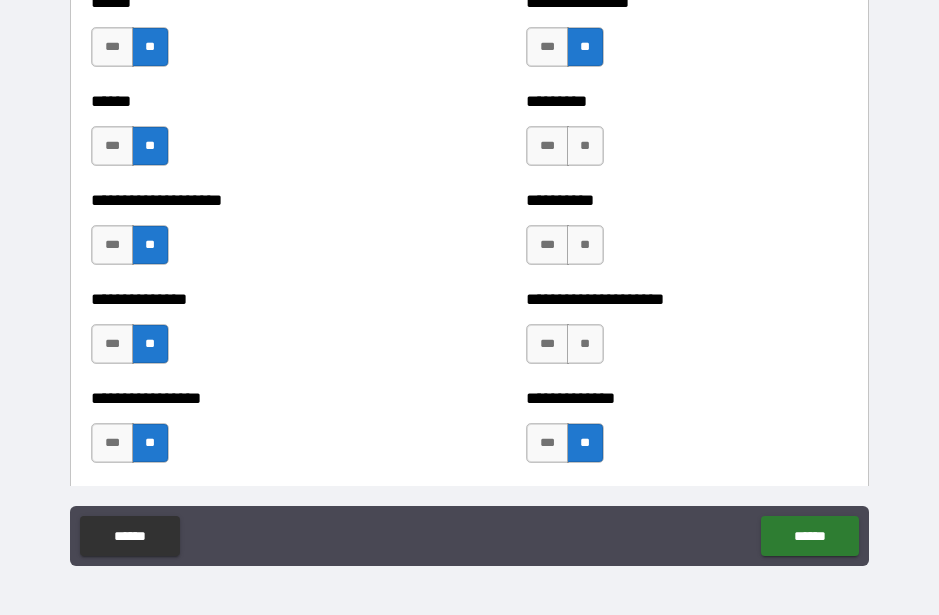 click on "**" at bounding box center (585, 344) 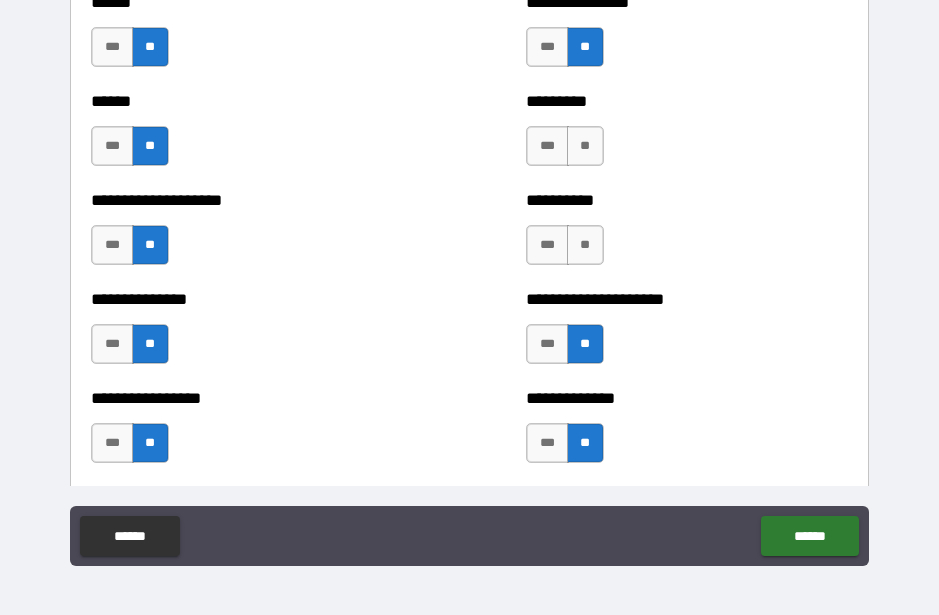 click on "**" at bounding box center (585, 245) 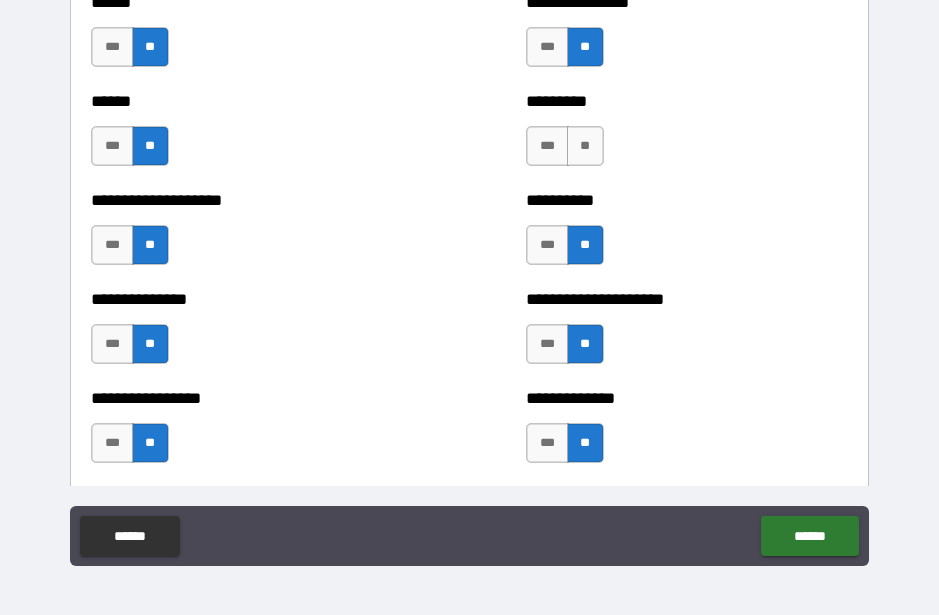 click on "**" at bounding box center [585, 146] 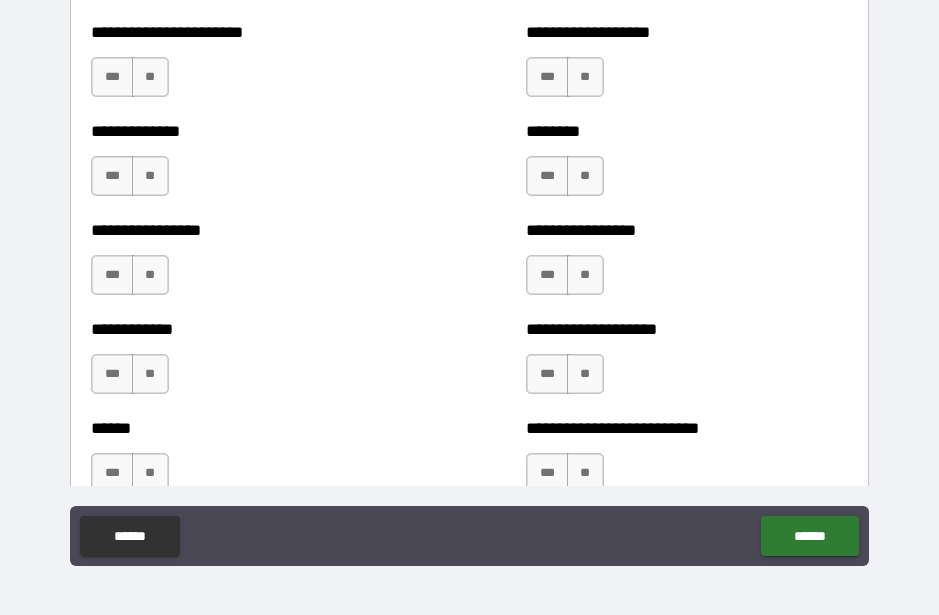scroll, scrollTop: 3621, scrollLeft: 0, axis: vertical 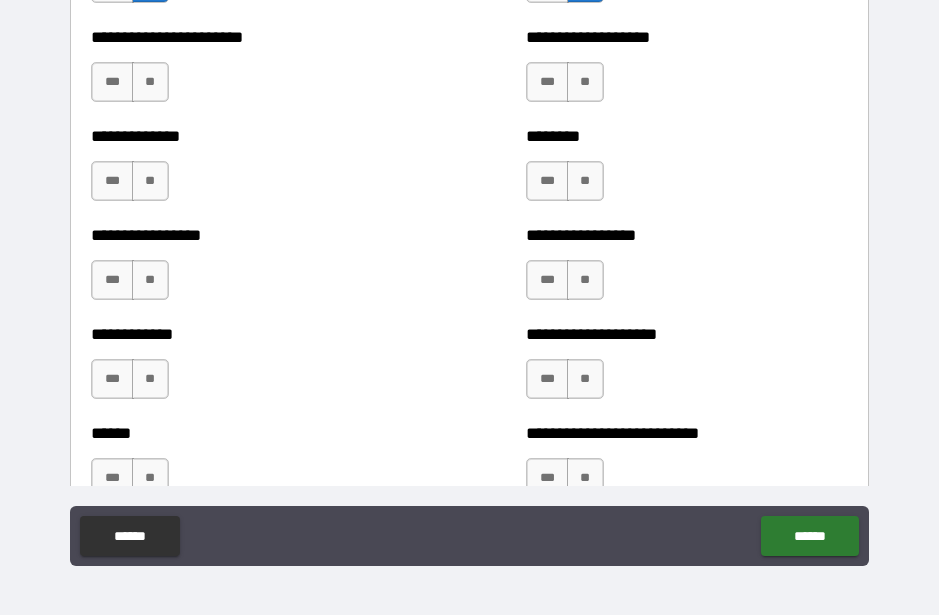 click on "**" at bounding box center (150, 82) 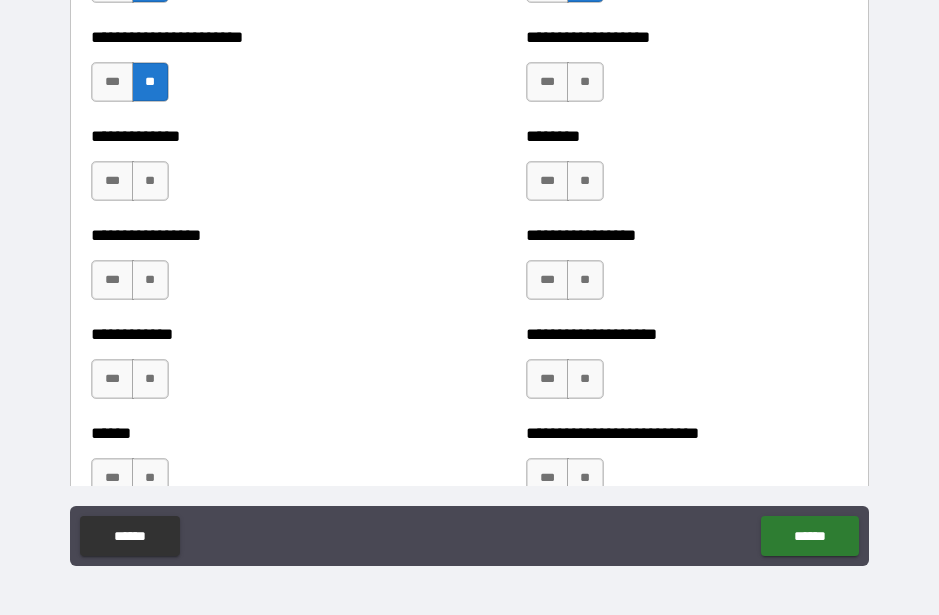 click on "**" at bounding box center [585, 82] 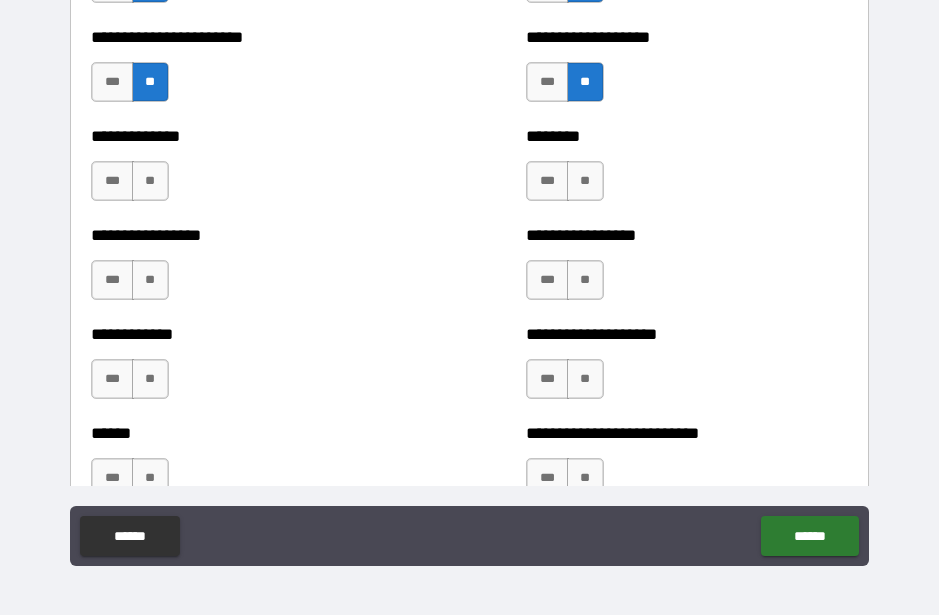 click on "**" at bounding box center (585, 181) 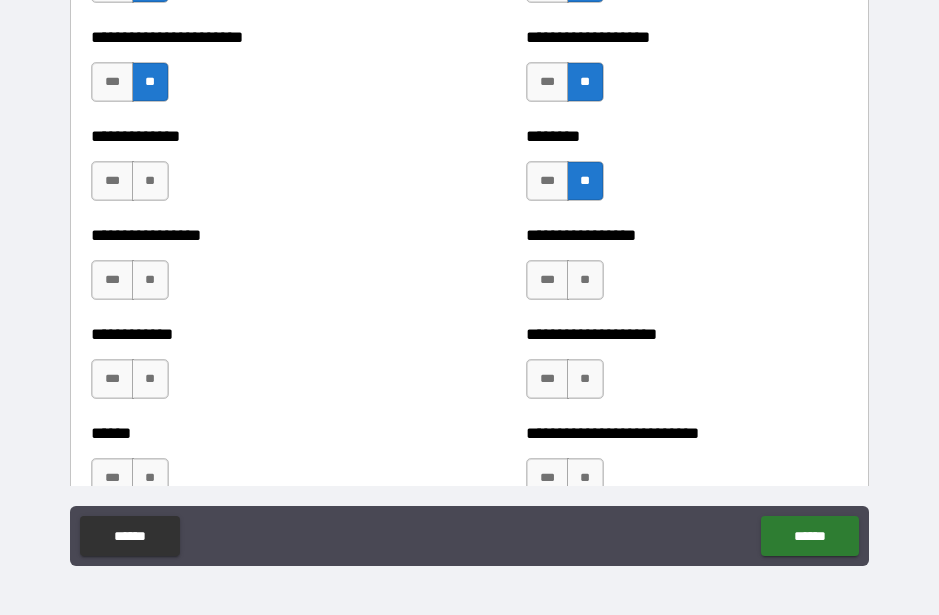 click on "**" at bounding box center [585, 280] 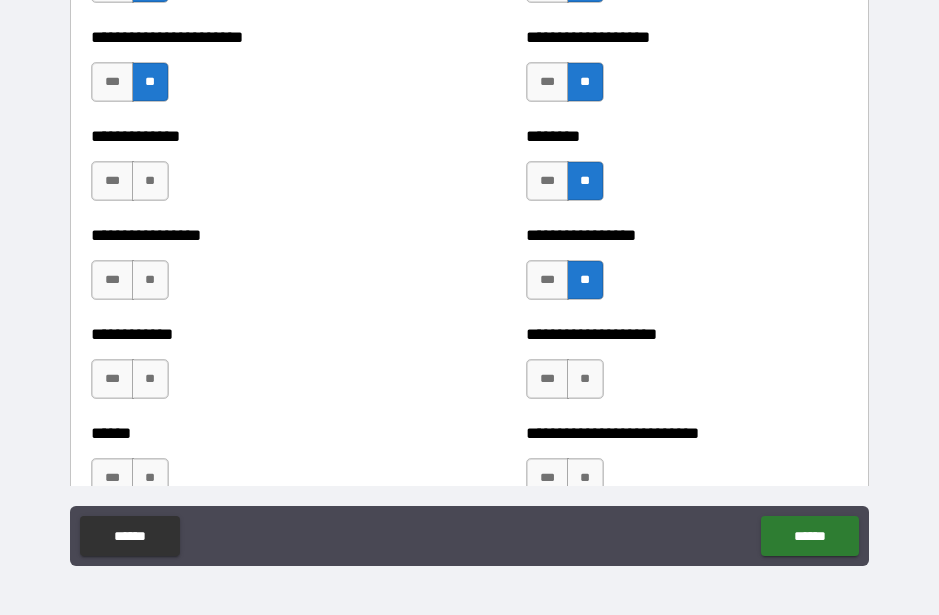 click on "**" at bounding box center (585, 379) 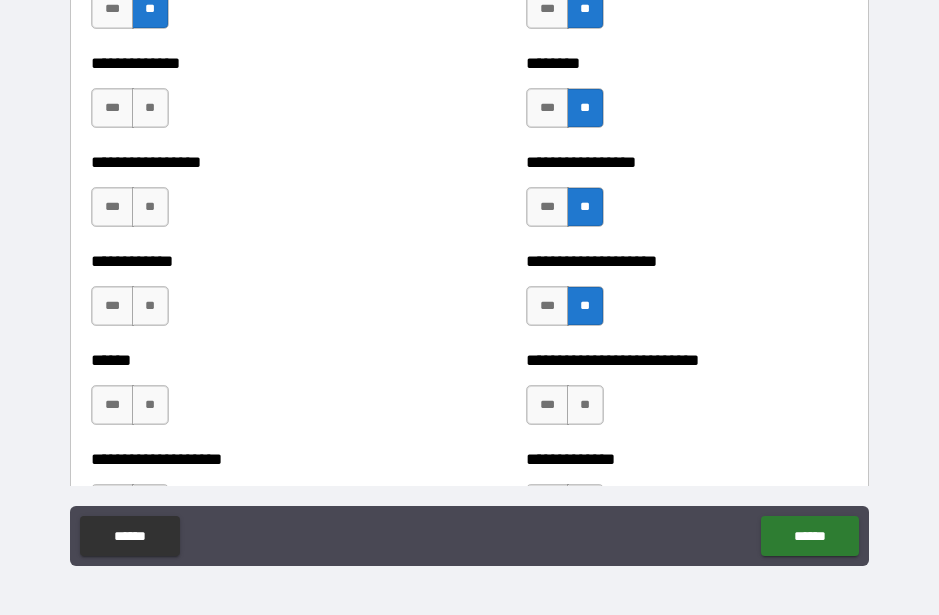 scroll, scrollTop: 3697, scrollLeft: 0, axis: vertical 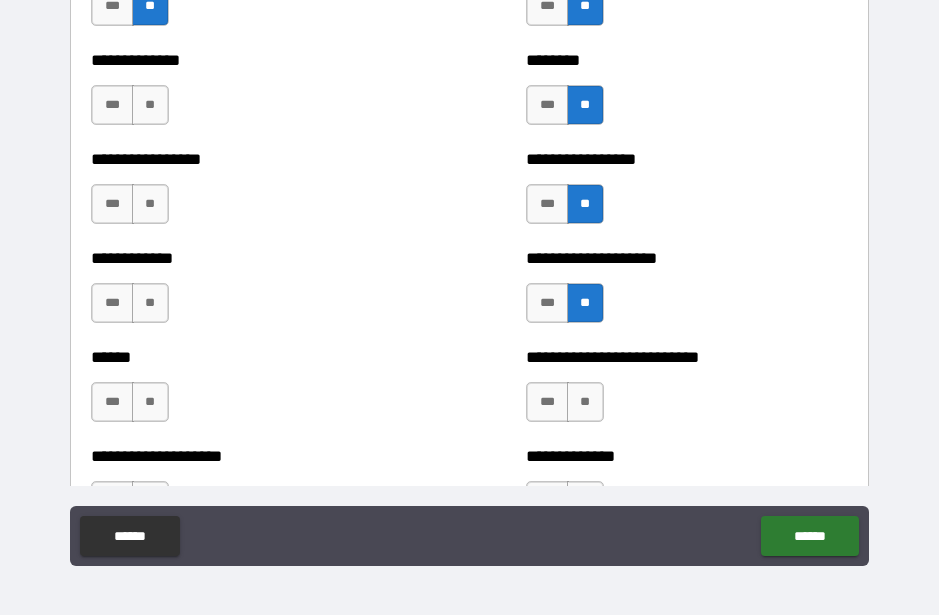 click on "**" at bounding box center [150, 105] 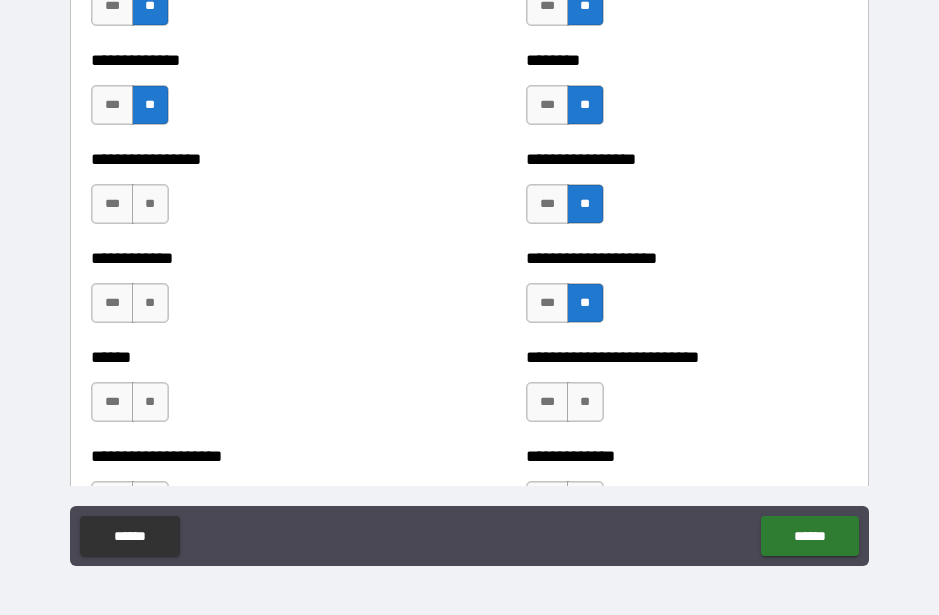 click on "**" at bounding box center [150, 204] 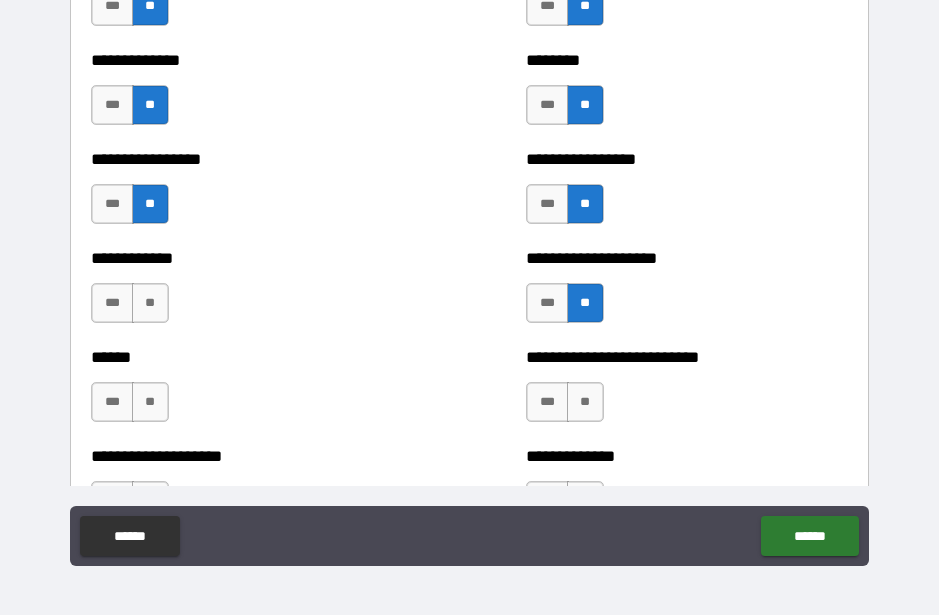 click on "**" at bounding box center (150, 303) 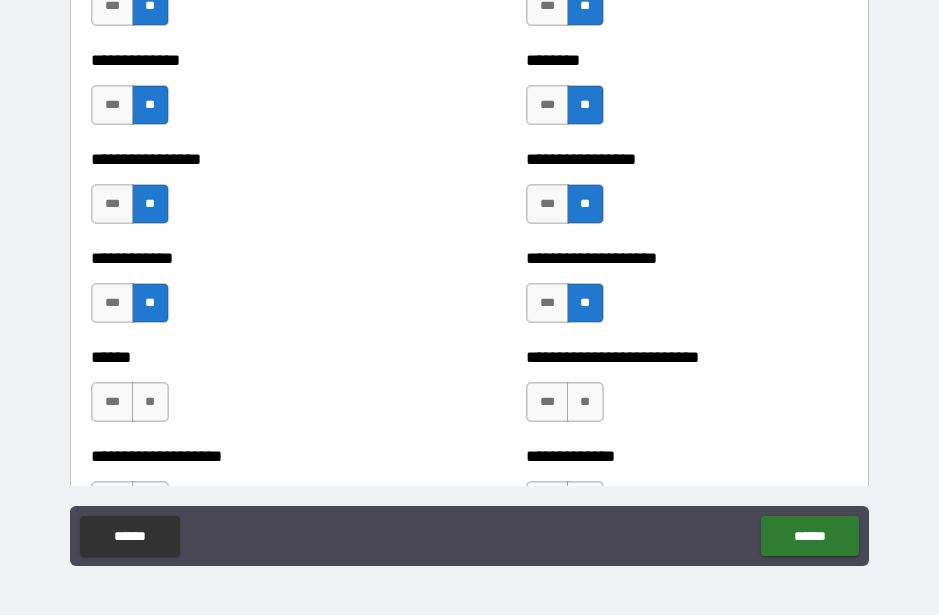 click on "**" at bounding box center (150, 402) 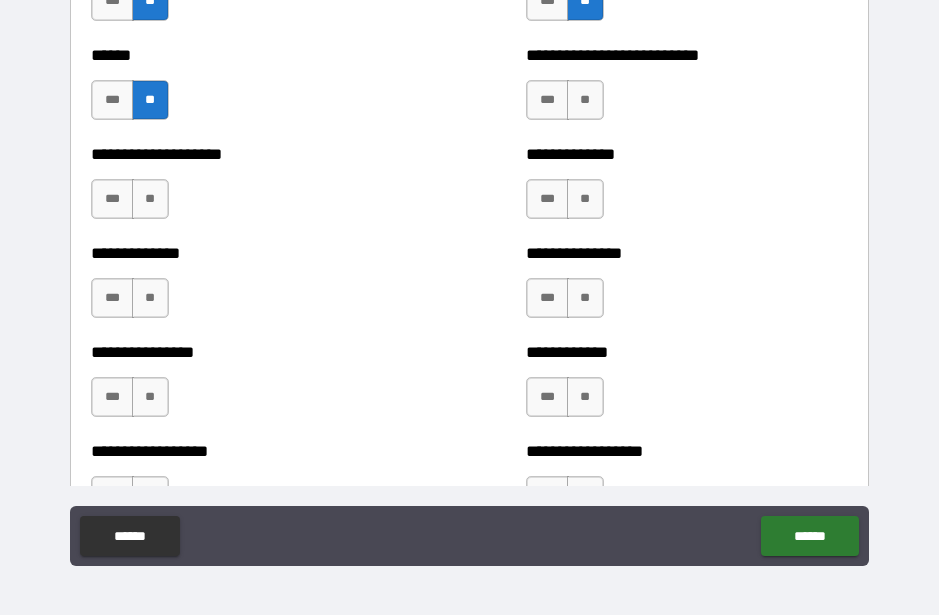 scroll, scrollTop: 3997, scrollLeft: 0, axis: vertical 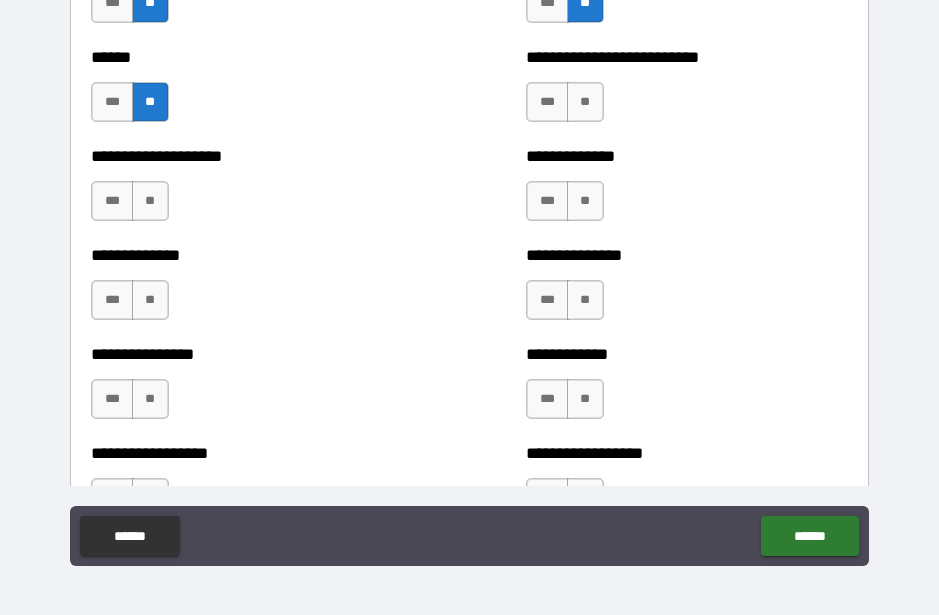 click on "**" at bounding box center [585, 102] 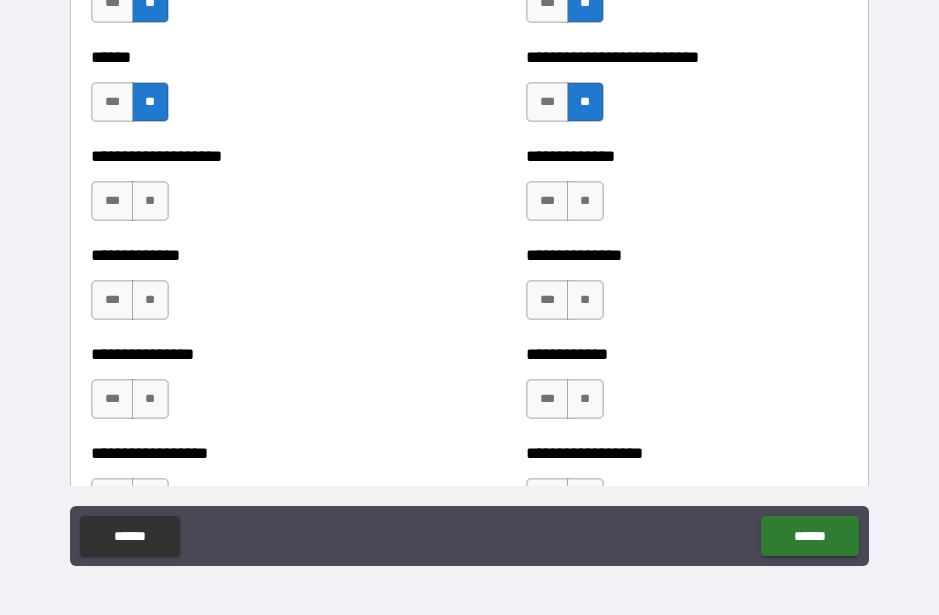 click on "**" at bounding box center (585, 201) 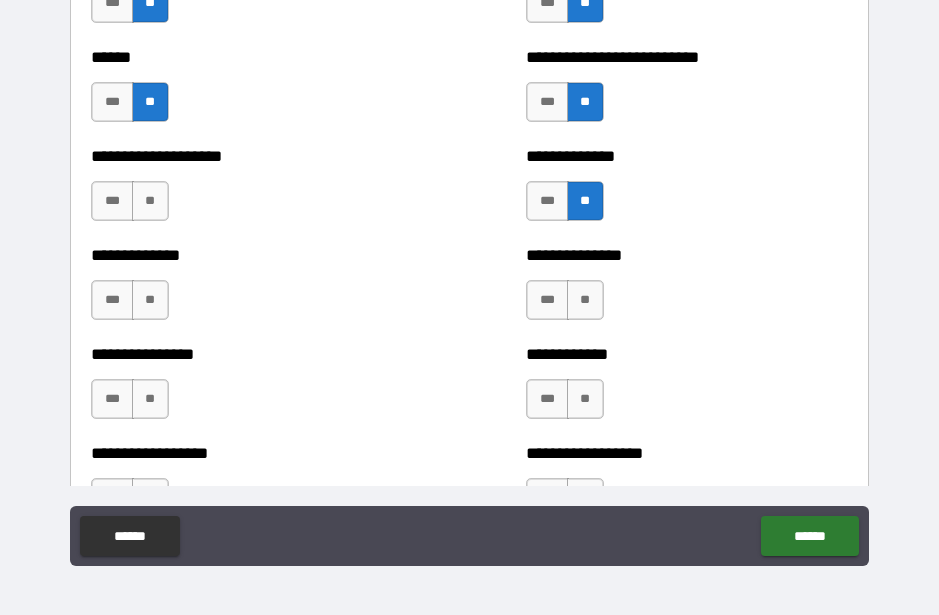 click on "**" at bounding box center (585, 300) 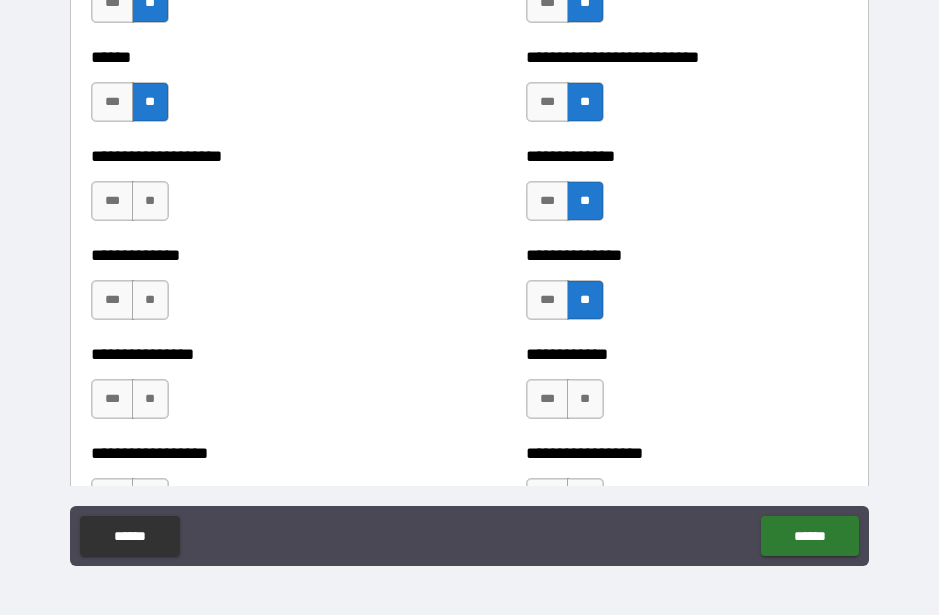 click on "**" at bounding box center (585, 399) 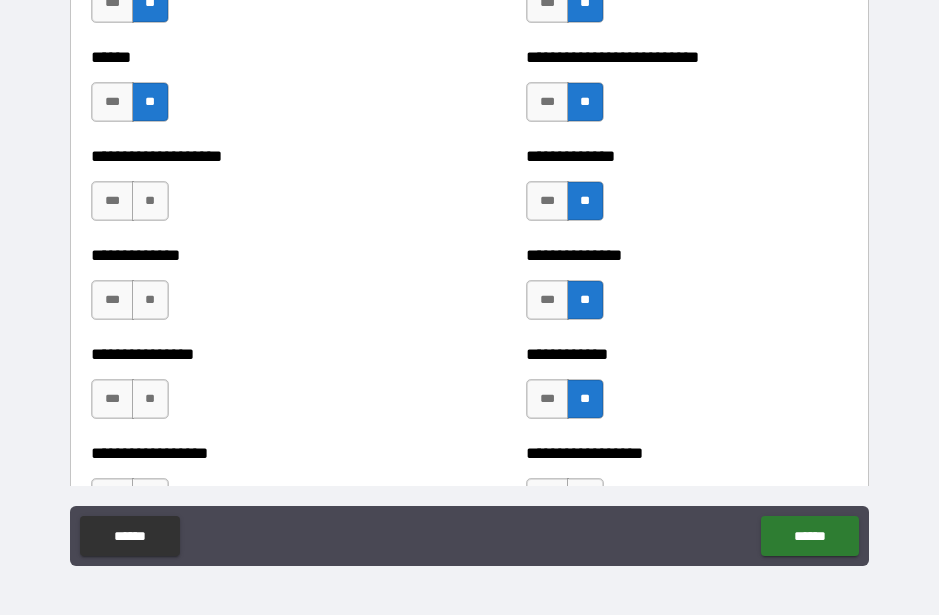 click on "**" at bounding box center [150, 399] 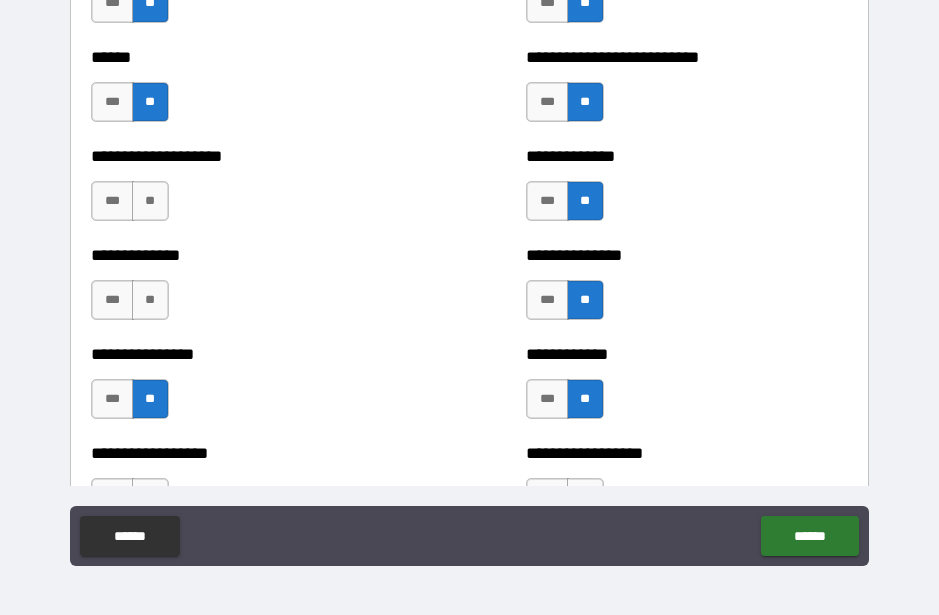 click on "**" at bounding box center [150, 300] 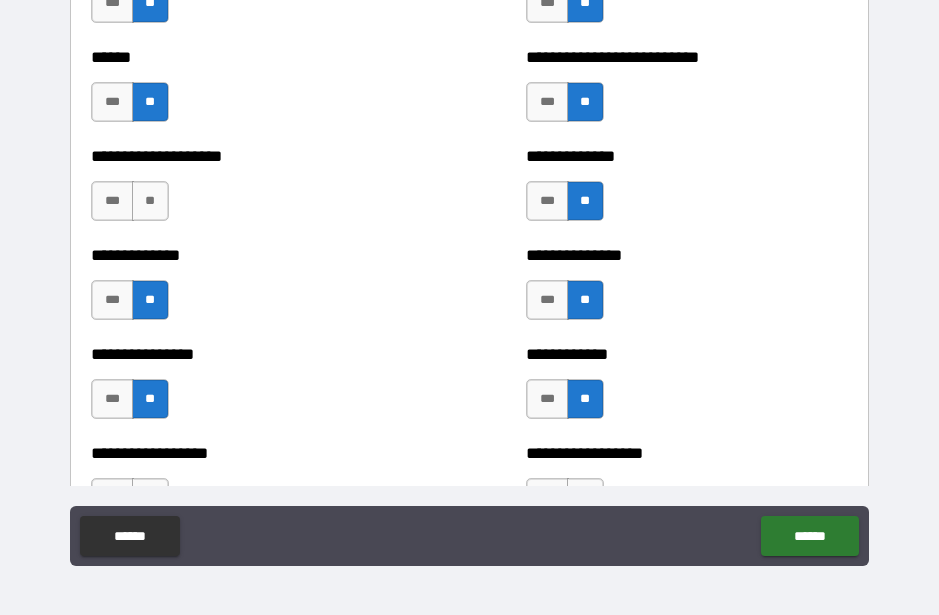 click on "**" at bounding box center [150, 201] 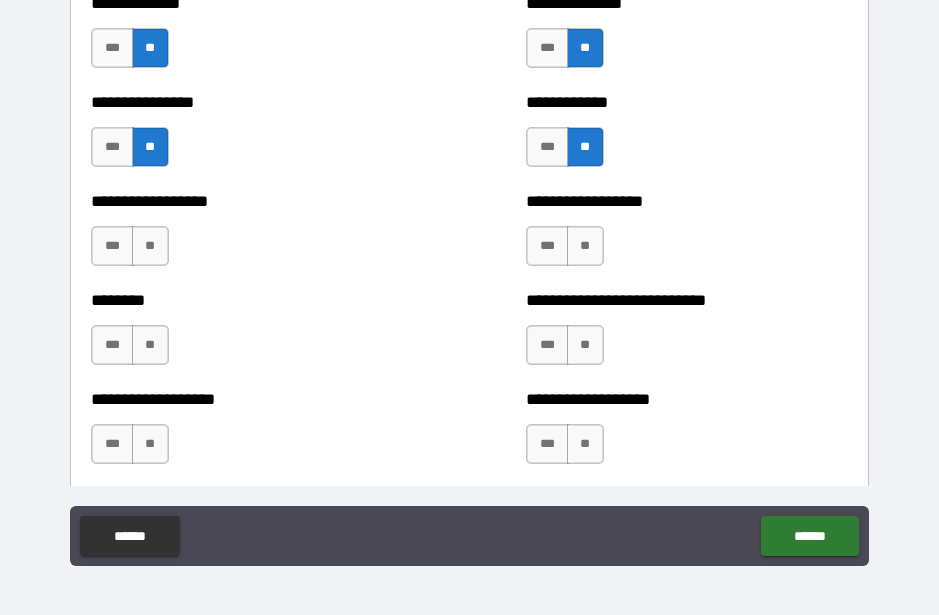 scroll, scrollTop: 4266, scrollLeft: 0, axis: vertical 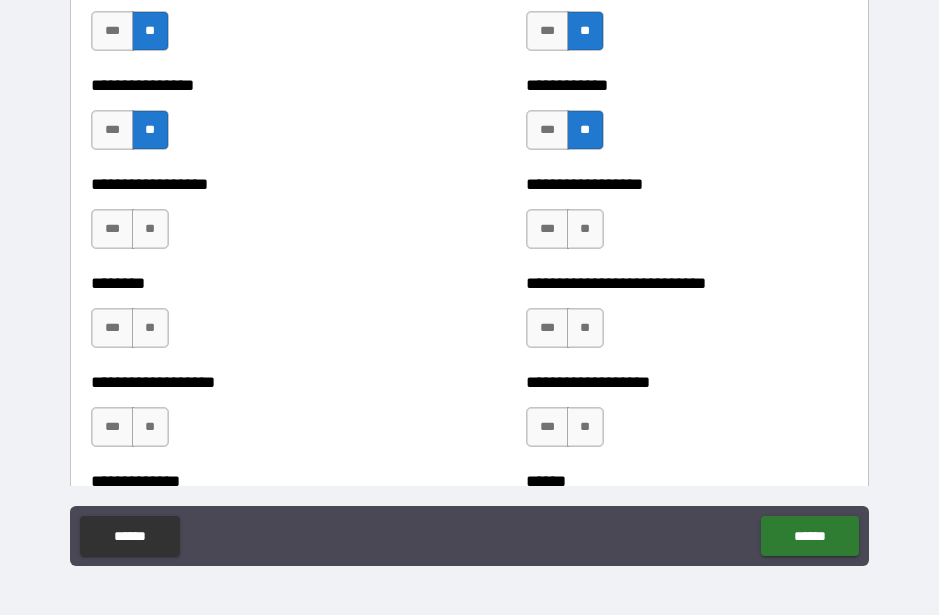 click on "**" at bounding box center [585, 229] 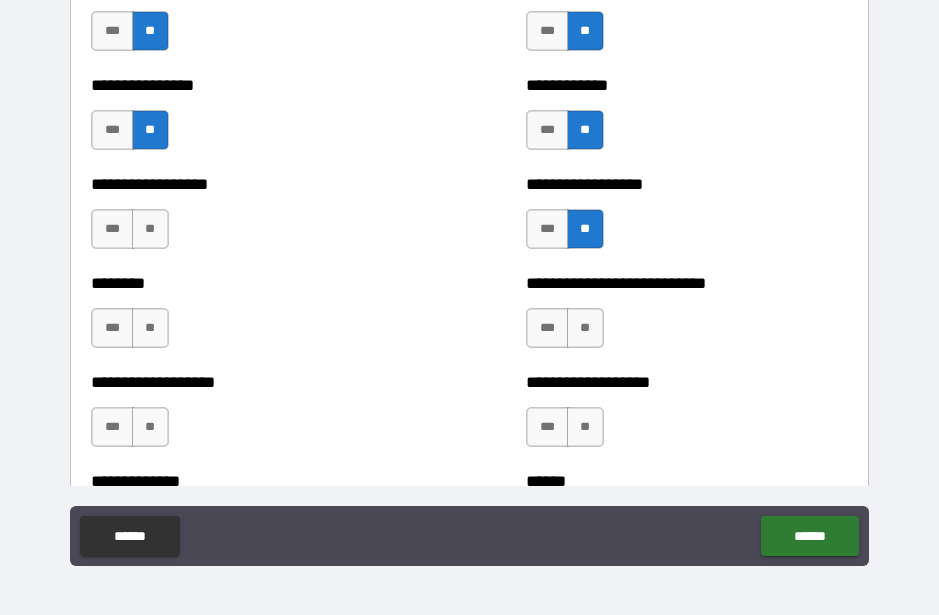 click on "**" at bounding box center (585, 328) 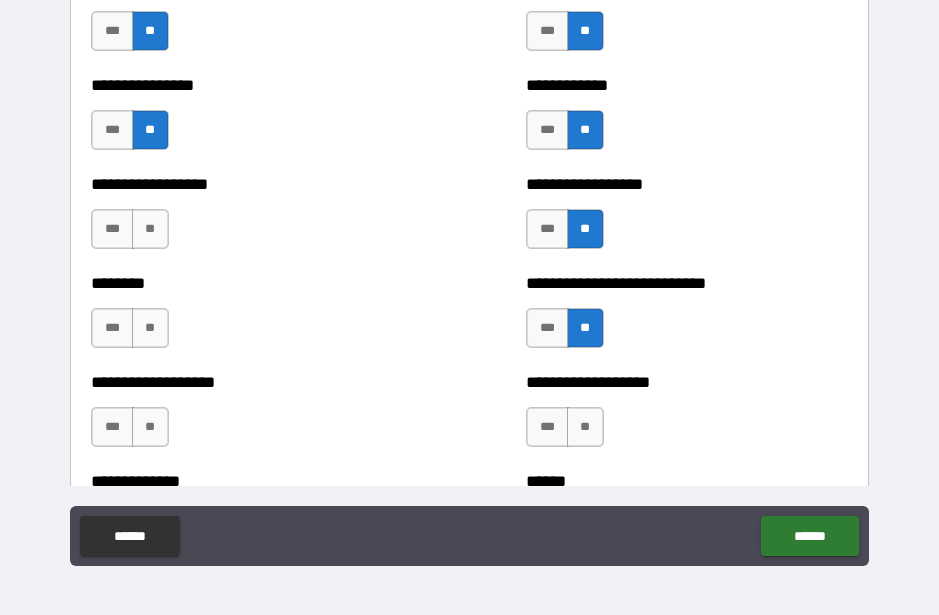 click on "**" at bounding box center [585, 427] 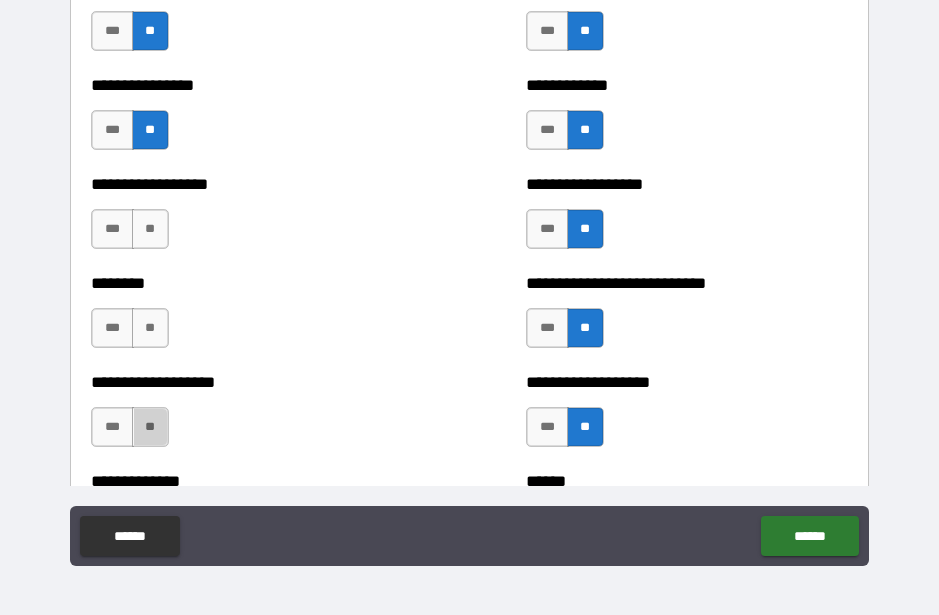 click on "**" at bounding box center [150, 427] 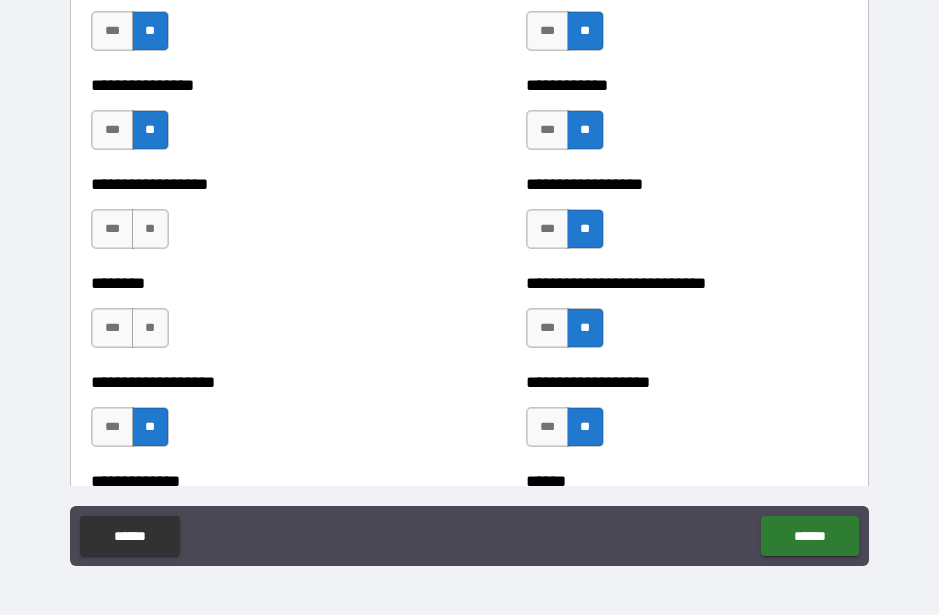 click on "**" at bounding box center (150, 328) 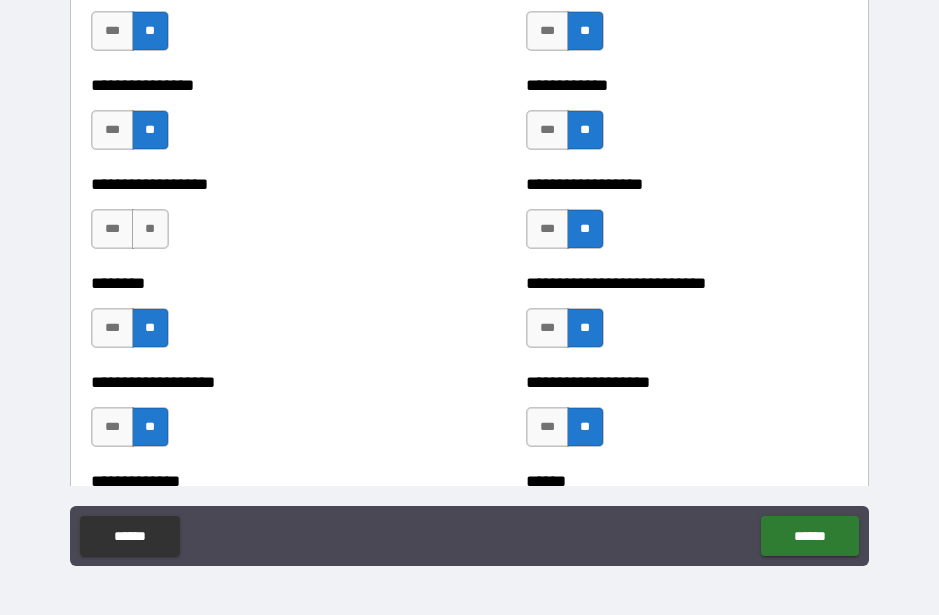 click on "**" at bounding box center [150, 229] 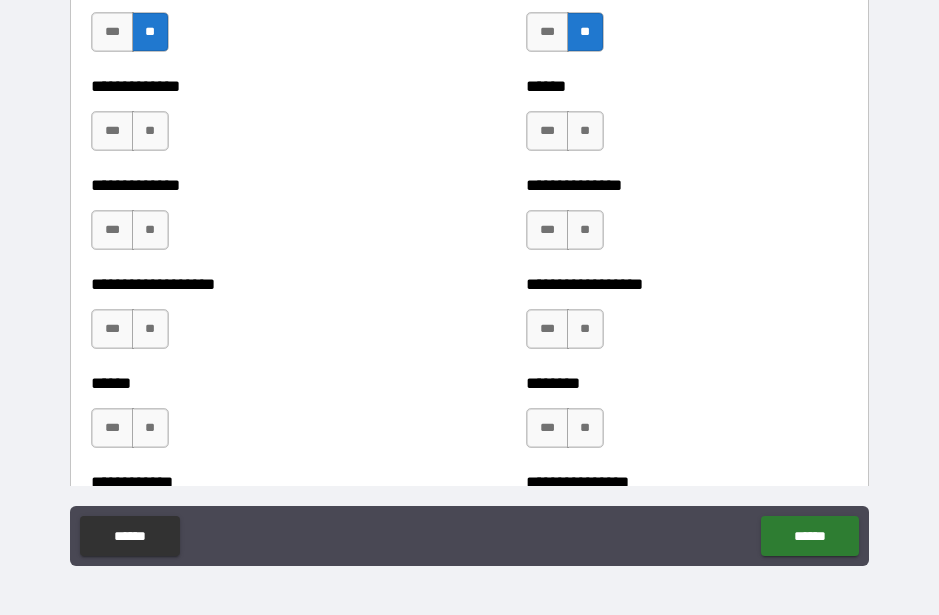 scroll, scrollTop: 4666, scrollLeft: 0, axis: vertical 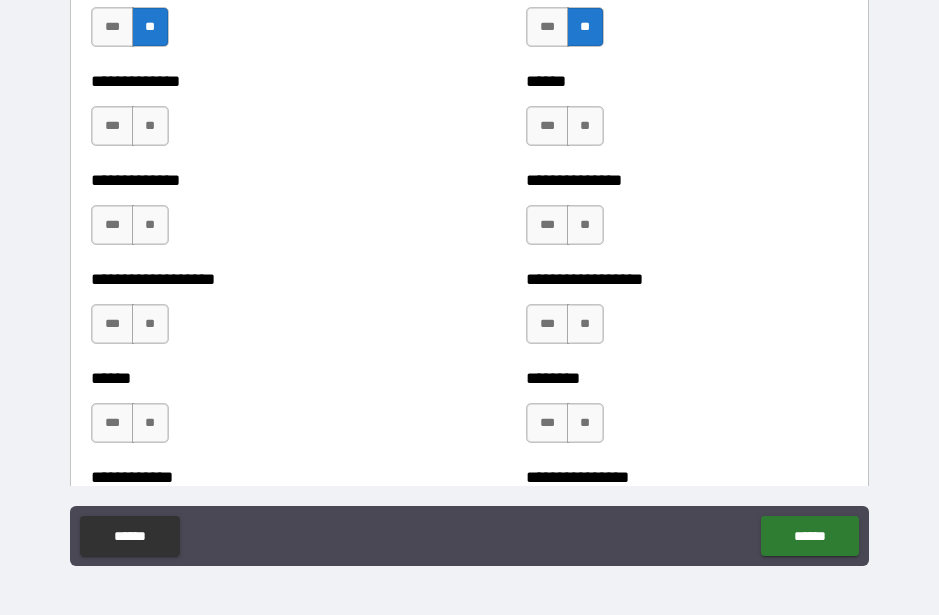 click on "**" at bounding box center [150, 126] 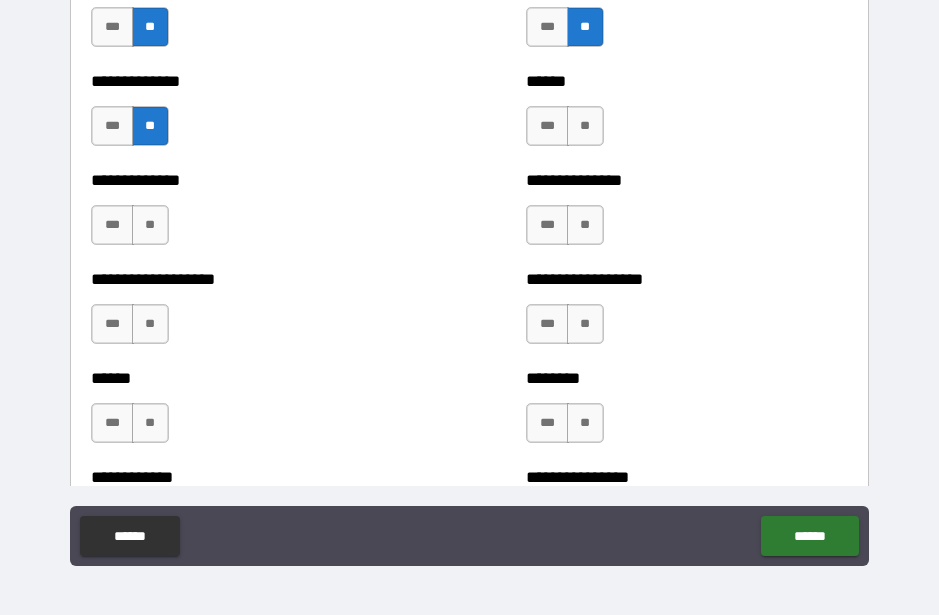 click on "**" at bounding box center [150, 225] 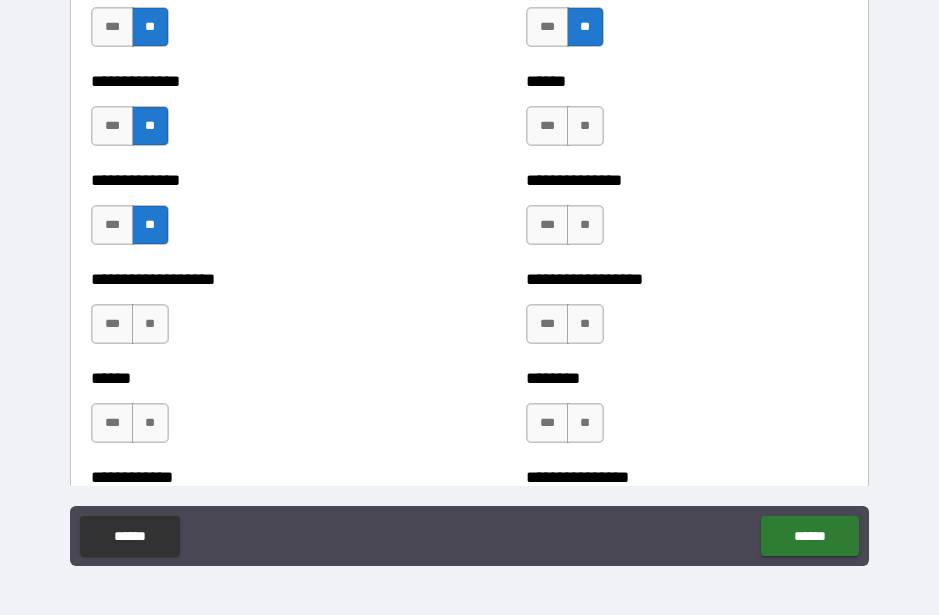 click on "**" at bounding box center [150, 324] 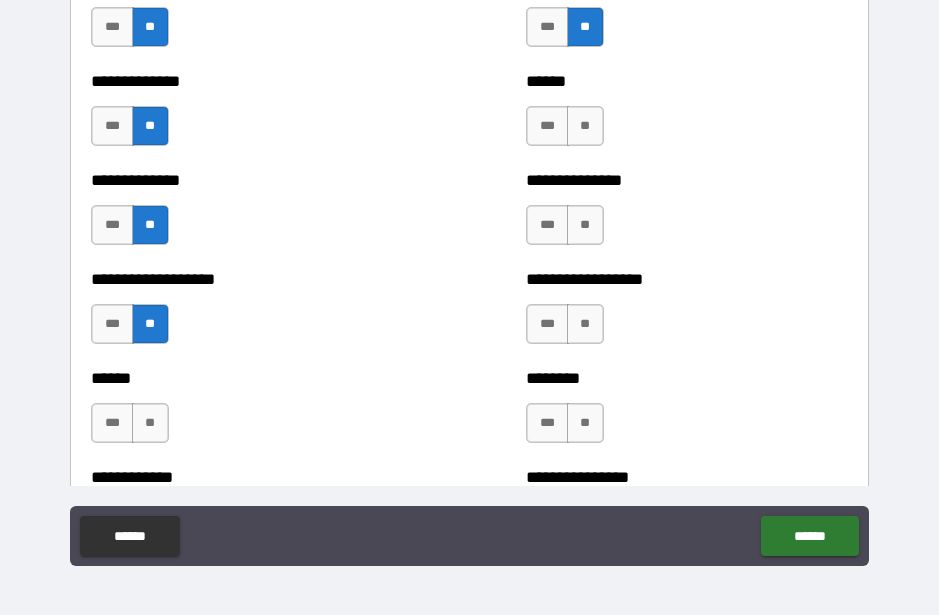 click on "**" at bounding box center [150, 423] 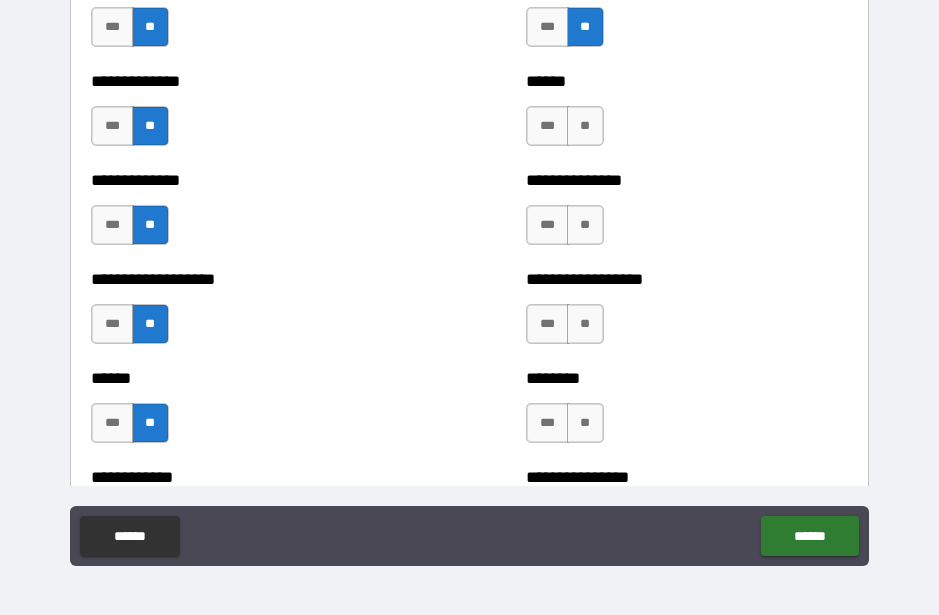 click on "**" at bounding box center [585, 423] 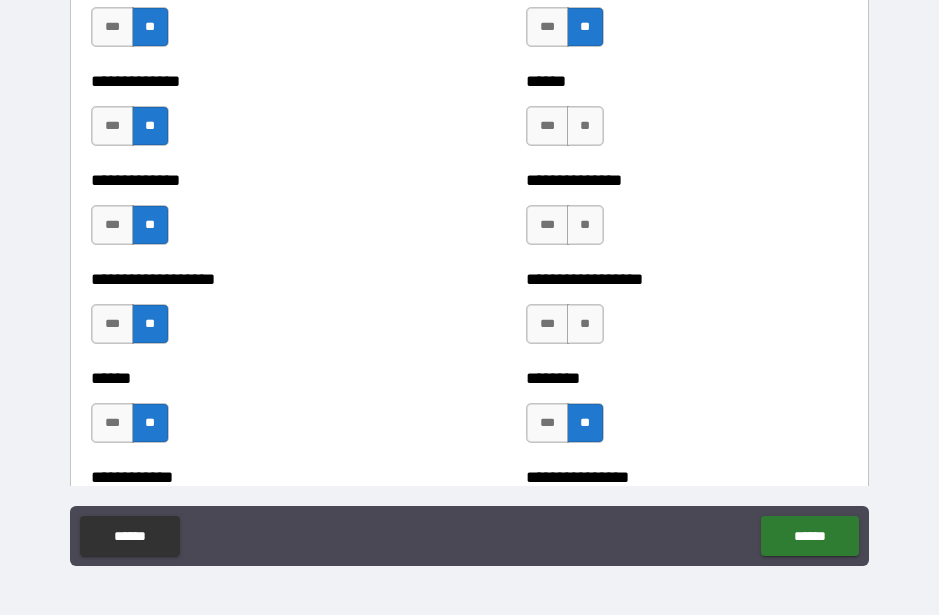 click on "**" at bounding box center [585, 324] 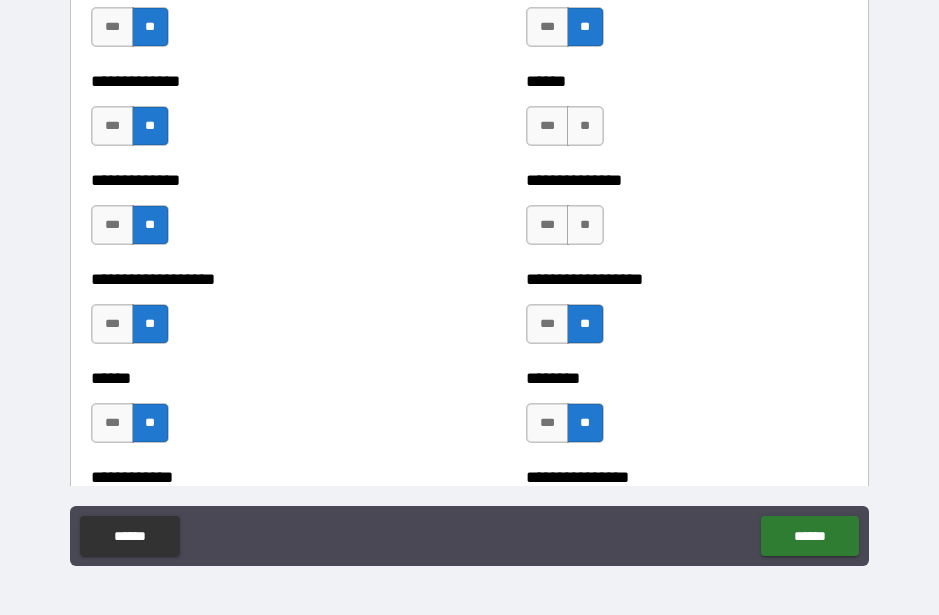 click on "**" at bounding box center [585, 225] 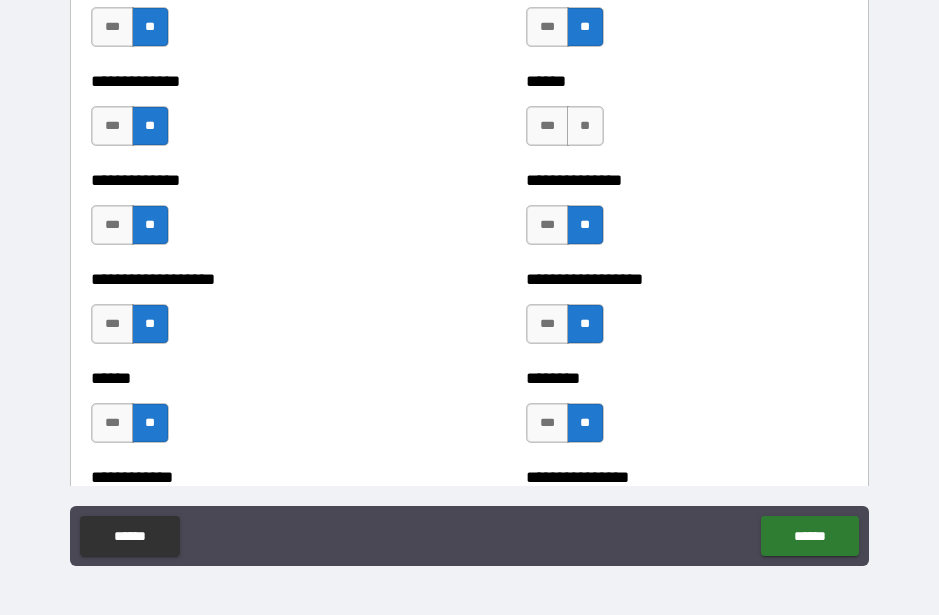 click on "**" at bounding box center (585, 126) 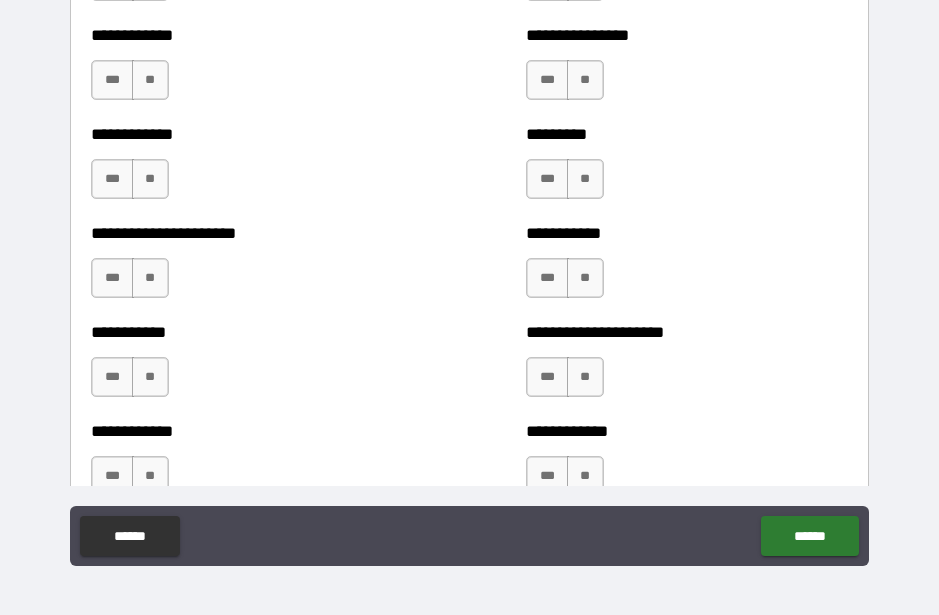 scroll, scrollTop: 5106, scrollLeft: 0, axis: vertical 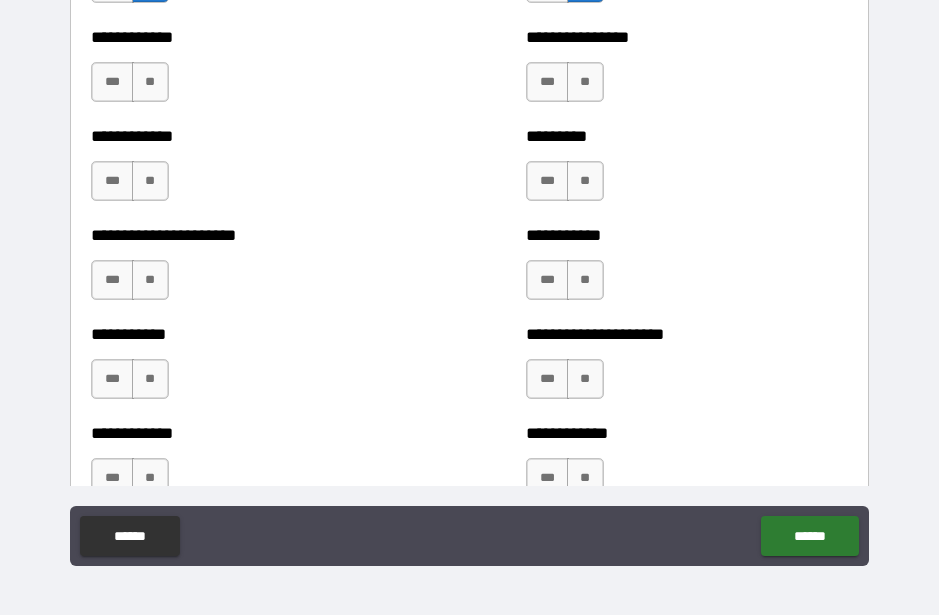 click on "**" at bounding box center [150, 82] 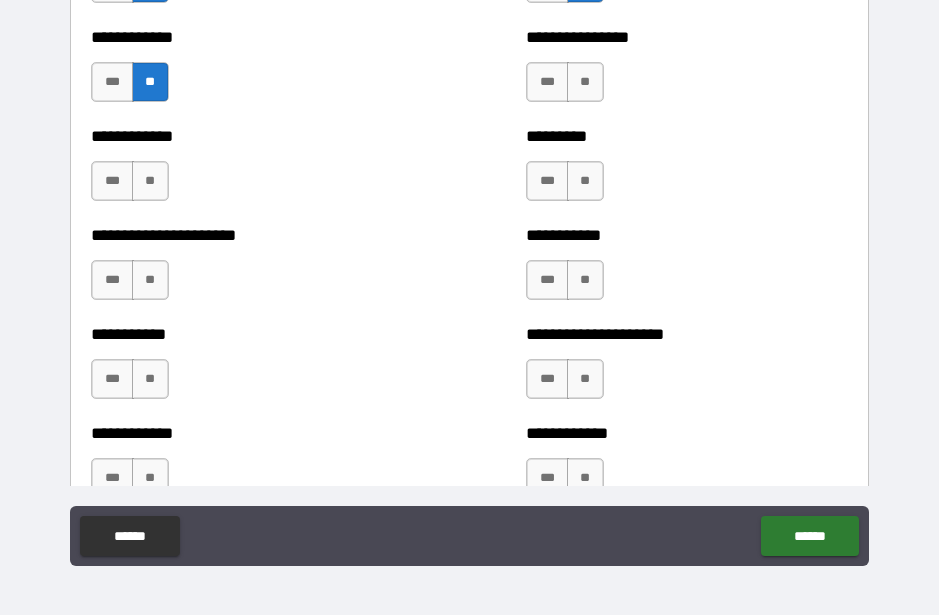 click on "**" at bounding box center [150, 181] 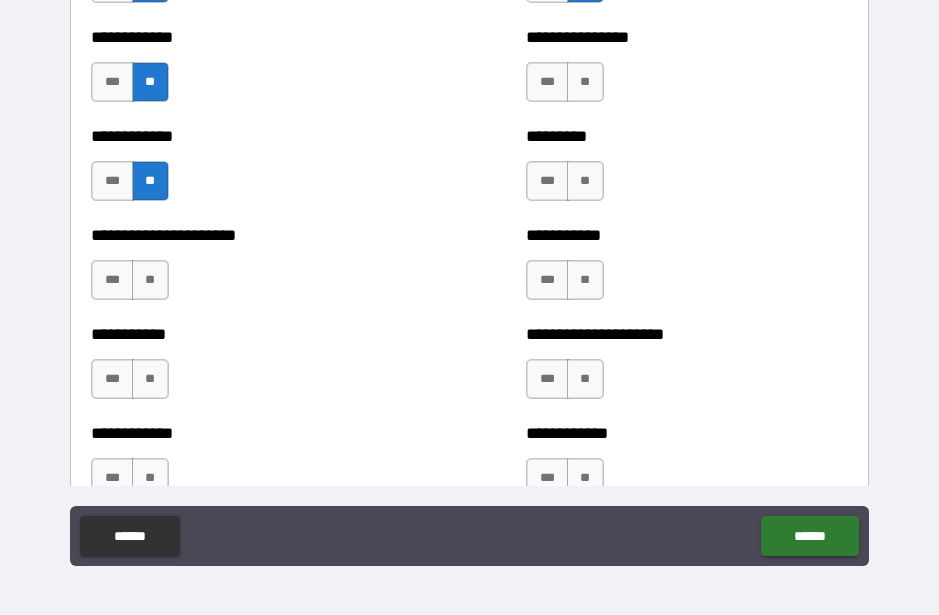 click on "**" at bounding box center (150, 280) 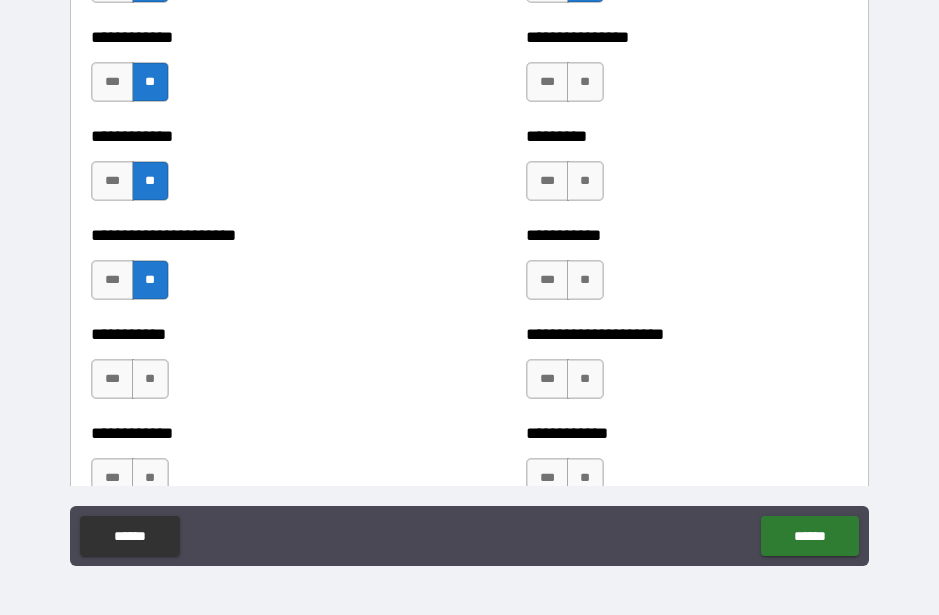 click on "**" at bounding box center (150, 379) 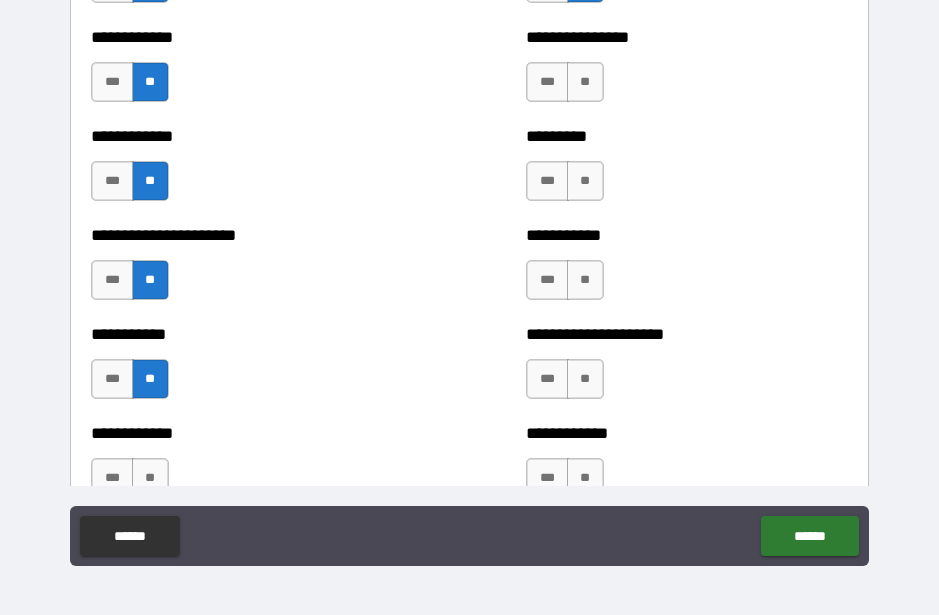 click on "**" at bounding box center (585, 379) 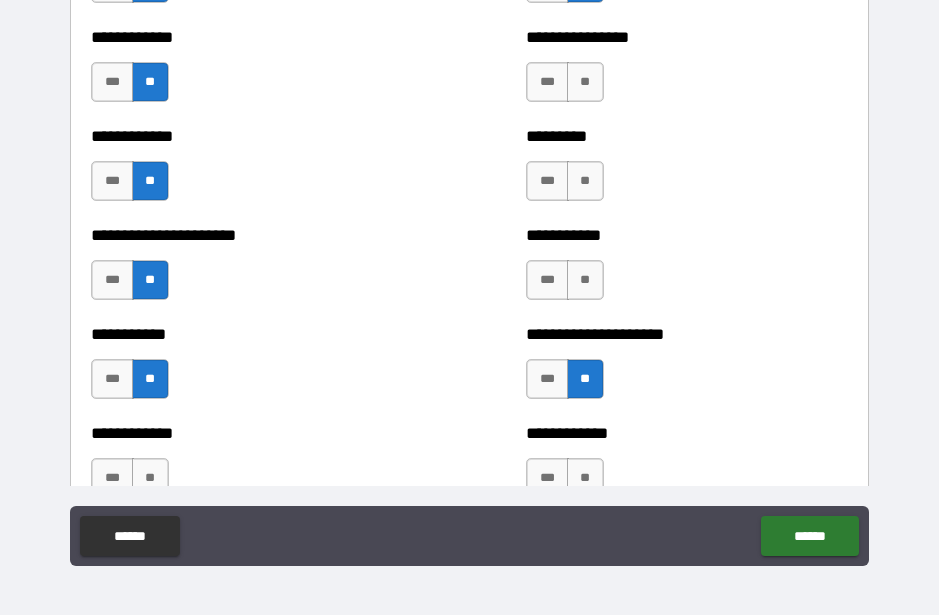 click on "**" at bounding box center (585, 280) 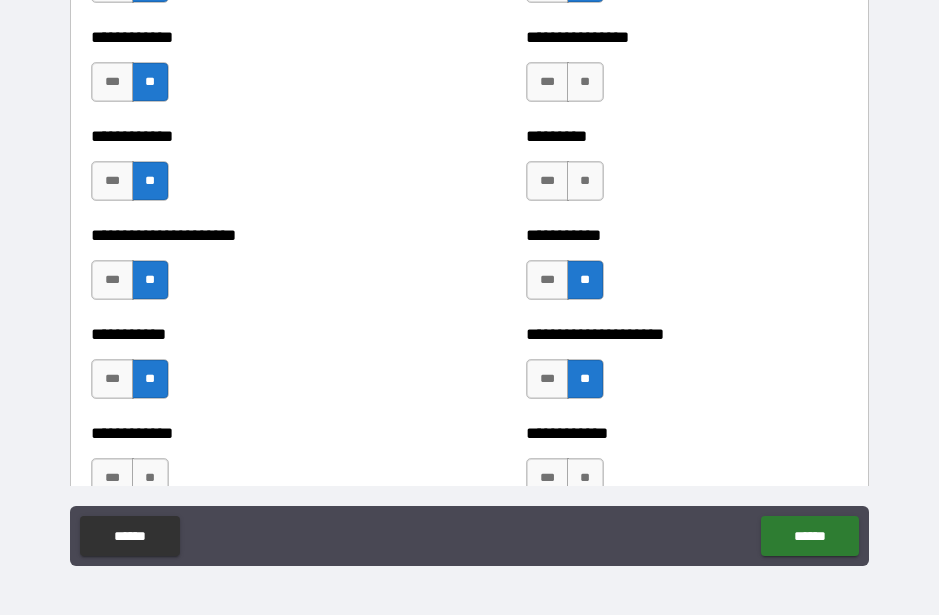 click on "**" at bounding box center [585, 181] 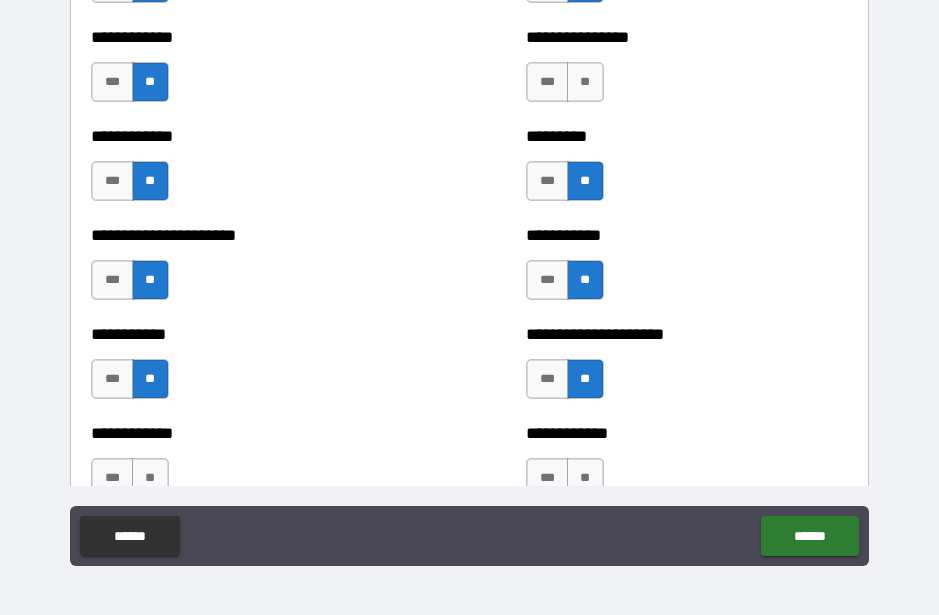 click on "**" at bounding box center [585, 82] 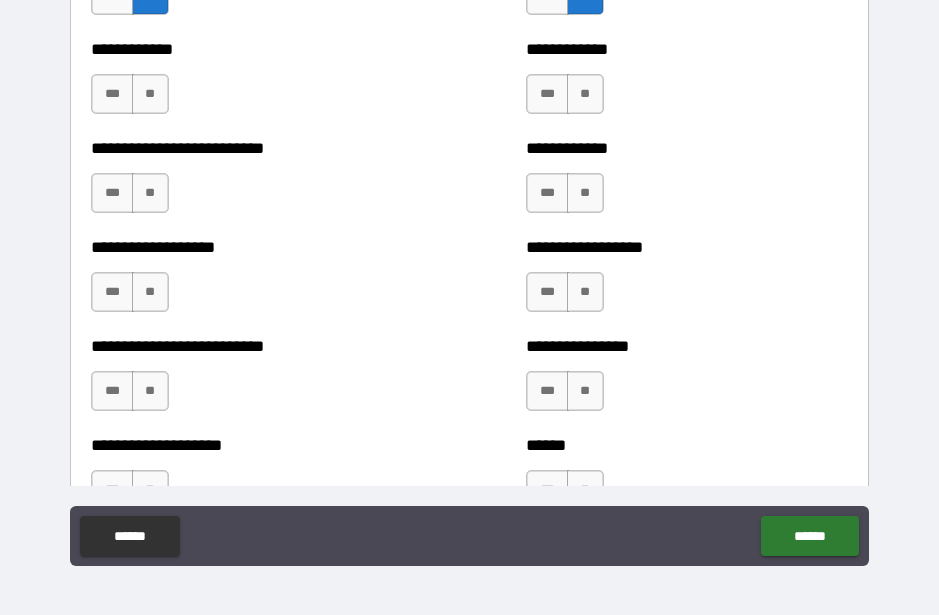 scroll, scrollTop: 5488, scrollLeft: 0, axis: vertical 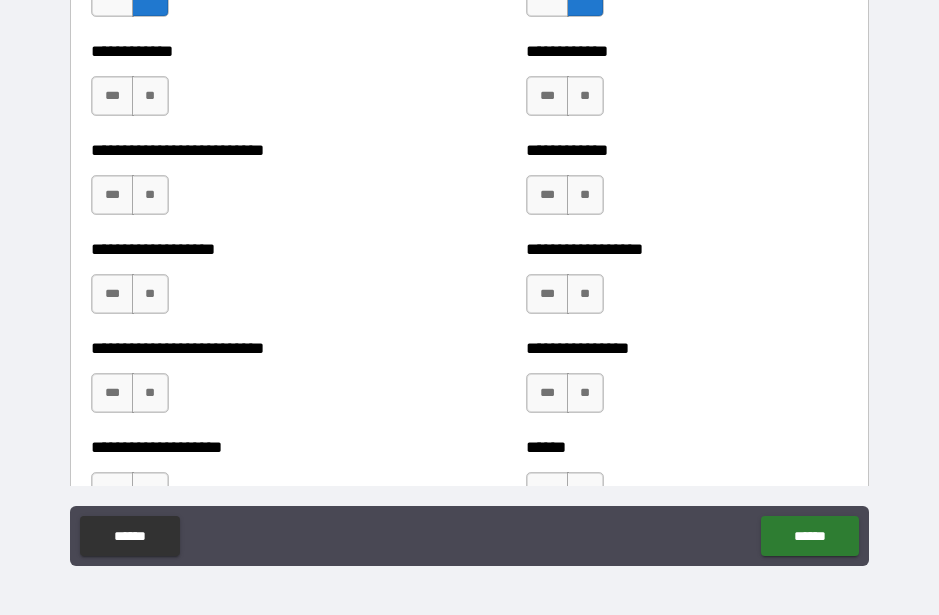 click on "**" at bounding box center [150, 96] 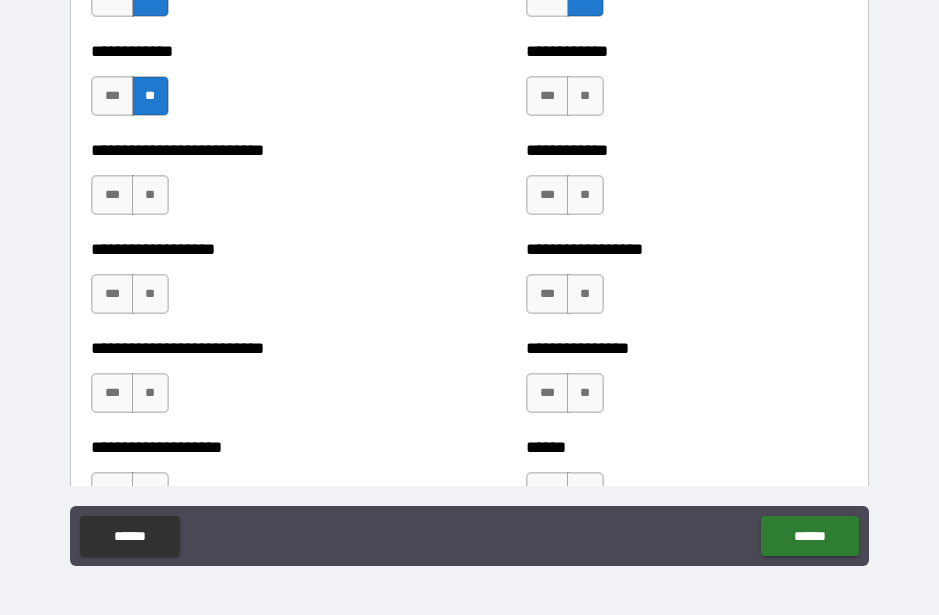 click on "**" at bounding box center (150, 195) 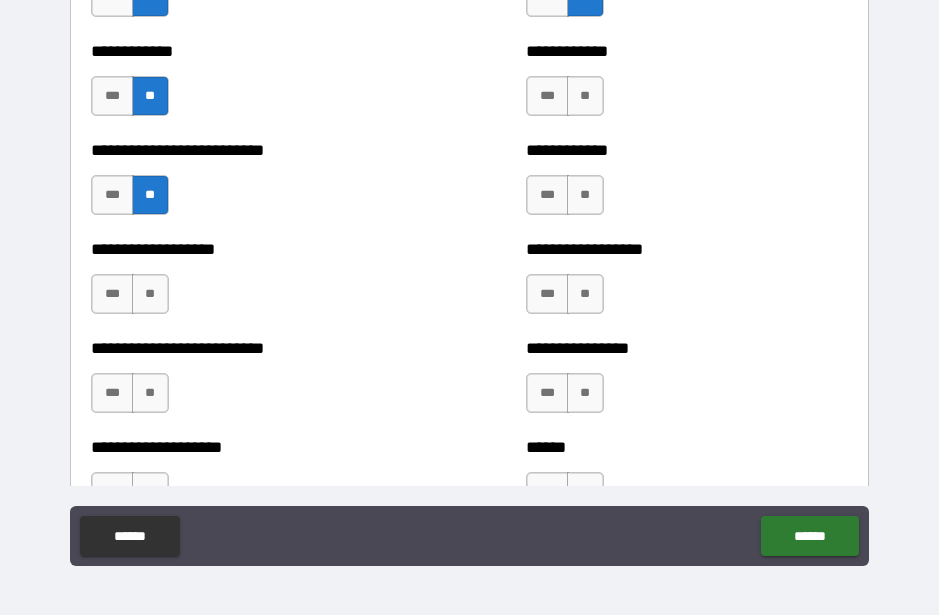 click on "**" at bounding box center (150, 294) 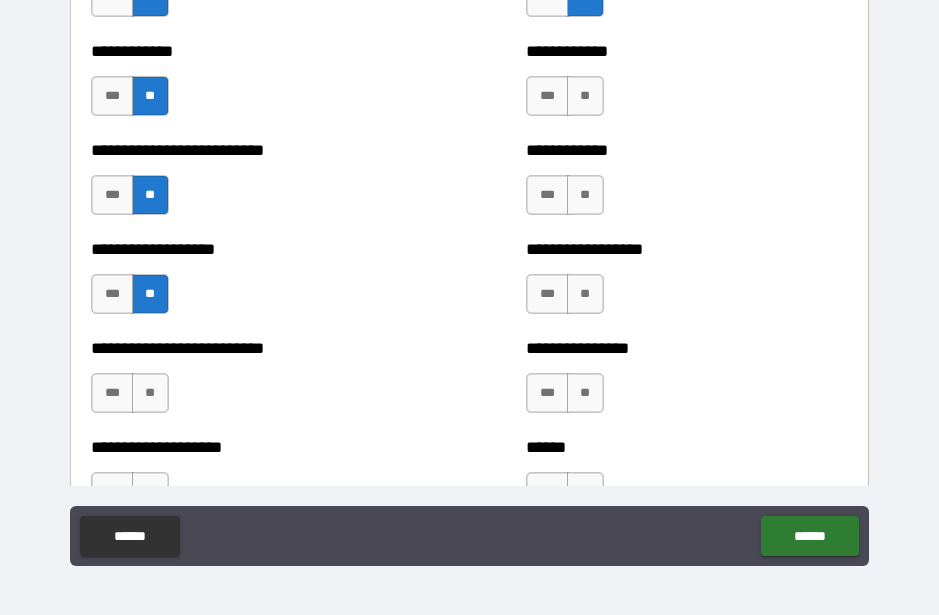 click on "**" at bounding box center [150, 393] 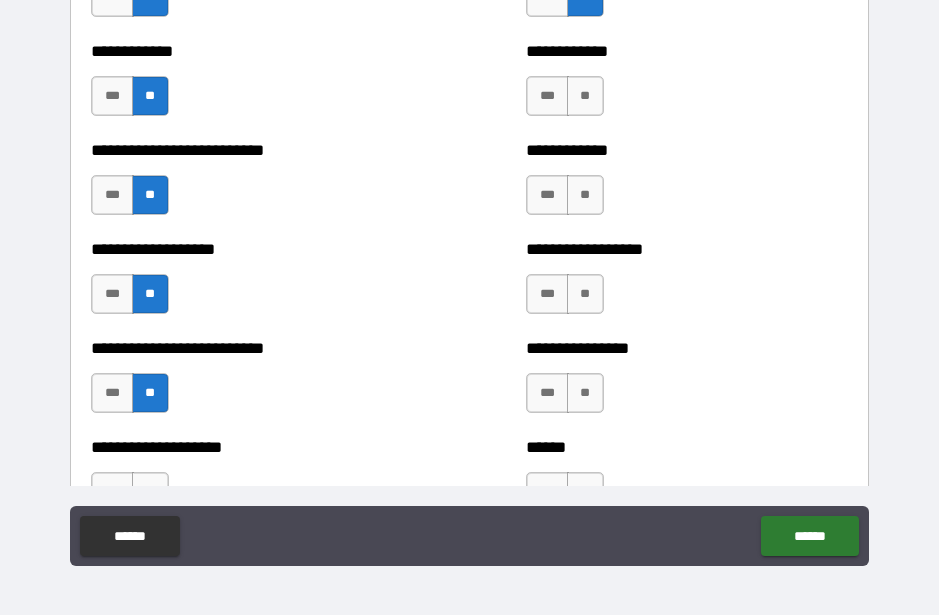 click on "**" at bounding box center (585, 393) 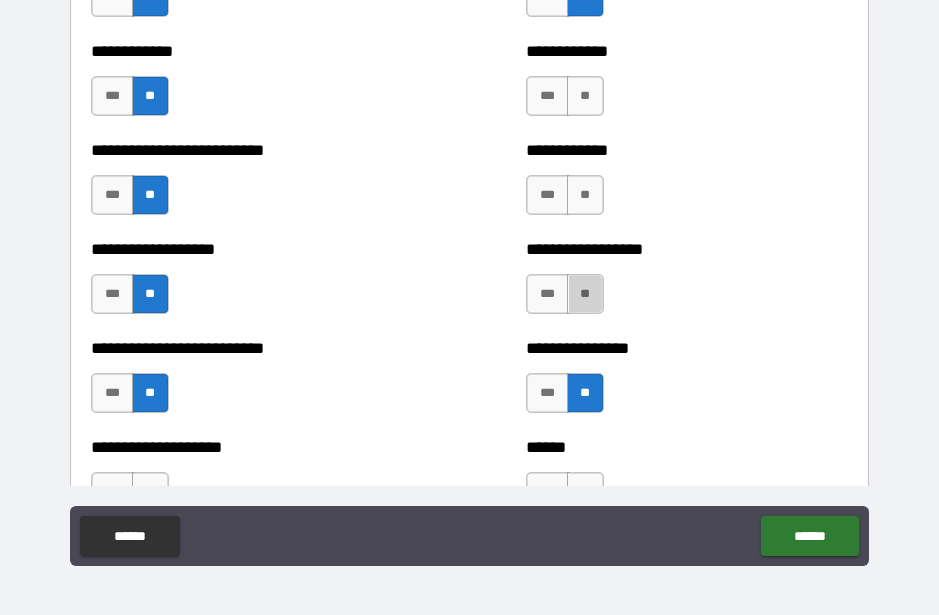 click on "**" at bounding box center (585, 294) 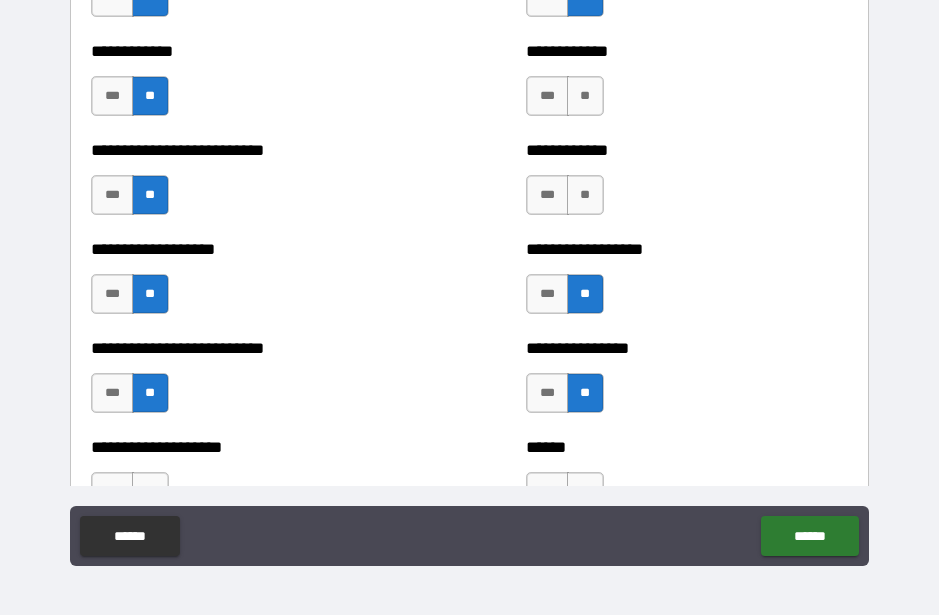 click on "**" at bounding box center [585, 195] 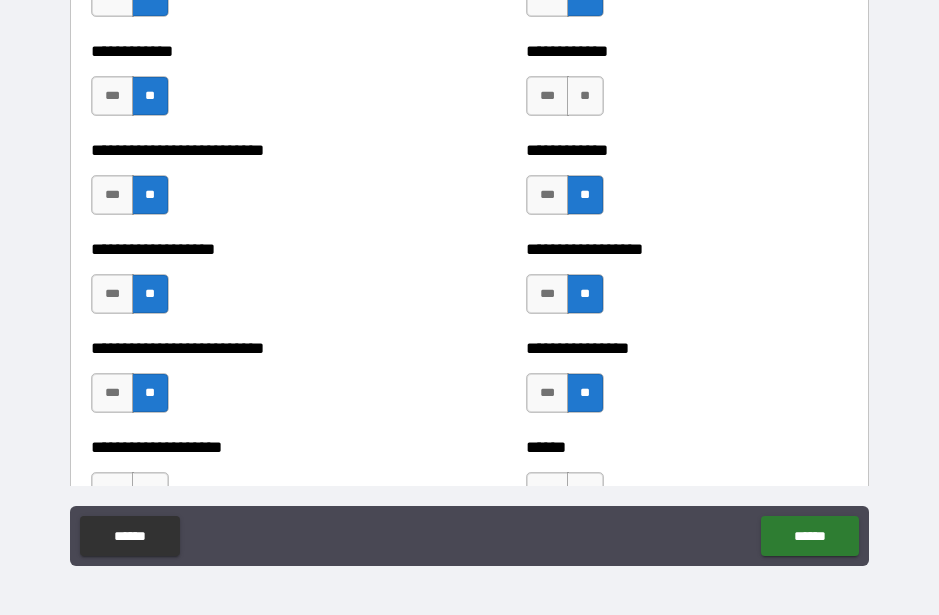 click on "**" at bounding box center (585, 96) 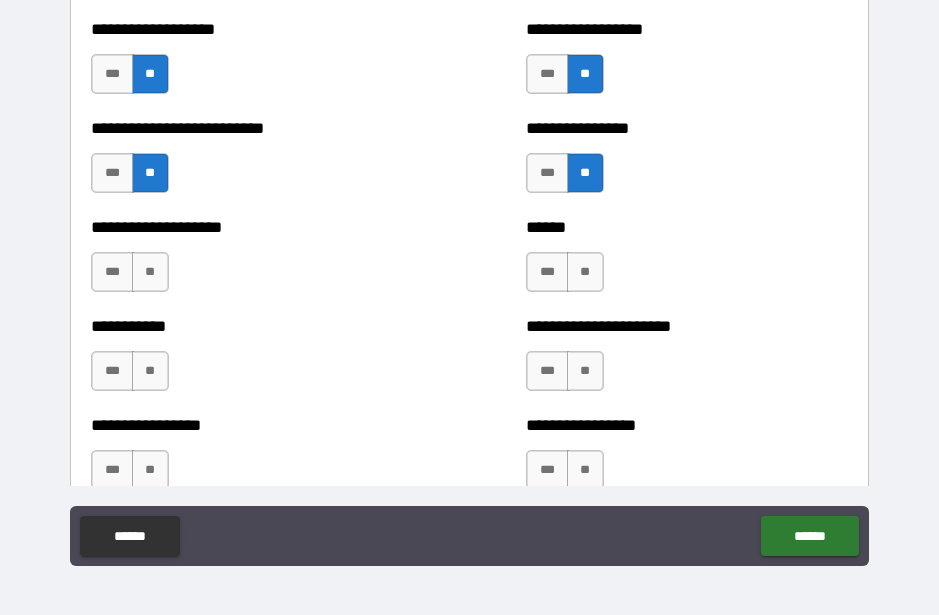 scroll, scrollTop: 5811, scrollLeft: 0, axis: vertical 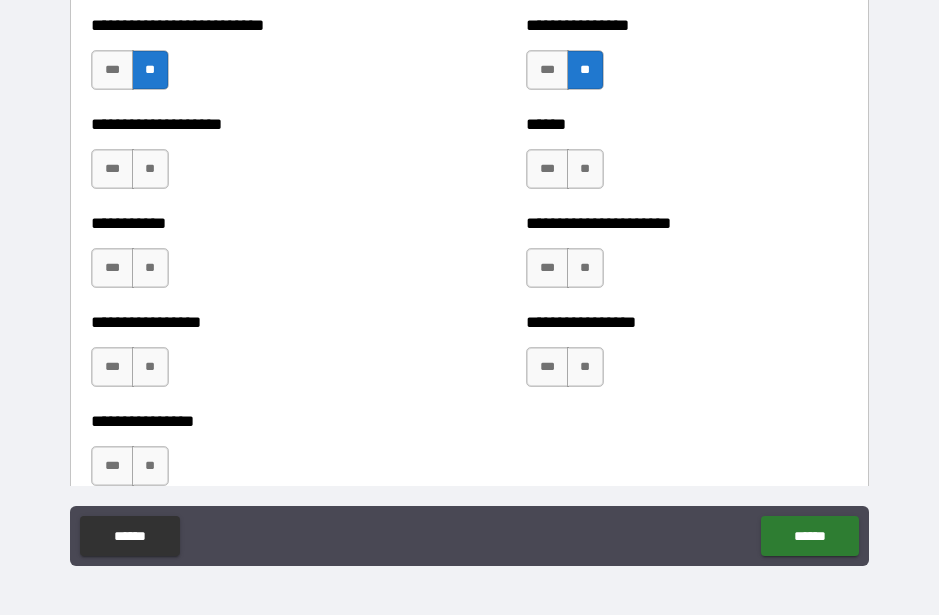 click on "**" at bounding box center (585, 169) 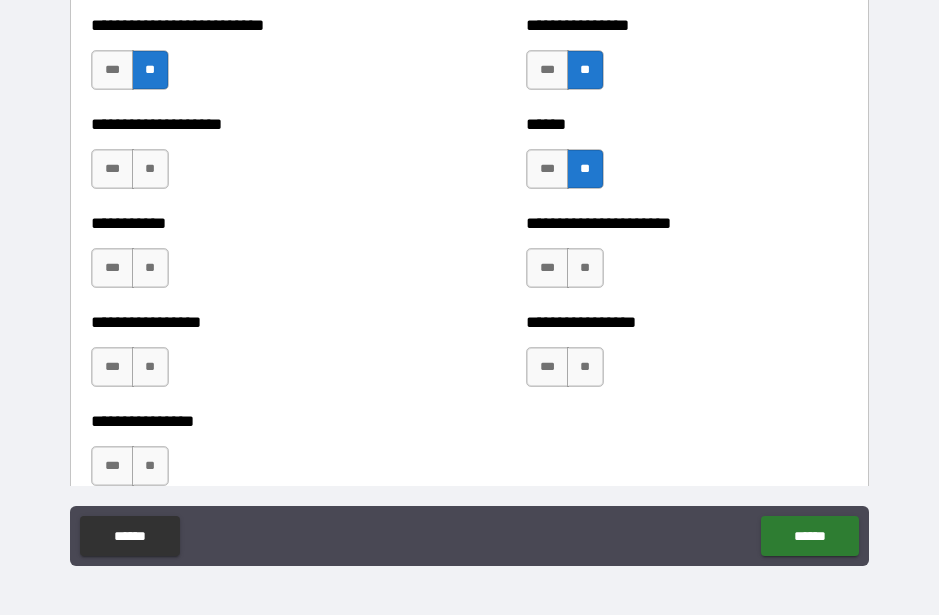 click on "**" at bounding box center (585, 268) 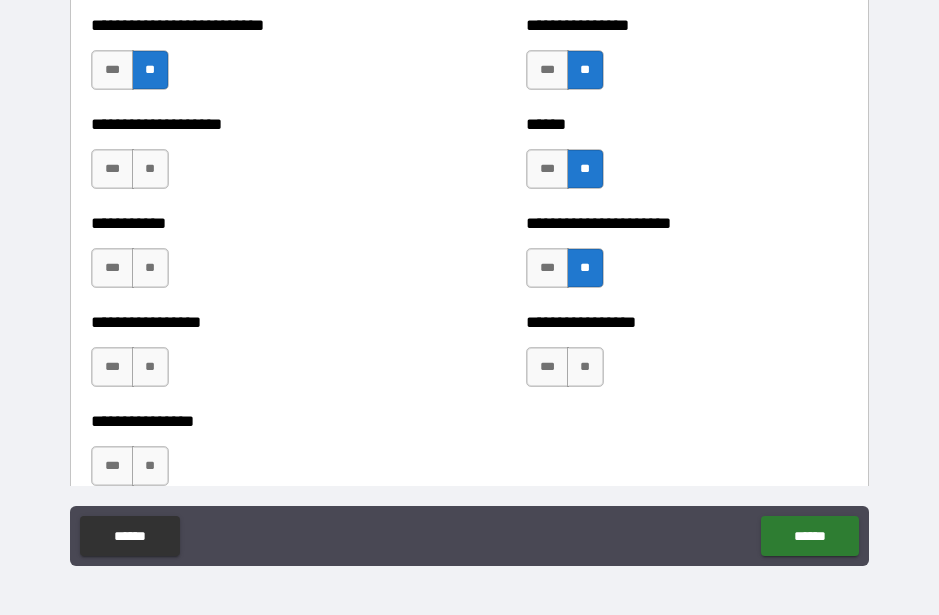 click on "**" at bounding box center [585, 367] 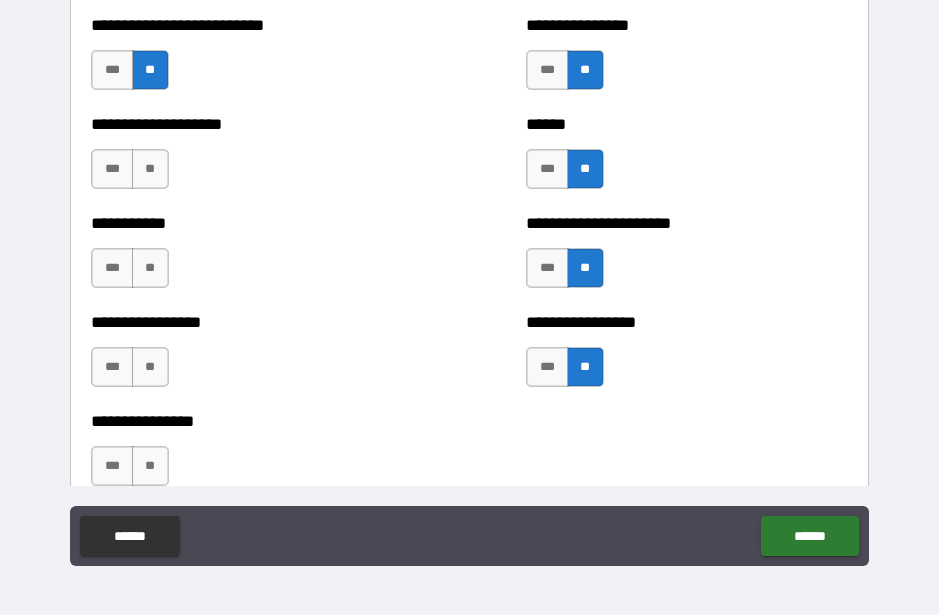 click on "**" at bounding box center [150, 466] 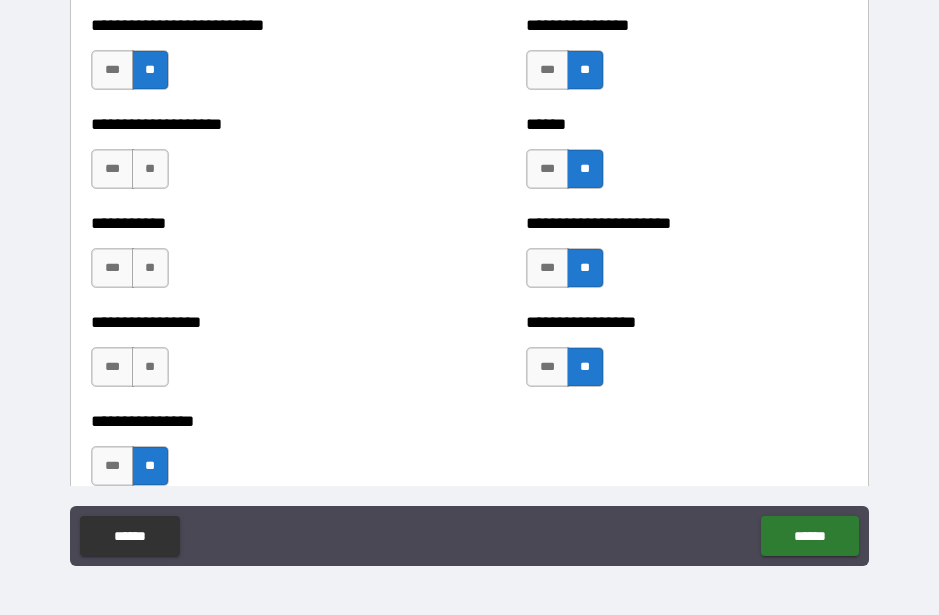 click on "**" at bounding box center [150, 367] 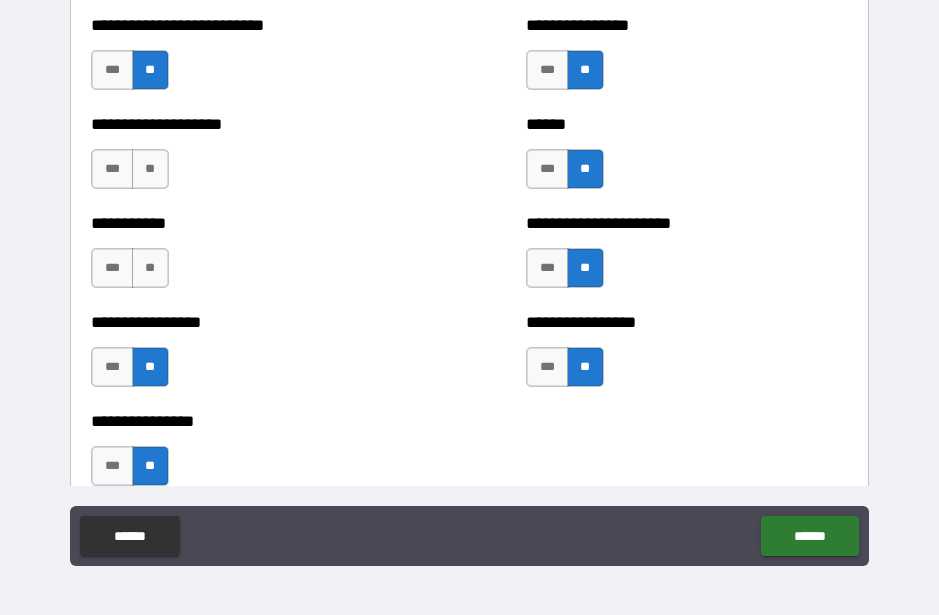 click on "**" at bounding box center (150, 268) 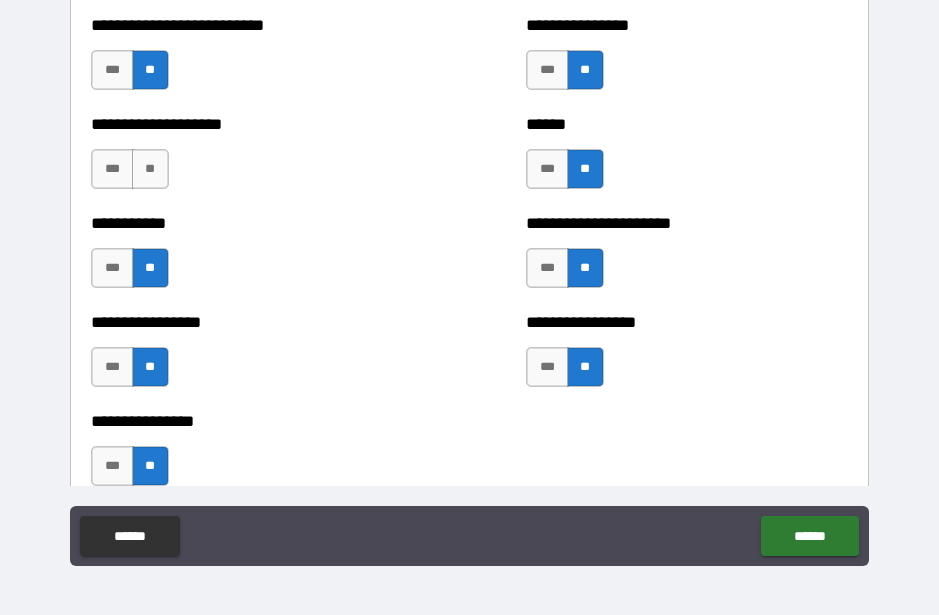 click on "**" at bounding box center [150, 169] 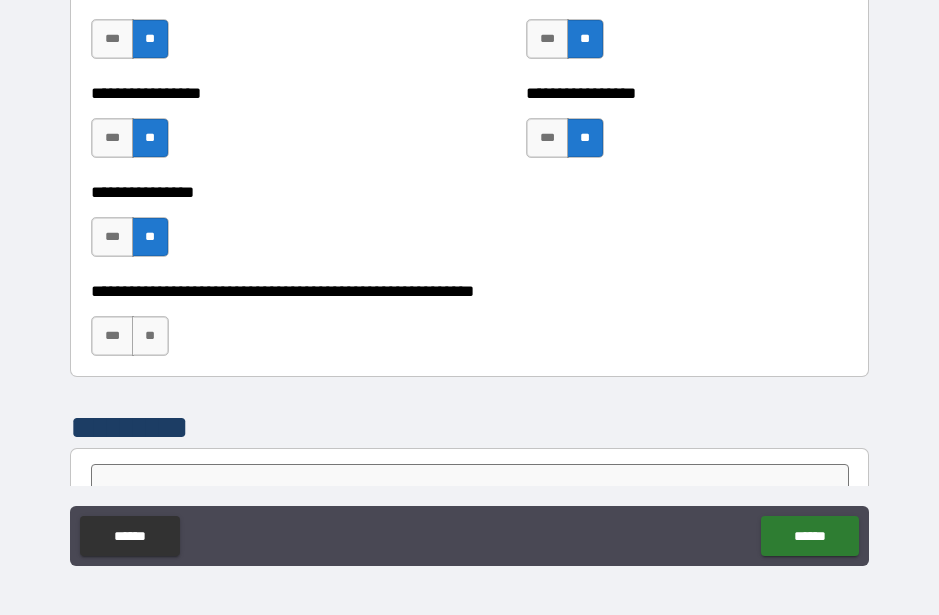 scroll, scrollTop: 6039, scrollLeft: 0, axis: vertical 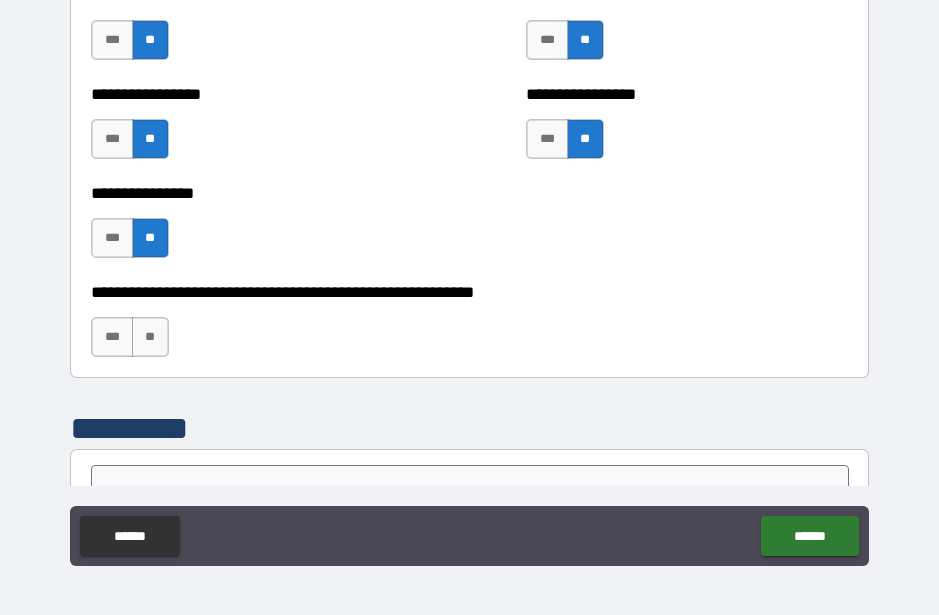 click on "**" at bounding box center (150, 337) 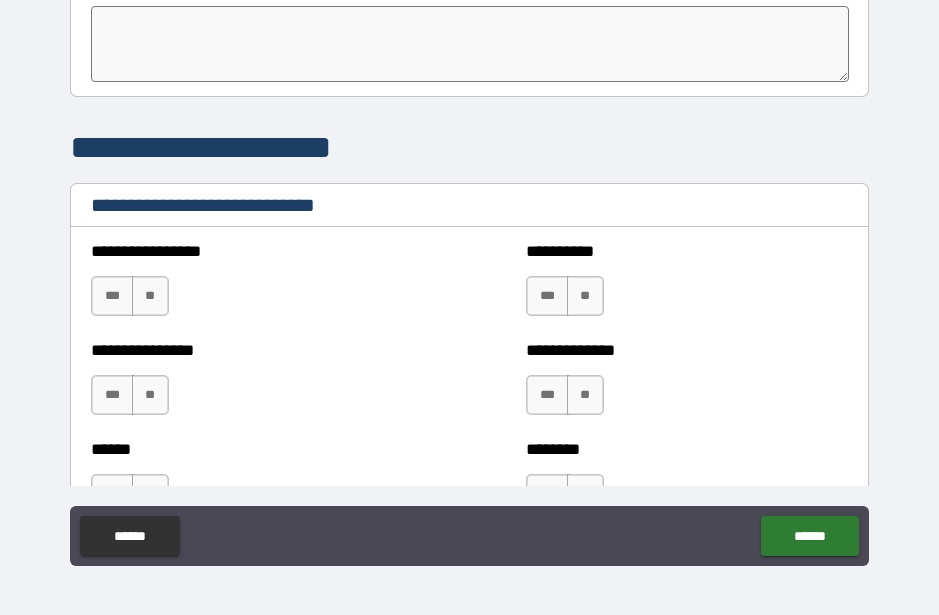 scroll, scrollTop: 6532, scrollLeft: 0, axis: vertical 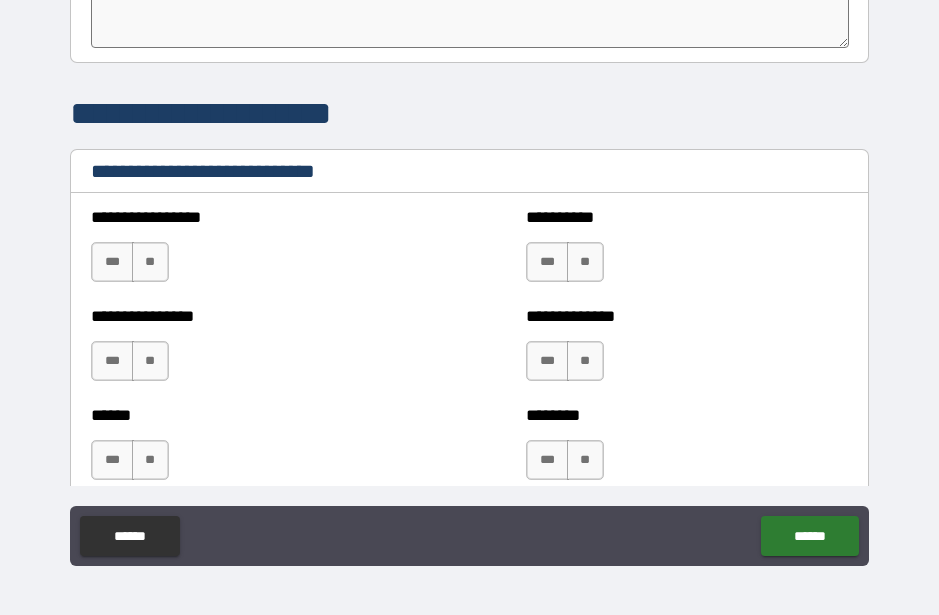 click on "***" at bounding box center [112, 262] 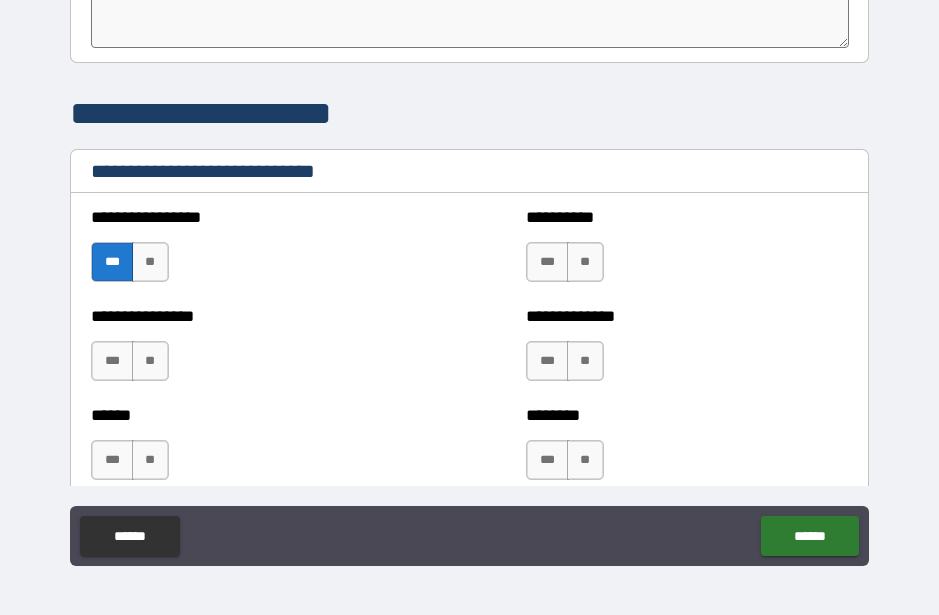 click on "***" at bounding box center (547, 262) 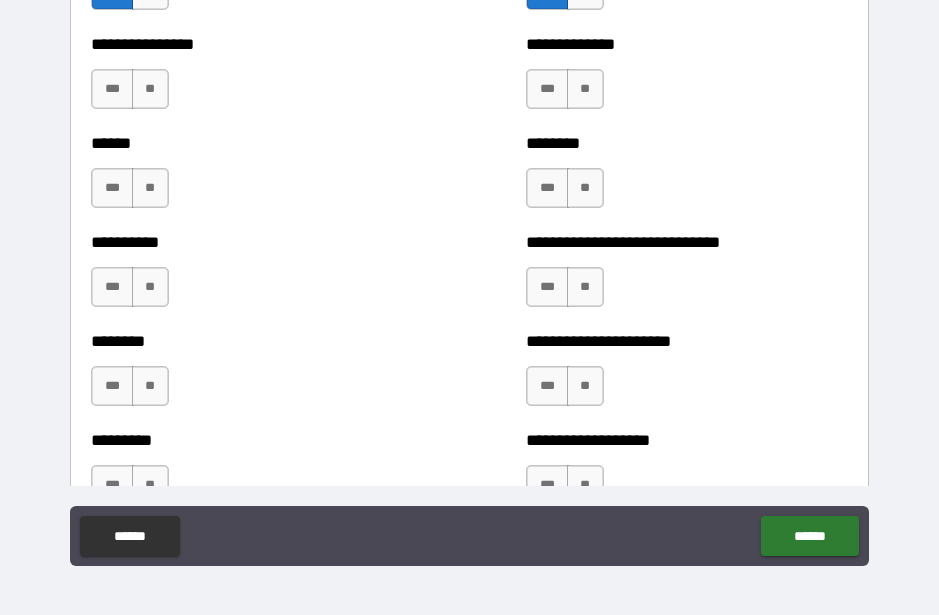 scroll, scrollTop: 6809, scrollLeft: 0, axis: vertical 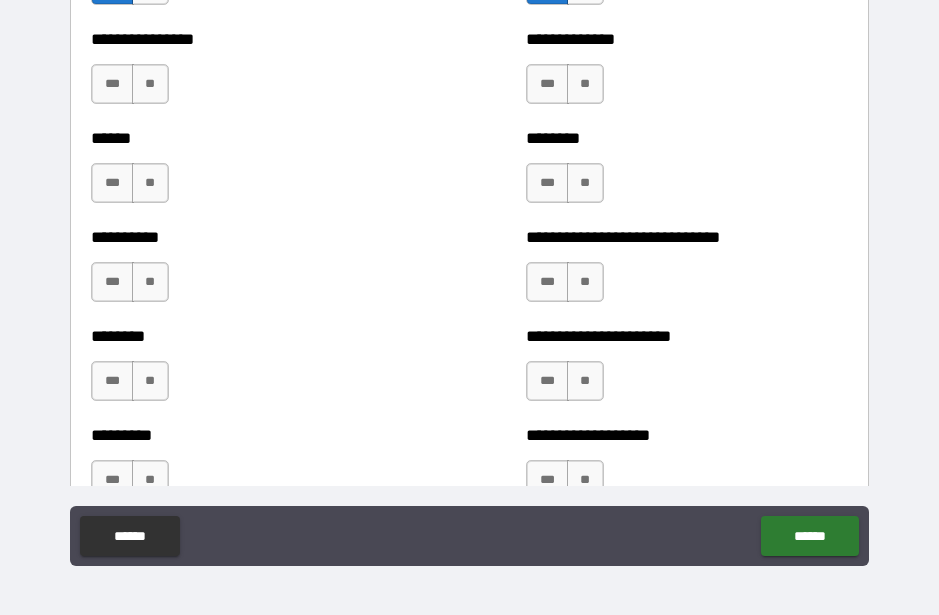 click on "*** **" at bounding box center (567, 386) 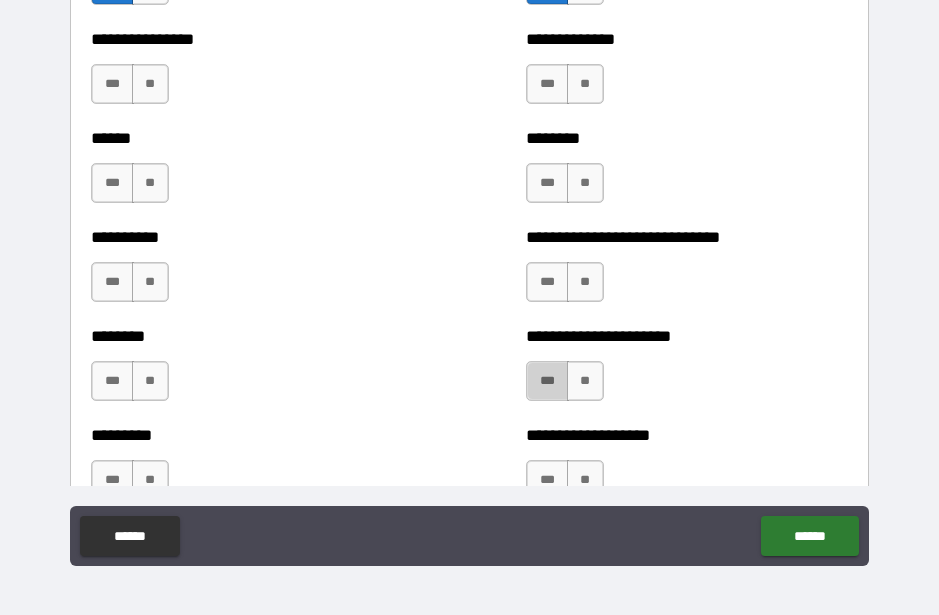 click on "***" at bounding box center [547, 381] 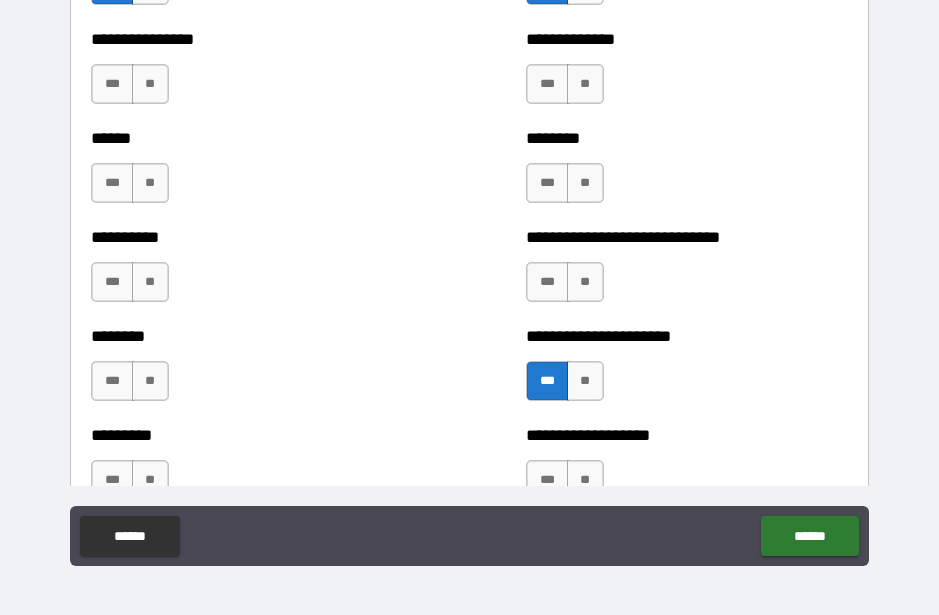 click on "***" at bounding box center [547, 282] 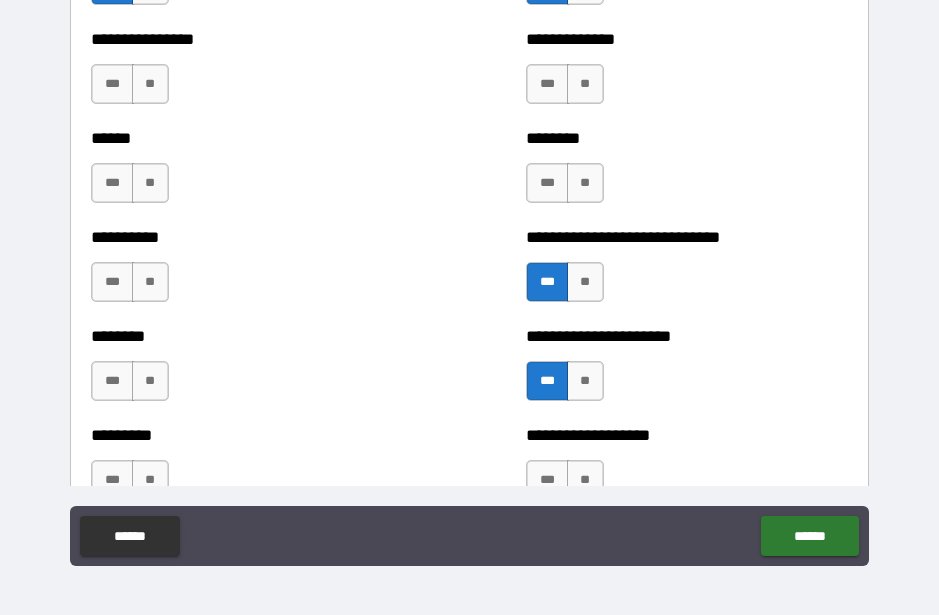 click on "***" at bounding box center [112, 381] 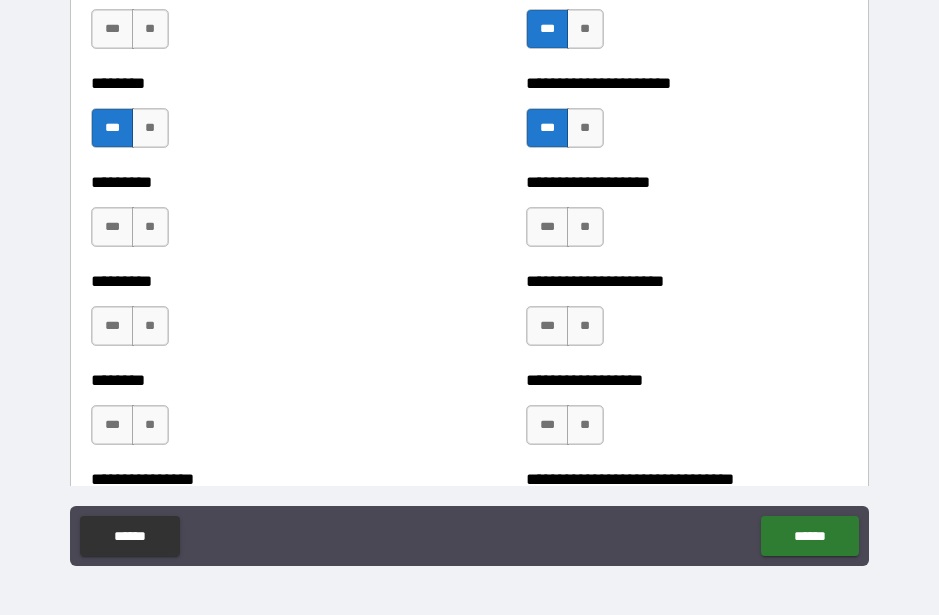 scroll, scrollTop: 7063, scrollLeft: 0, axis: vertical 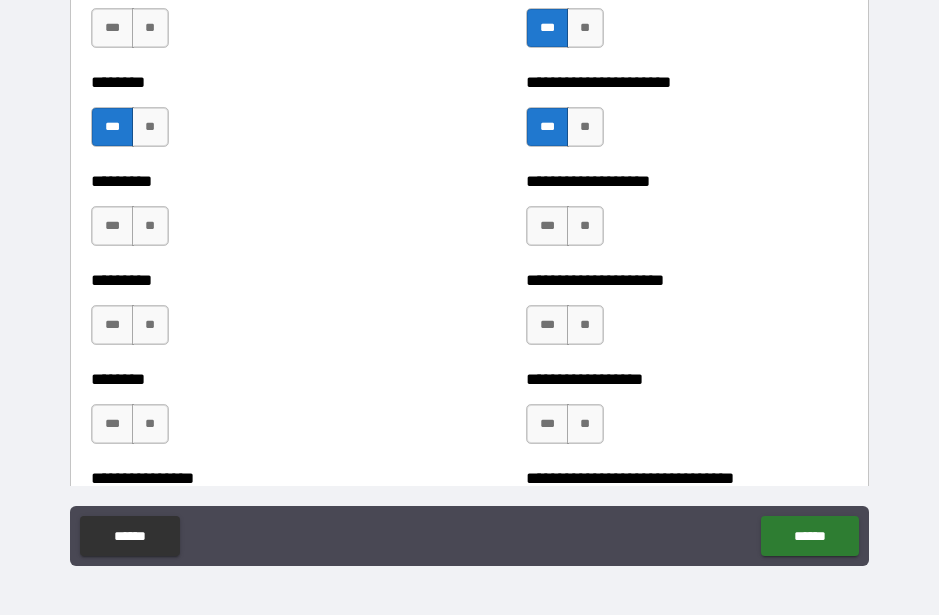 click on "***" at bounding box center [112, 325] 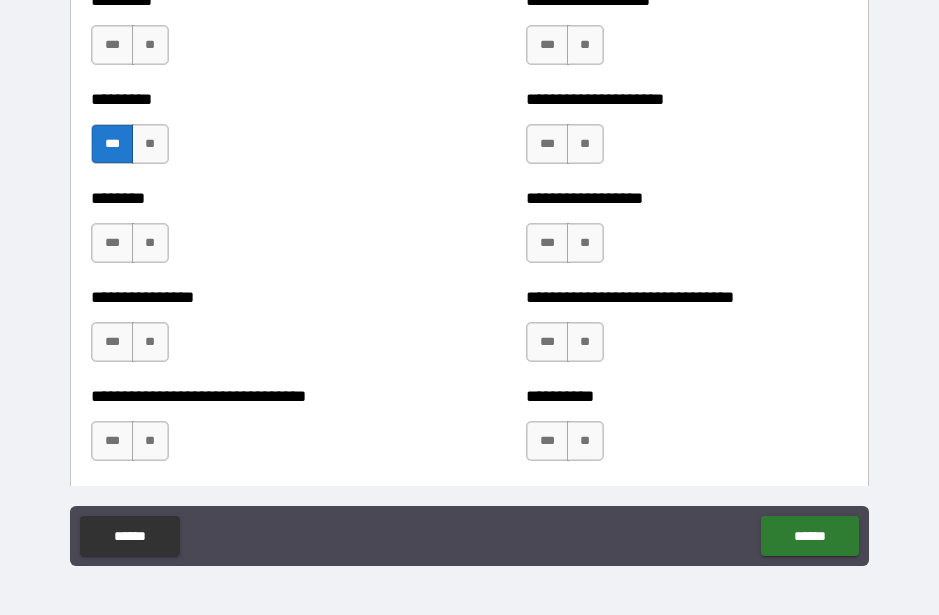scroll, scrollTop: 7299, scrollLeft: 0, axis: vertical 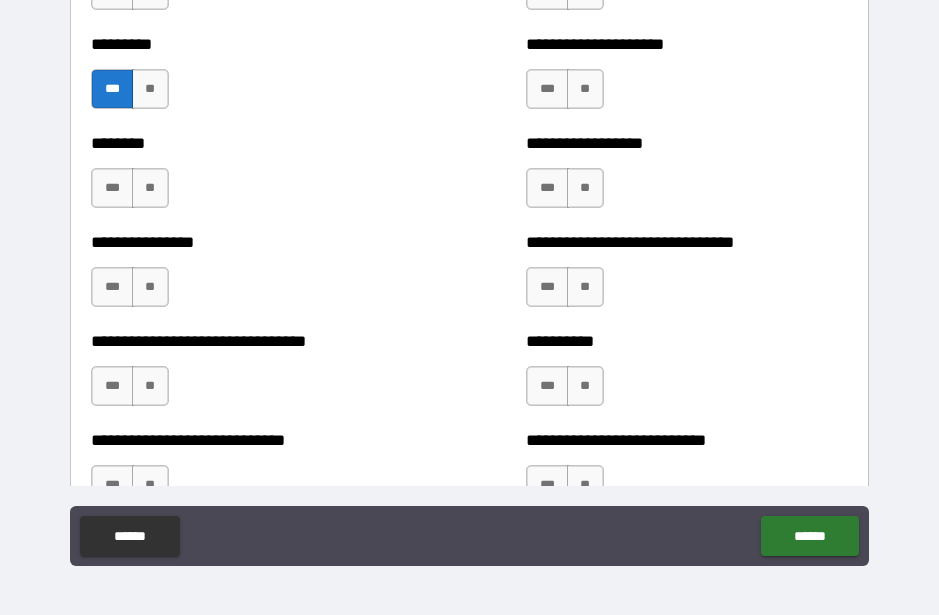 click on "***" at bounding box center [547, 287] 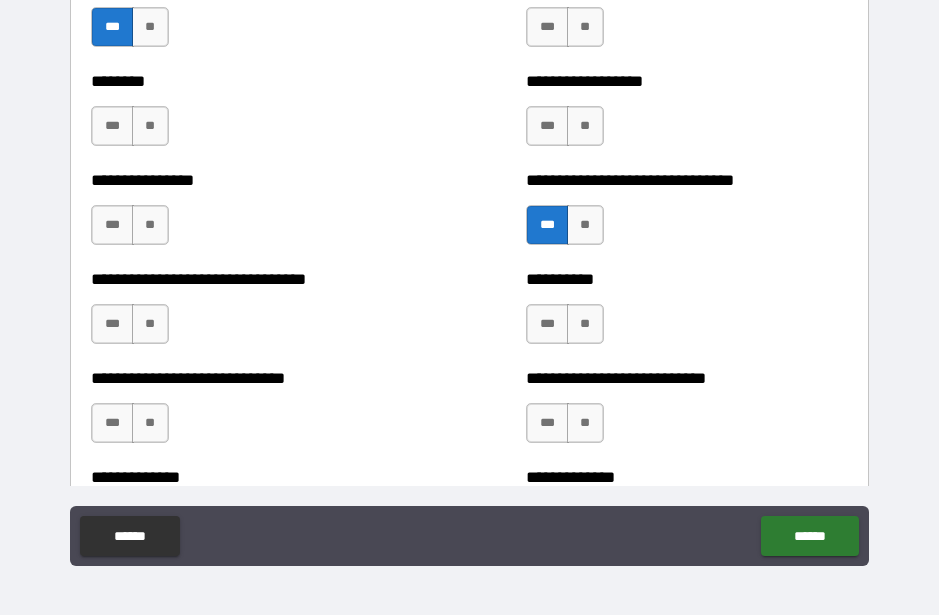 scroll, scrollTop: 7363, scrollLeft: 0, axis: vertical 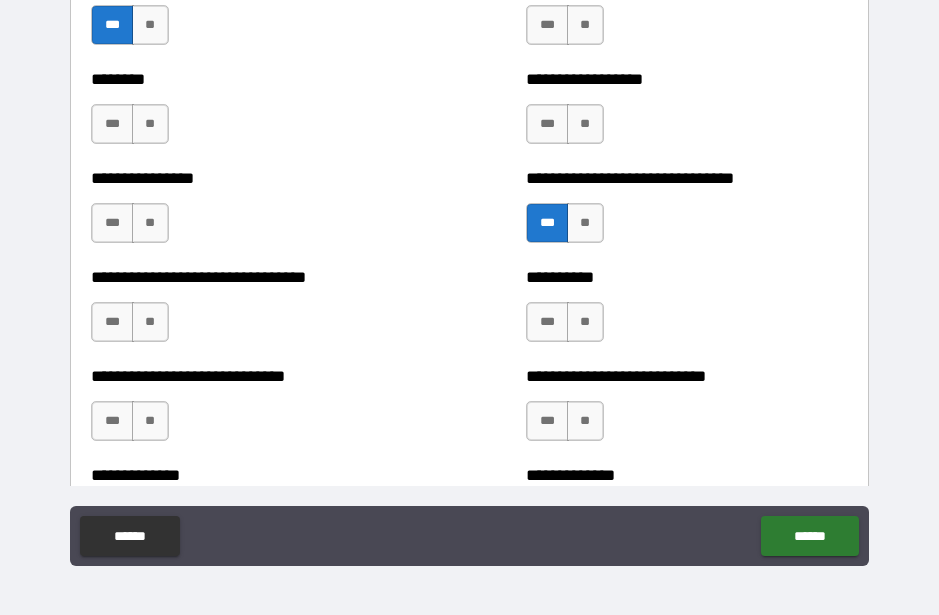 click on "***" at bounding box center (112, 223) 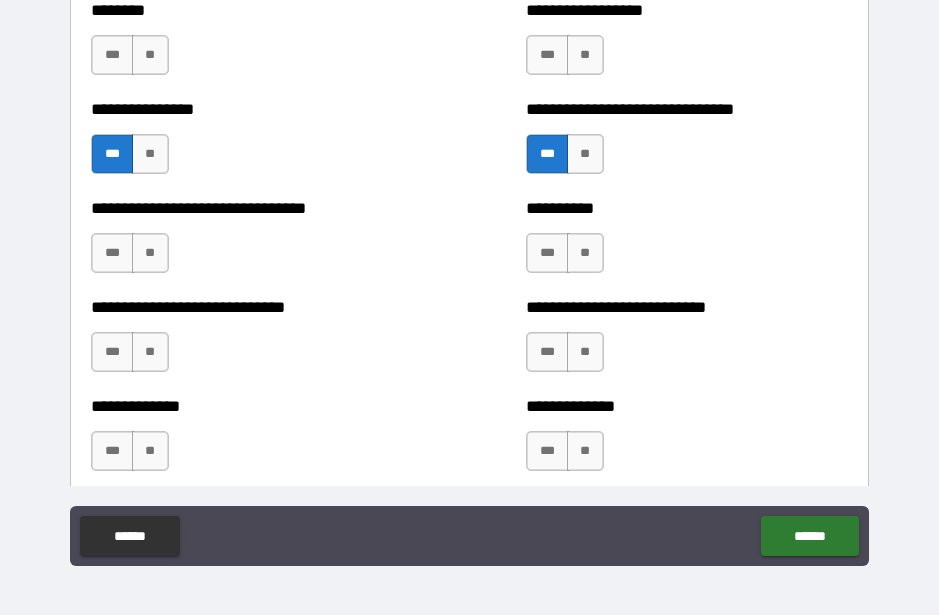 scroll, scrollTop: 7433, scrollLeft: 0, axis: vertical 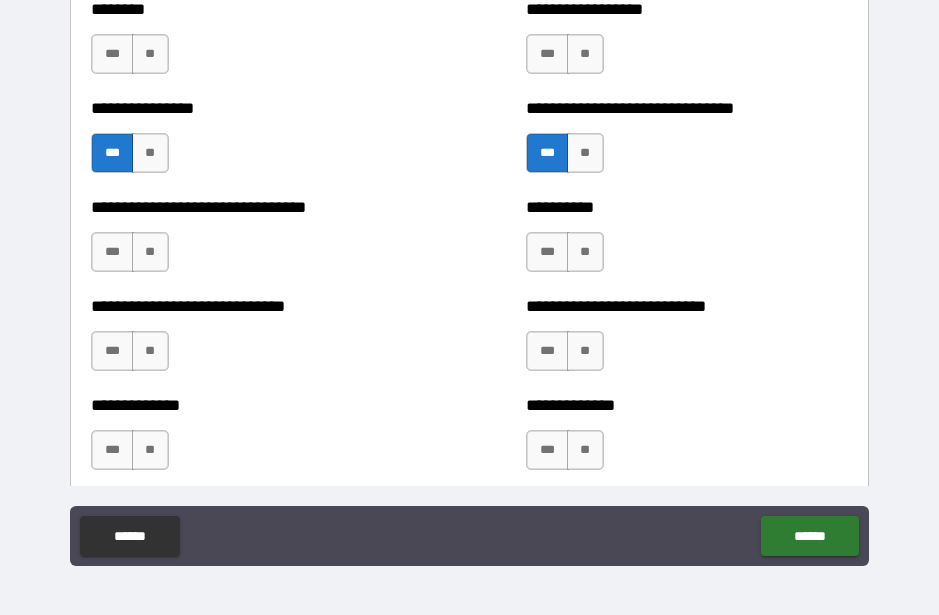 click on "***" at bounding box center [112, 351] 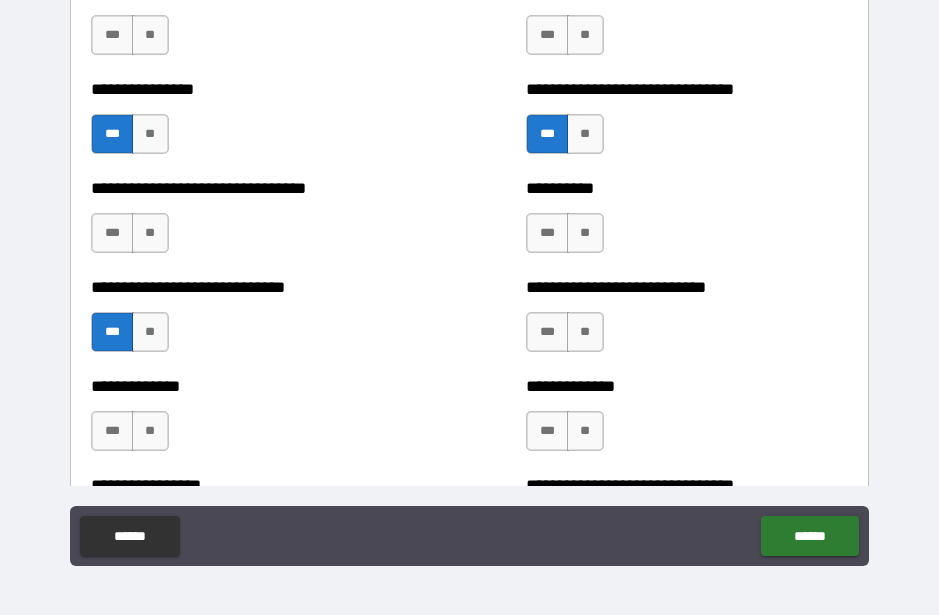 scroll, scrollTop: 7454, scrollLeft: 0, axis: vertical 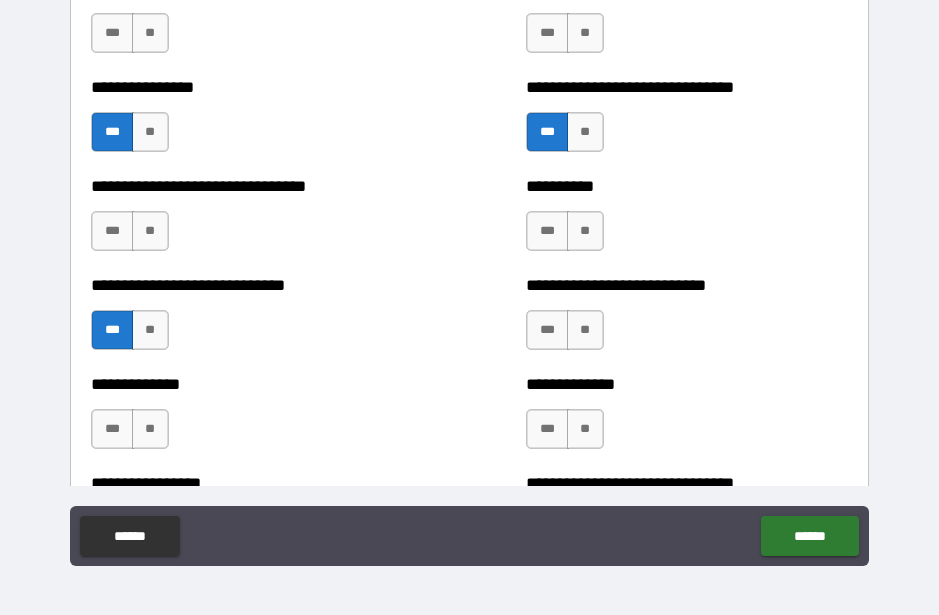 click on "***" at bounding box center [112, 330] 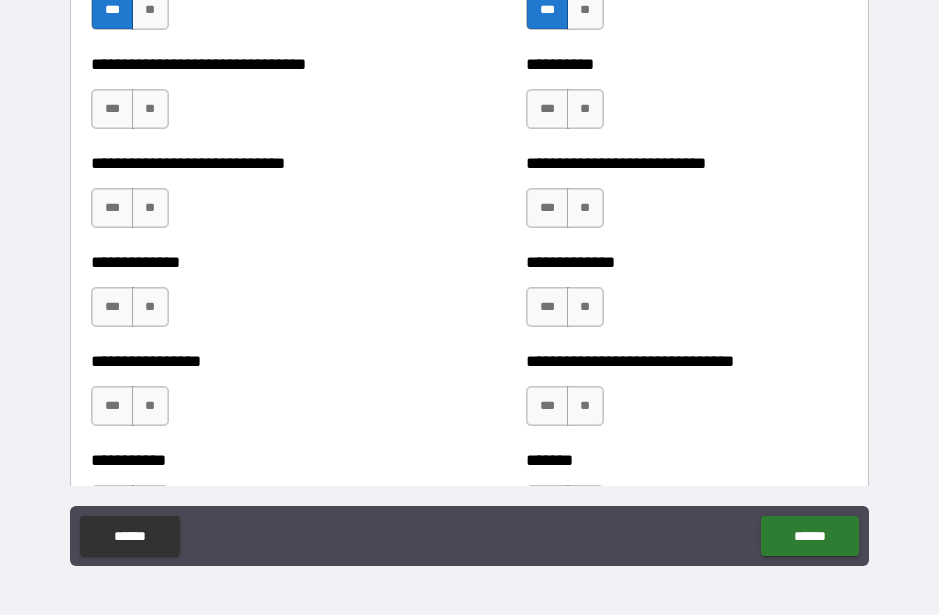 scroll, scrollTop: 7578, scrollLeft: 0, axis: vertical 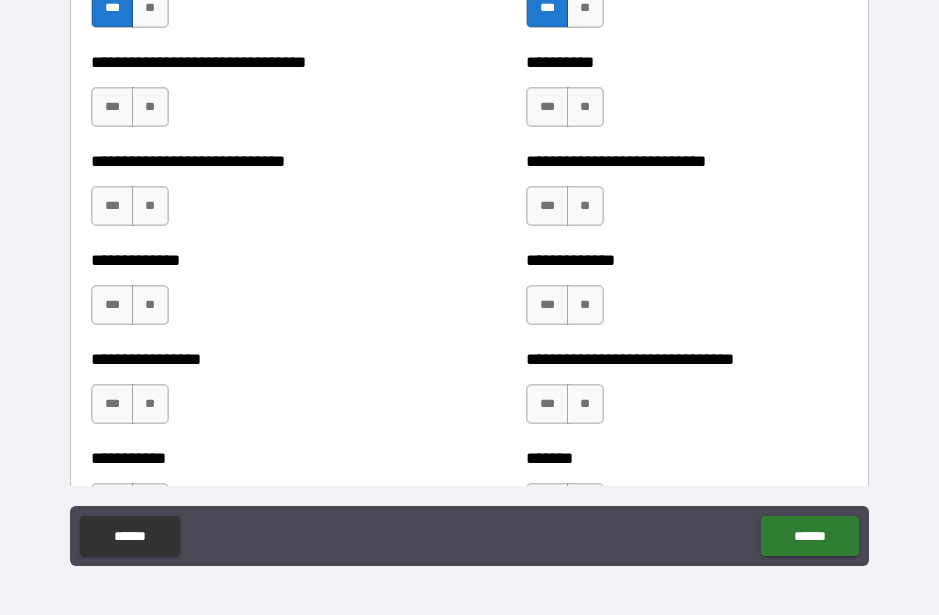 click on "***" at bounding box center (112, 206) 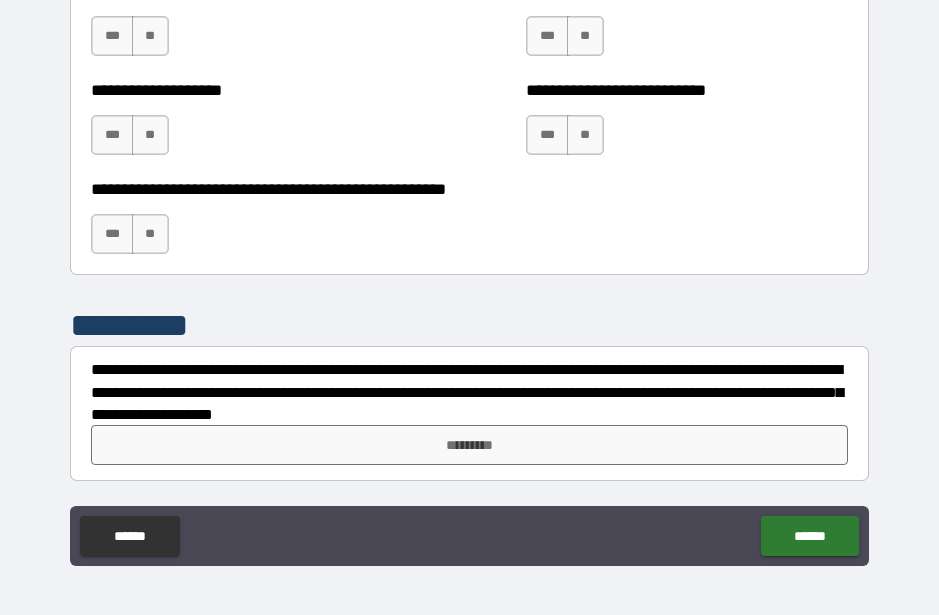 scroll, scrollTop: 8045, scrollLeft: 0, axis: vertical 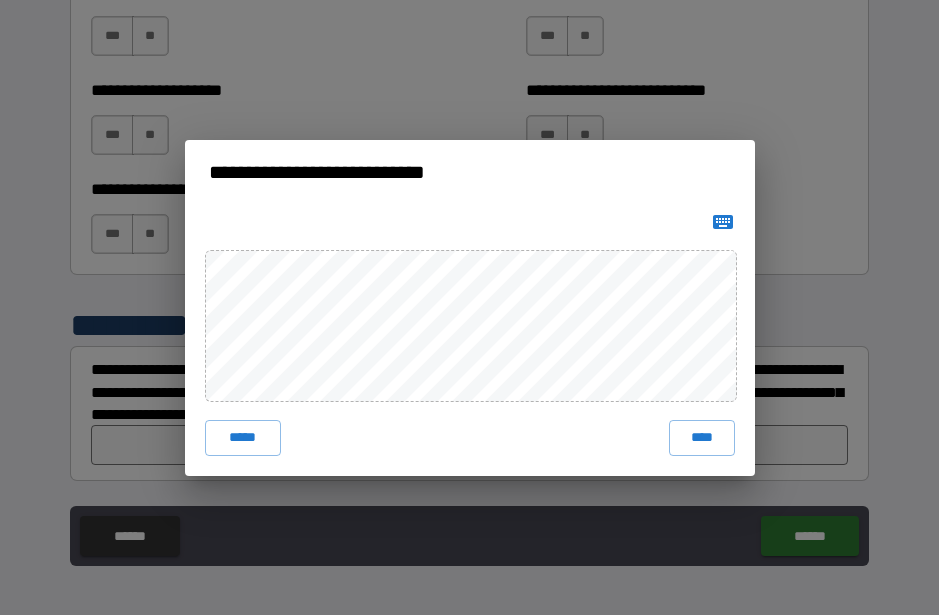 click on "****" at bounding box center [702, 438] 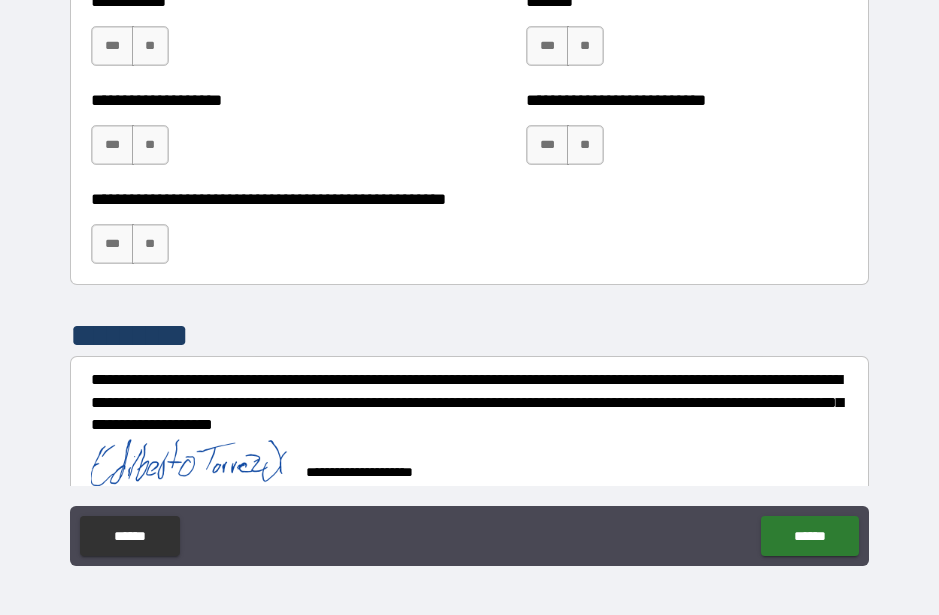click on "******" at bounding box center [809, 536] 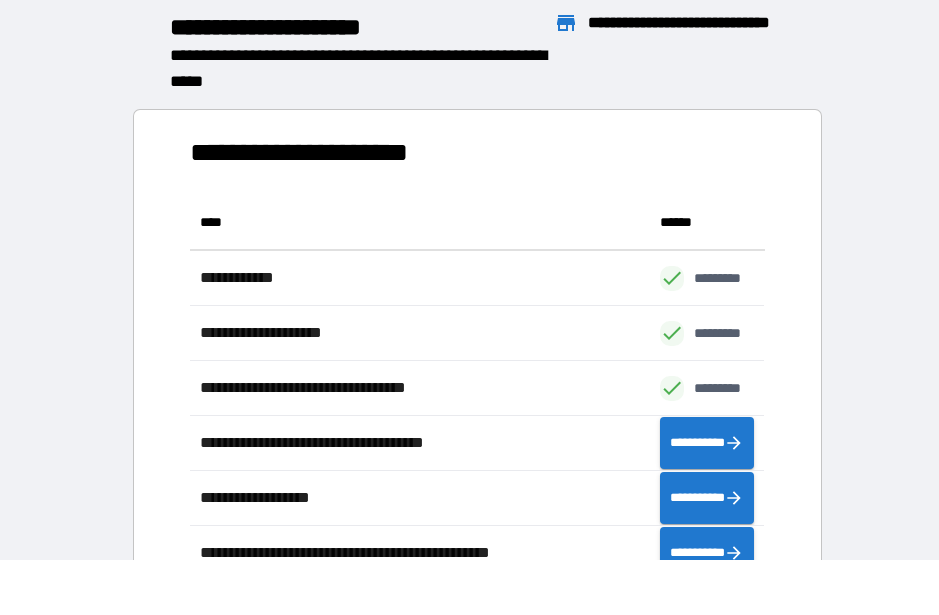 scroll, scrollTop: 1, scrollLeft: 1, axis: both 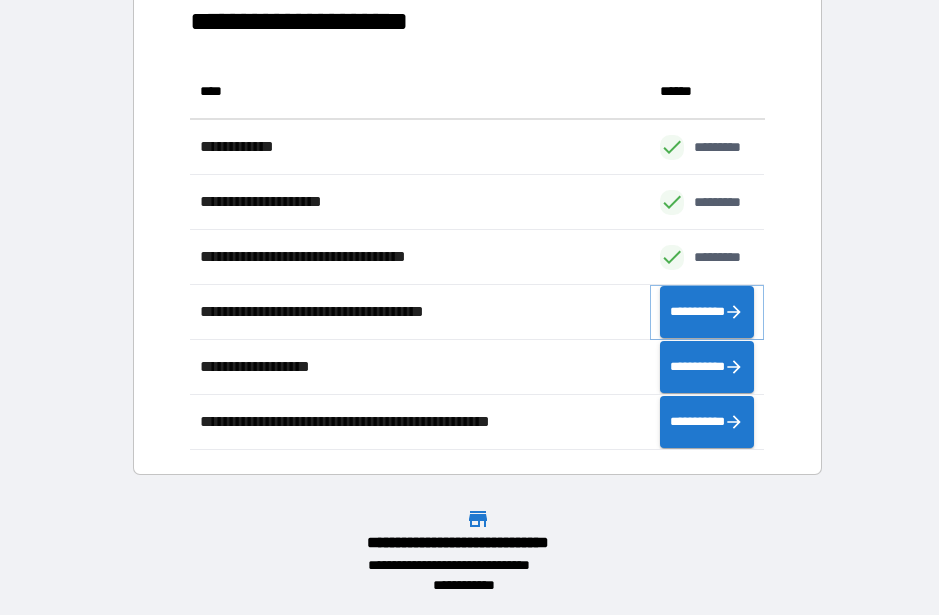 click on "**********" at bounding box center [707, 312] 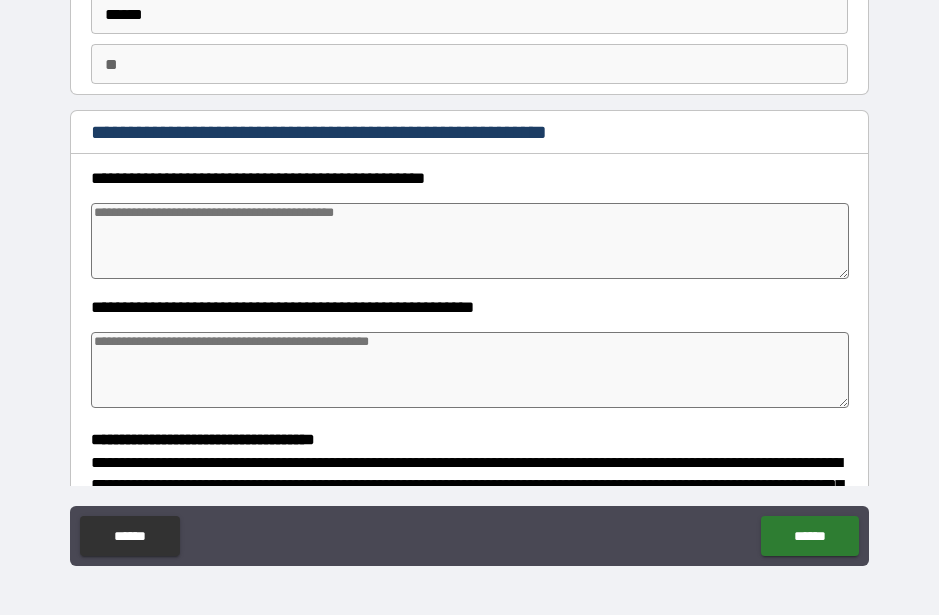 scroll, scrollTop: 144, scrollLeft: 0, axis: vertical 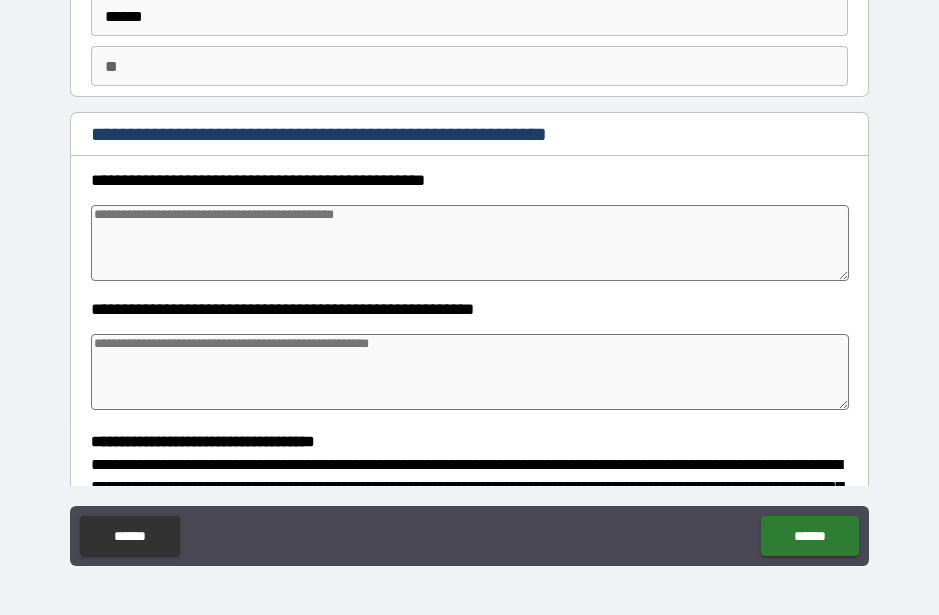 click at bounding box center (469, 243) 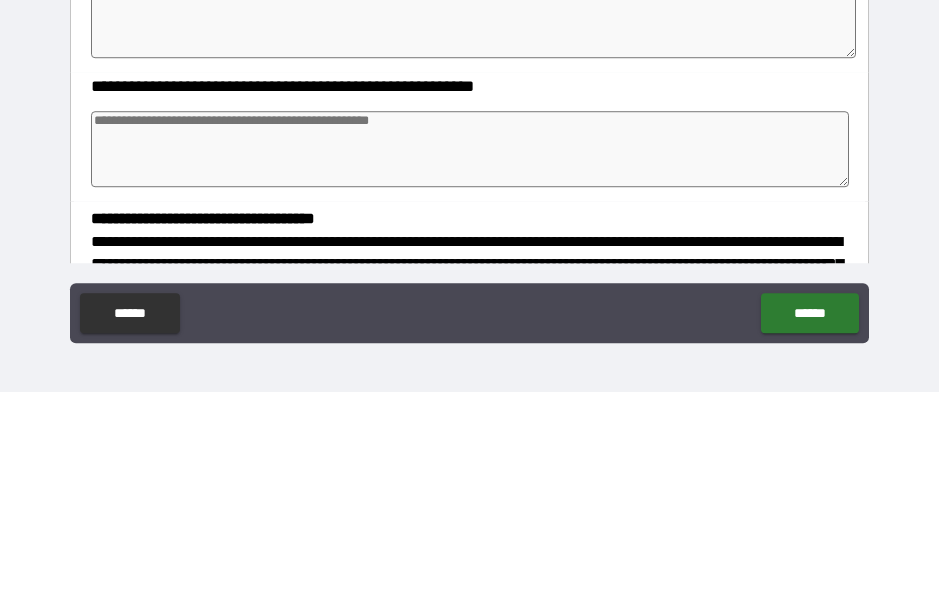click at bounding box center (469, 372) 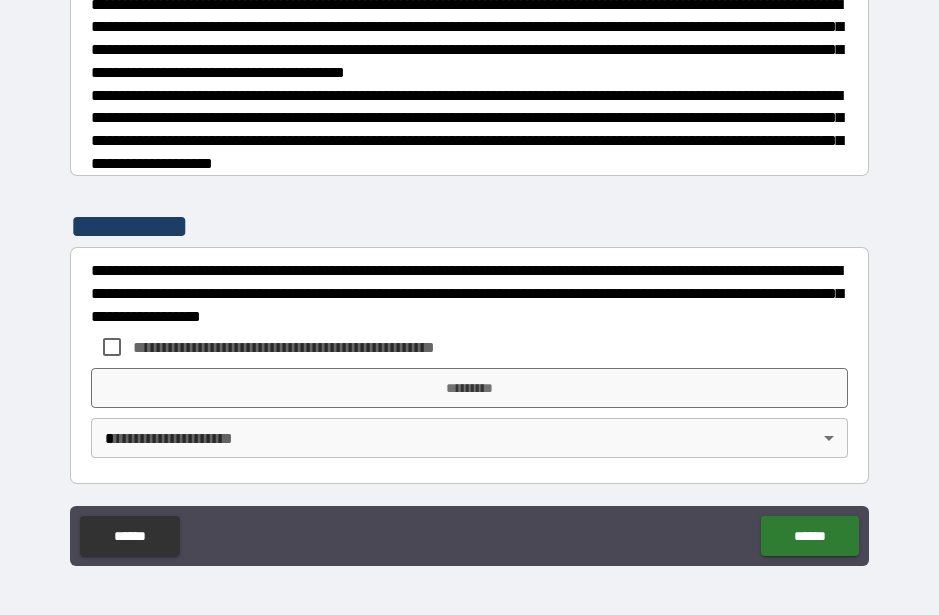 scroll, scrollTop: 601, scrollLeft: 0, axis: vertical 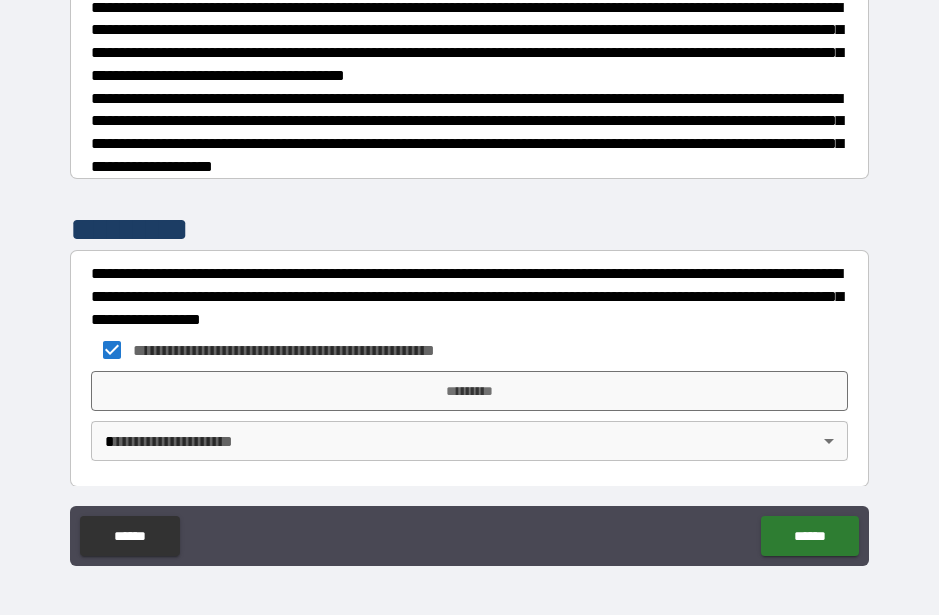click on "*********" at bounding box center [469, 391] 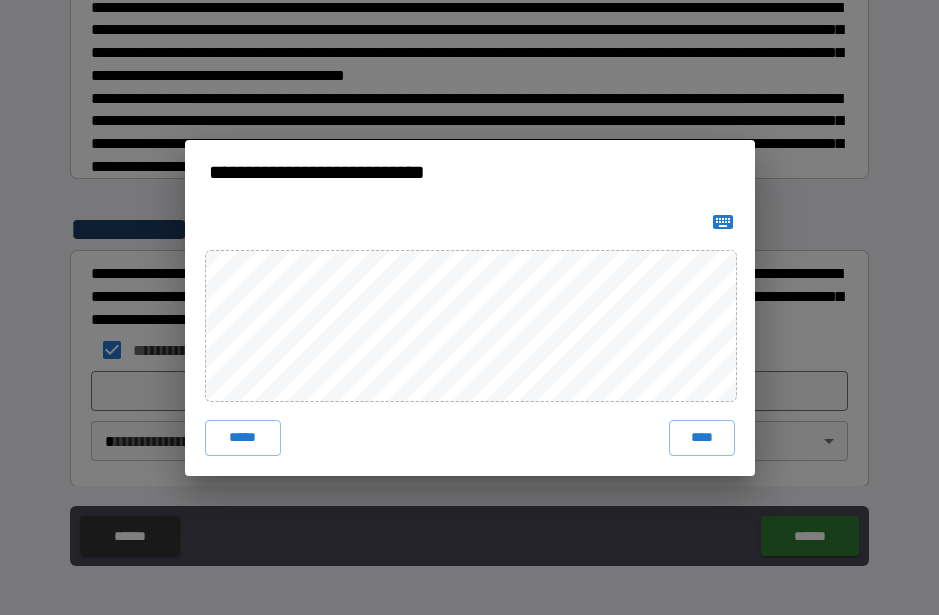 click on "****" at bounding box center (702, 438) 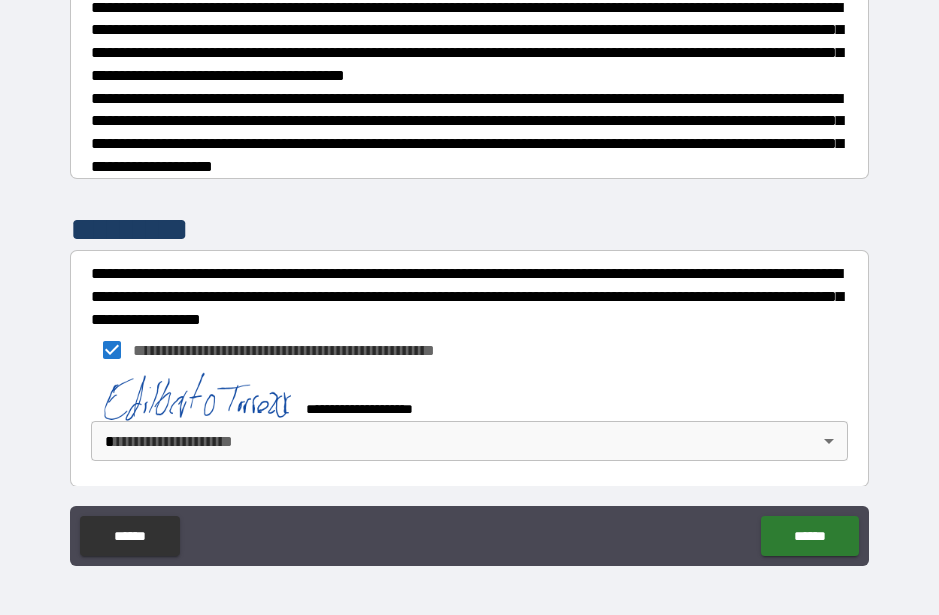 scroll, scrollTop: 591, scrollLeft: 0, axis: vertical 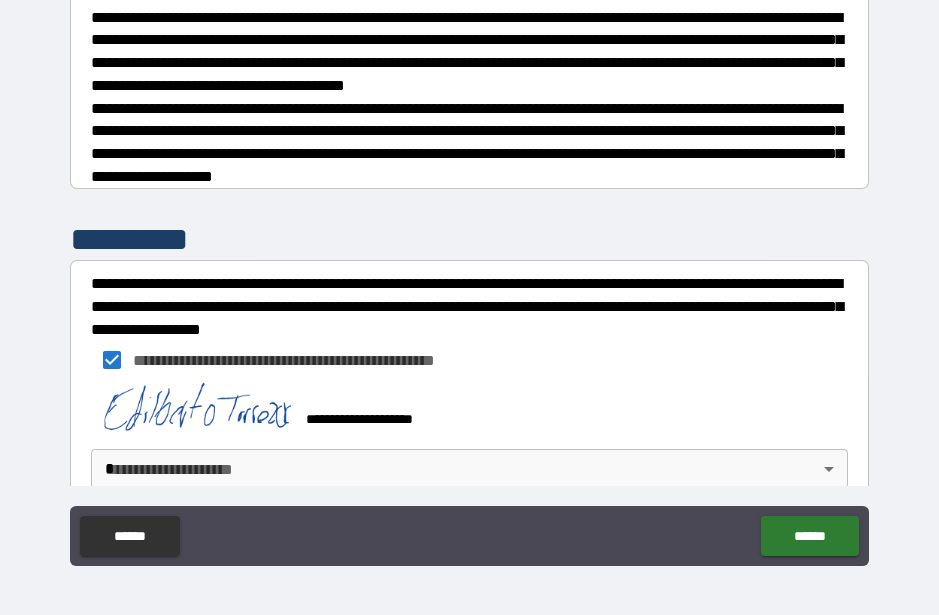 click on "**********" at bounding box center (469, 280) 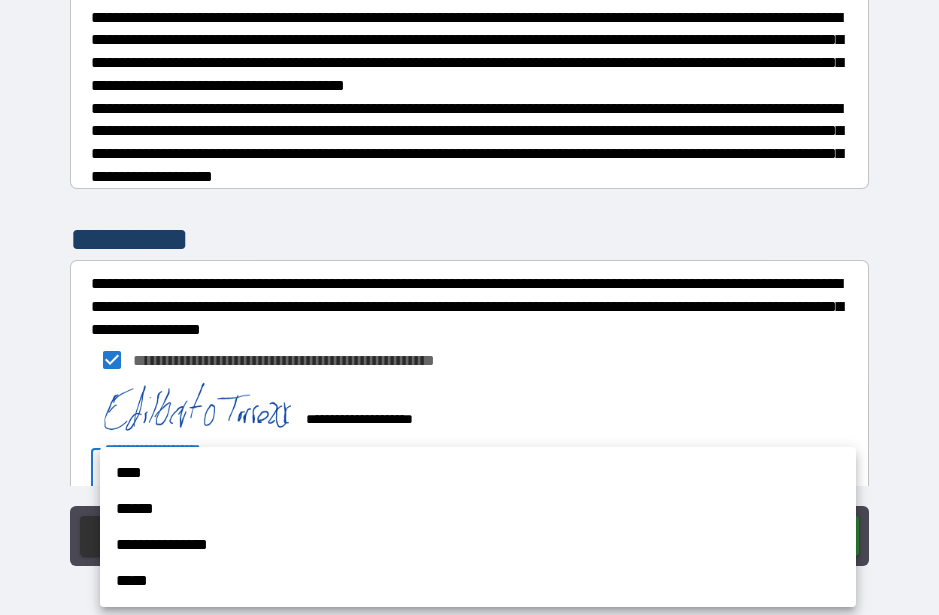 click on "****" at bounding box center [478, 473] 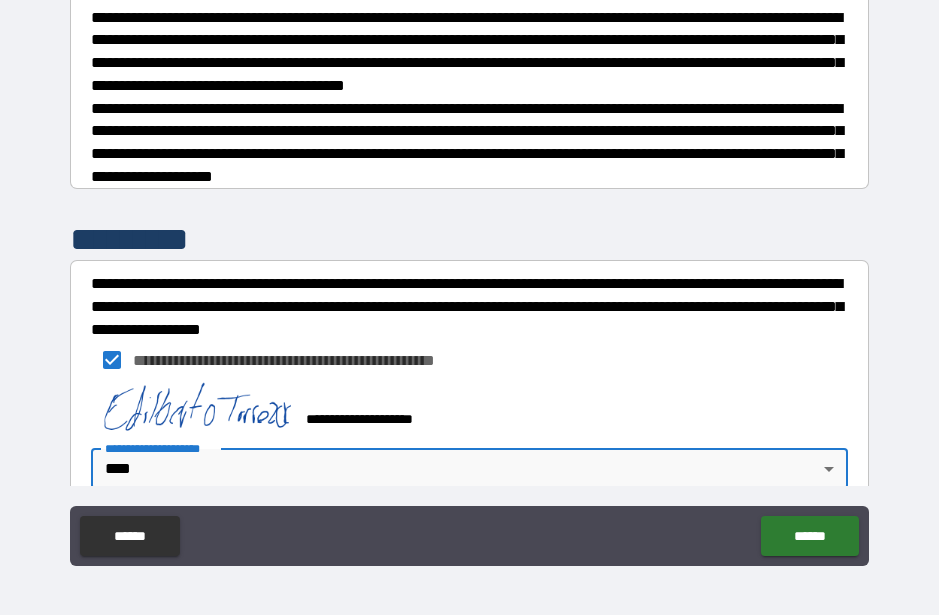 click on "******" at bounding box center [809, 536] 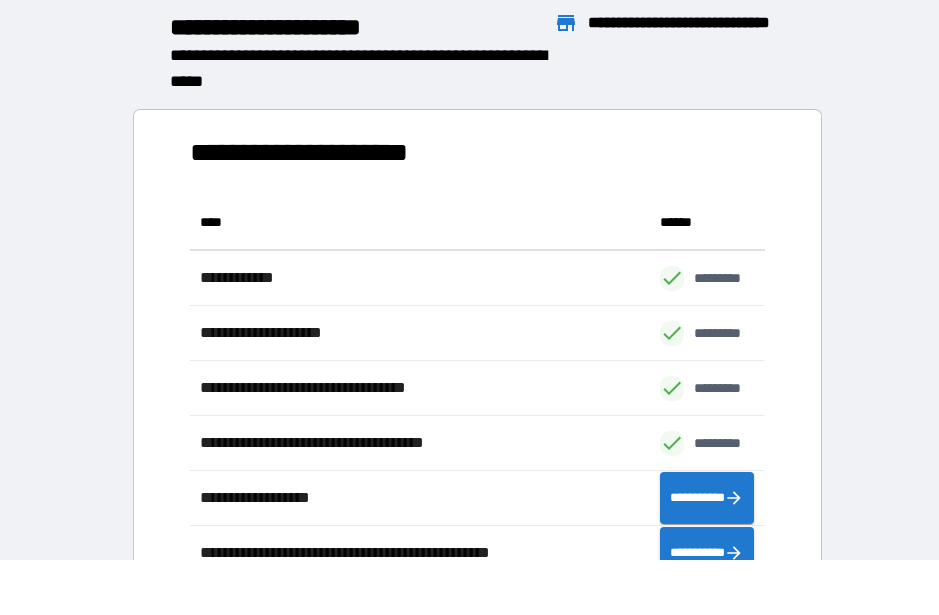 scroll, scrollTop: 1, scrollLeft: 1, axis: both 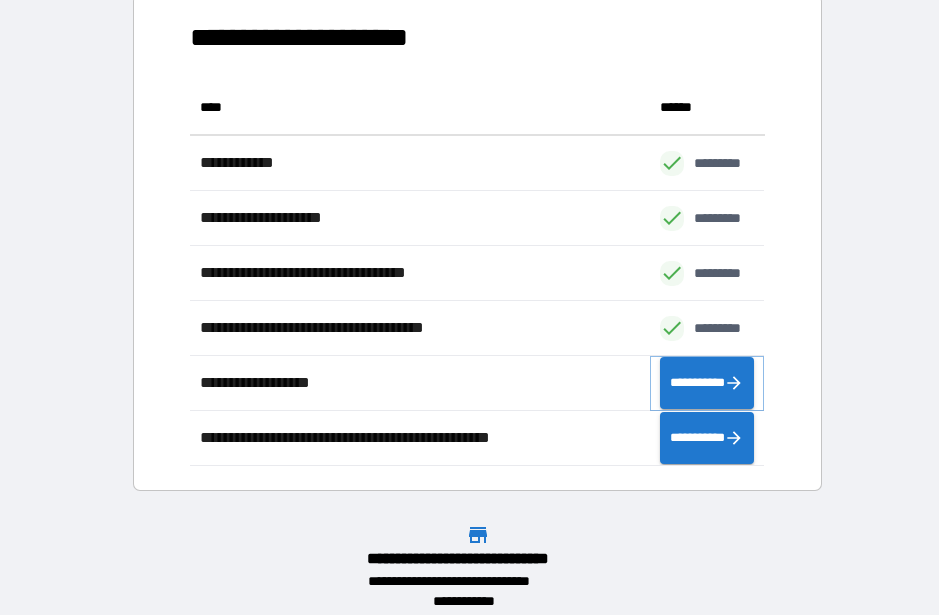 click on "**********" at bounding box center (707, 383) 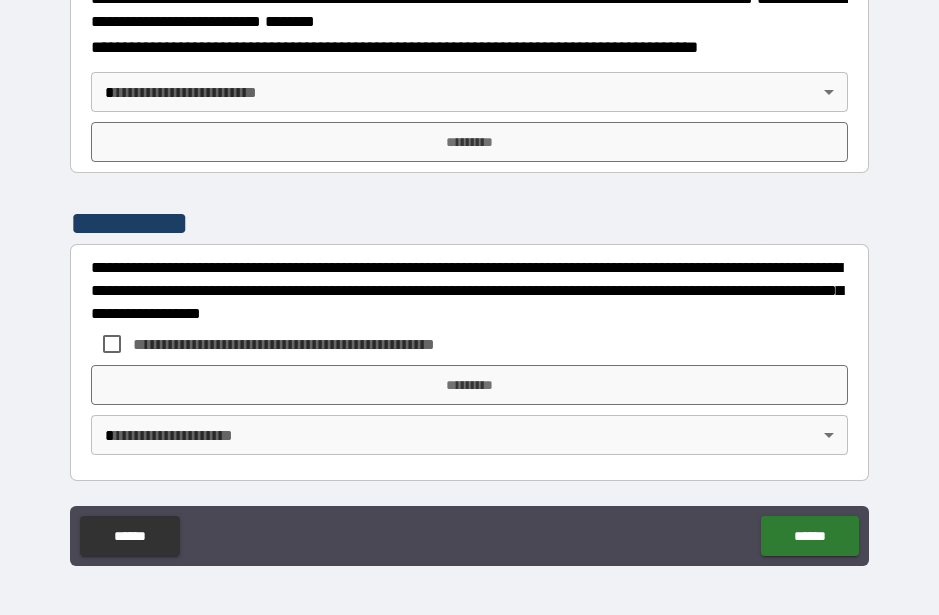 scroll, scrollTop: 2456, scrollLeft: 0, axis: vertical 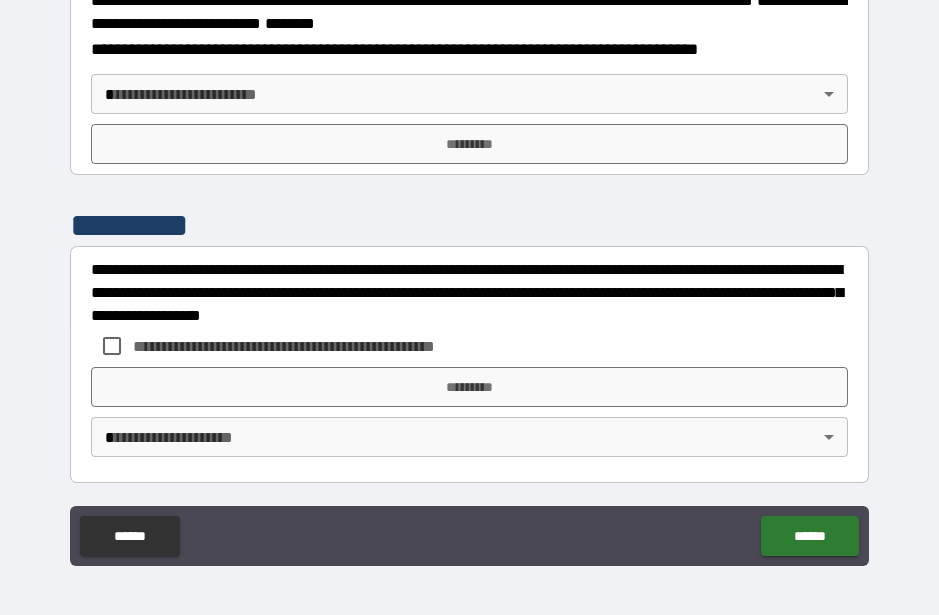 click on "**********" at bounding box center [469, 280] 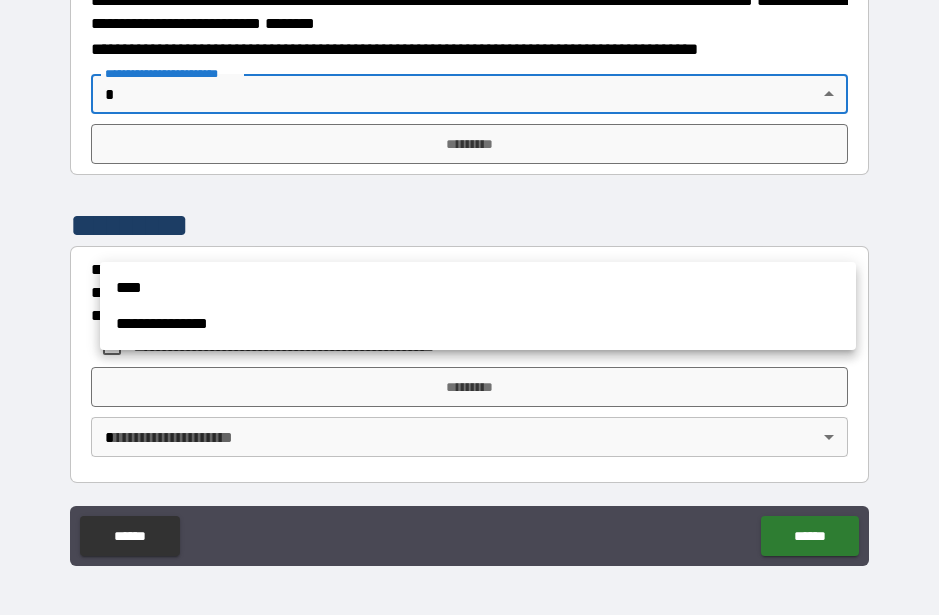 click on "****" at bounding box center (478, 288) 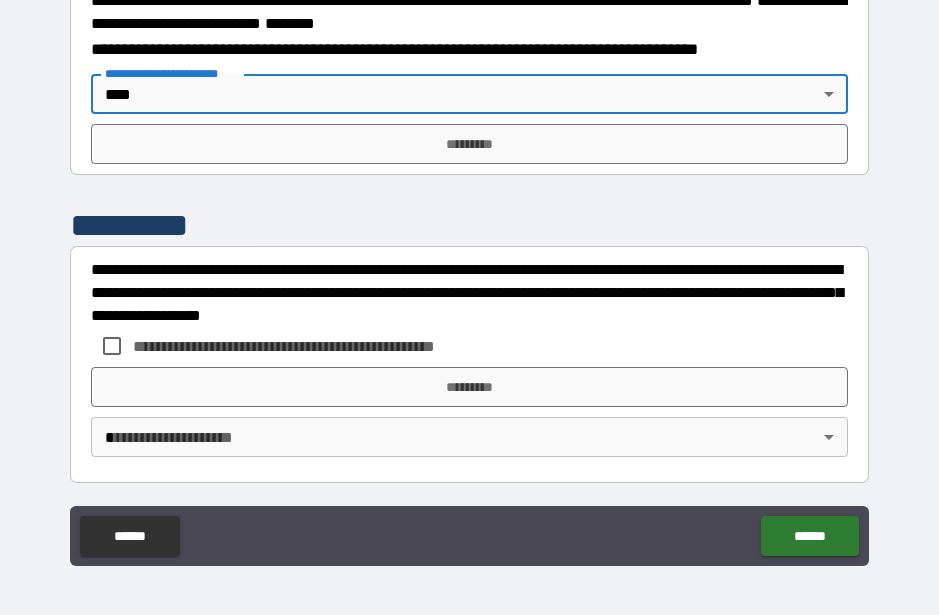 click on "*********" at bounding box center (469, 144) 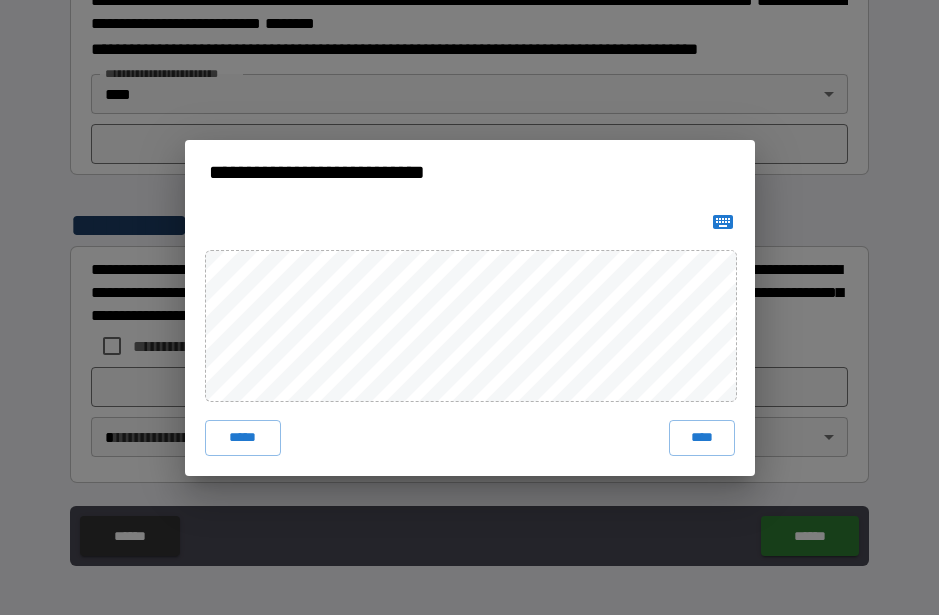 click on "****" at bounding box center (702, 438) 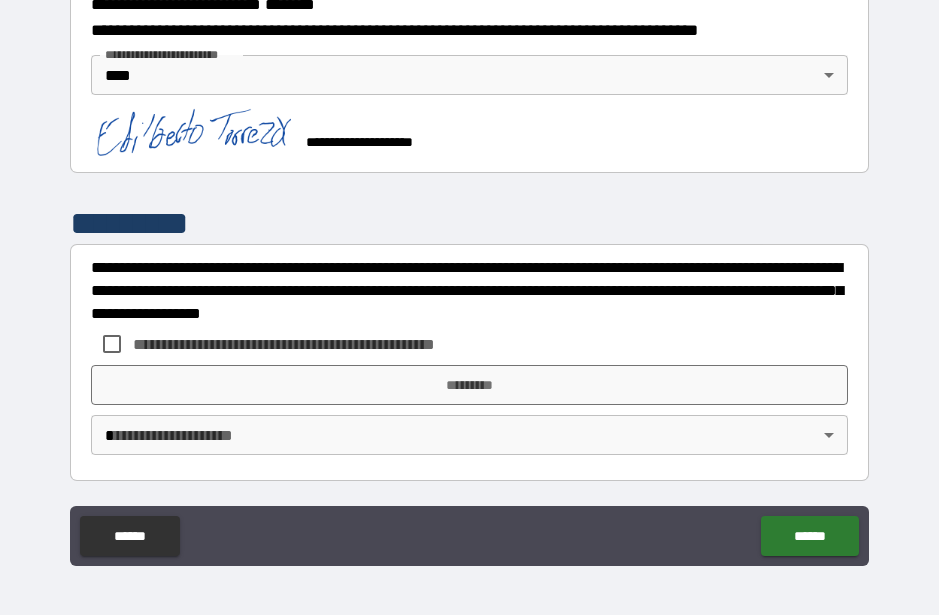 scroll, scrollTop: 2615, scrollLeft: 0, axis: vertical 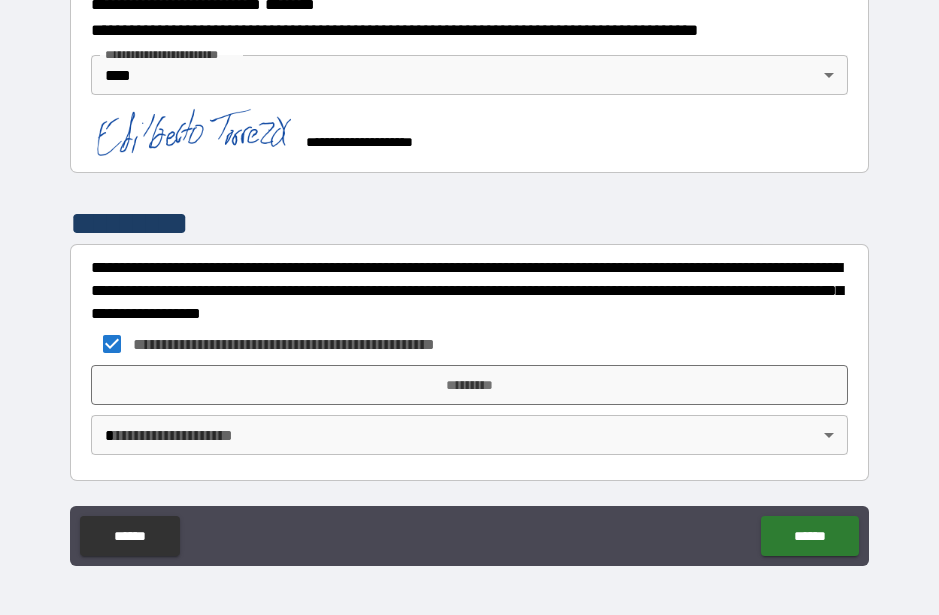 click on "*********" at bounding box center (469, 385) 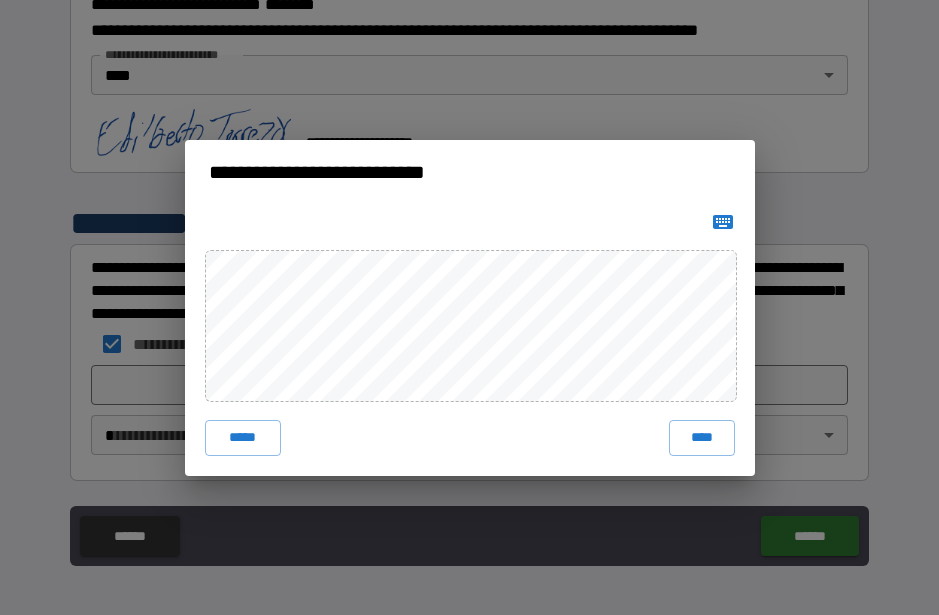 click on "****" at bounding box center (702, 438) 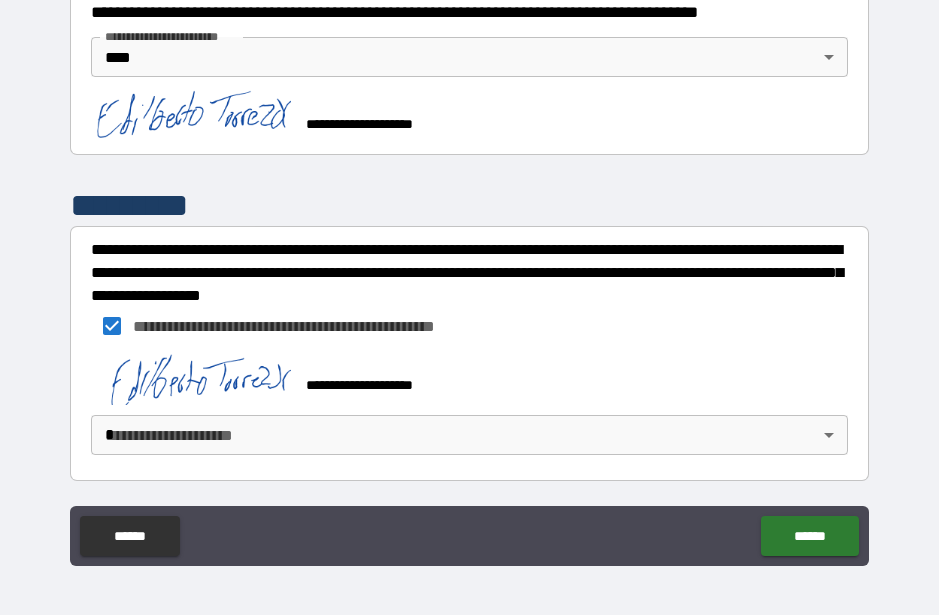 scroll, scrollTop: 2632, scrollLeft: 0, axis: vertical 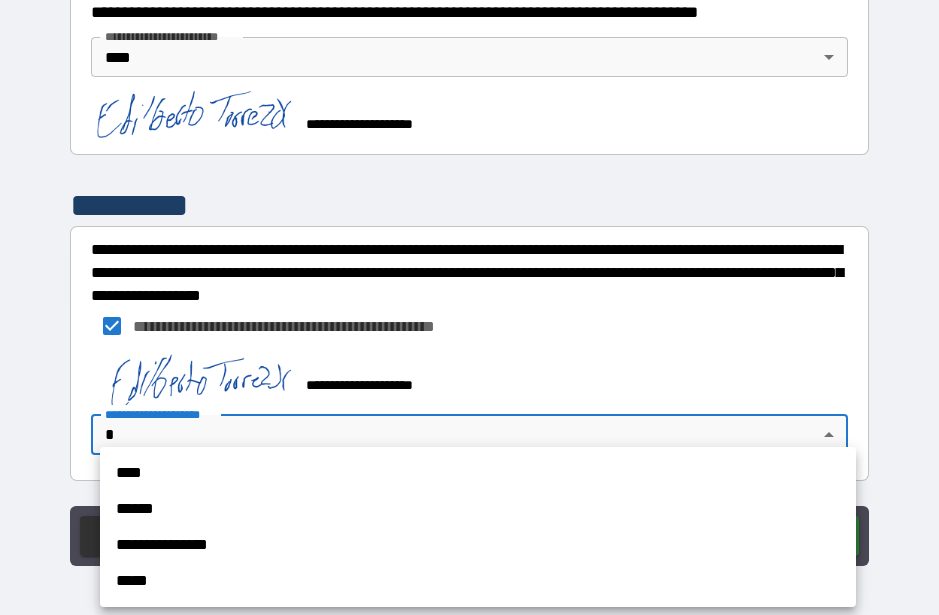 click on "****" at bounding box center [478, 473] 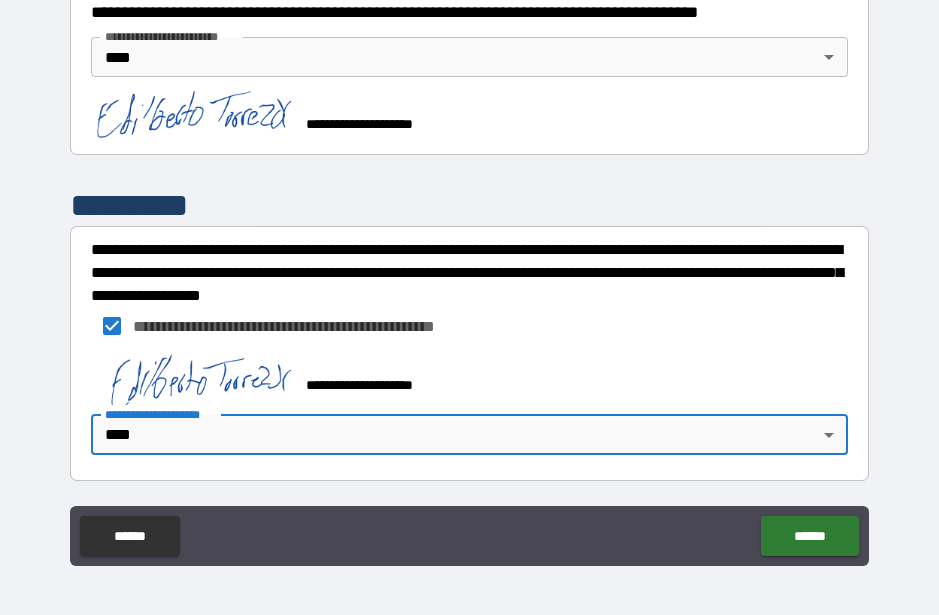 click on "******" at bounding box center (809, 536) 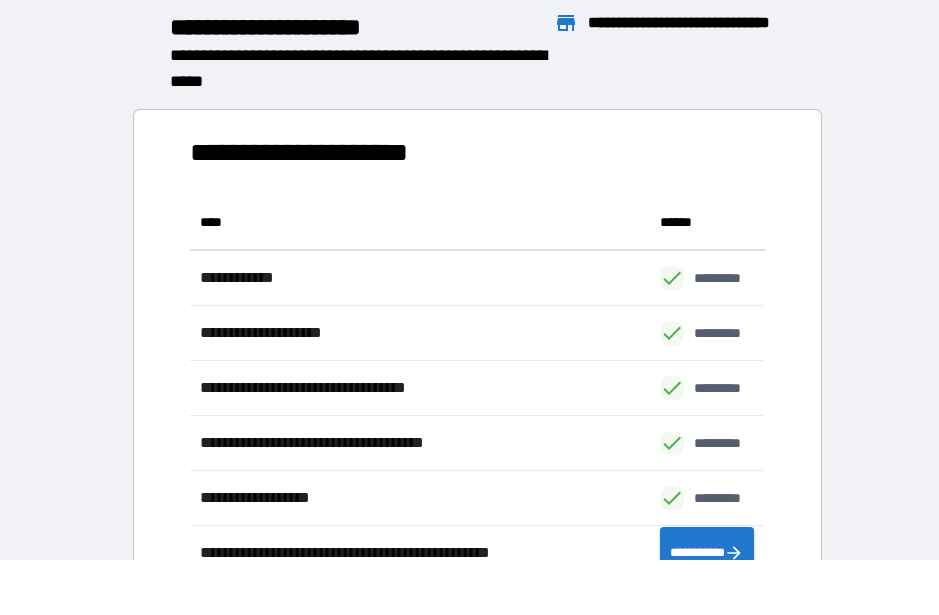 scroll, scrollTop: 386, scrollLeft: 575, axis: both 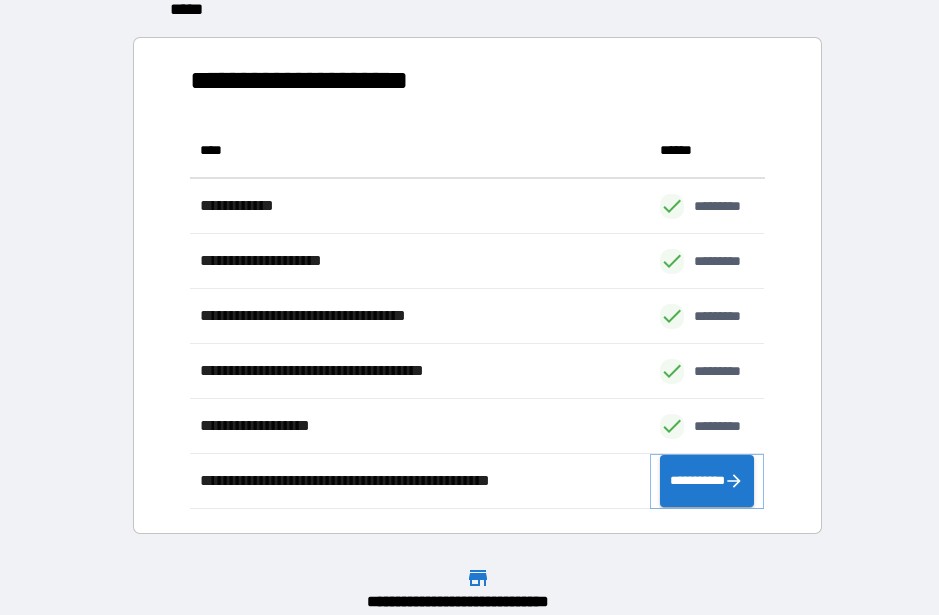 click on "**********" at bounding box center (707, 481) 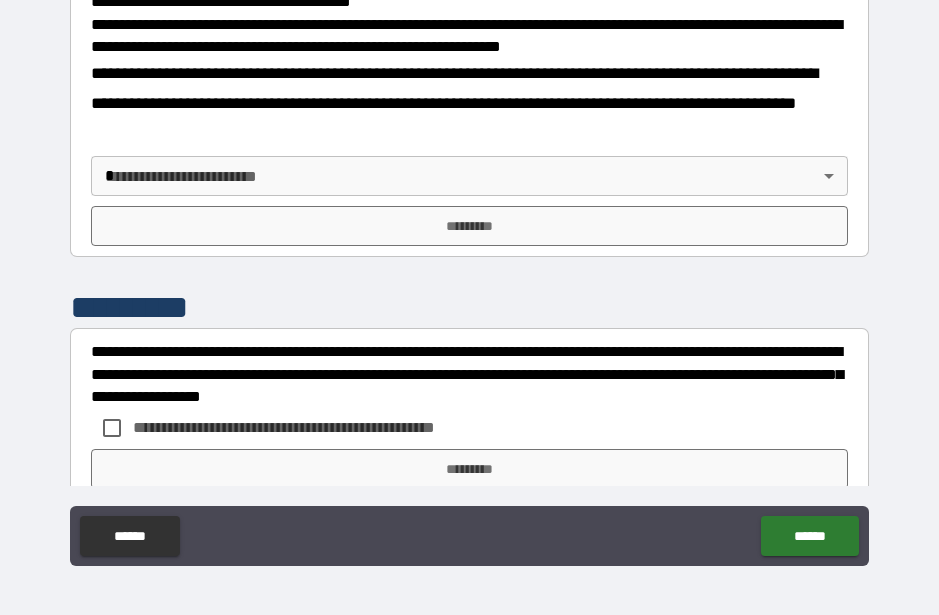 scroll, scrollTop: 730, scrollLeft: 0, axis: vertical 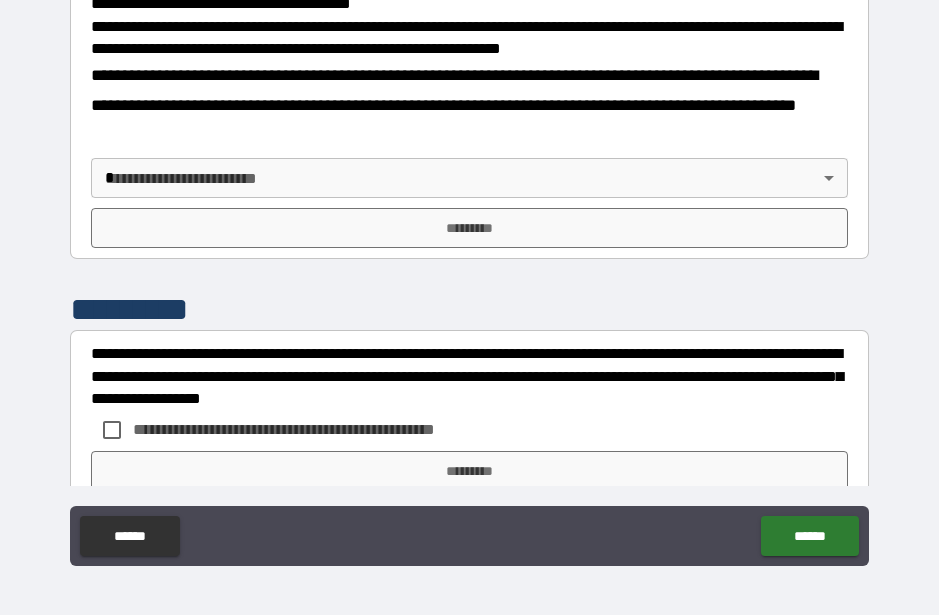 click on "**********" at bounding box center [469, 159] 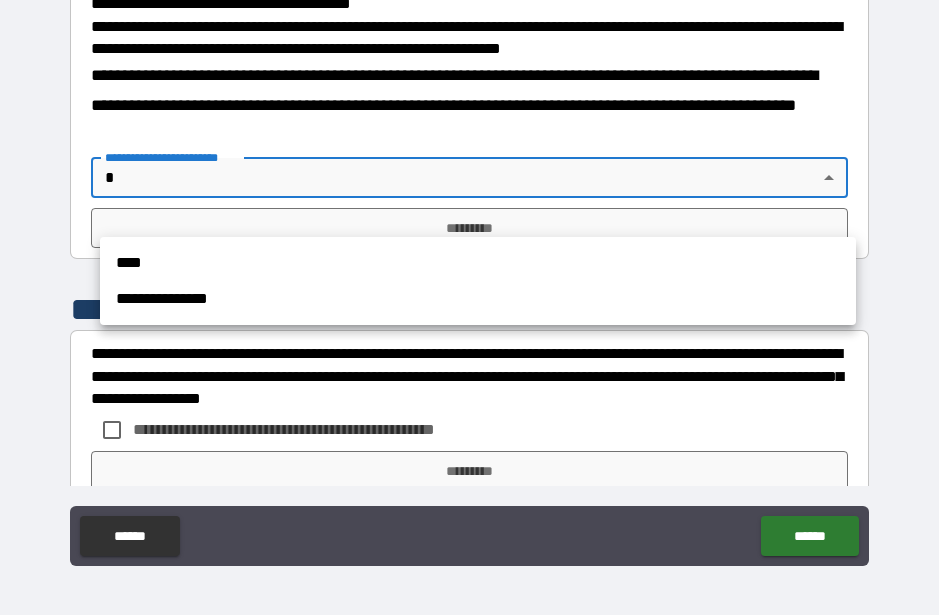 click on "****" at bounding box center (478, 263) 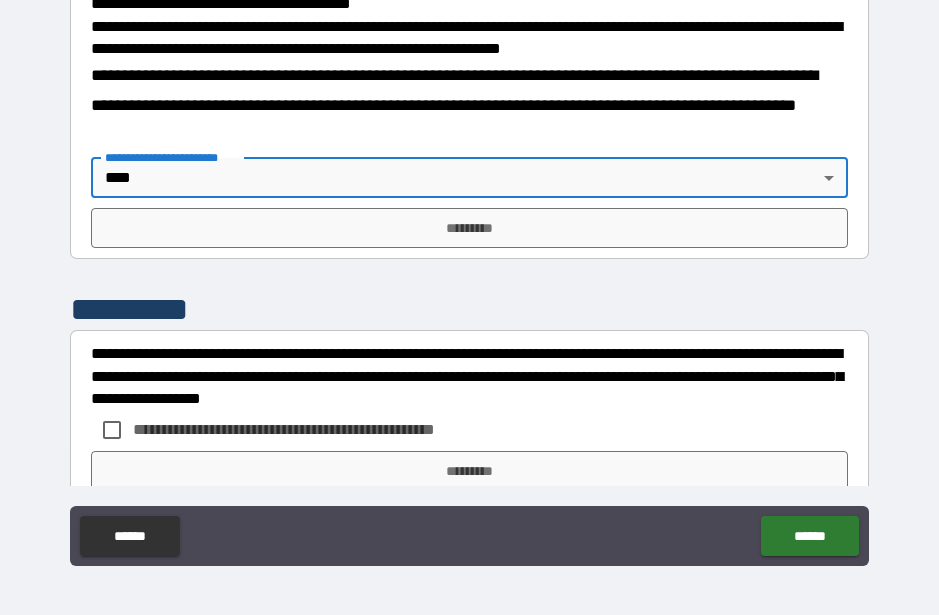 click on "*********" at bounding box center [469, 228] 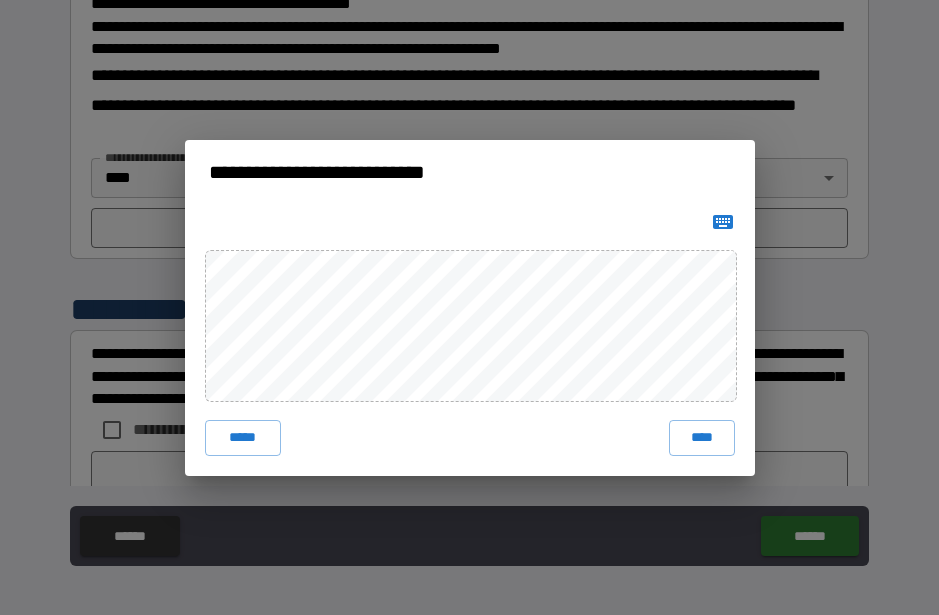 click on "****" at bounding box center (702, 438) 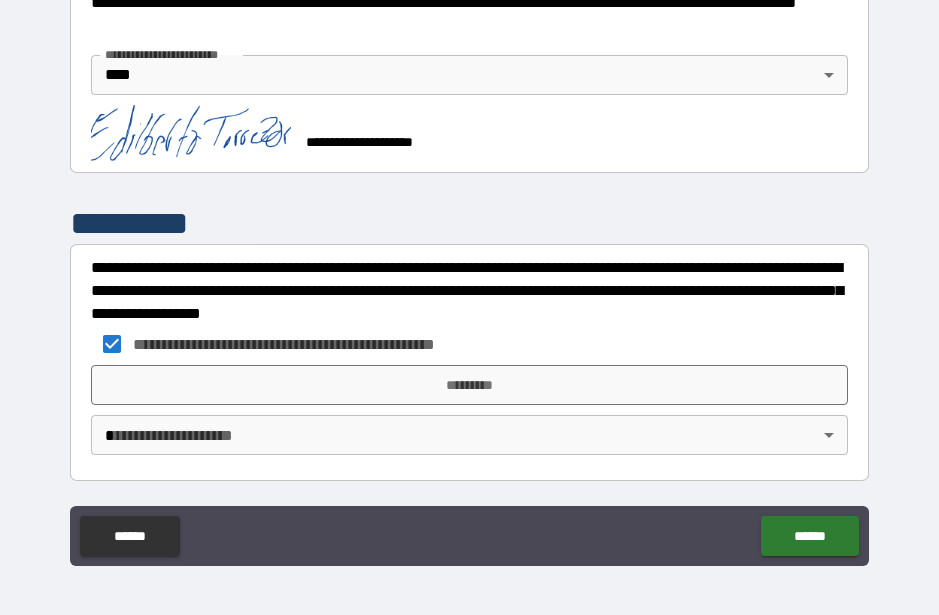scroll, scrollTop: 864, scrollLeft: 0, axis: vertical 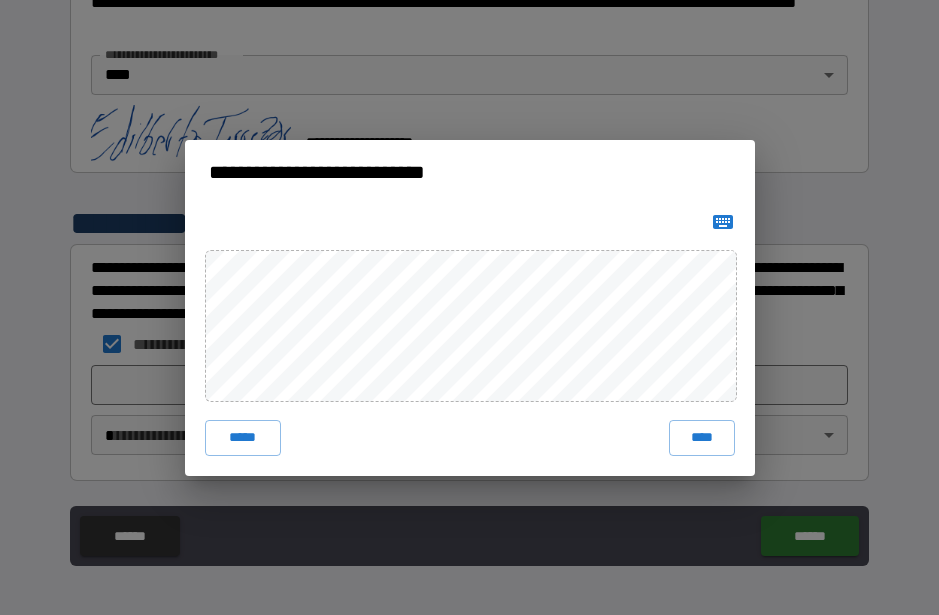 click on "****" at bounding box center [702, 438] 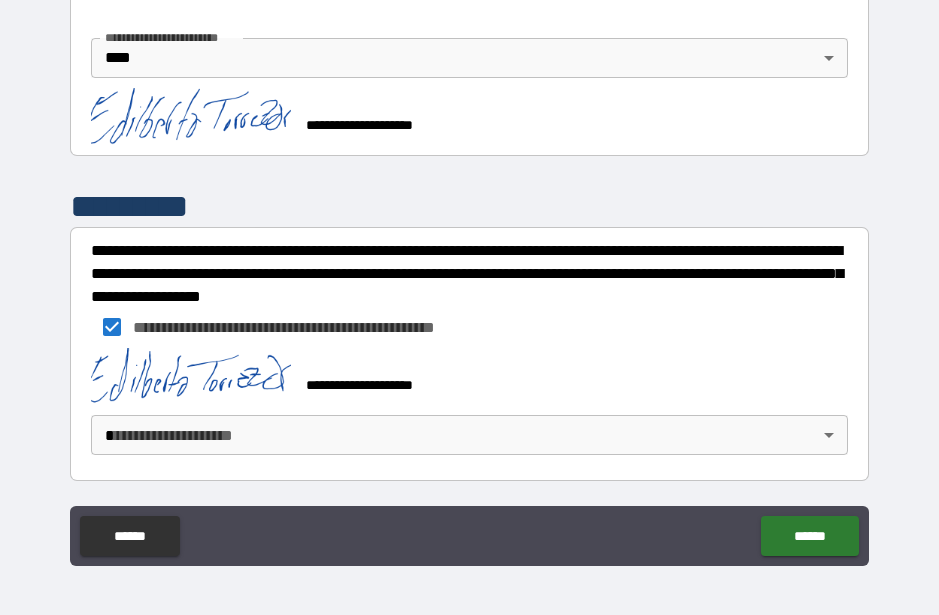 scroll, scrollTop: 881, scrollLeft: 0, axis: vertical 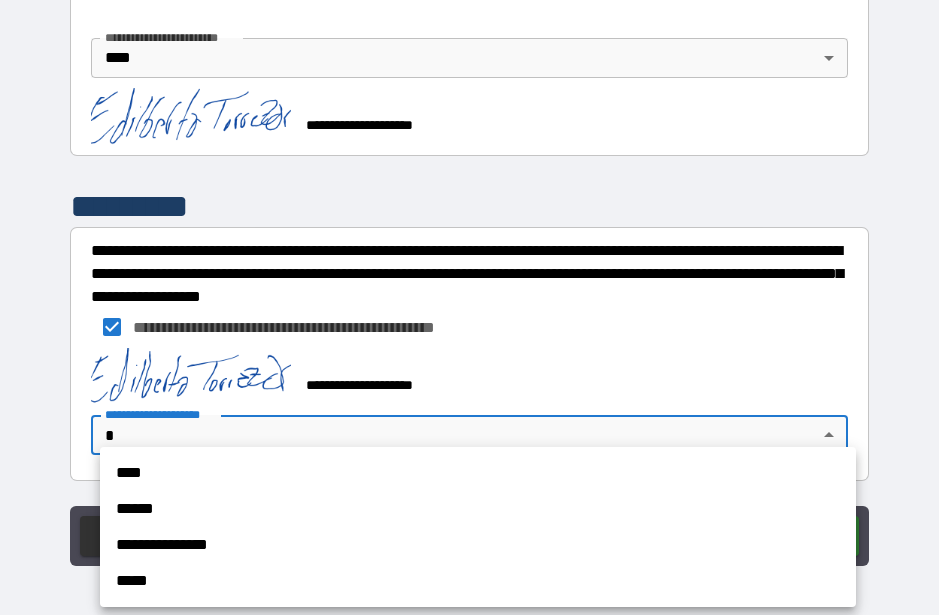 click on "****" at bounding box center [478, 473] 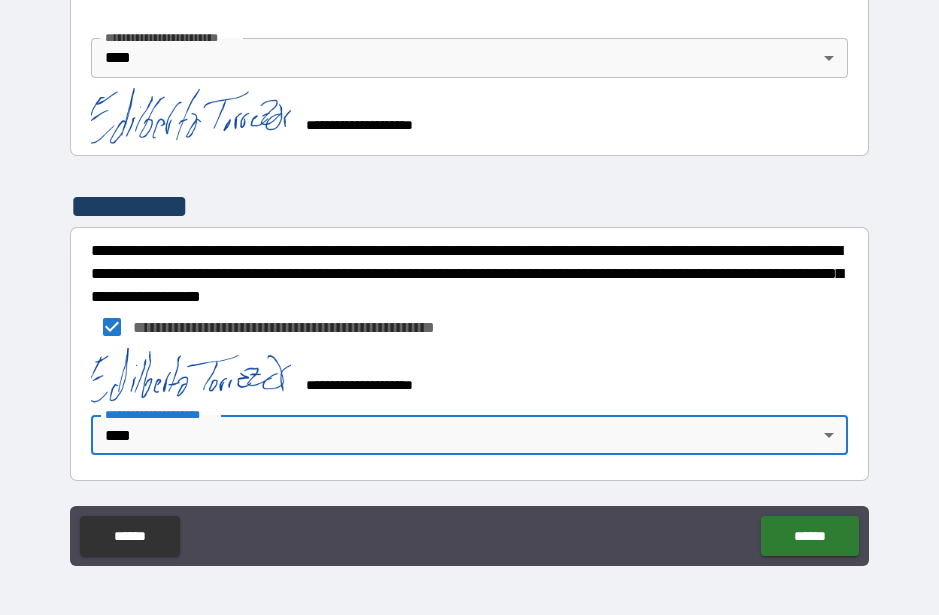 click on "******" at bounding box center (809, 536) 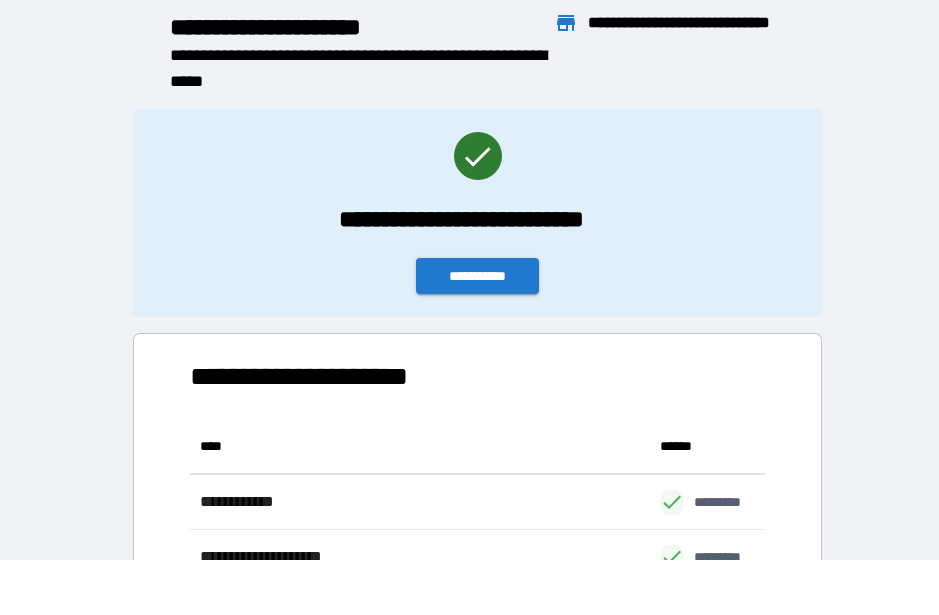 scroll, scrollTop: 386, scrollLeft: 575, axis: both 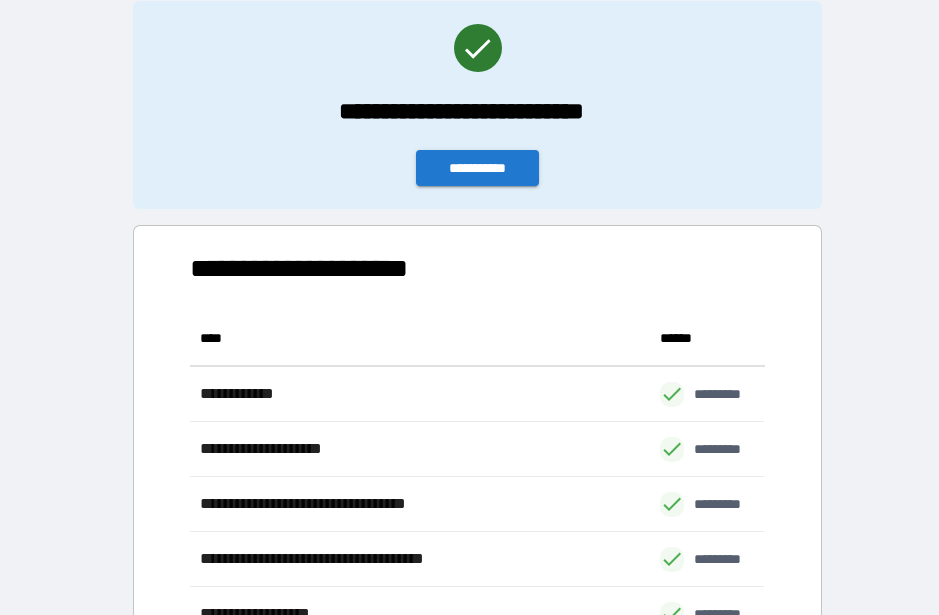click on "**********" at bounding box center (478, 168) 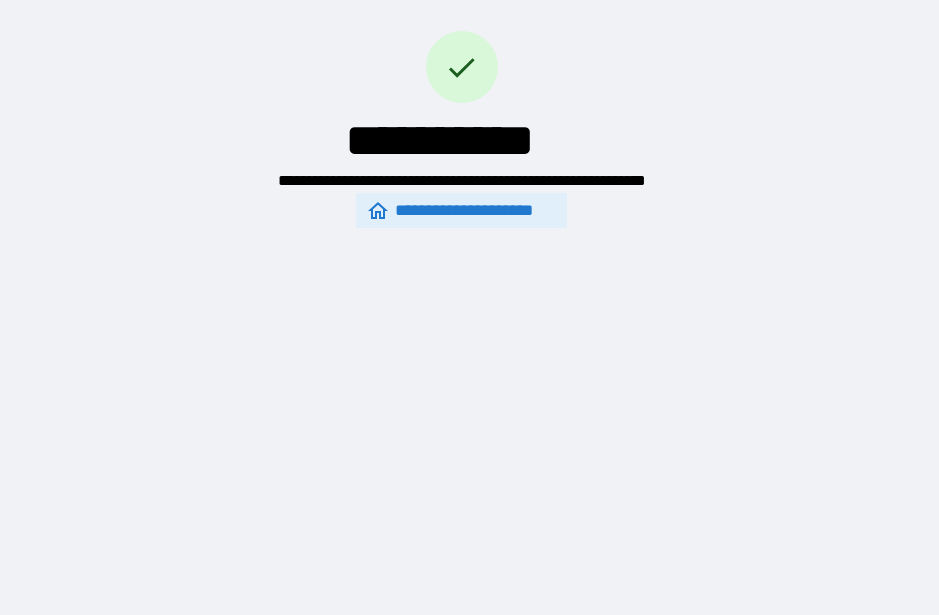 scroll, scrollTop: 0, scrollLeft: 0, axis: both 